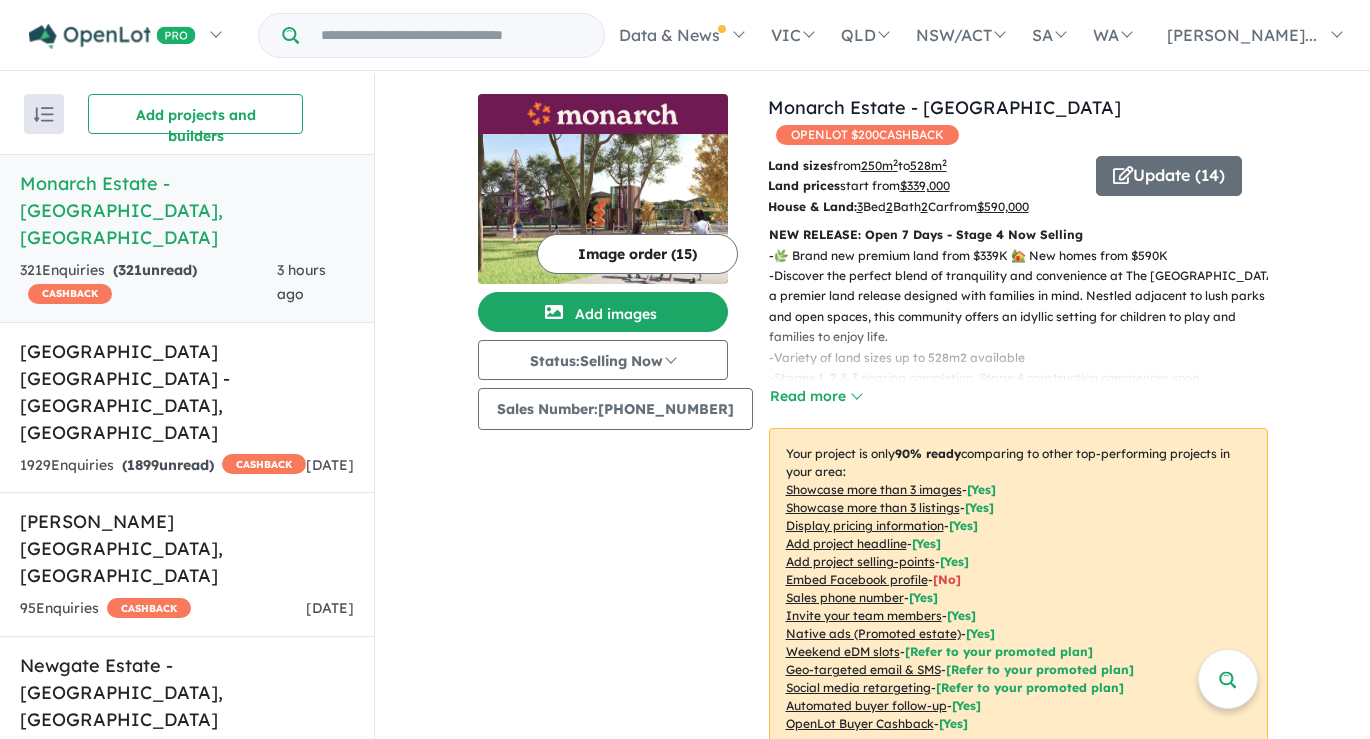 scroll, scrollTop: 0, scrollLeft: 0, axis: both 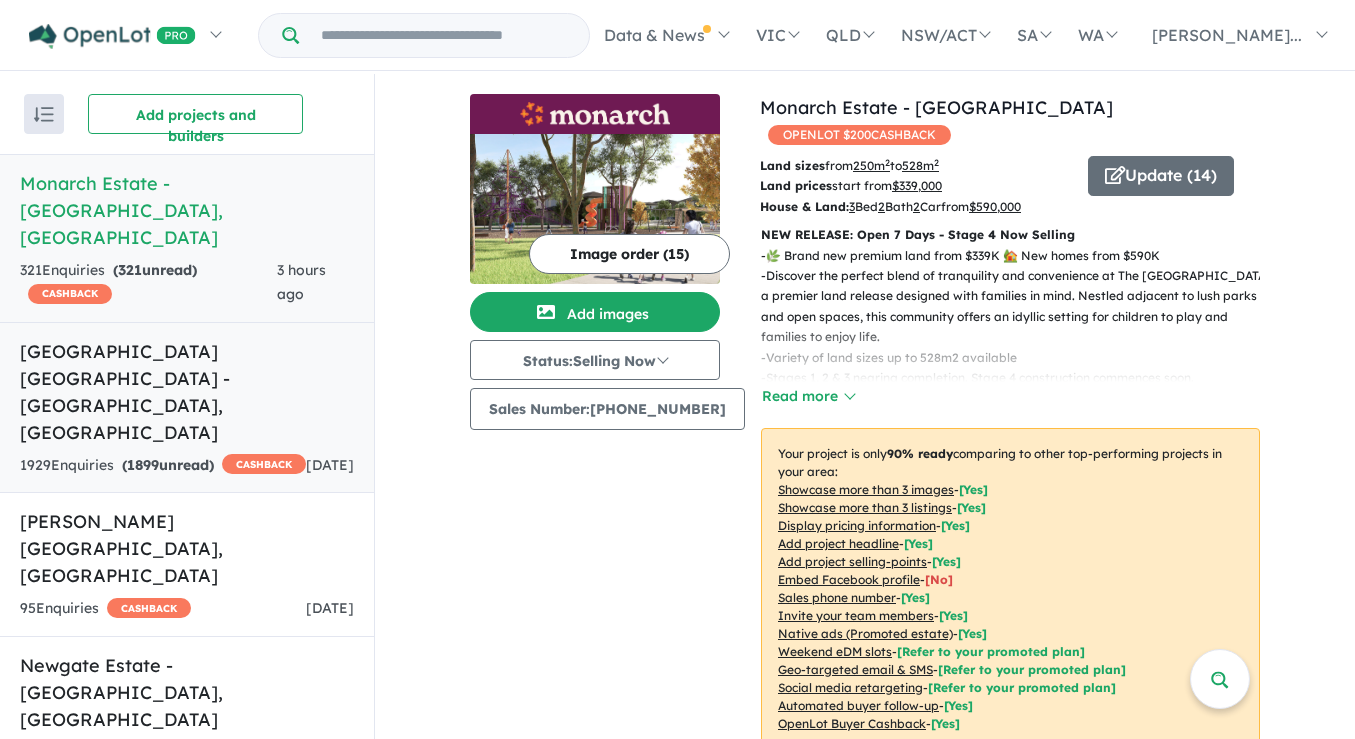 click on "Parkbrook Wyndham Vale Estate - Manor Lakes , VIC" at bounding box center [187, 392] 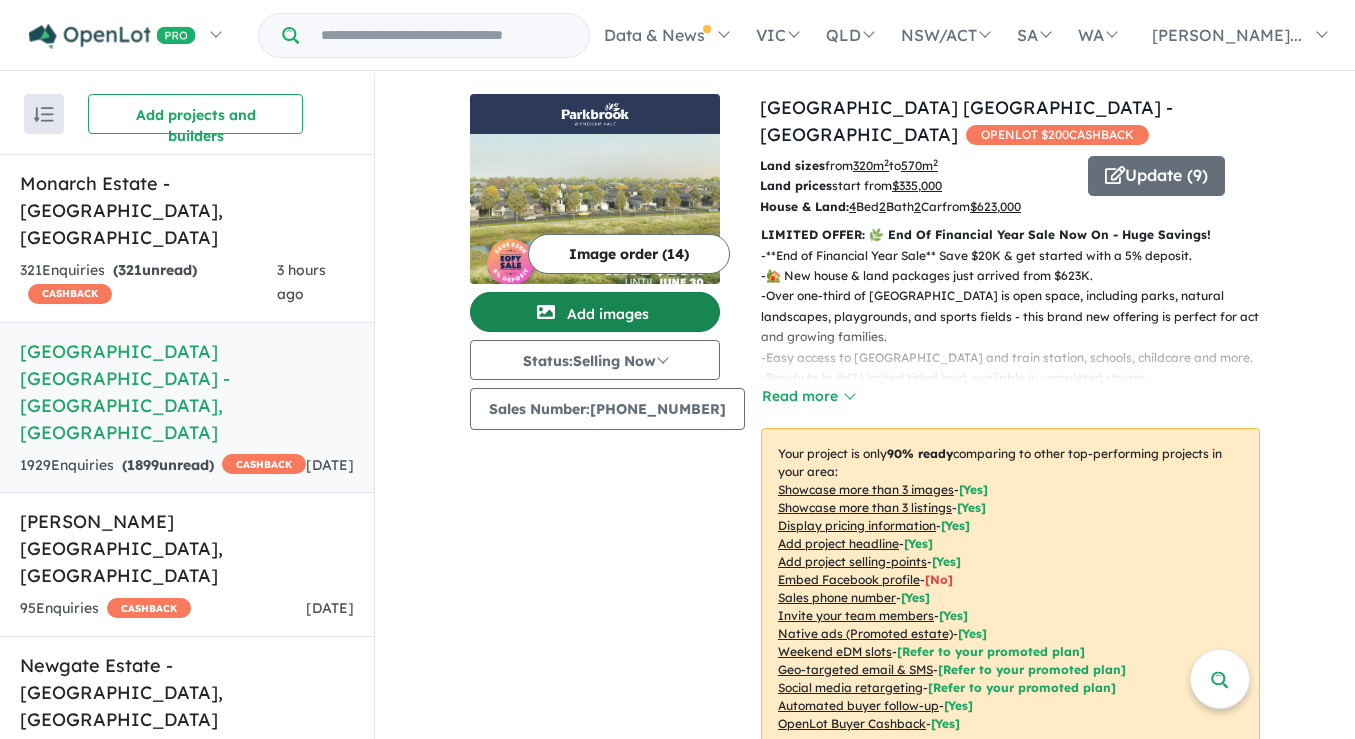 click on "Add images" at bounding box center [595, 312] 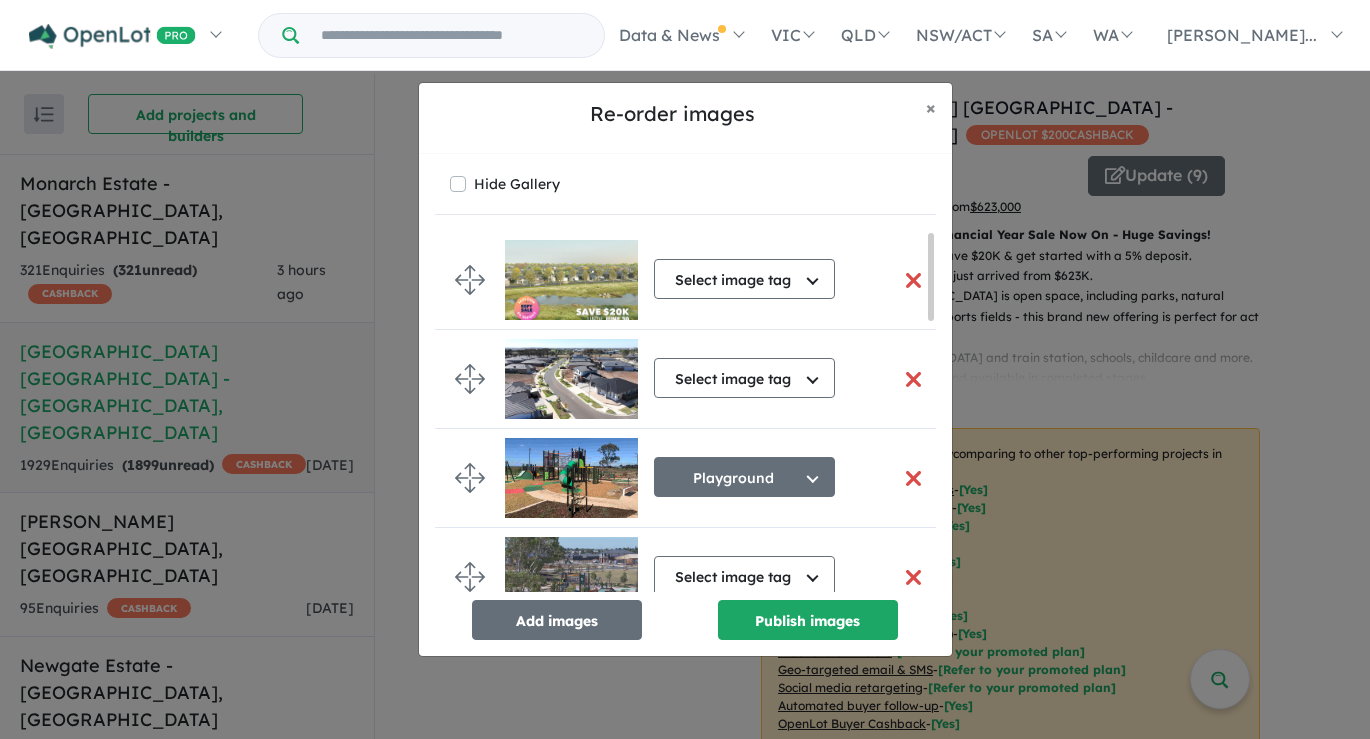 click at bounding box center [914, 280] 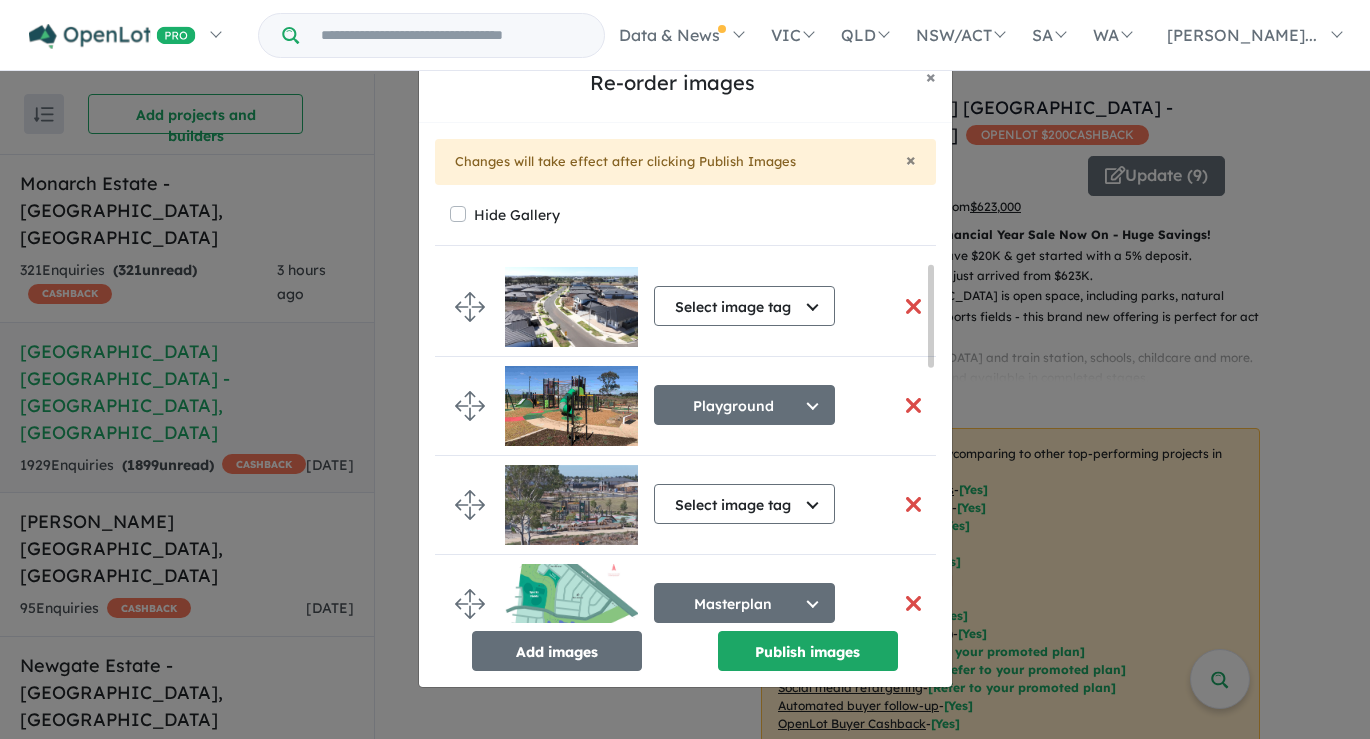 scroll, scrollTop: 0, scrollLeft: 0, axis: both 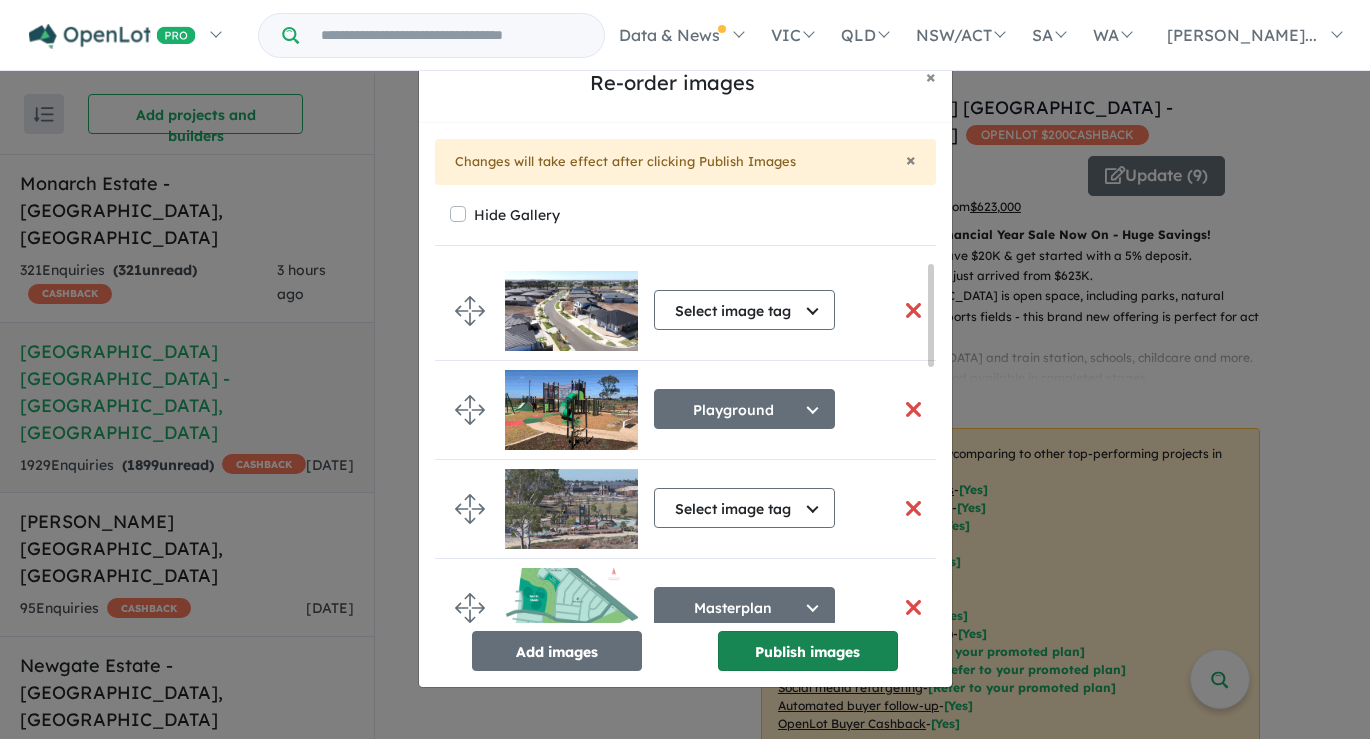click on "Publish images" at bounding box center (808, 651) 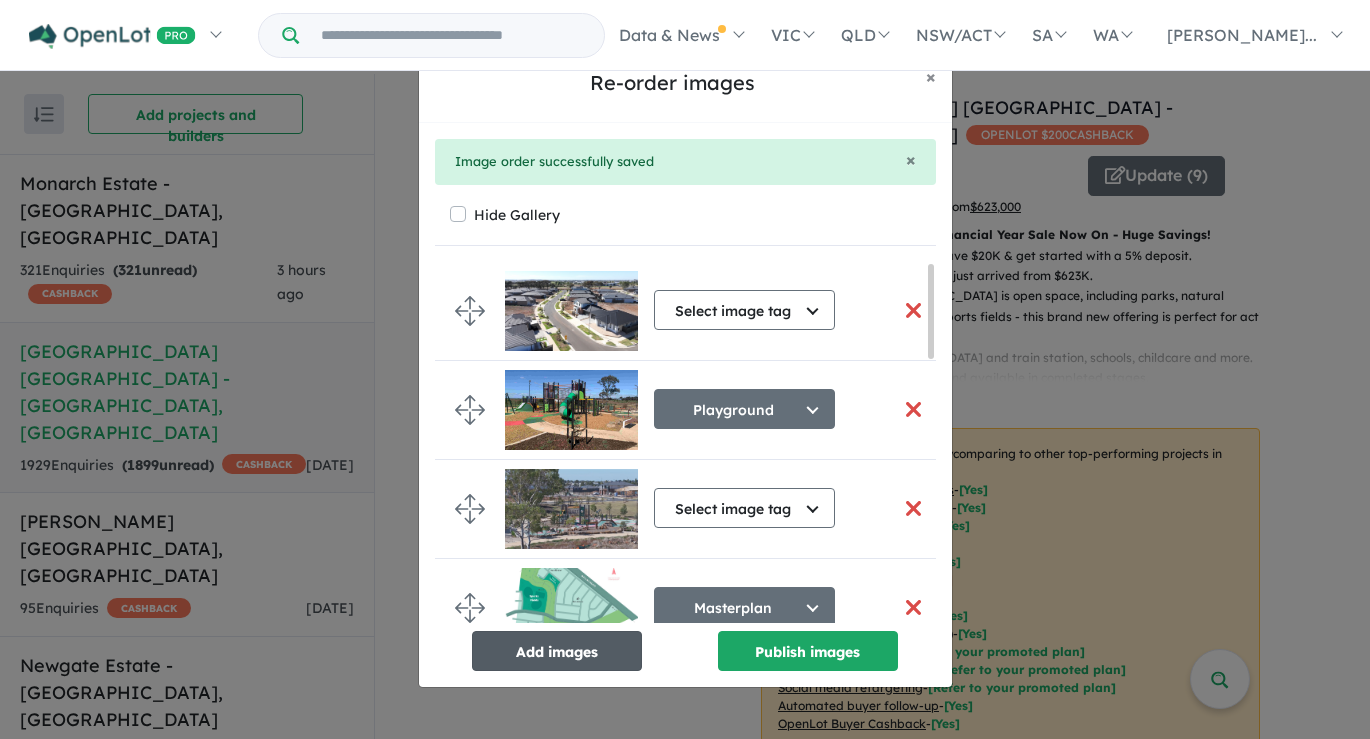 click on "Add images" at bounding box center (557, 651) 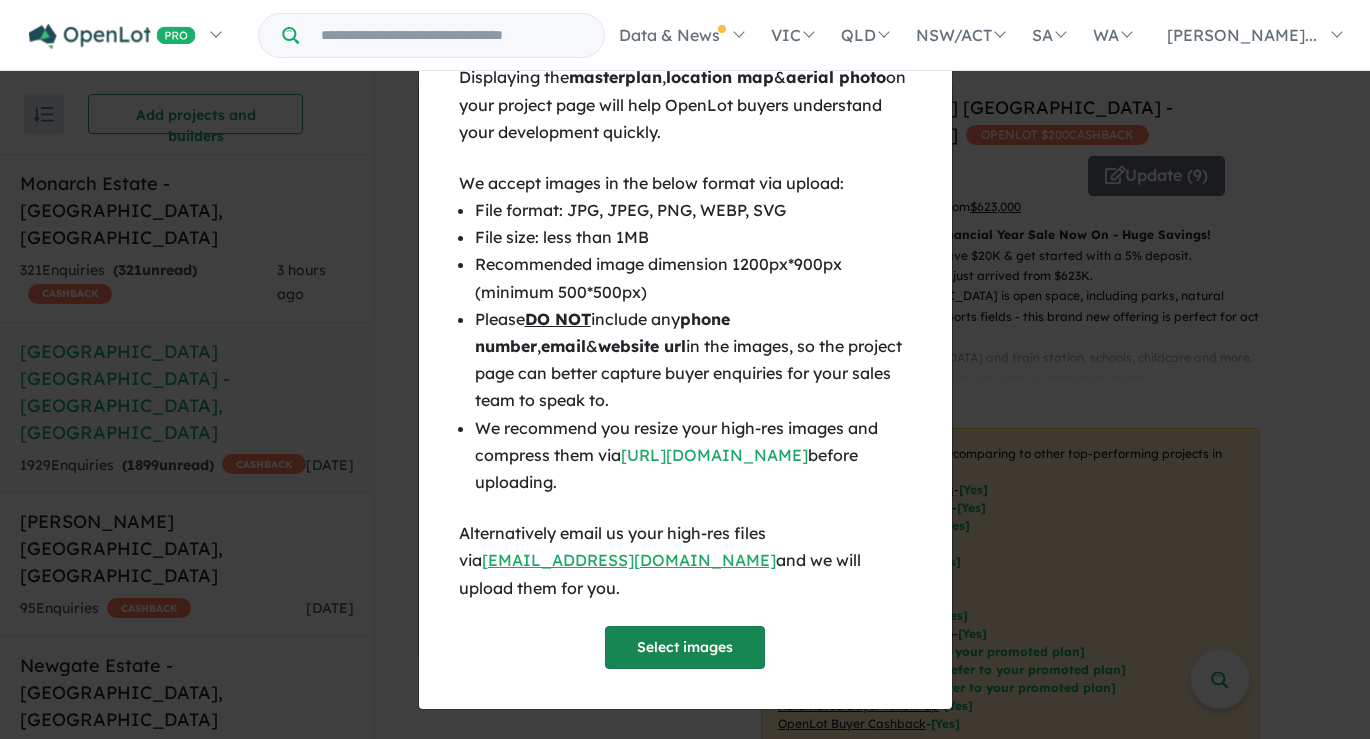 click on "Select images" at bounding box center (685, 647) 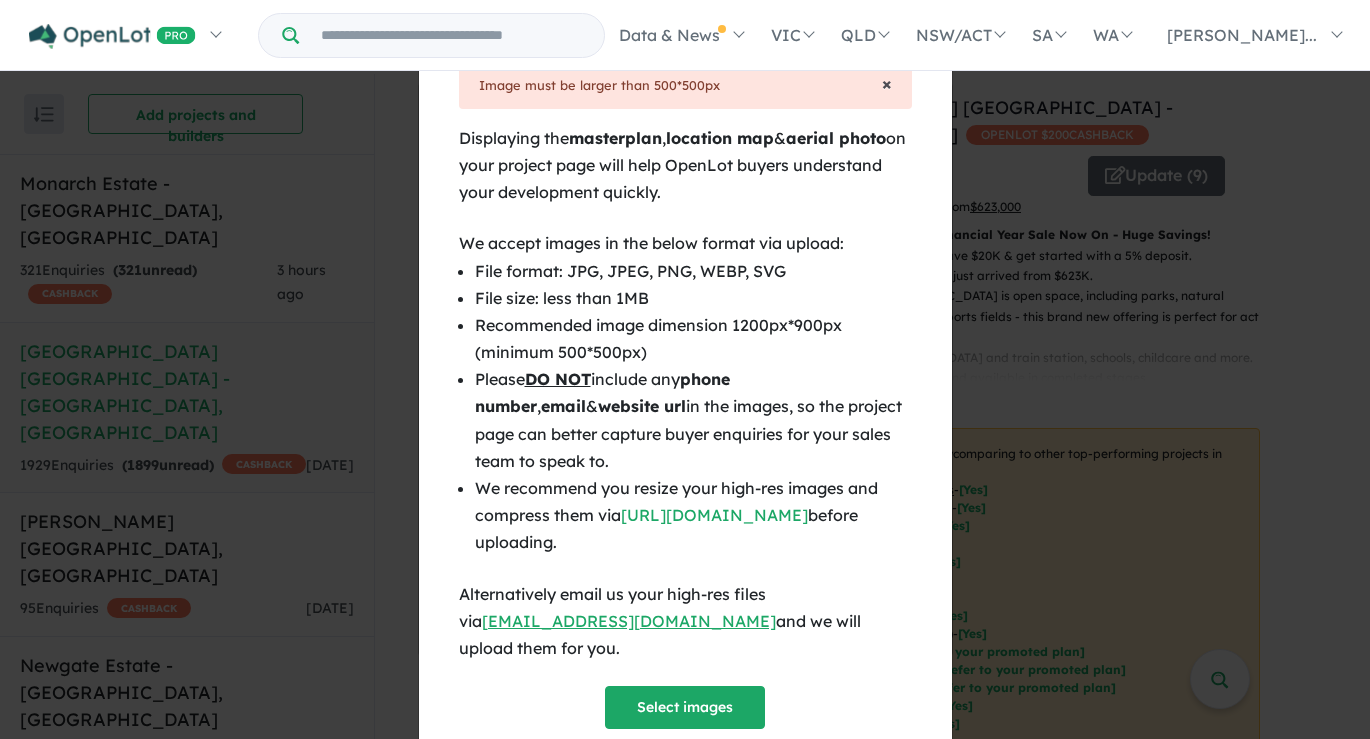 click on "×" at bounding box center (887, 83) 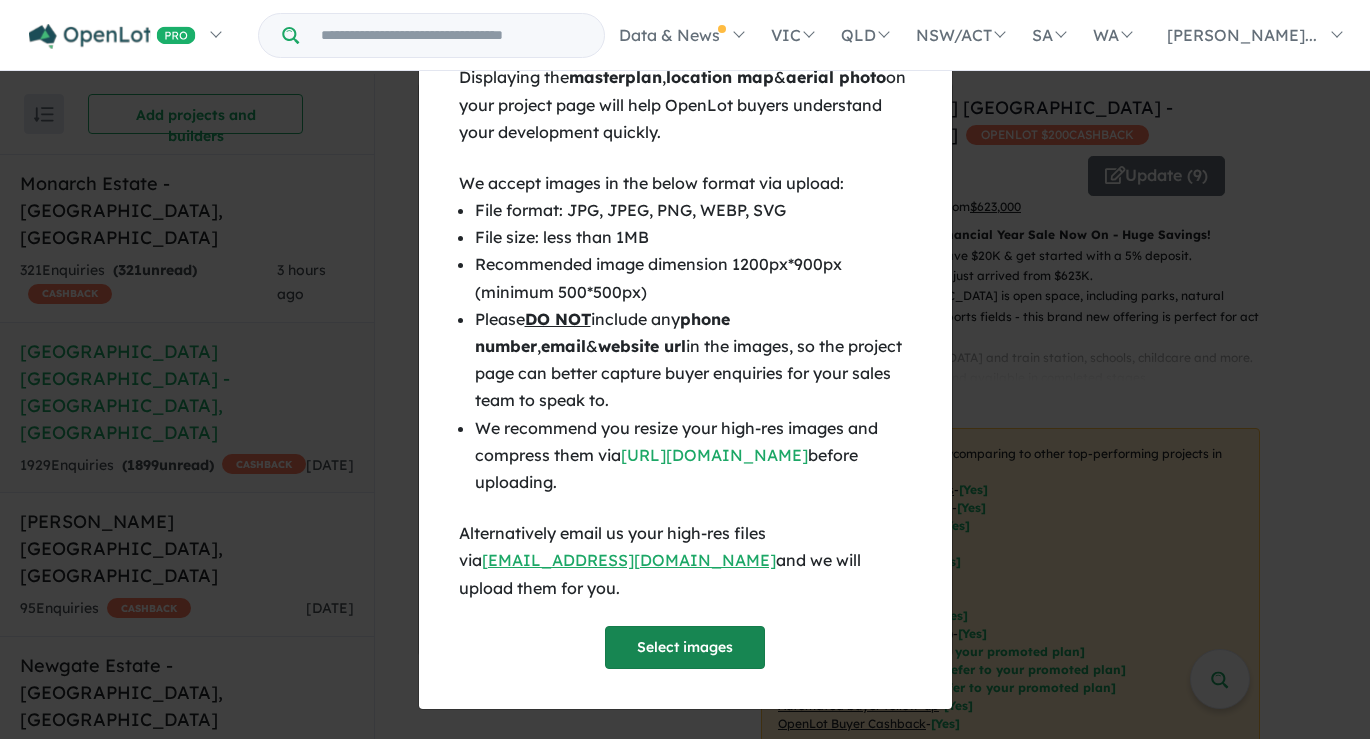 click on "Select images" at bounding box center (685, 647) 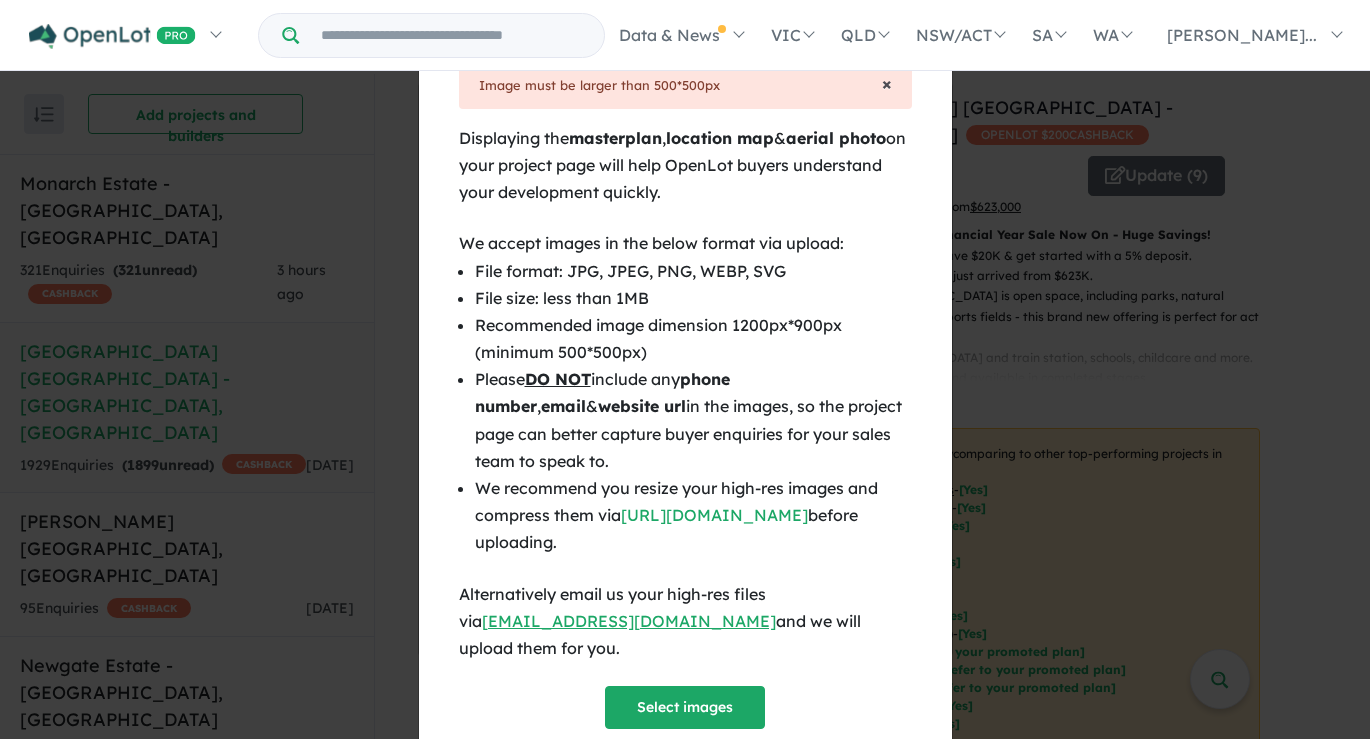 click on "×" at bounding box center (887, 83) 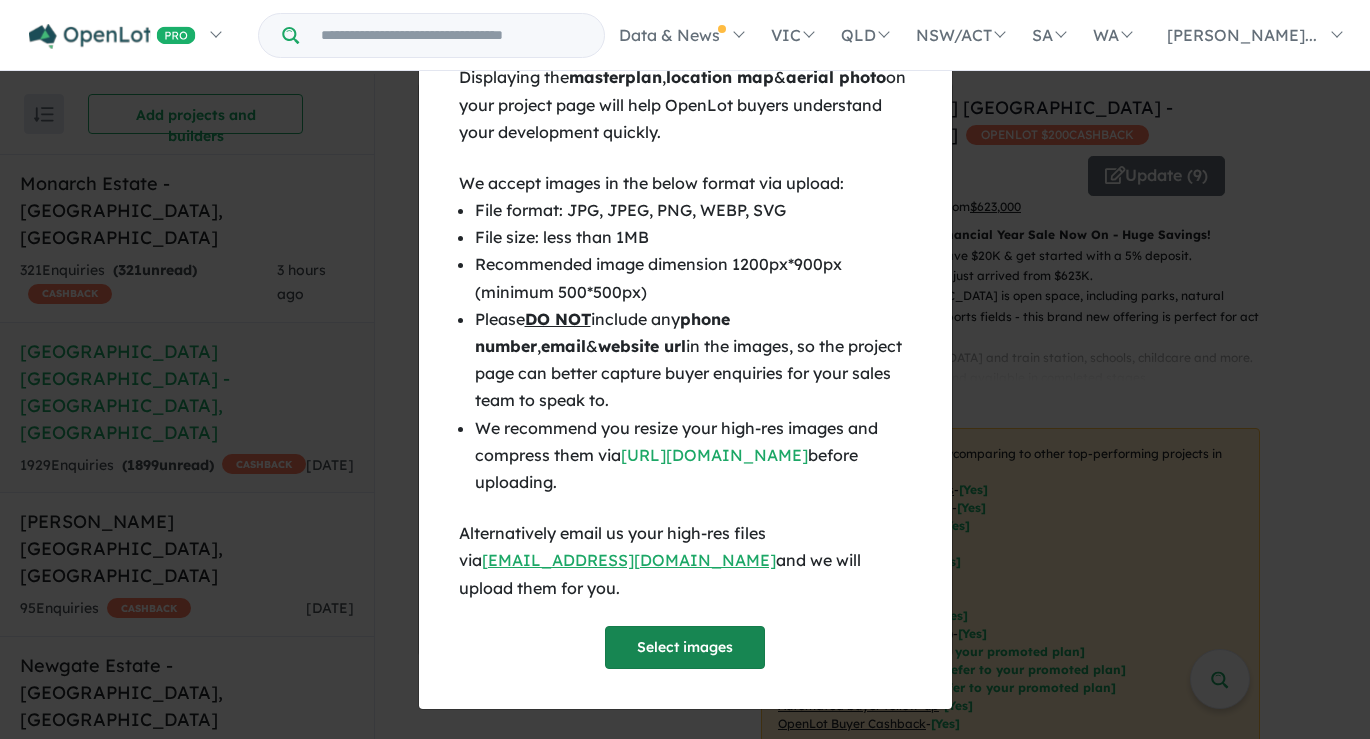 click on "Select images" at bounding box center [685, 647] 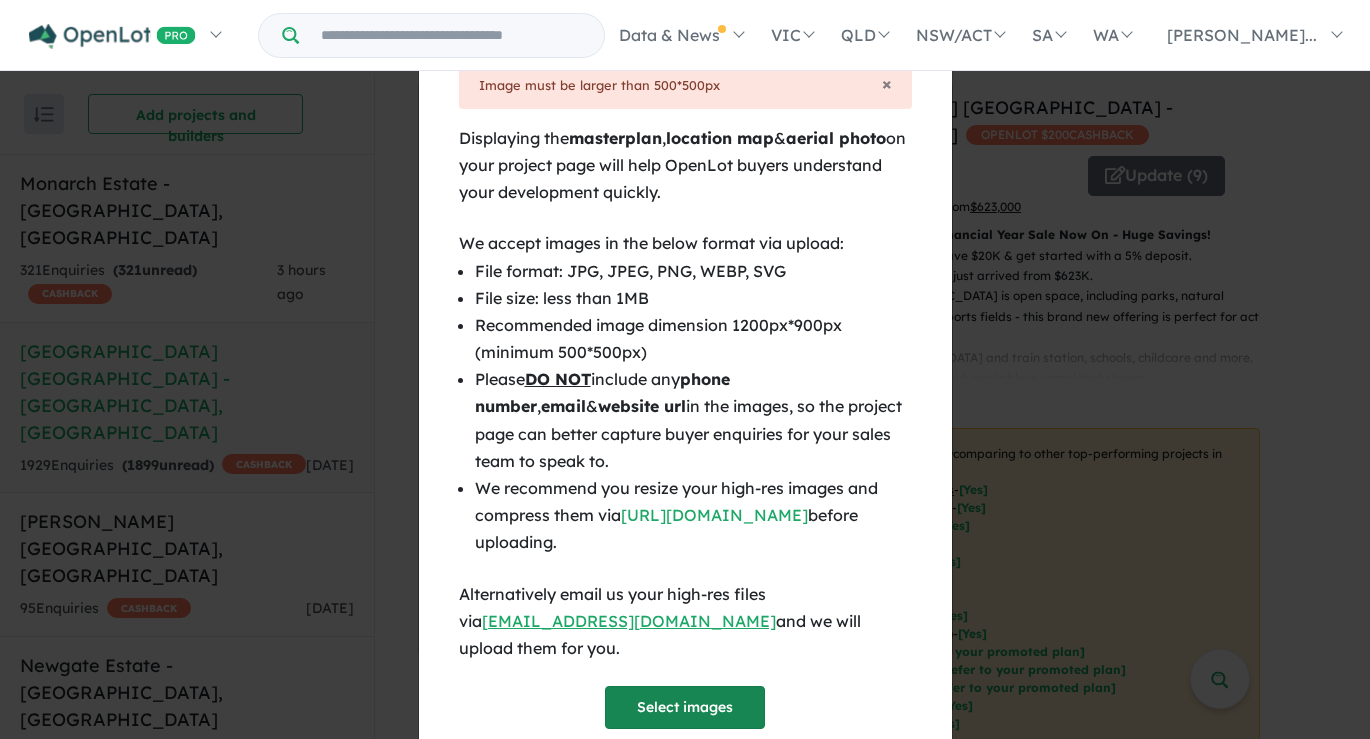 click on "Select images" at bounding box center [685, 707] 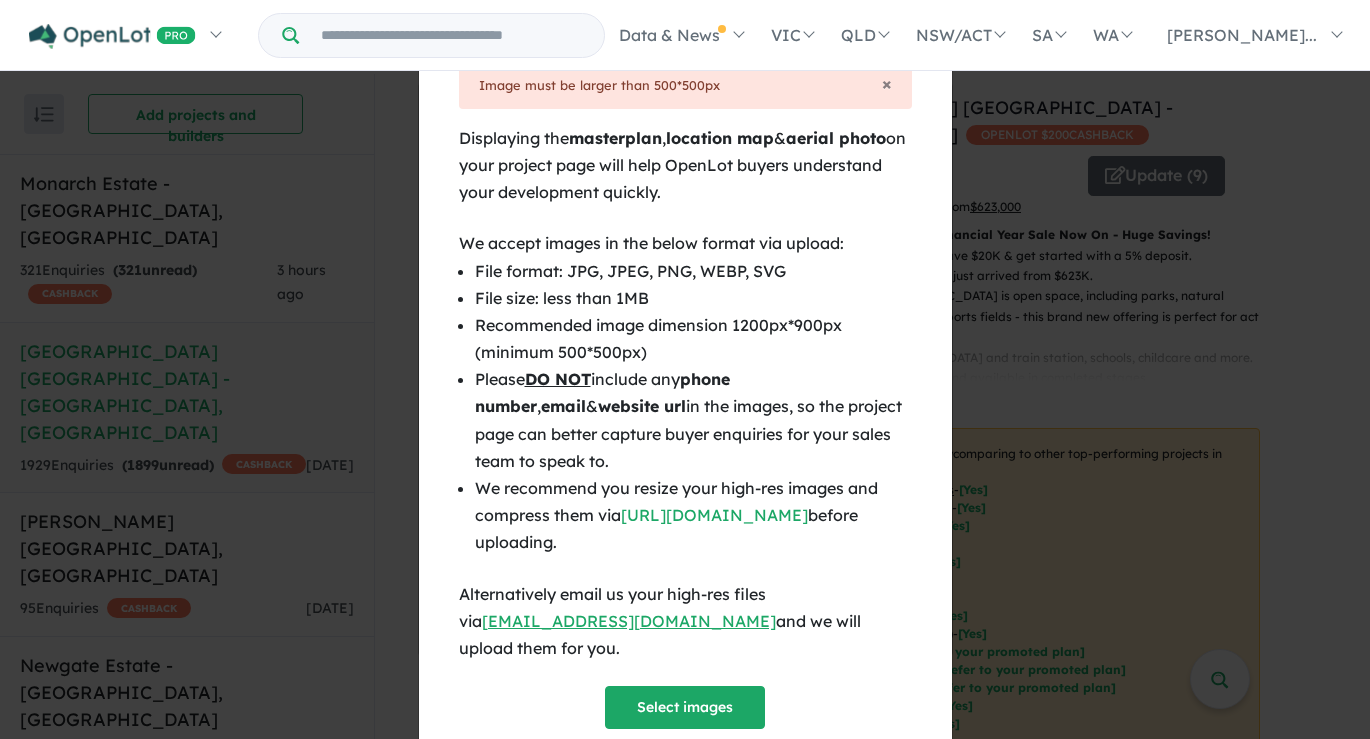 click on "Image must be larger than 500*500px" at bounding box center [685, 86] 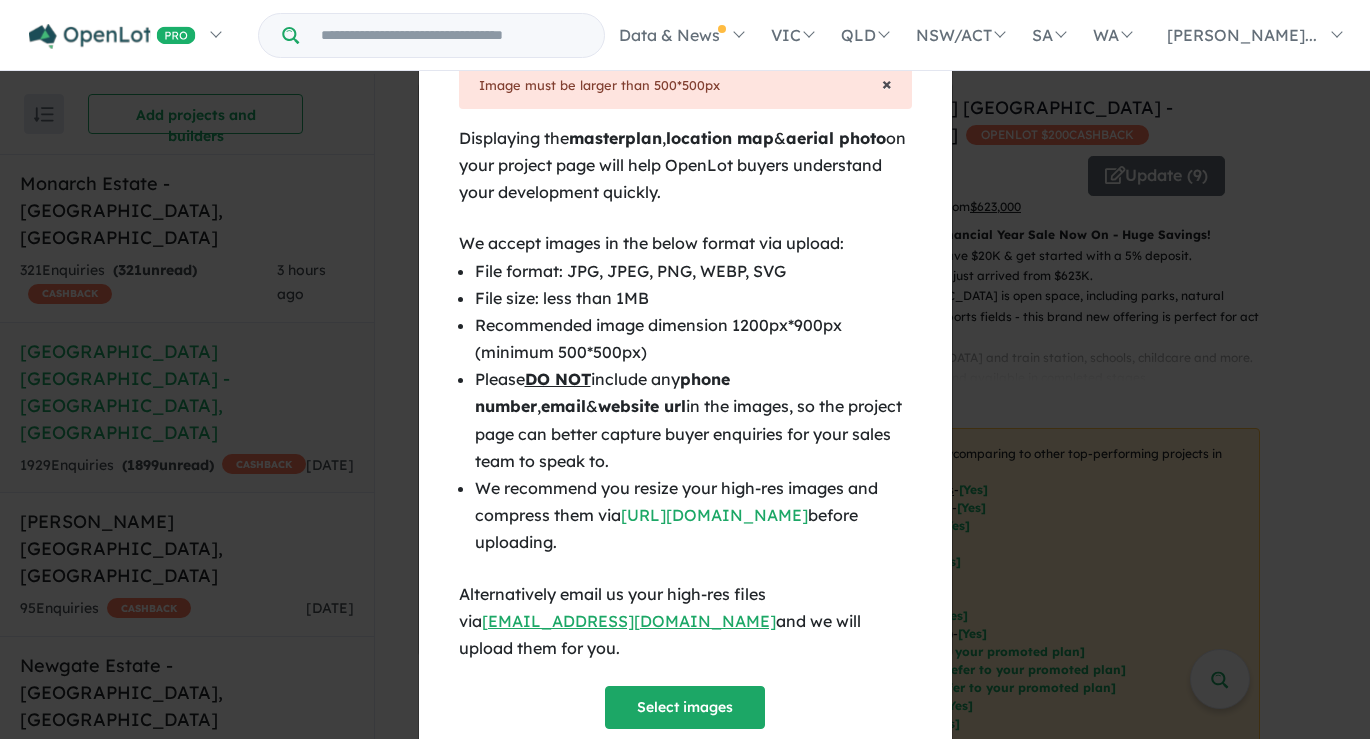 click on "×" at bounding box center [887, 83] 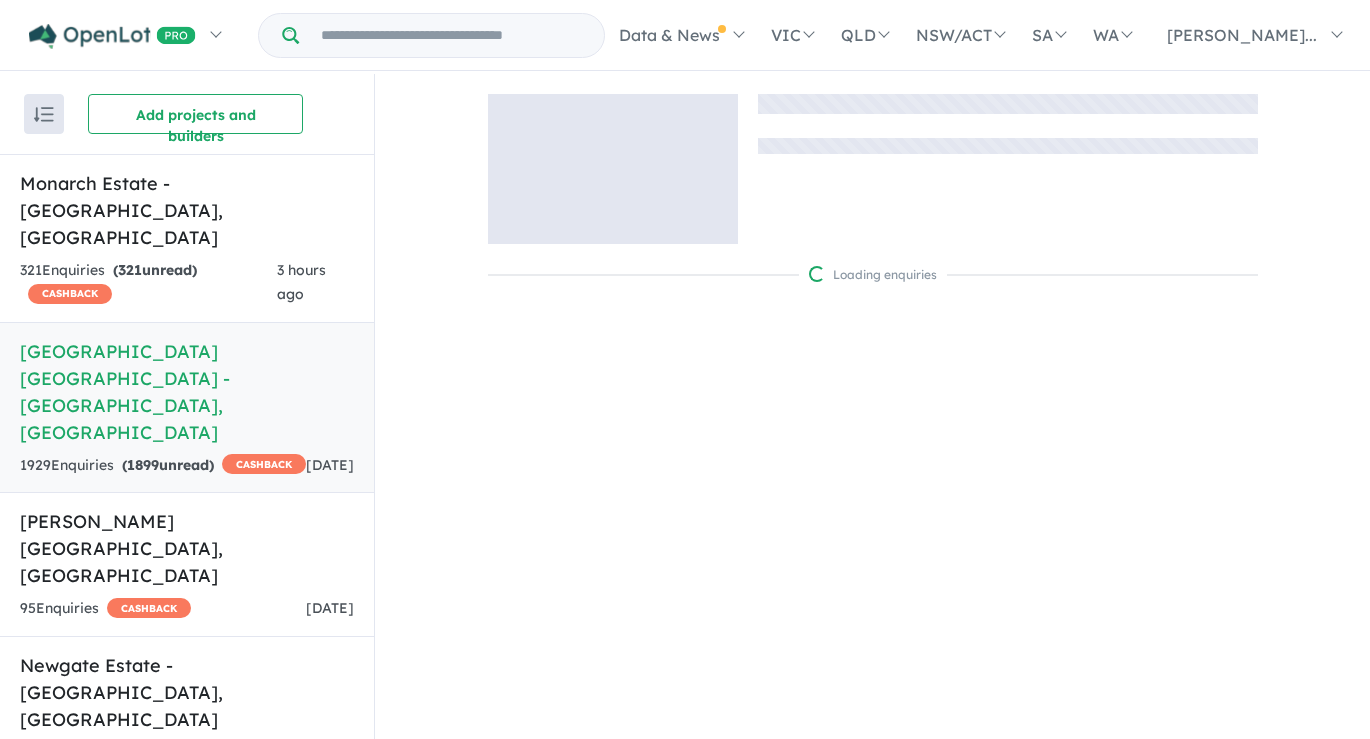 scroll, scrollTop: 0, scrollLeft: 0, axis: both 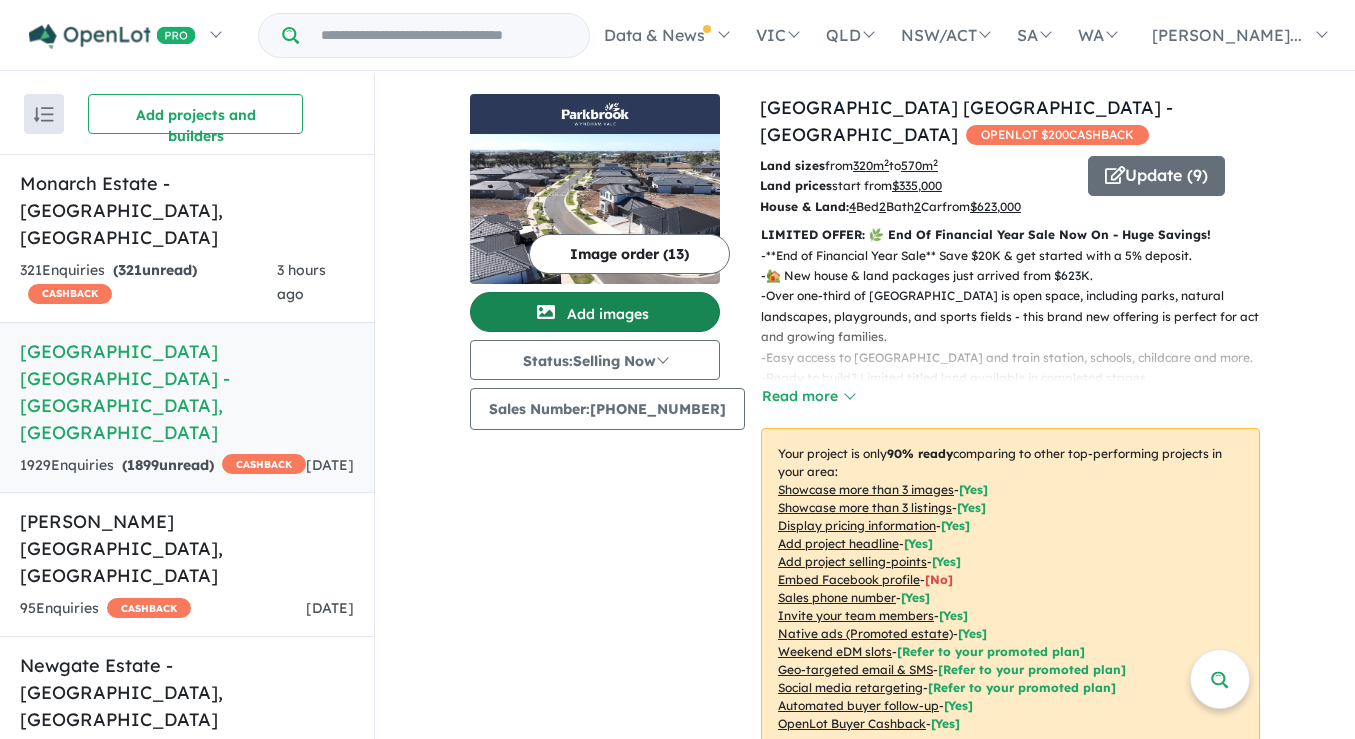 click on "Add images" at bounding box center [595, 312] 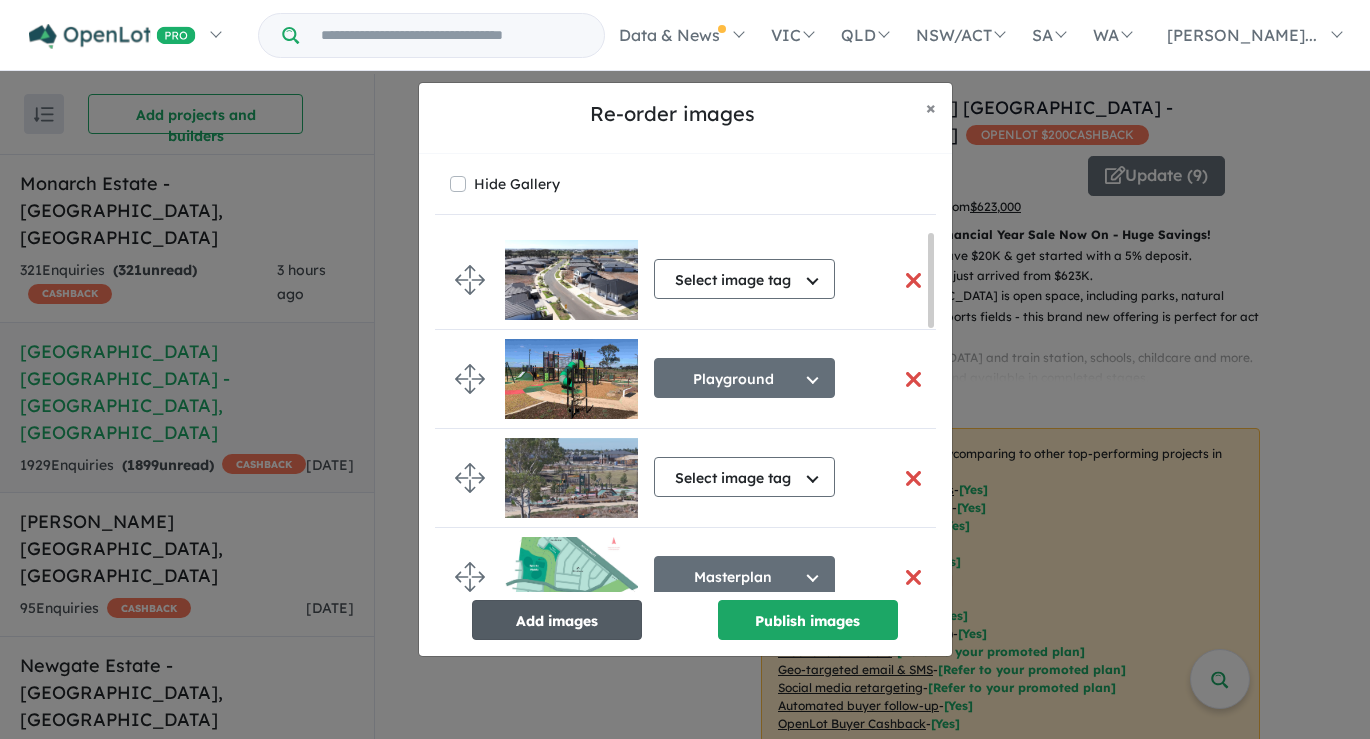 click on "Add images" at bounding box center [557, 620] 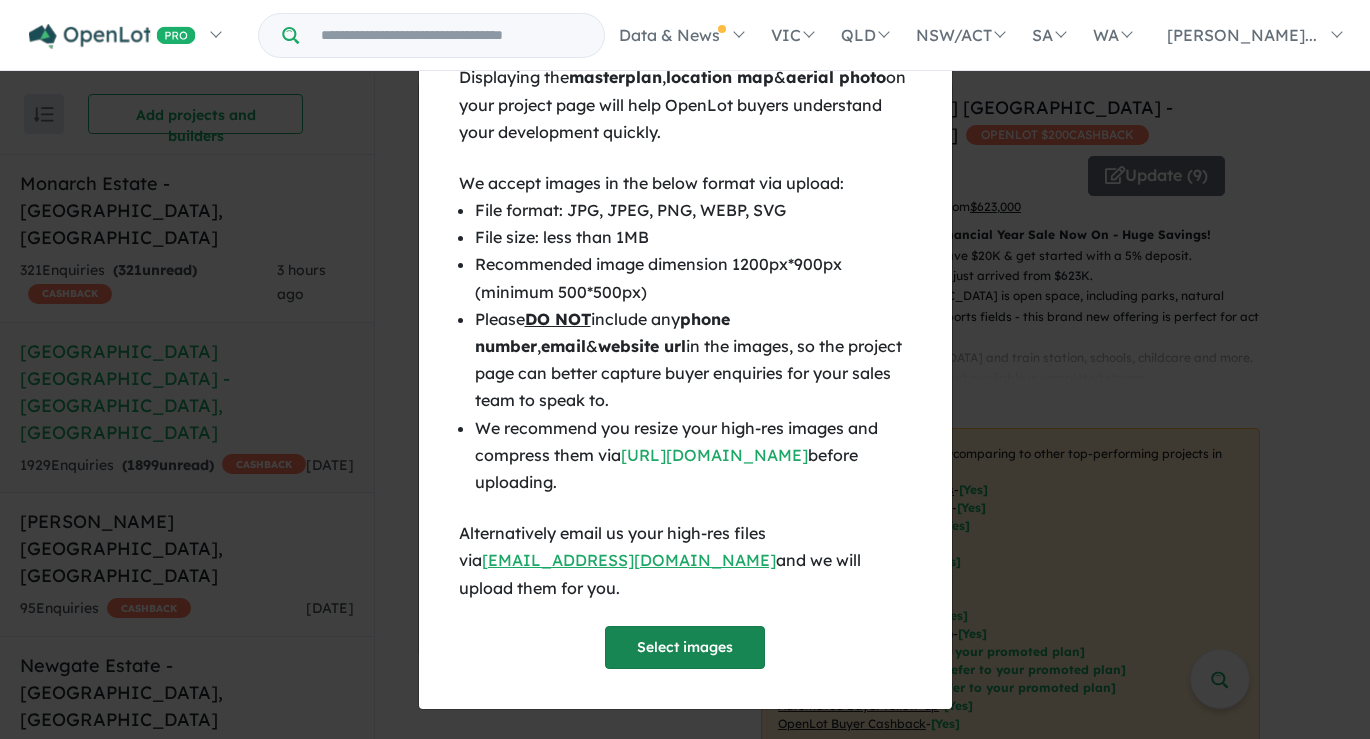 click on "Select images" at bounding box center (685, 647) 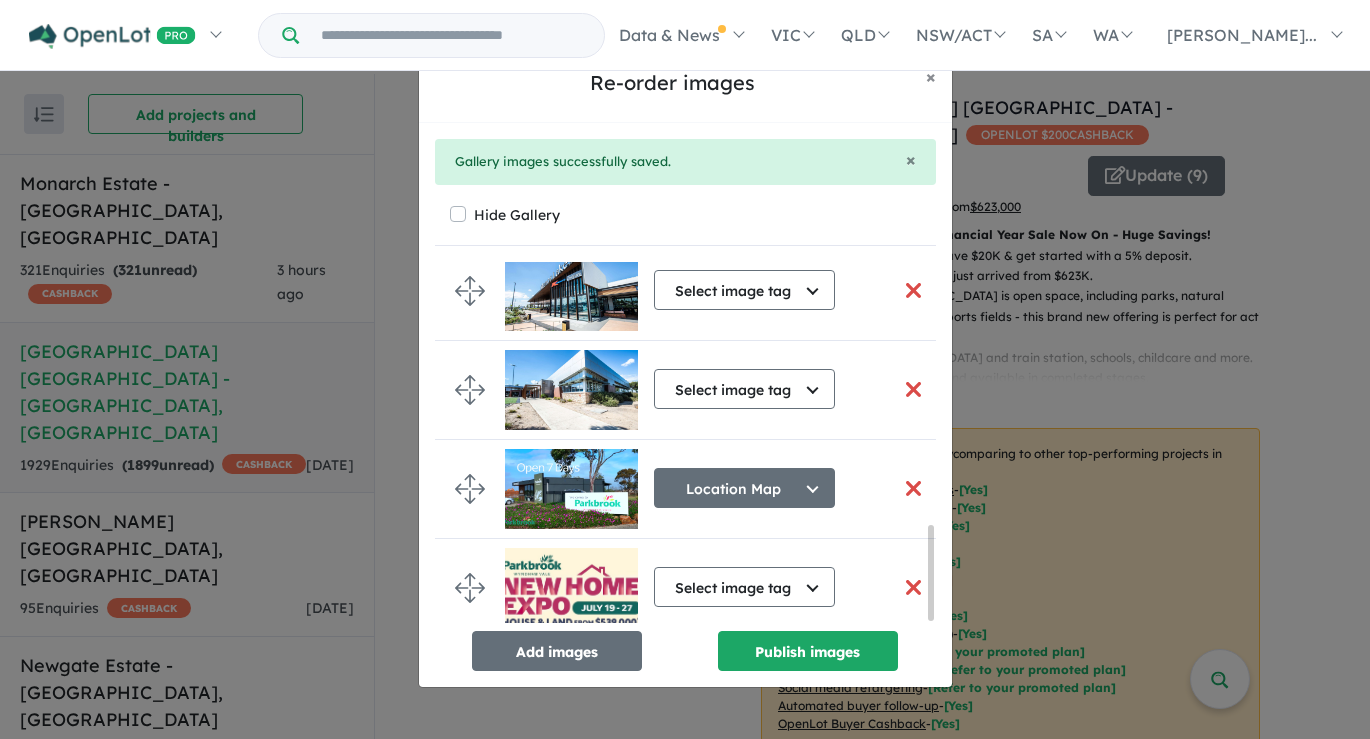 scroll, scrollTop: 1017, scrollLeft: 0, axis: vertical 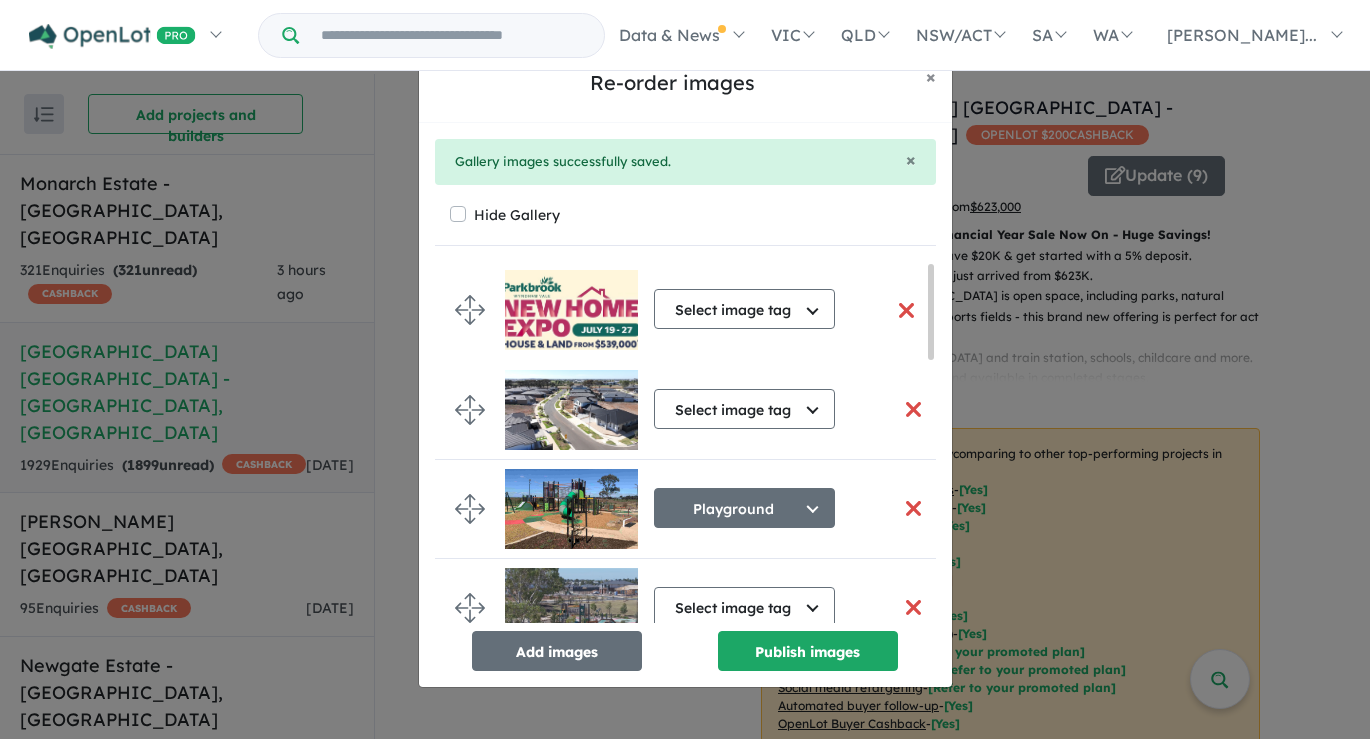 drag, startPoint x: 463, startPoint y: 579, endPoint x: 463, endPoint y: 308, distance: 271 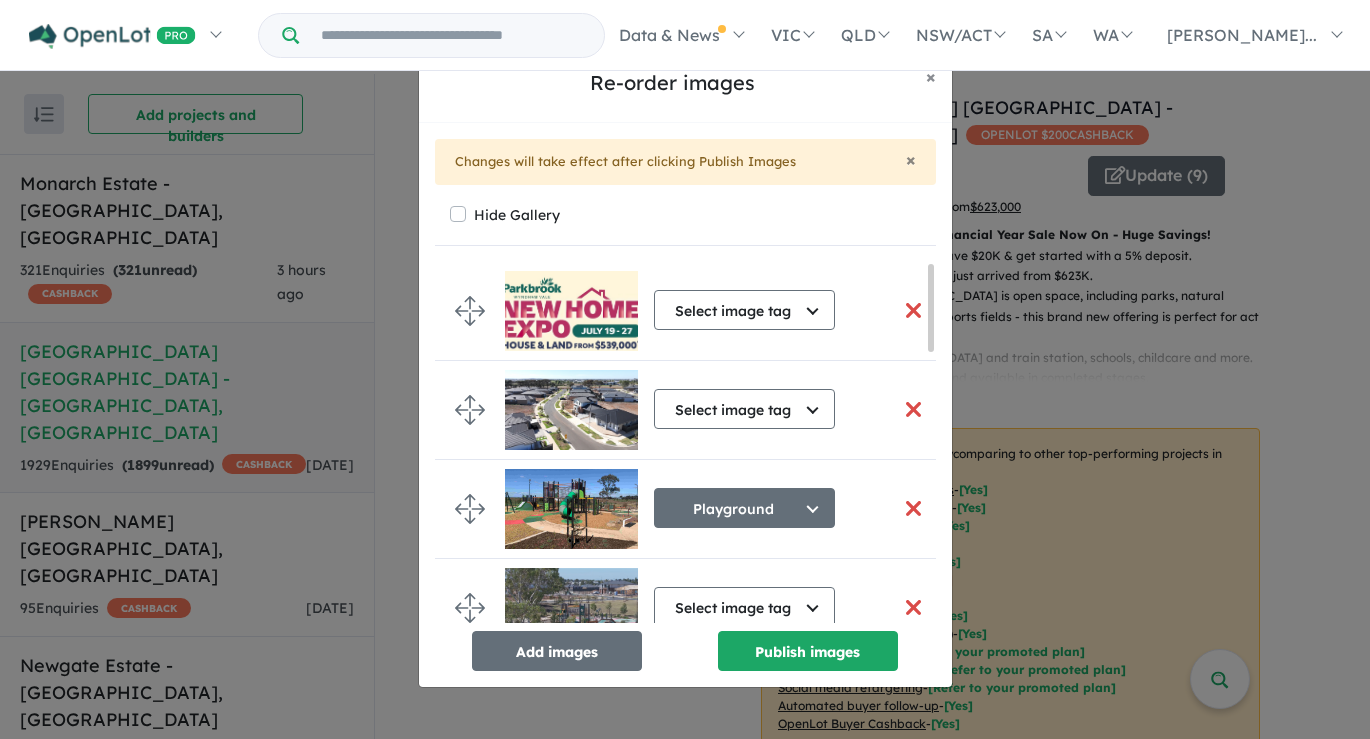 click at bounding box center (571, 311) 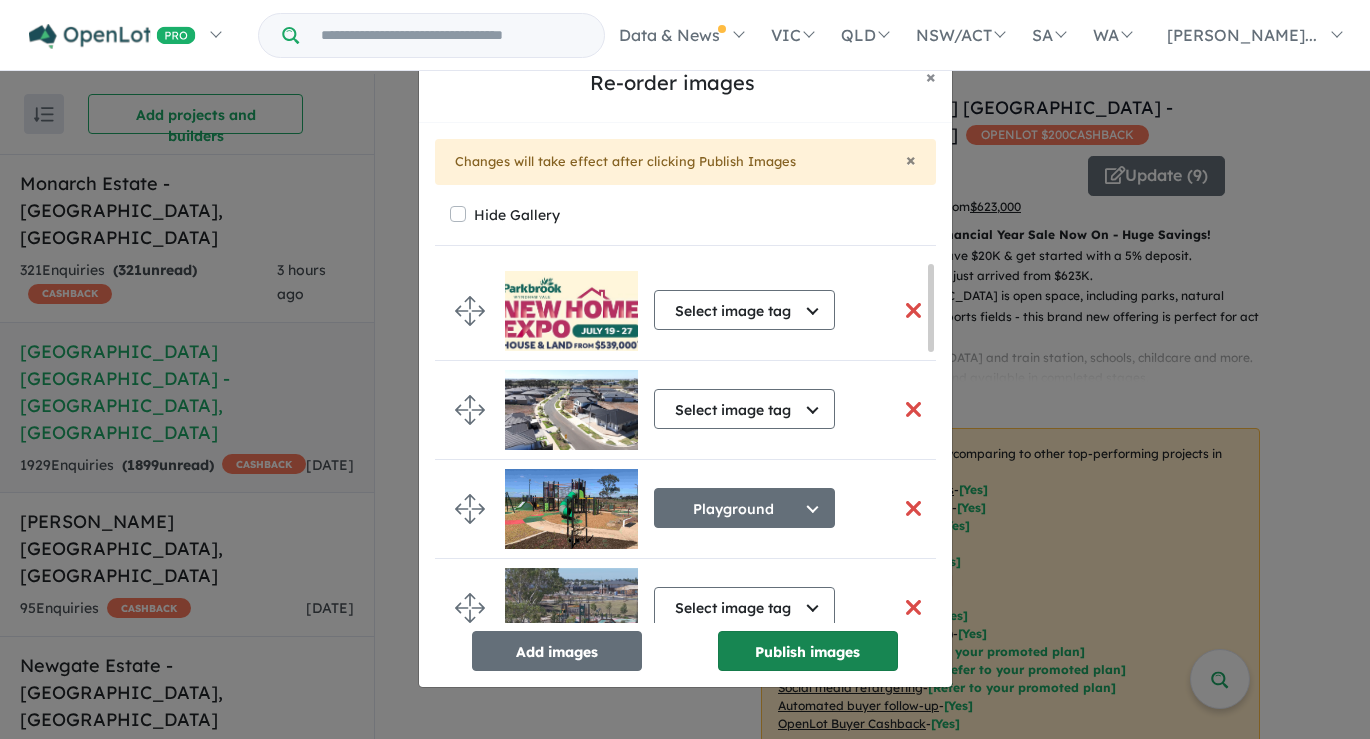 click on "Publish images" at bounding box center (808, 651) 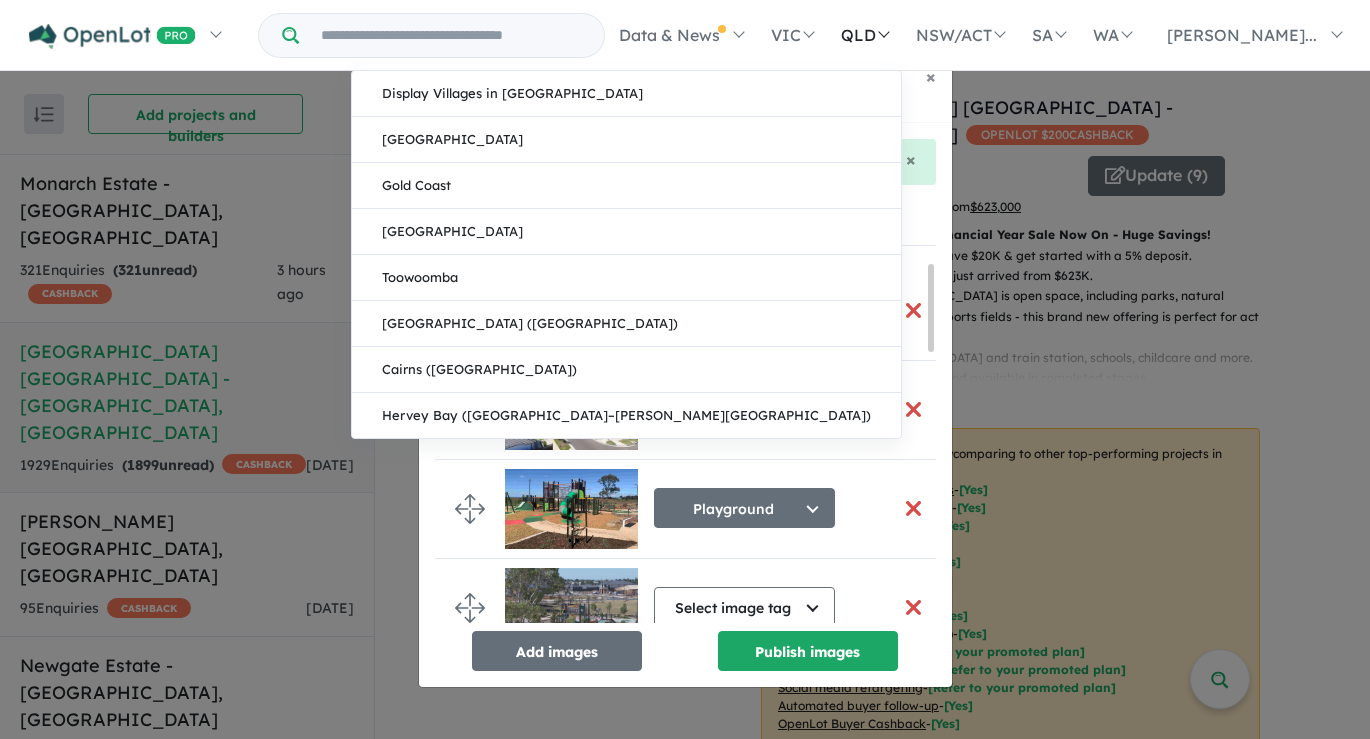 click on "Display Villages in [GEOGRAPHIC_DATA]     [GEOGRAPHIC_DATA]     [GEOGRAPHIC_DATA]     [GEOGRAPHIC_DATA]     [GEOGRAPHIC_DATA]     [GEOGRAPHIC_DATA] ([GEOGRAPHIC_DATA])     [GEOGRAPHIC_DATA] ([GEOGRAPHIC_DATA])     [GEOGRAPHIC_DATA] ([GEOGRAPHIC_DATA]–[PERSON_NAME][GEOGRAPHIC_DATA])" at bounding box center (626, 254) 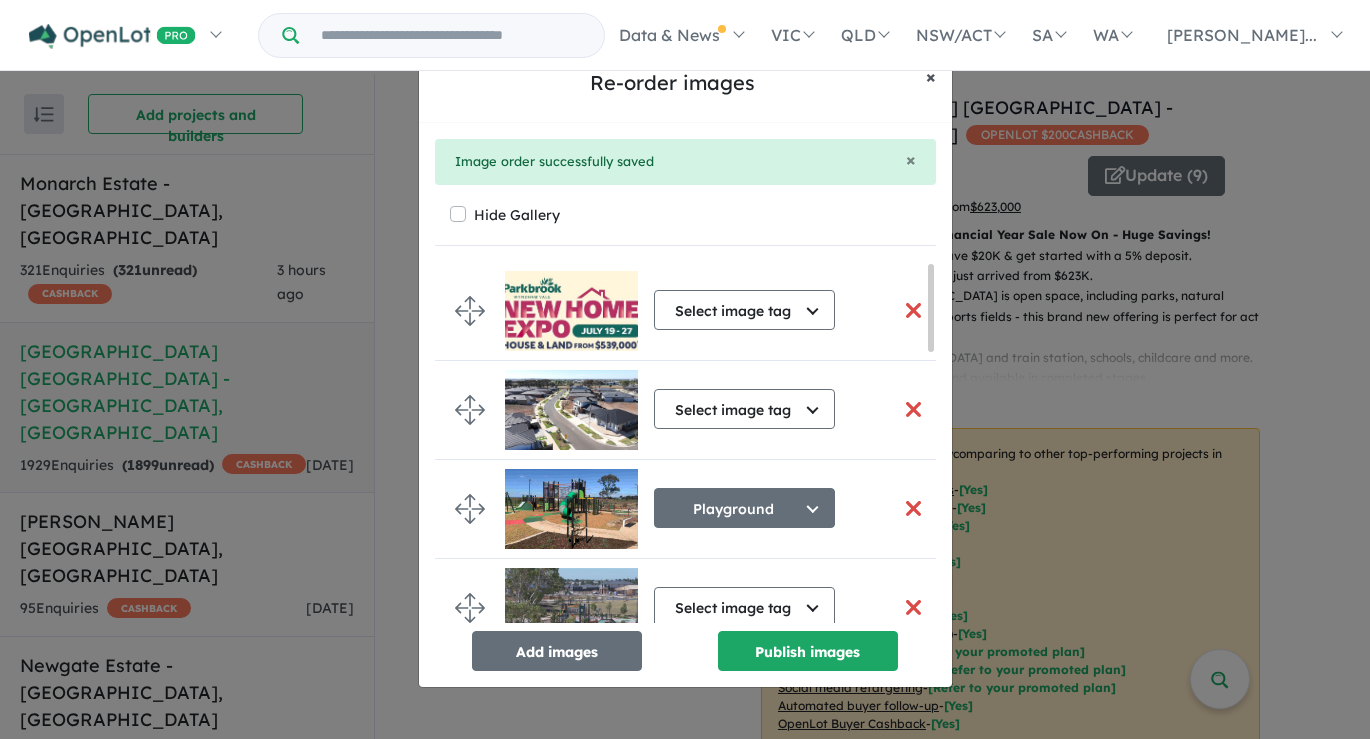 click on "×" at bounding box center (931, 76) 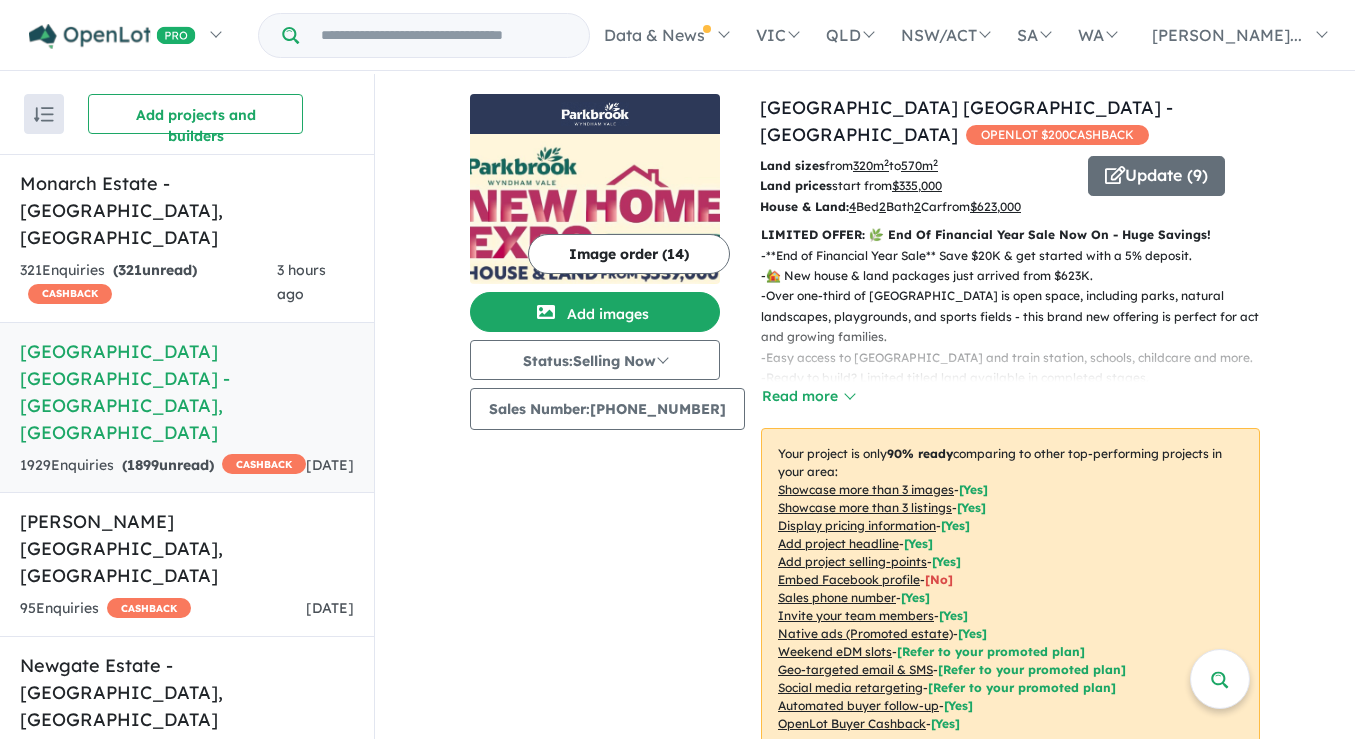 click at bounding box center [595, 209] 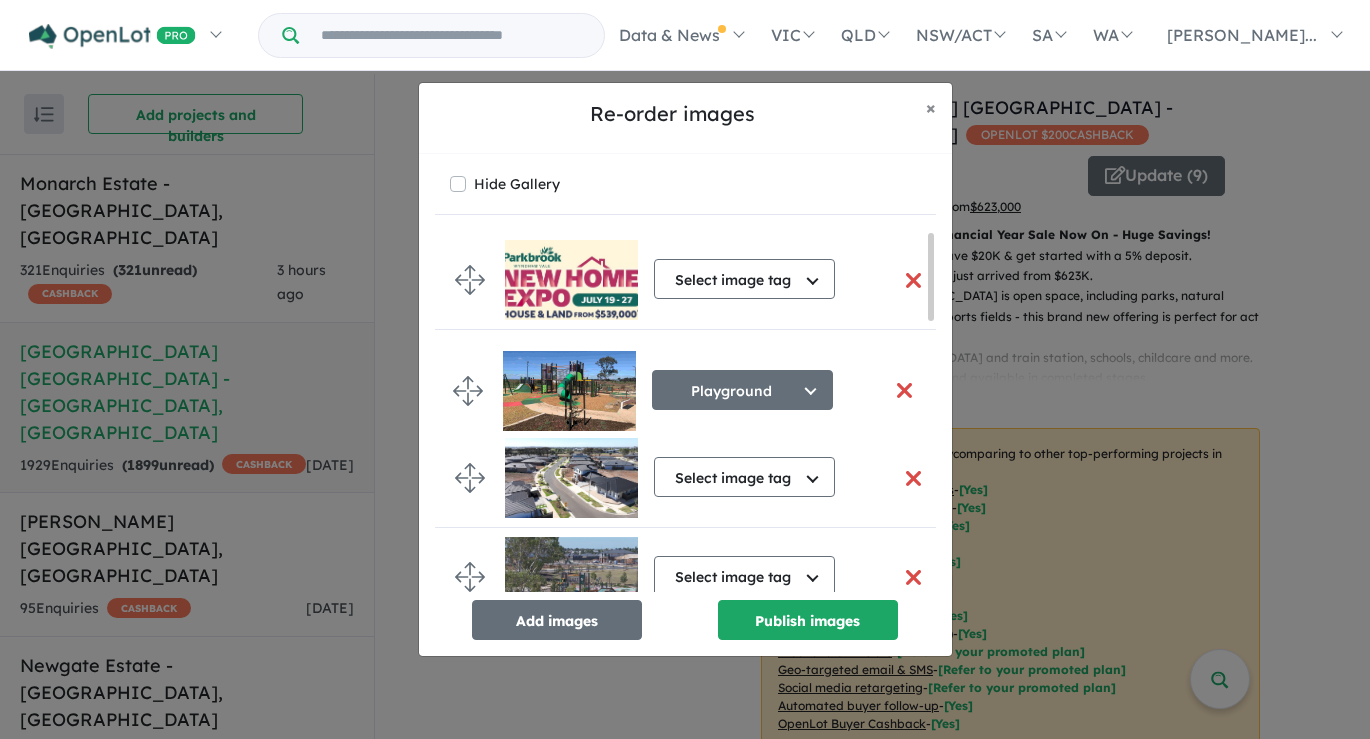 drag, startPoint x: 476, startPoint y: 470, endPoint x: 474, endPoint y: 382, distance: 88.02273 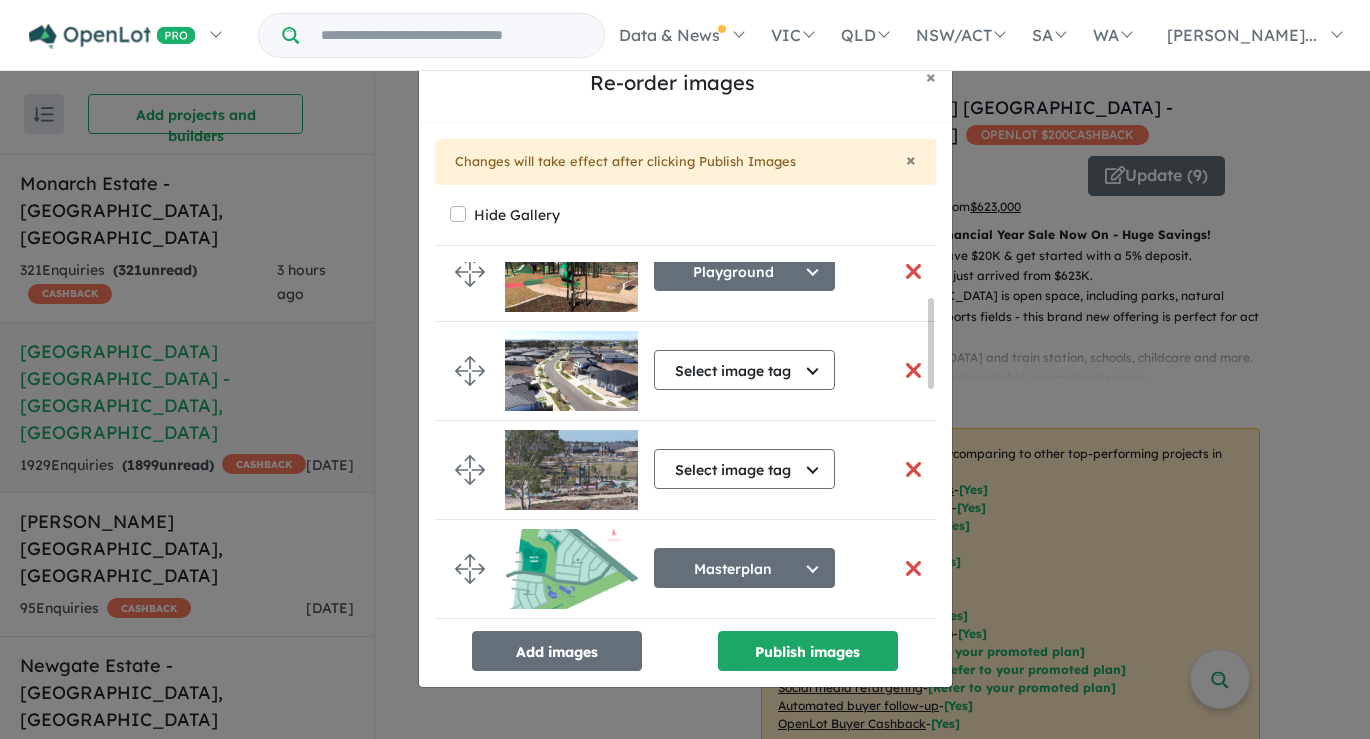 scroll, scrollTop: 139, scrollLeft: 0, axis: vertical 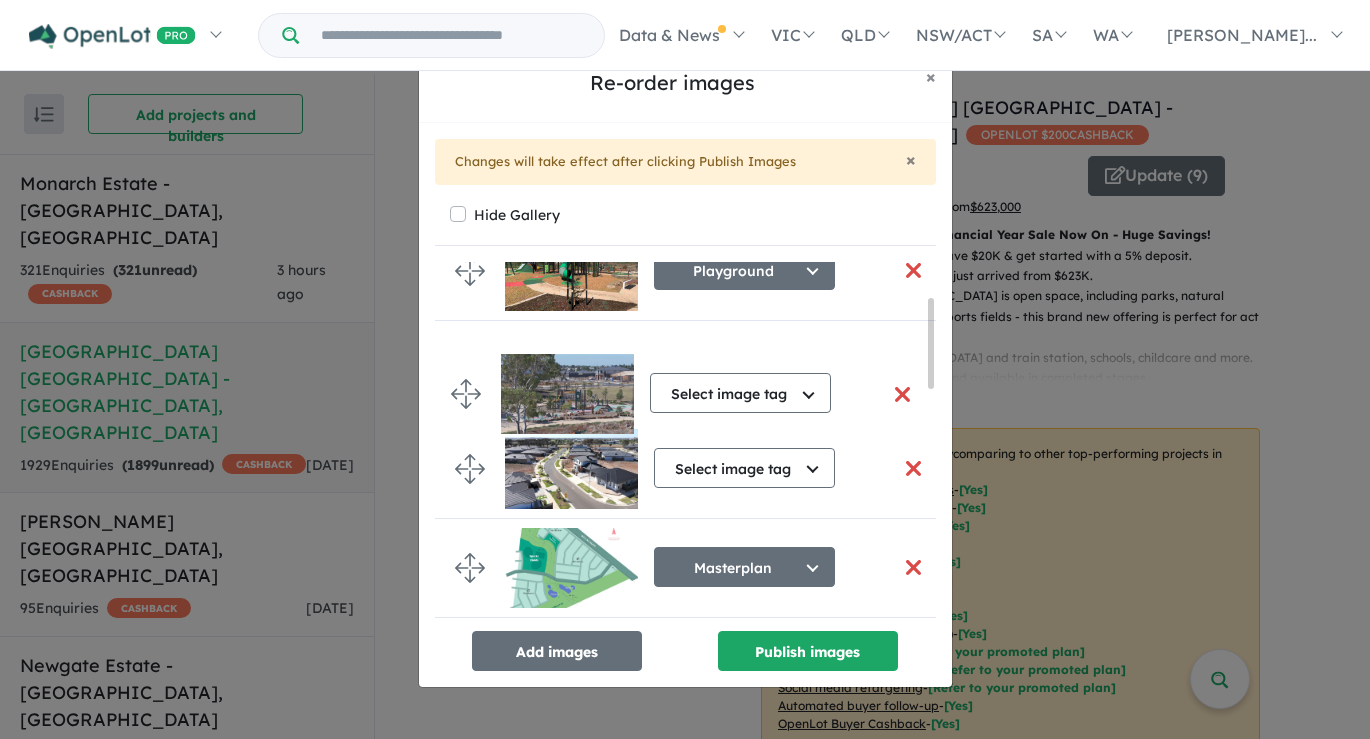 drag, startPoint x: 476, startPoint y: 467, endPoint x: 472, endPoint y: 391, distance: 76.105194 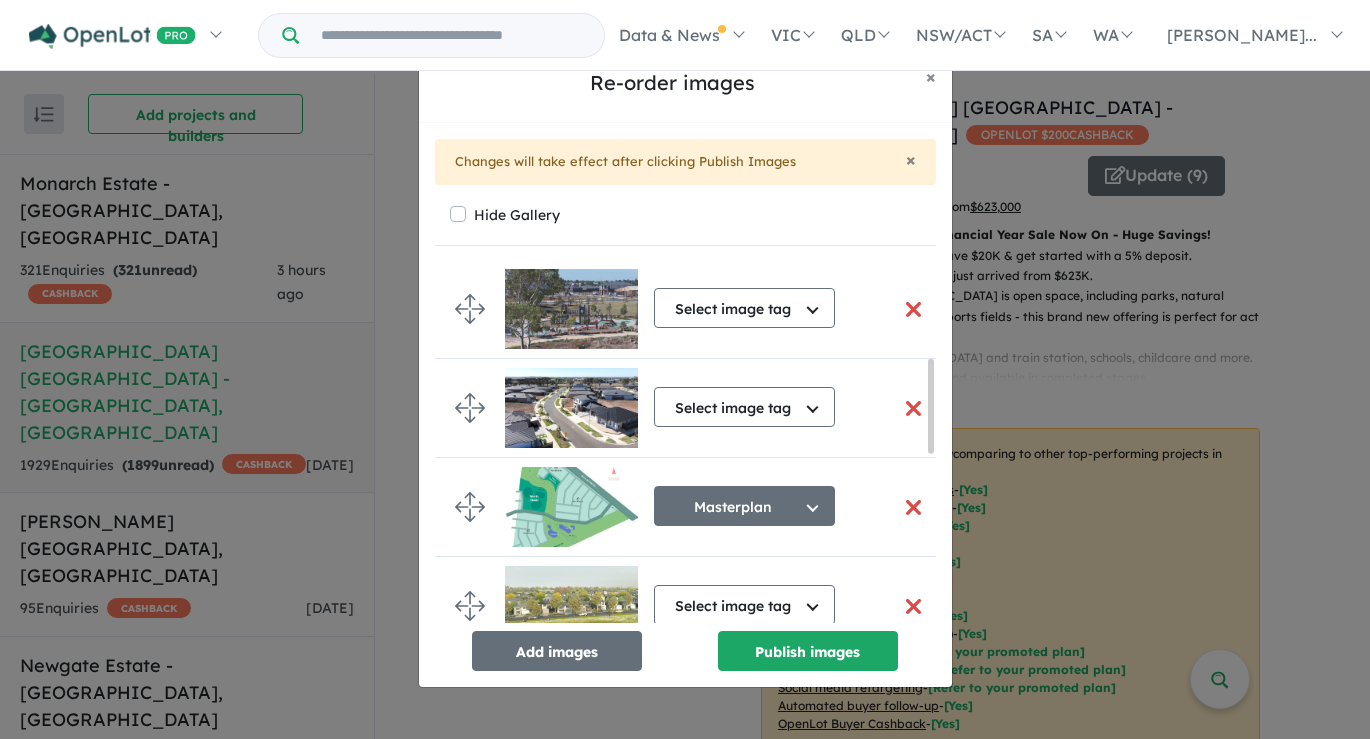 scroll, scrollTop: 0, scrollLeft: 0, axis: both 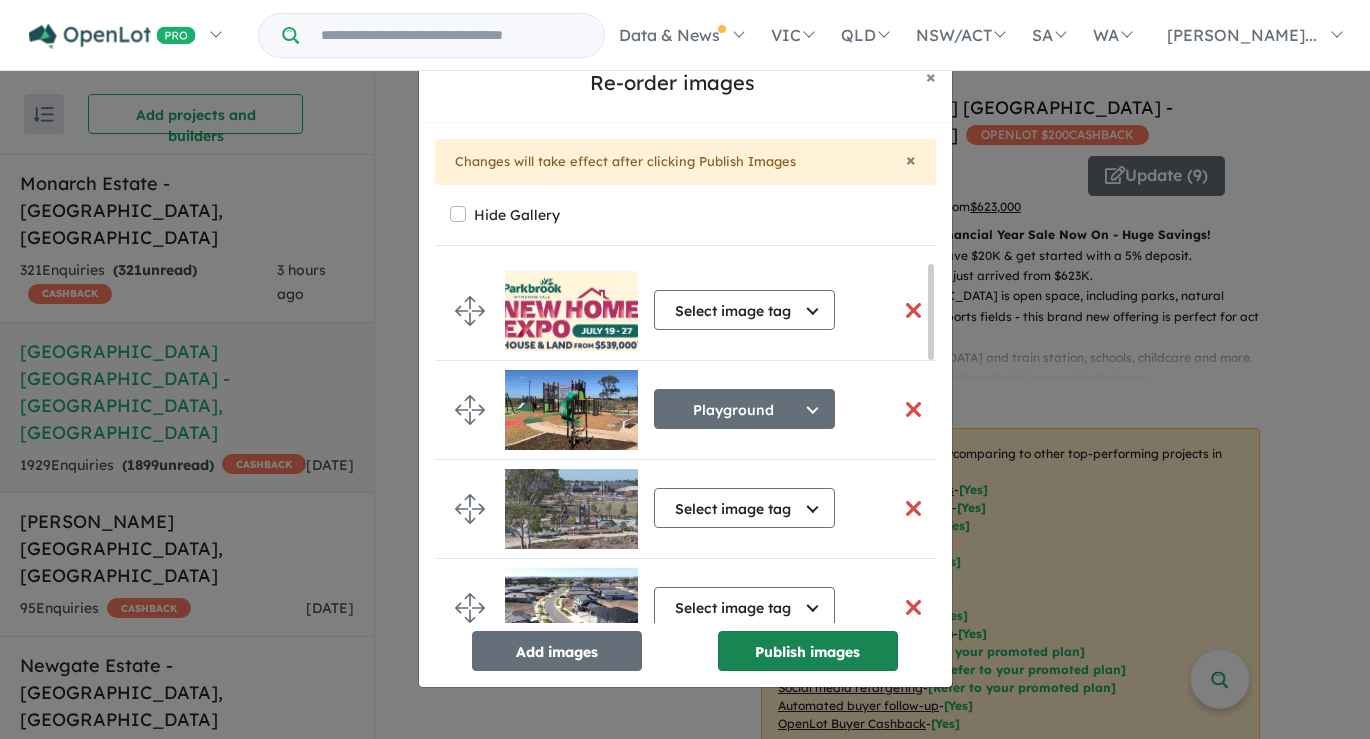 click on "Publish images" at bounding box center [808, 651] 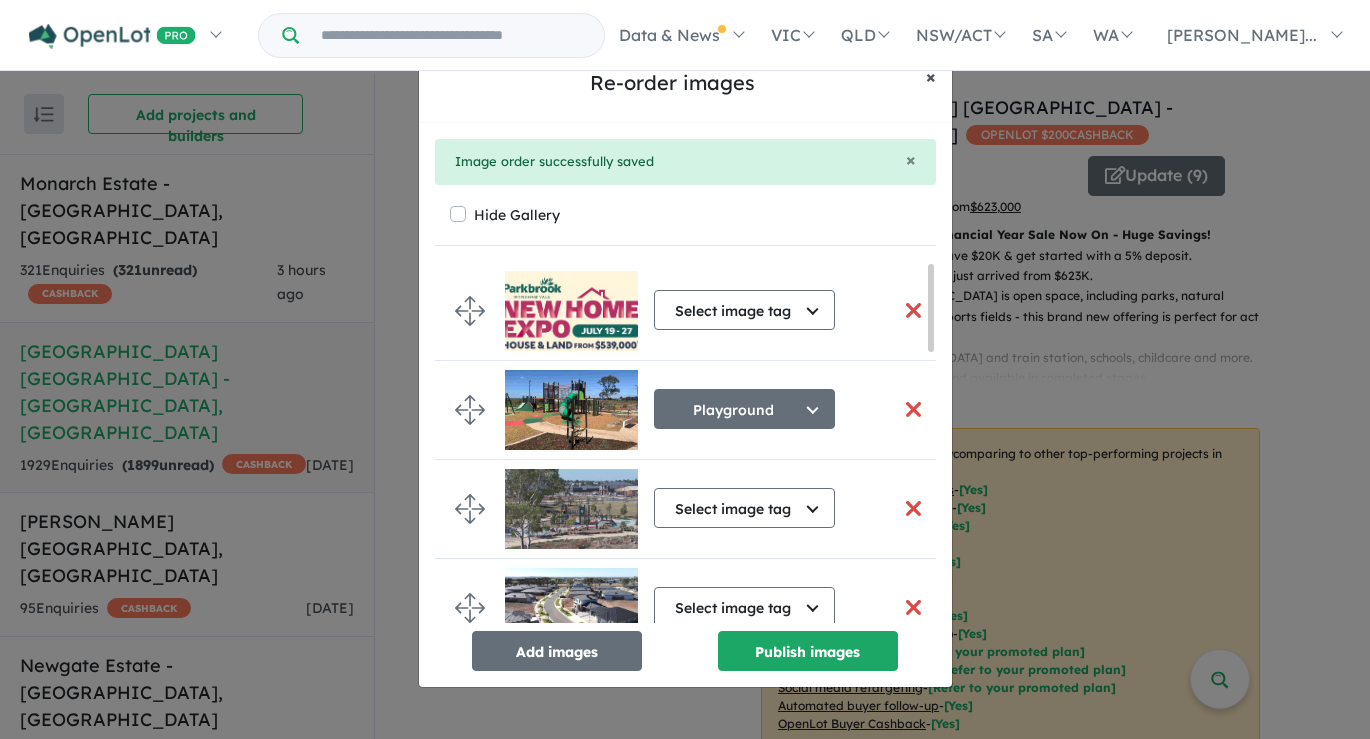 click on "× Close" at bounding box center (931, 77) 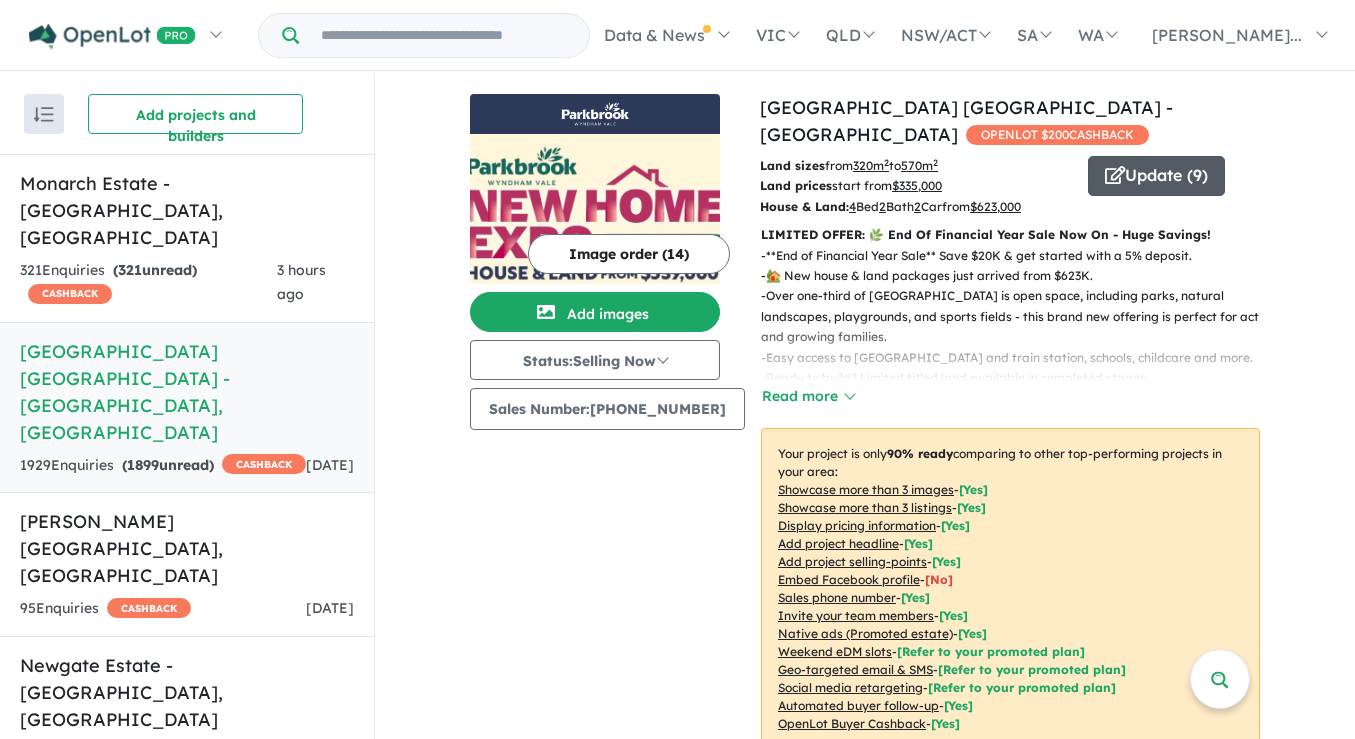 click on "Update ( 9 )" at bounding box center (1156, 176) 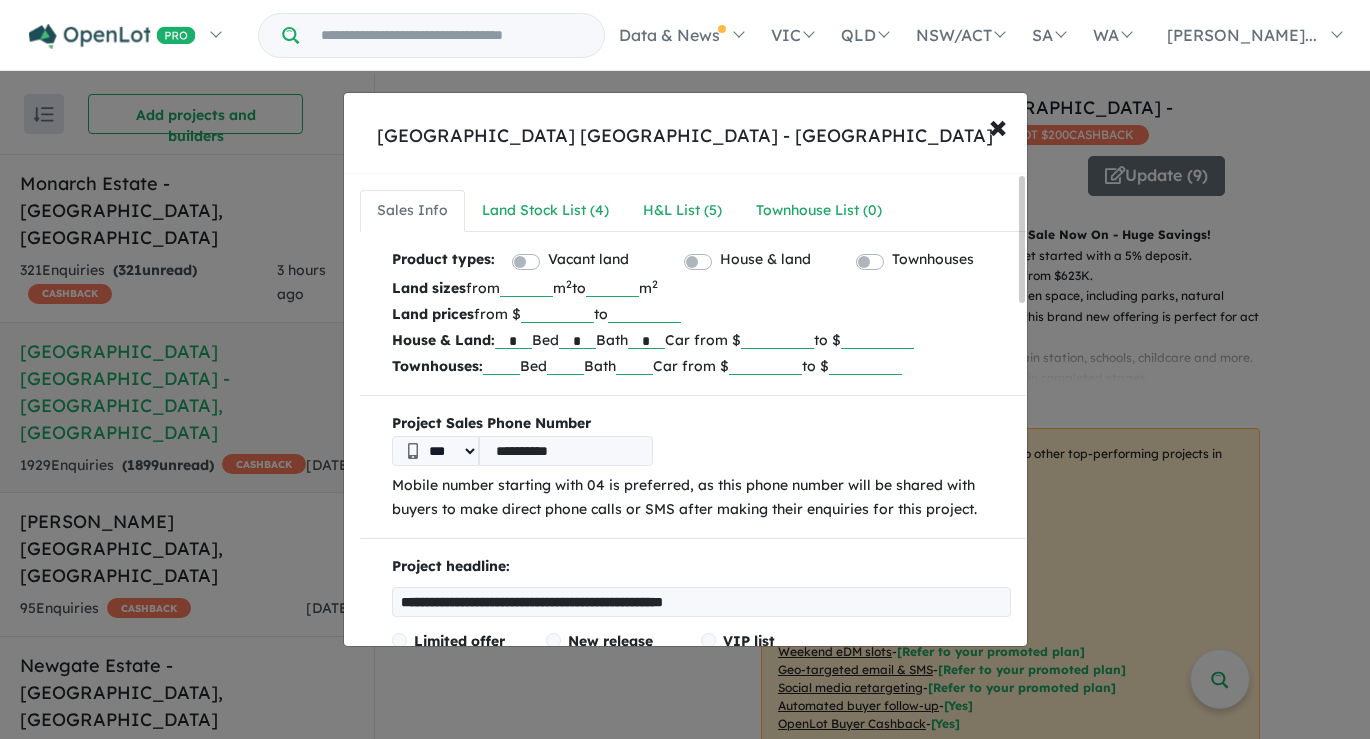 drag, startPoint x: 559, startPoint y: 281, endPoint x: 535, endPoint y: 289, distance: 25.298222 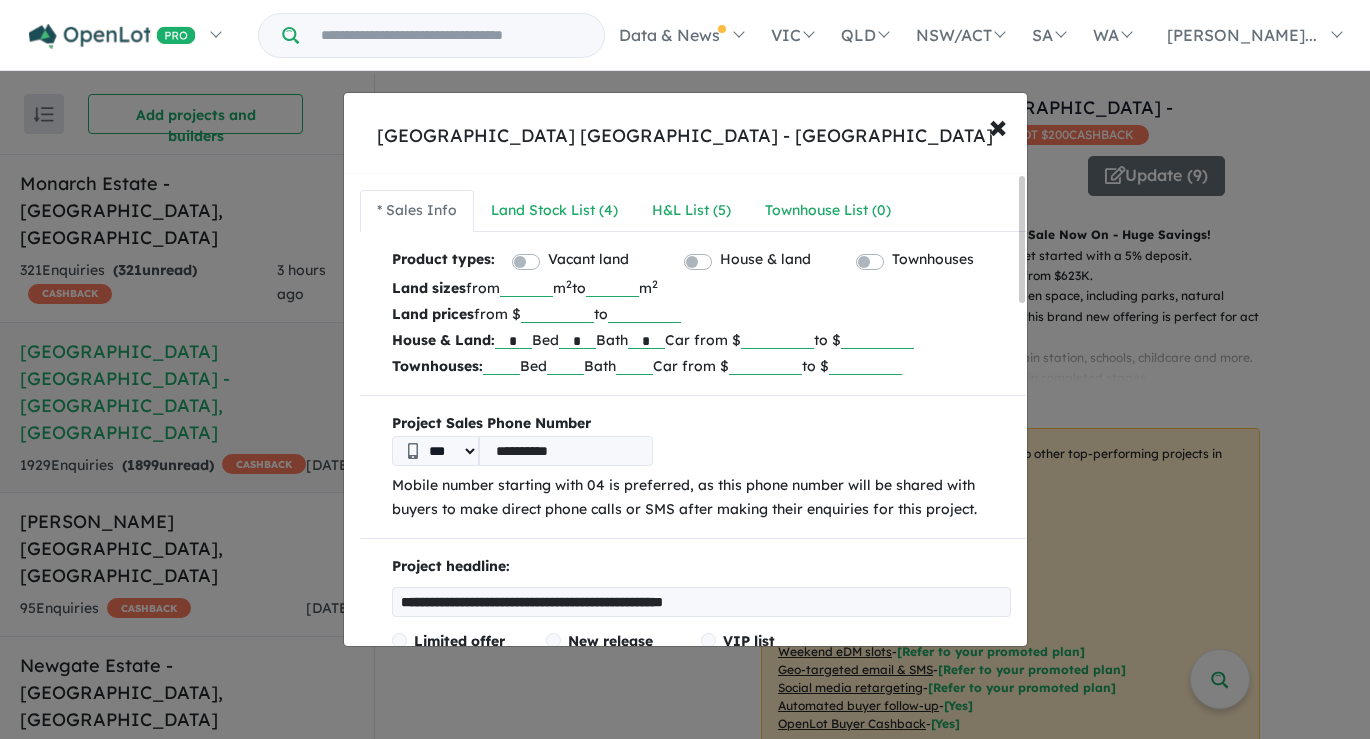 type on "***" 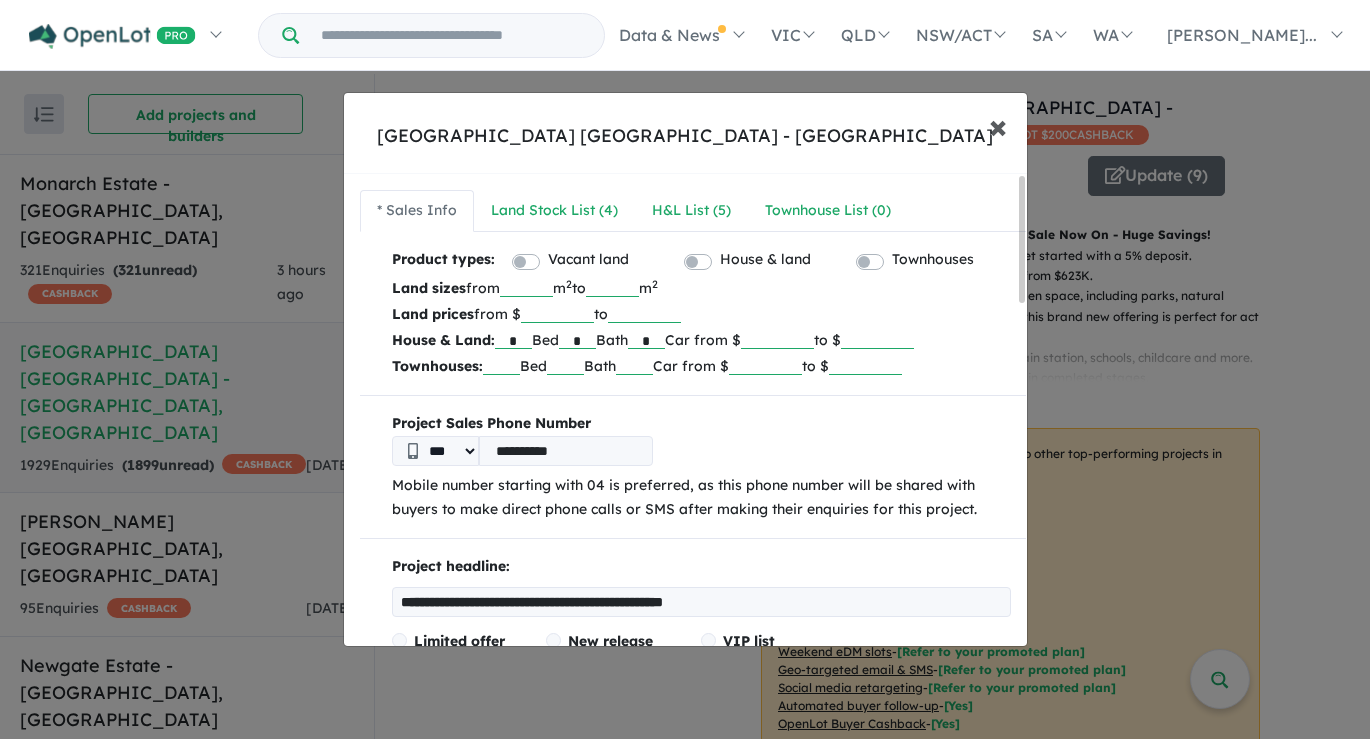 type on "*" 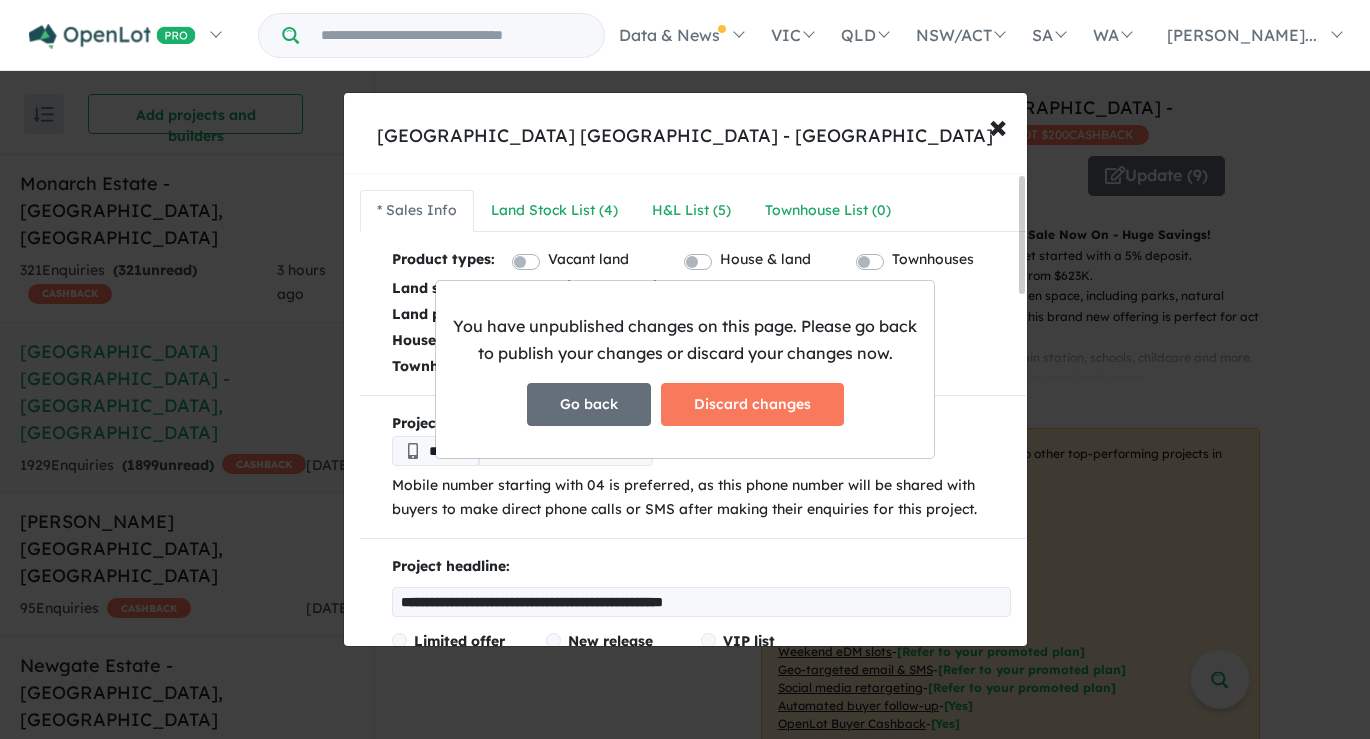 click on "Go back" at bounding box center [589, 404] 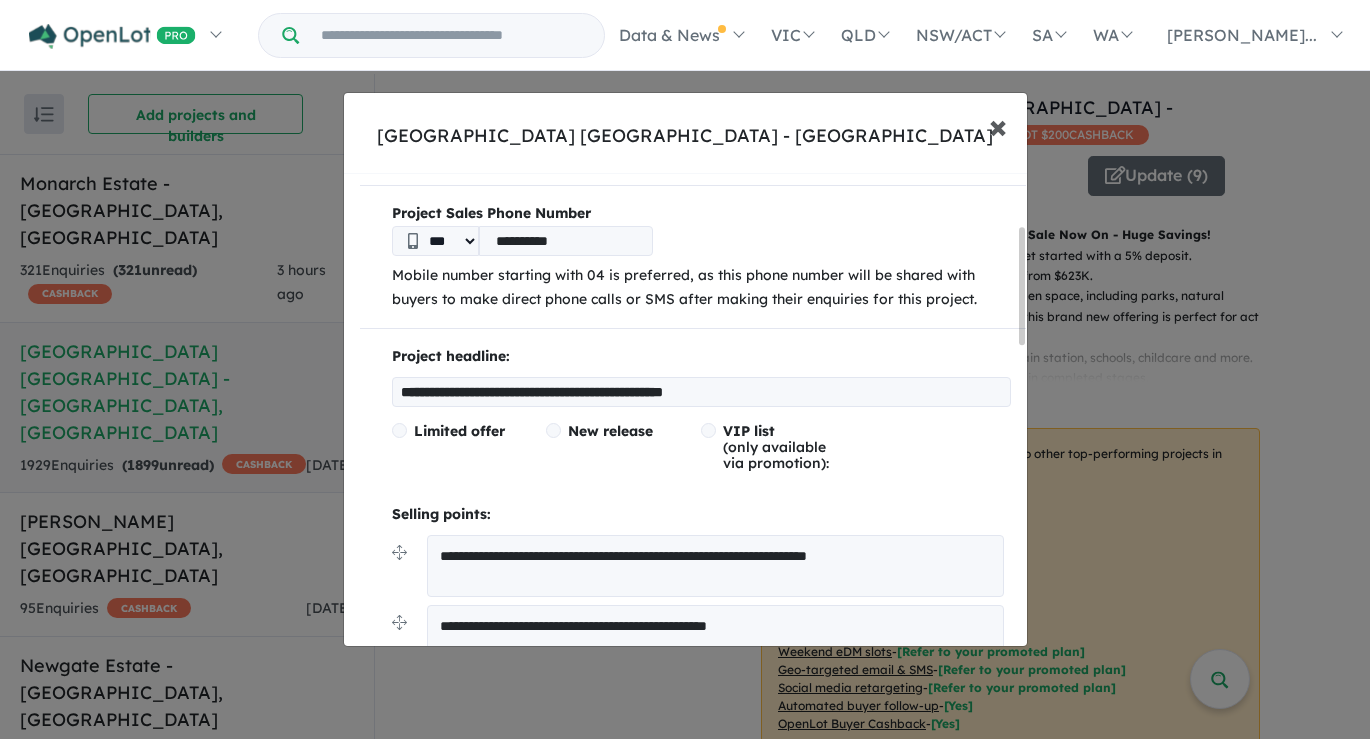 scroll, scrollTop: 211, scrollLeft: 0, axis: vertical 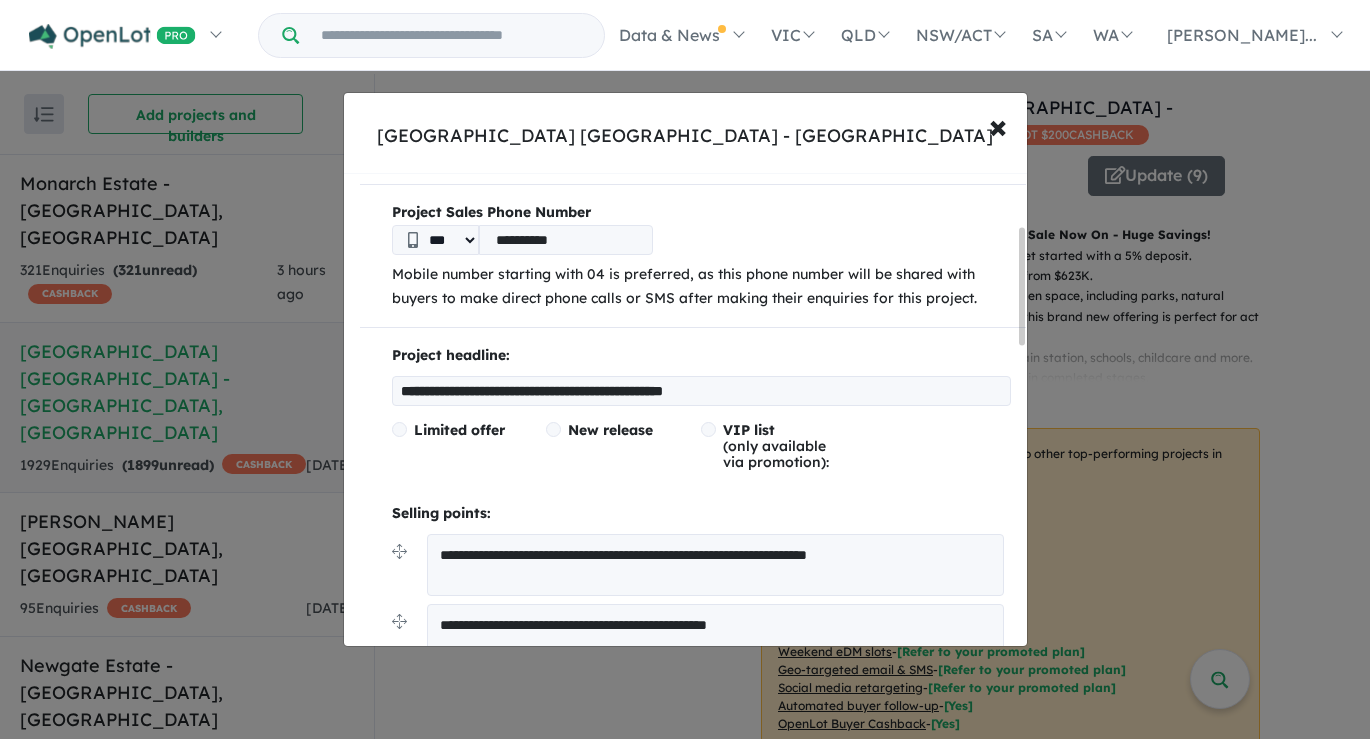 click on "**********" at bounding box center (701, 391) 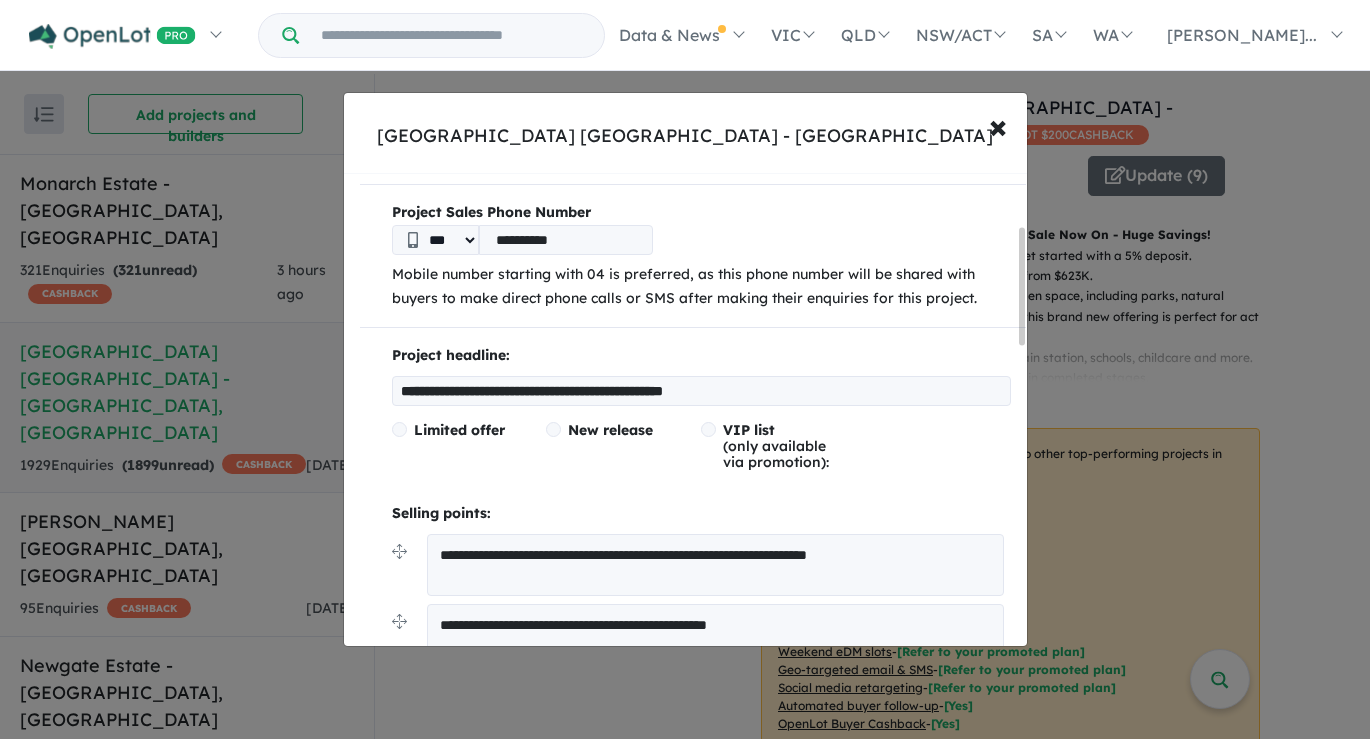 drag, startPoint x: 792, startPoint y: 390, endPoint x: 399, endPoint y: 371, distance: 393.459 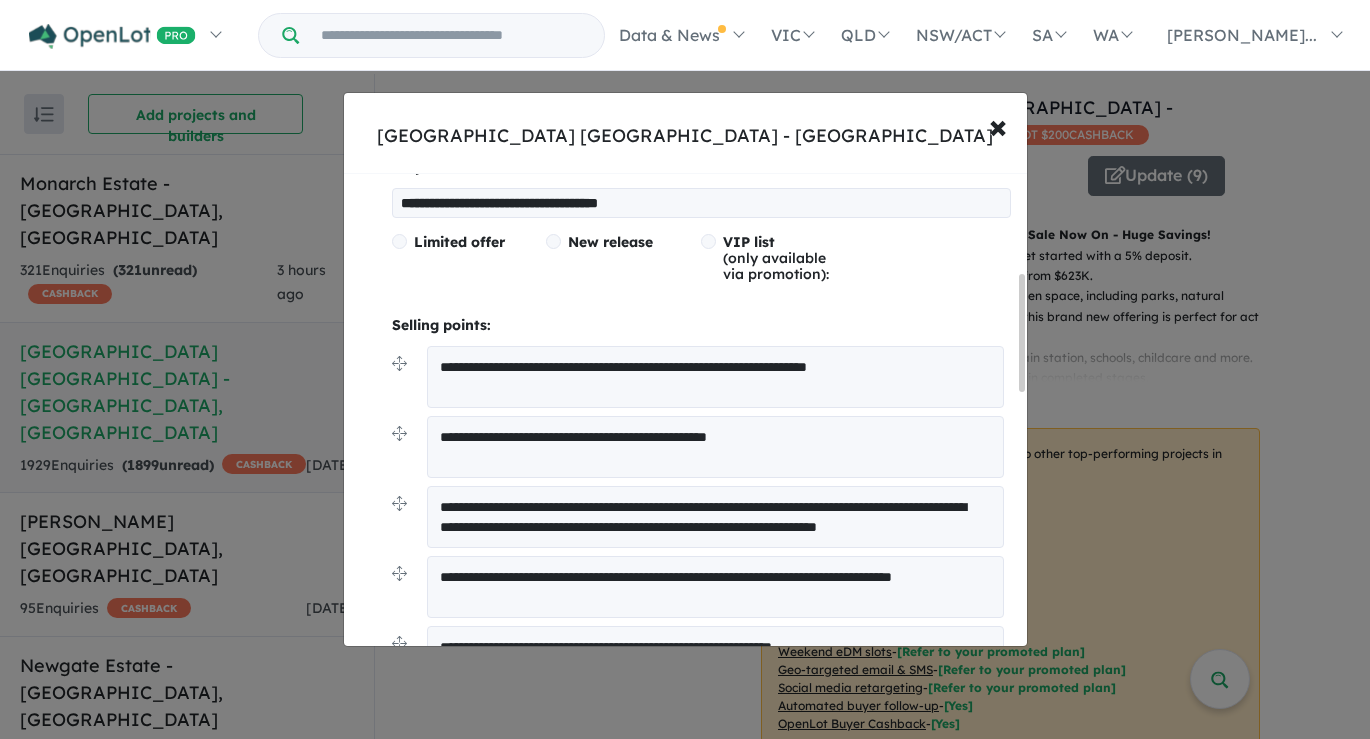 scroll, scrollTop: 402, scrollLeft: 0, axis: vertical 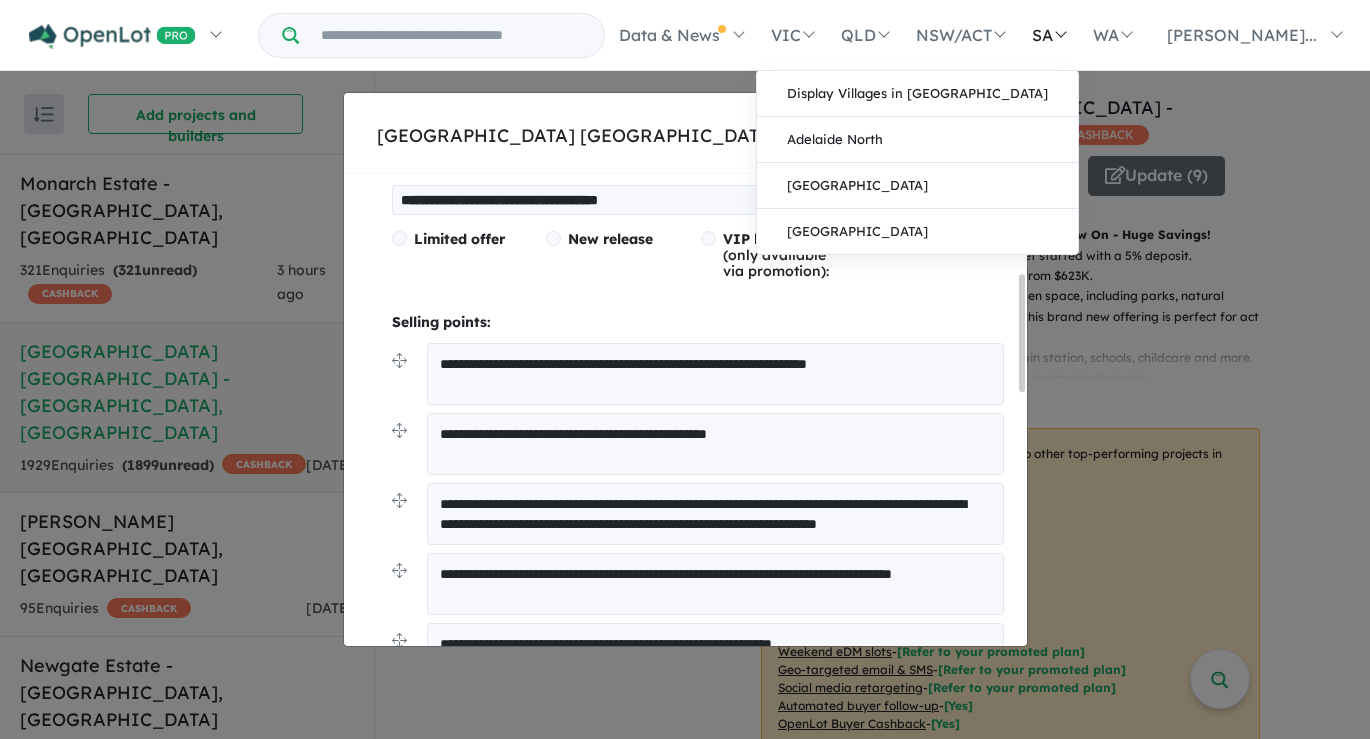 type on "**********" 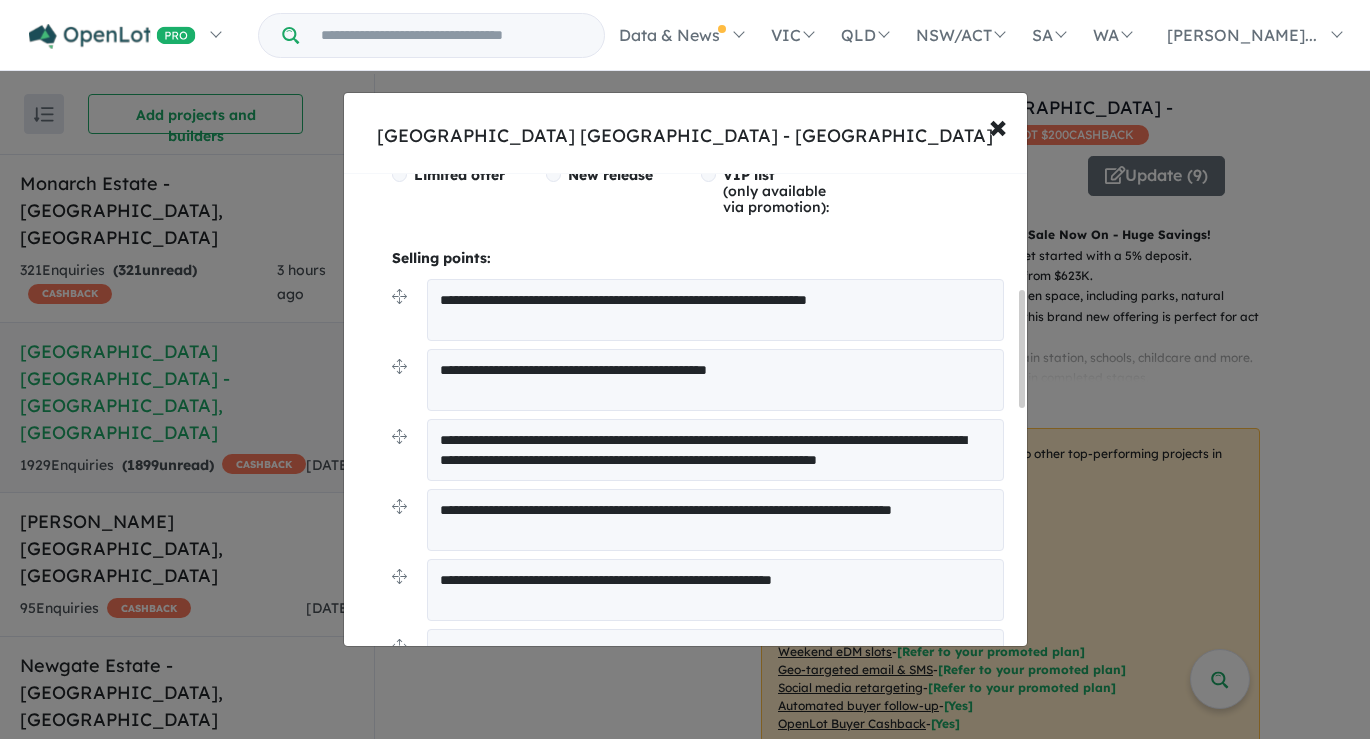 scroll, scrollTop: 467, scrollLeft: 0, axis: vertical 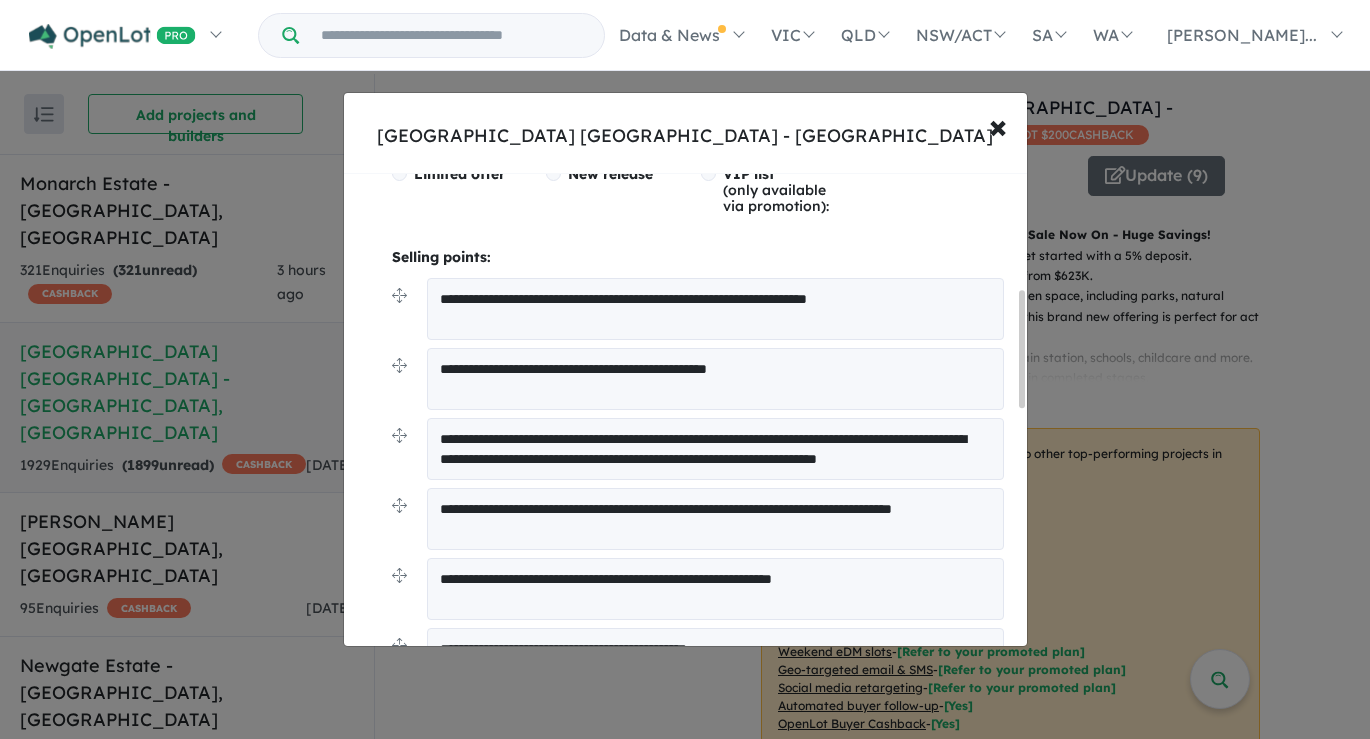 click on "**********" at bounding box center (715, 379) 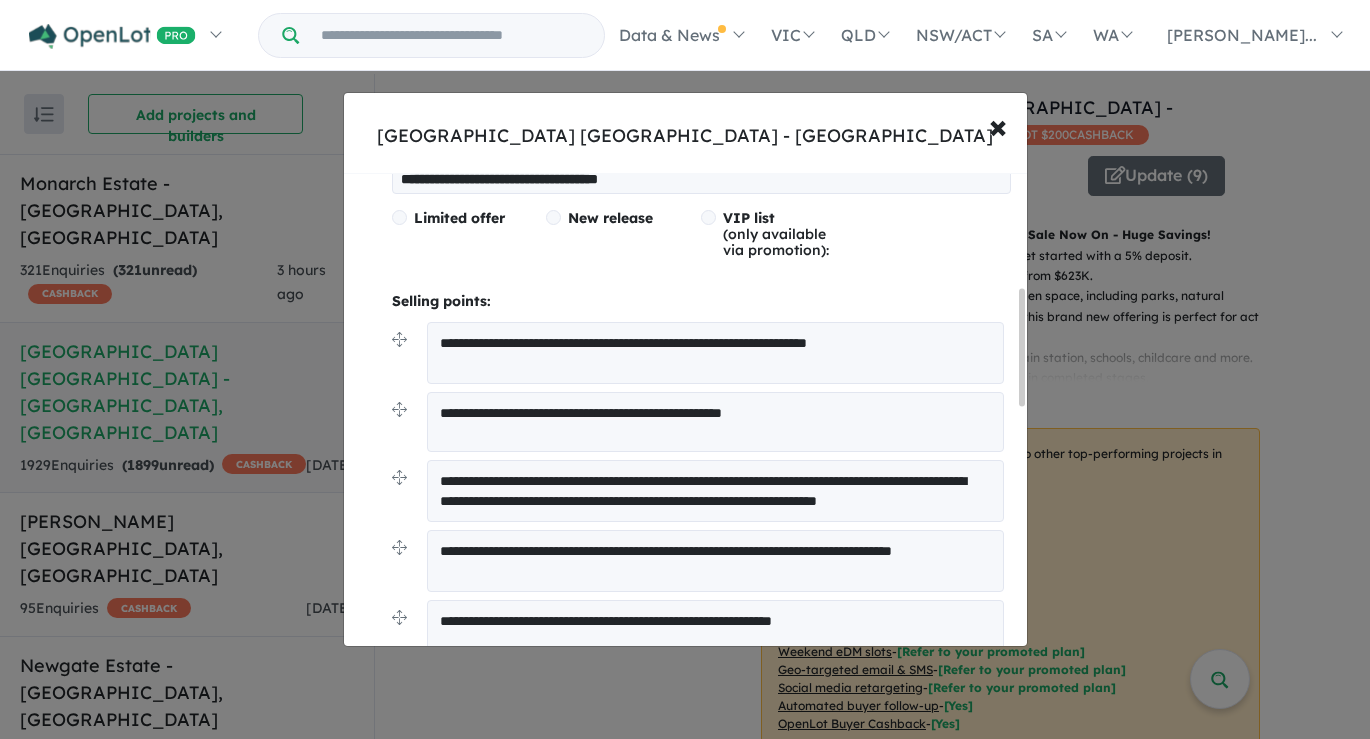 scroll, scrollTop: 422, scrollLeft: 0, axis: vertical 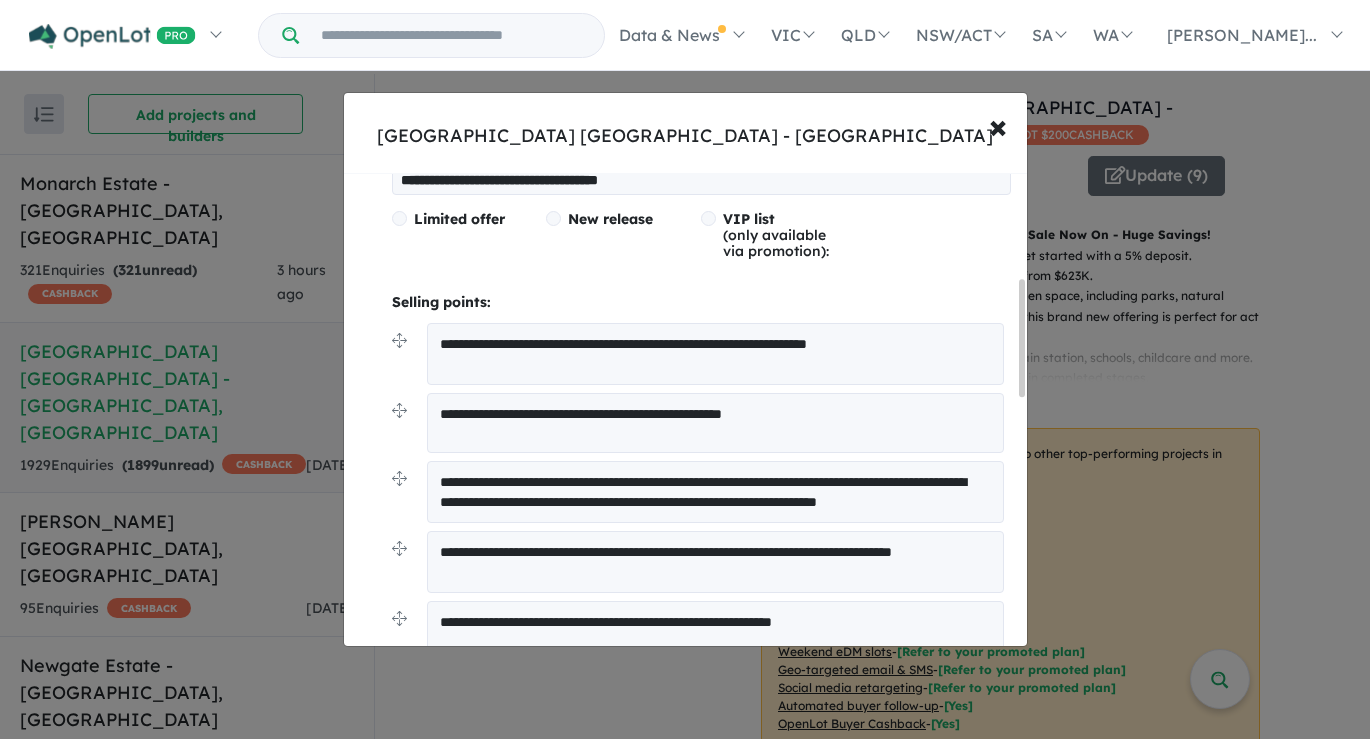 type on "**********" 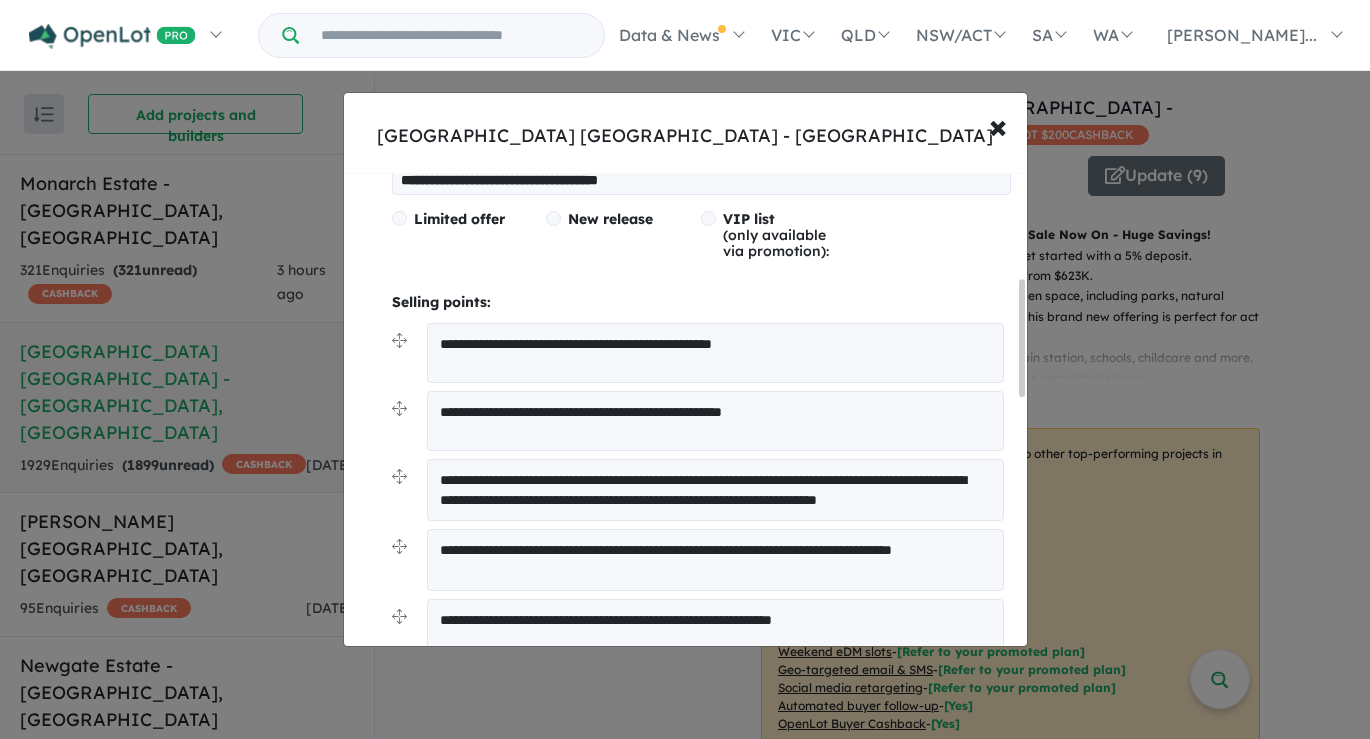 drag, startPoint x: 822, startPoint y: 339, endPoint x: 745, endPoint y: 347, distance: 77.41447 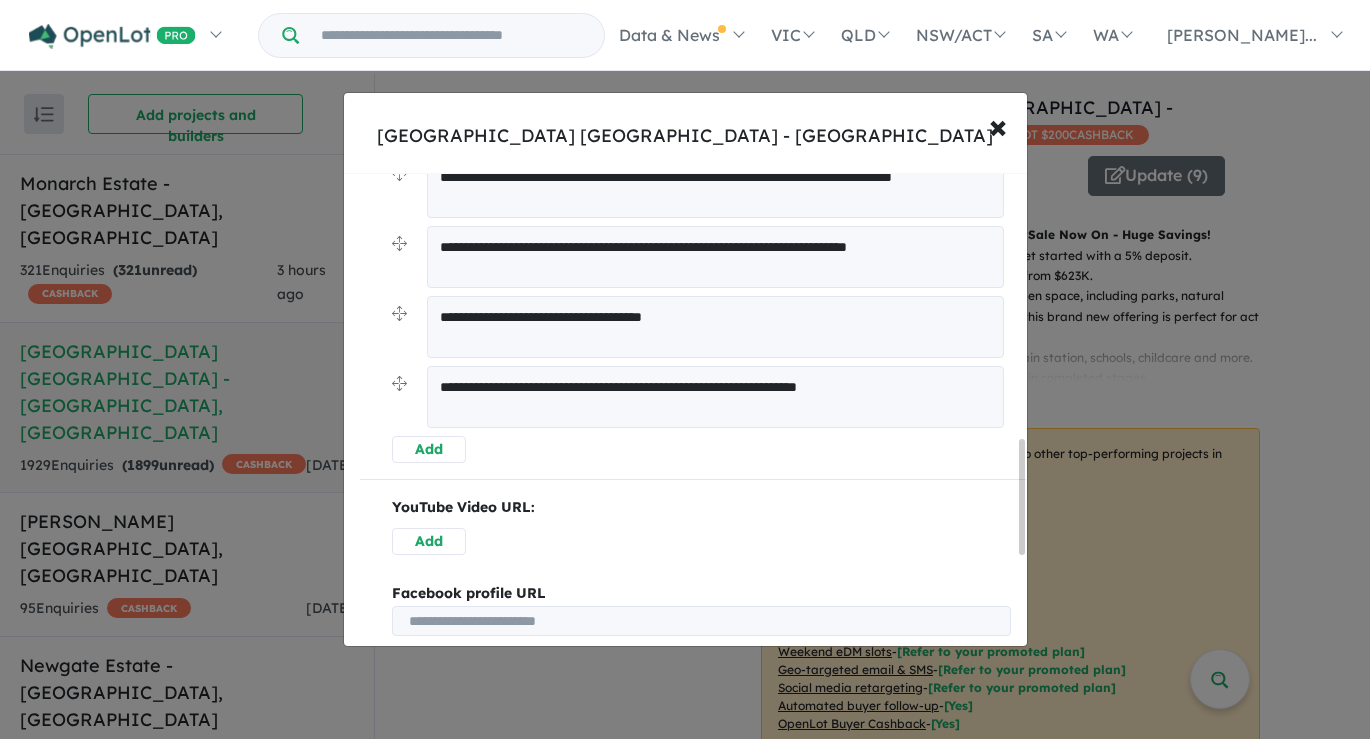 scroll, scrollTop: 1073, scrollLeft: 0, axis: vertical 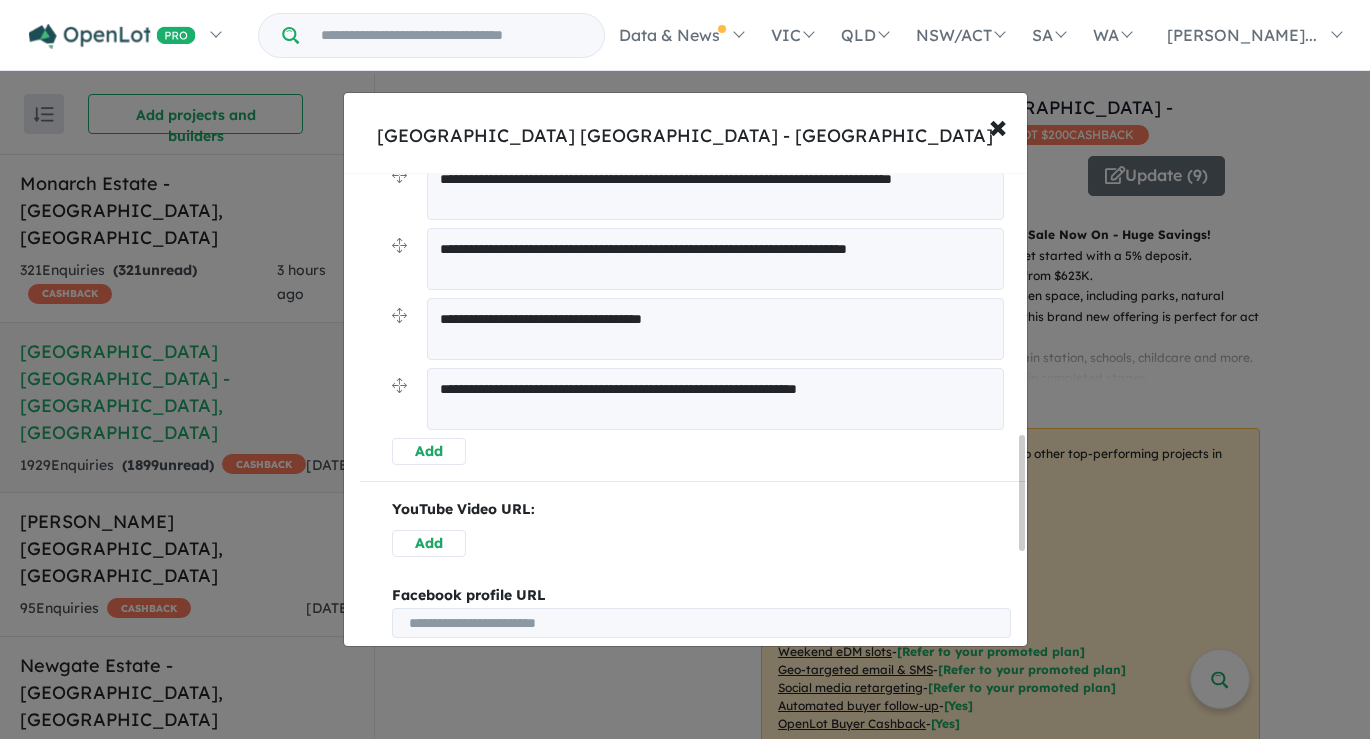 type on "**********" 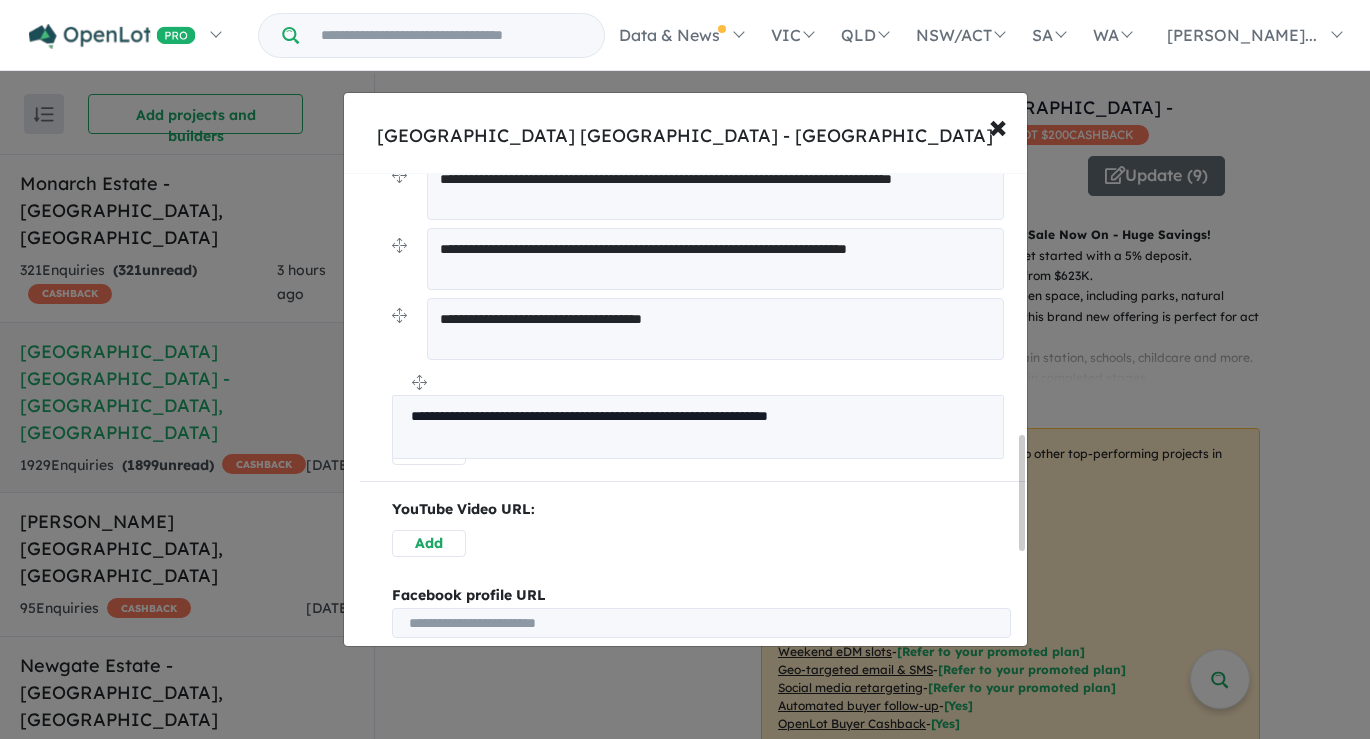 scroll, scrollTop: 1077, scrollLeft: 0, axis: vertical 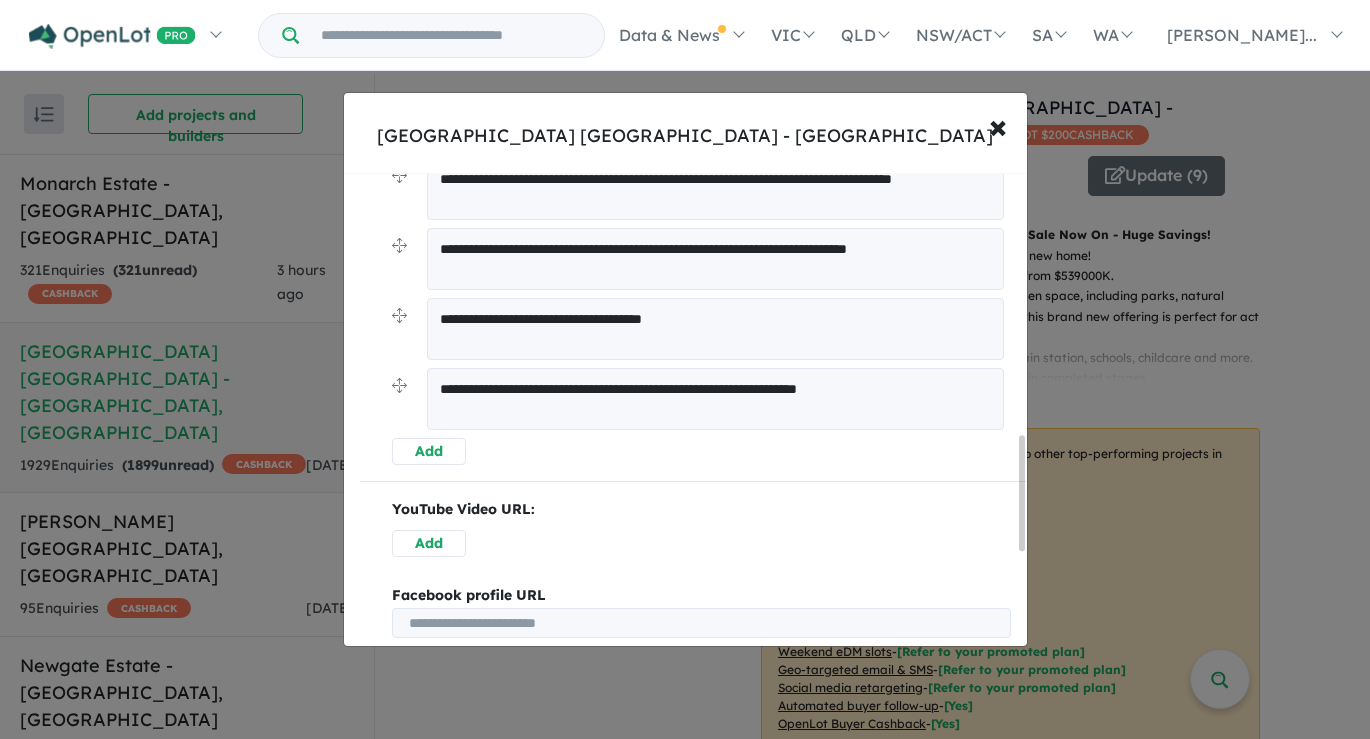 click on "**********" at bounding box center (715, 399) 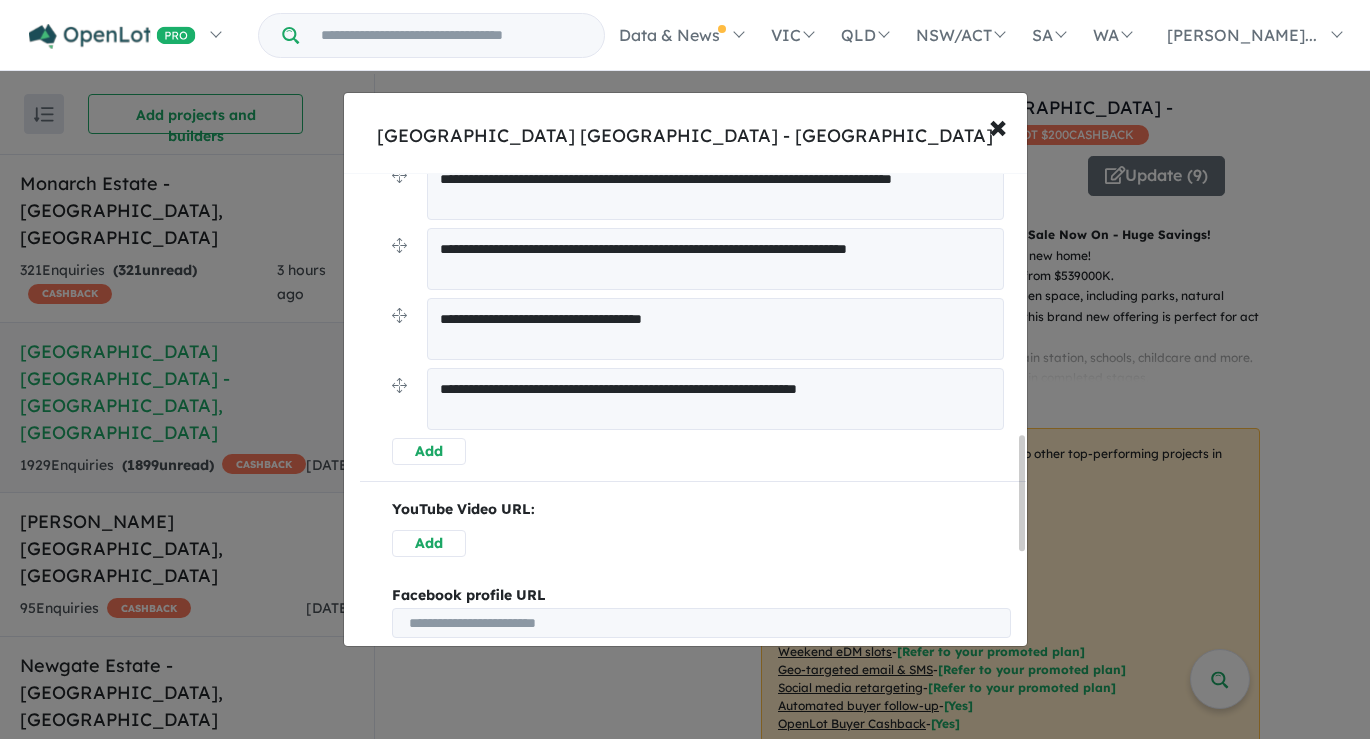 drag, startPoint x: 940, startPoint y: 388, endPoint x: 407, endPoint y: 369, distance: 533.33856 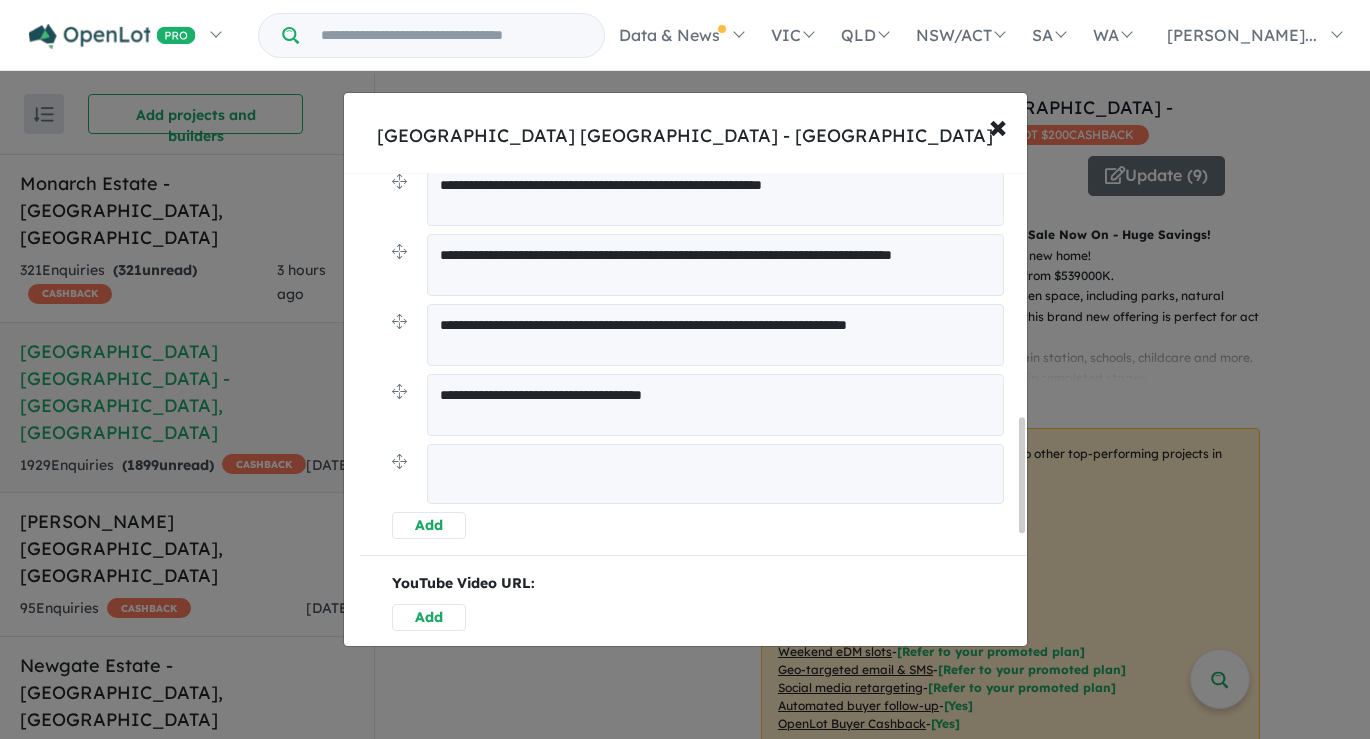 scroll, scrollTop: 1000, scrollLeft: 0, axis: vertical 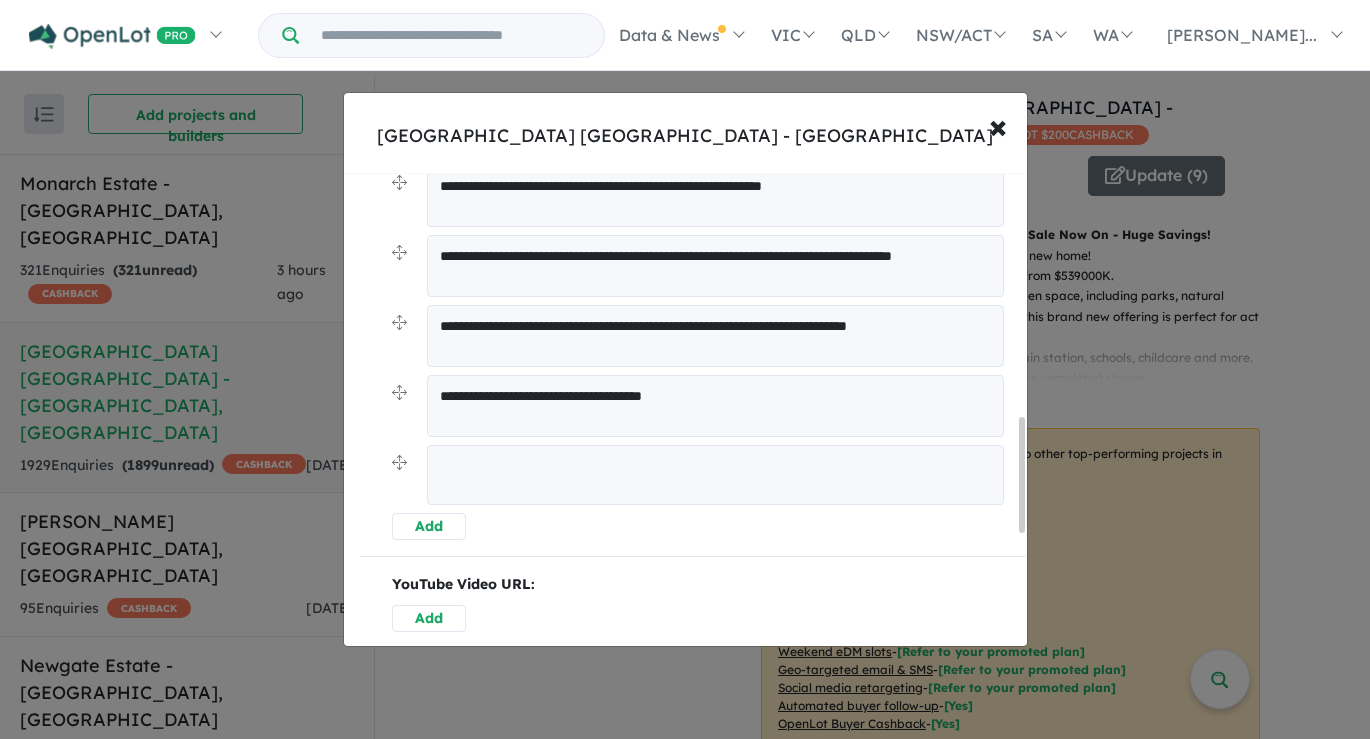 type 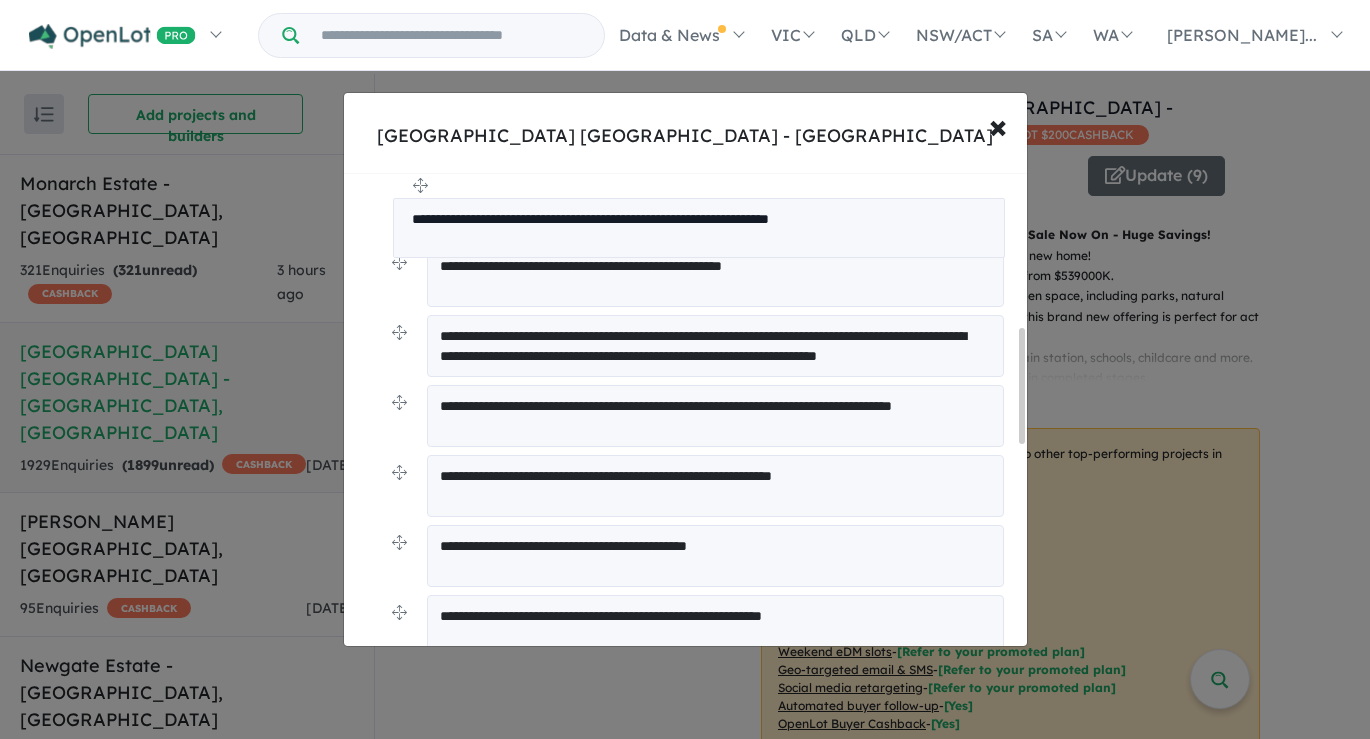 scroll, scrollTop: 621, scrollLeft: 0, axis: vertical 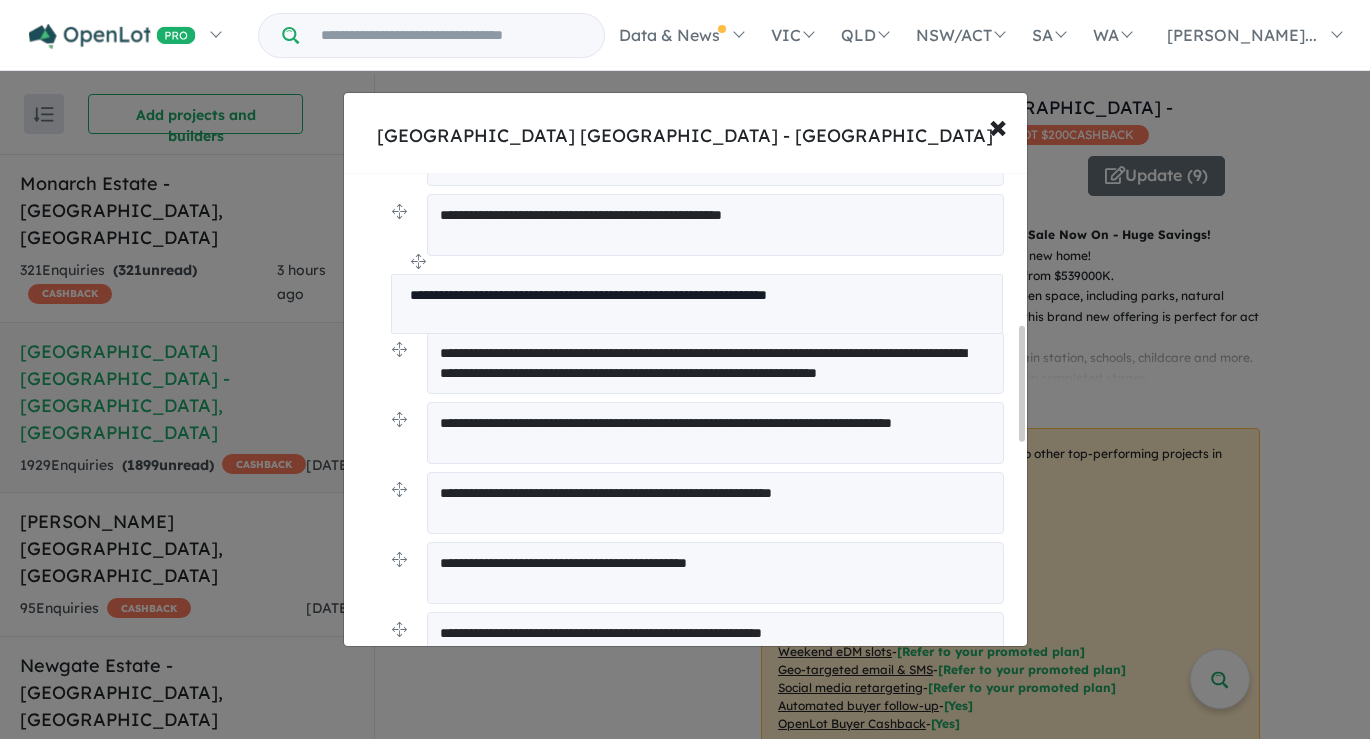 drag, startPoint x: 394, startPoint y: 462, endPoint x: 393, endPoint y: 275, distance: 187.00267 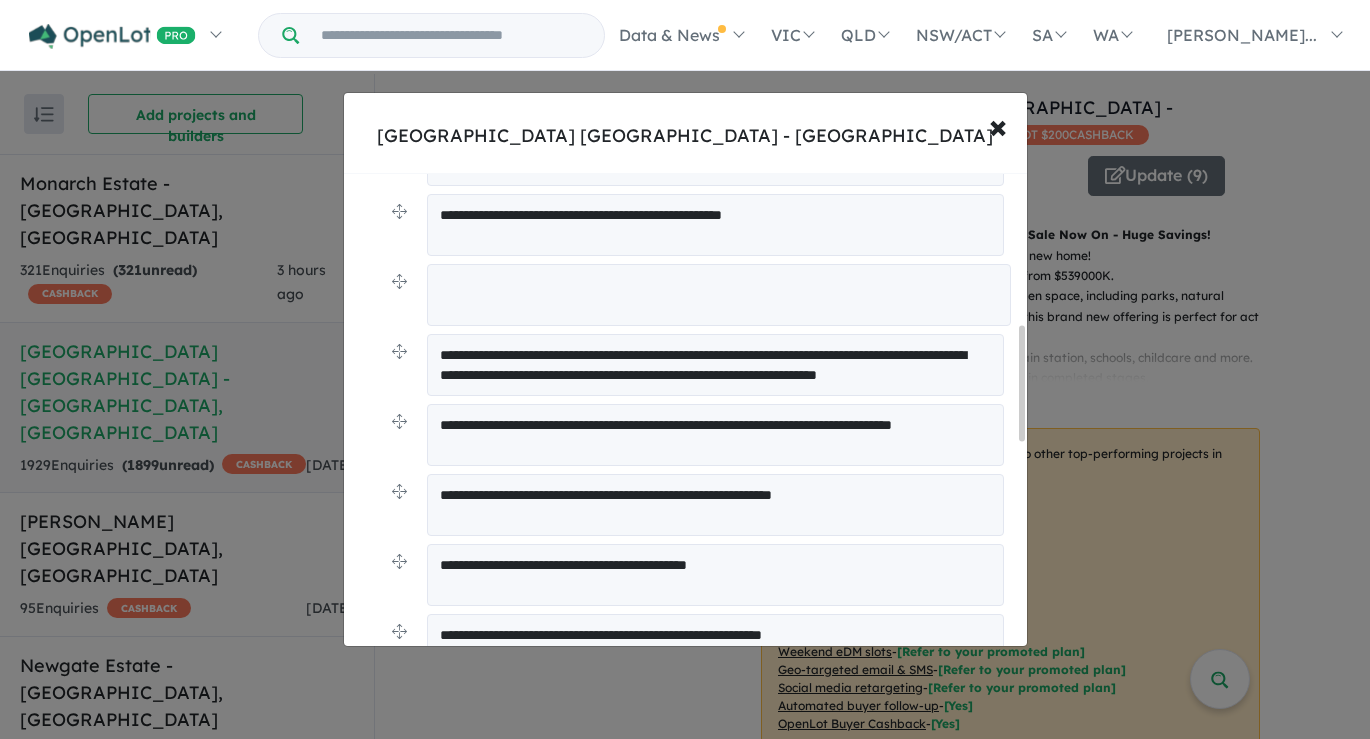 click at bounding box center [719, 295] 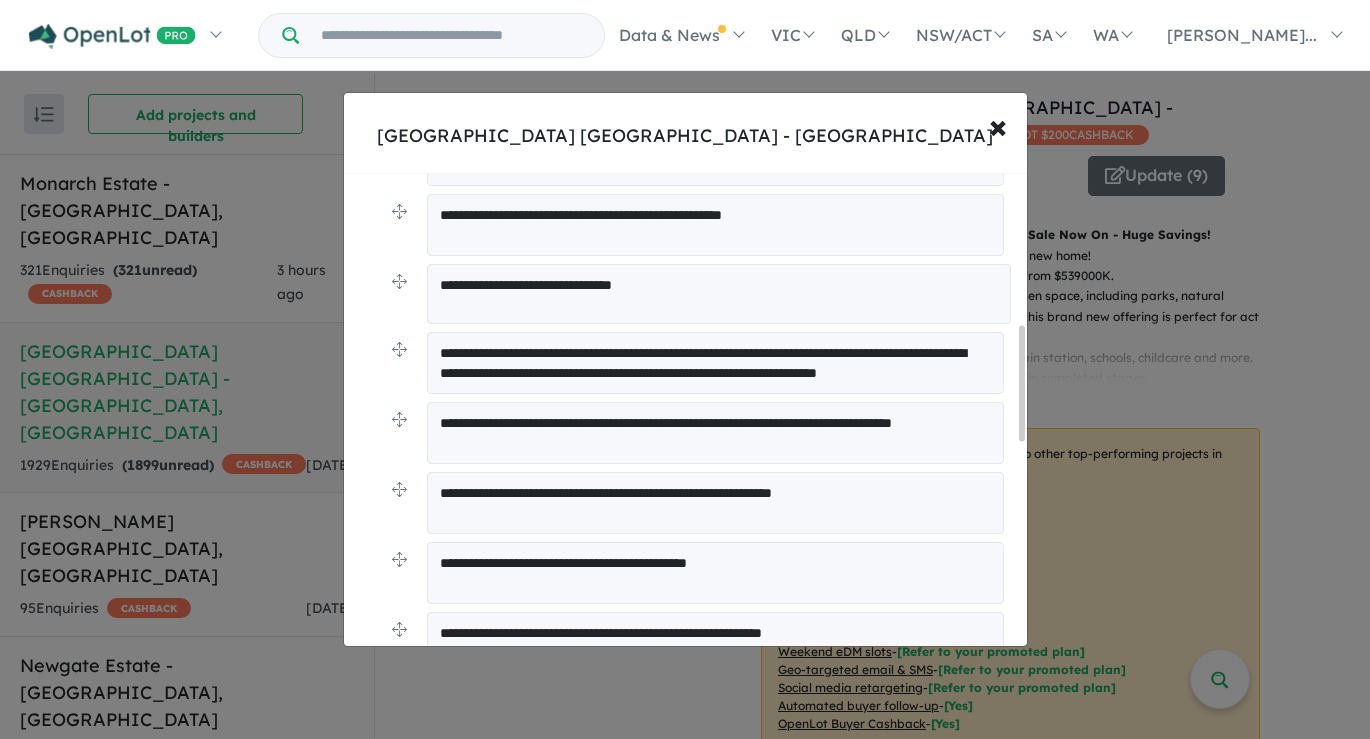 click on "**********" at bounding box center [719, 294] 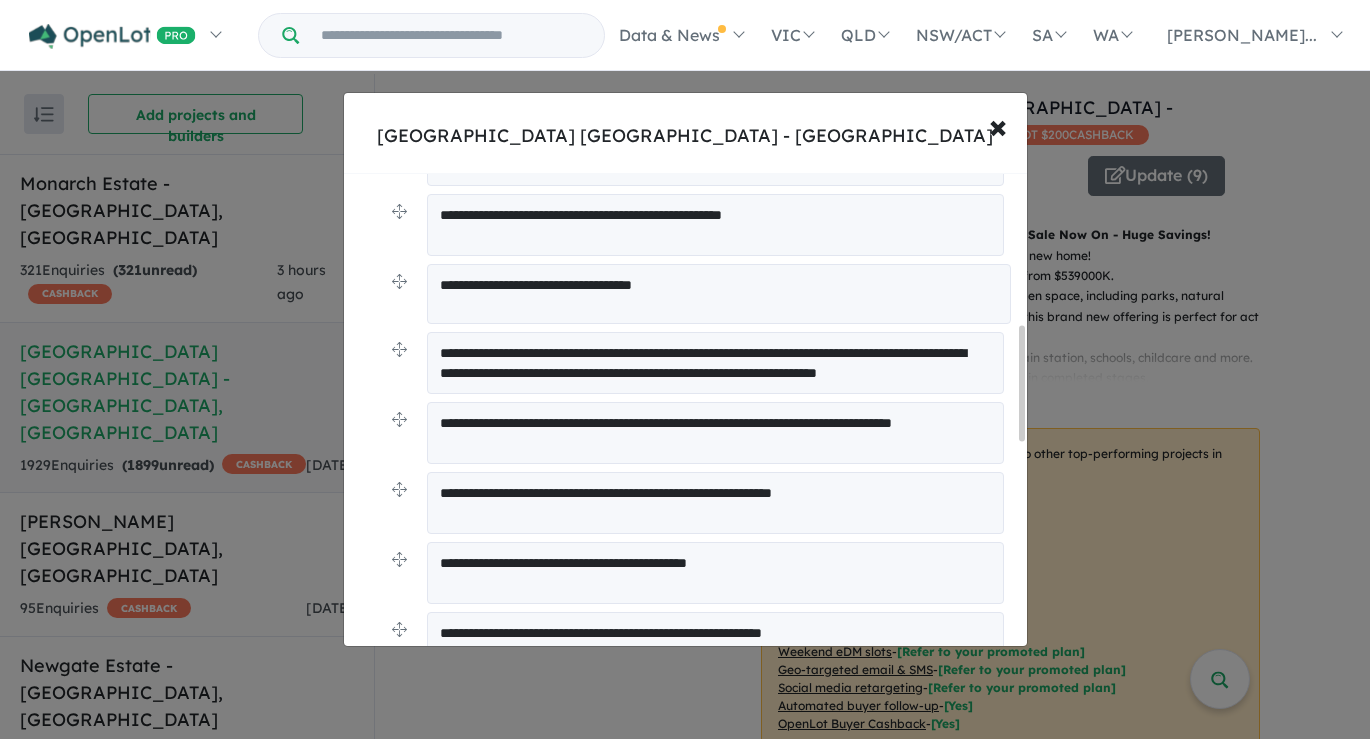 click on "**********" at bounding box center [719, 294] 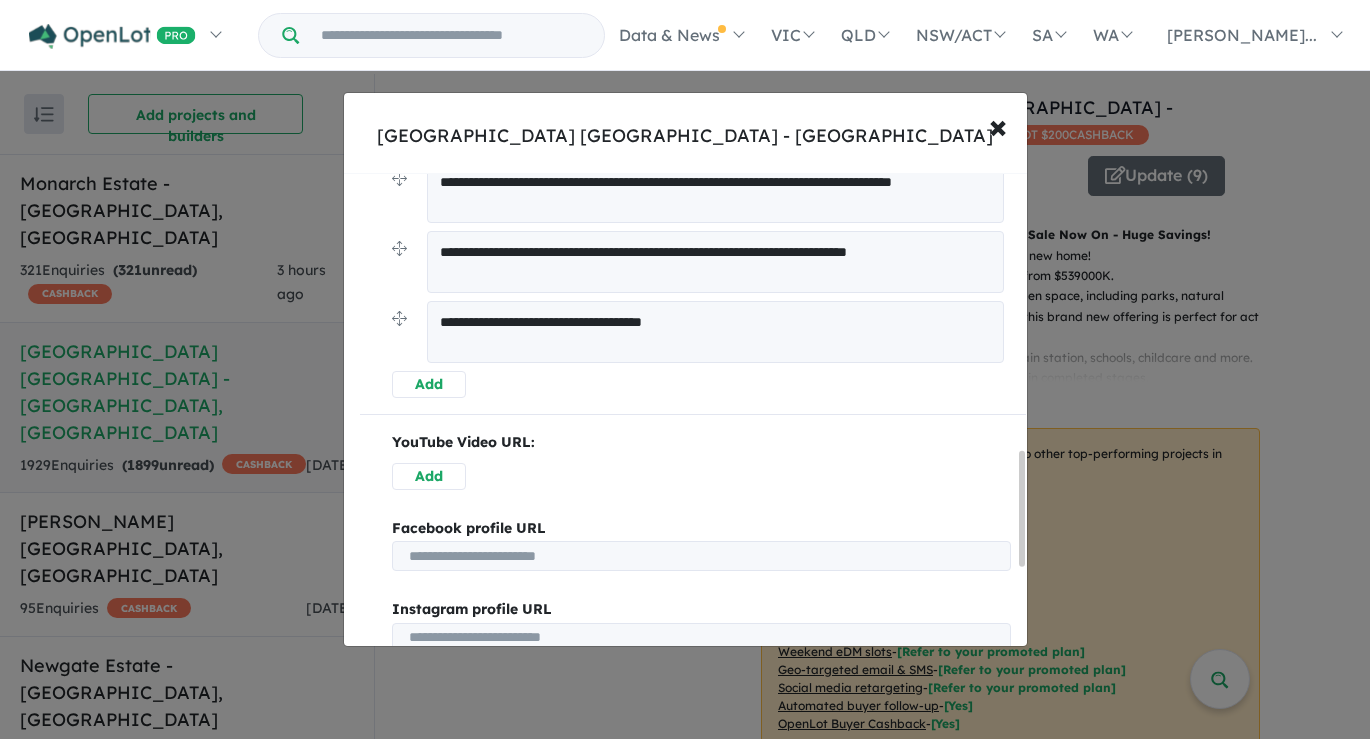 scroll, scrollTop: 1139, scrollLeft: 0, axis: vertical 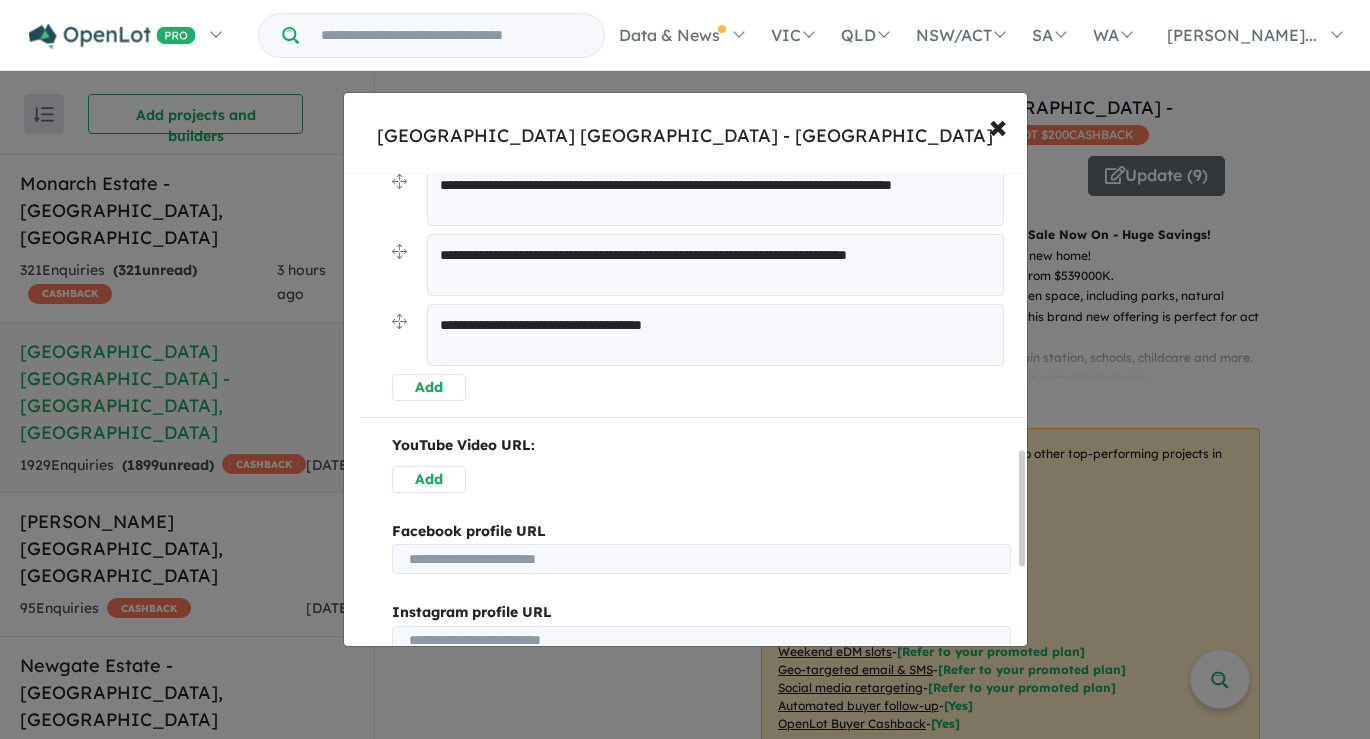 type on "**********" 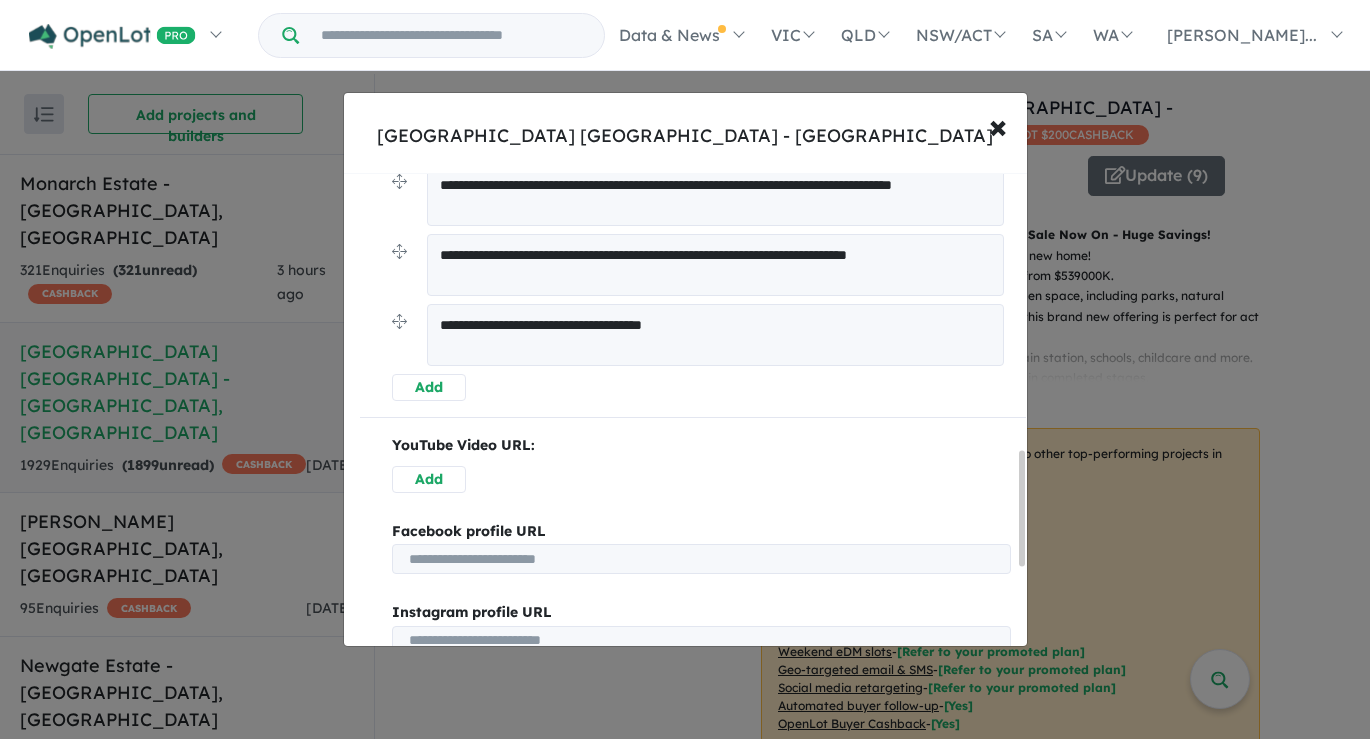 click on "Add" at bounding box center (429, 387) 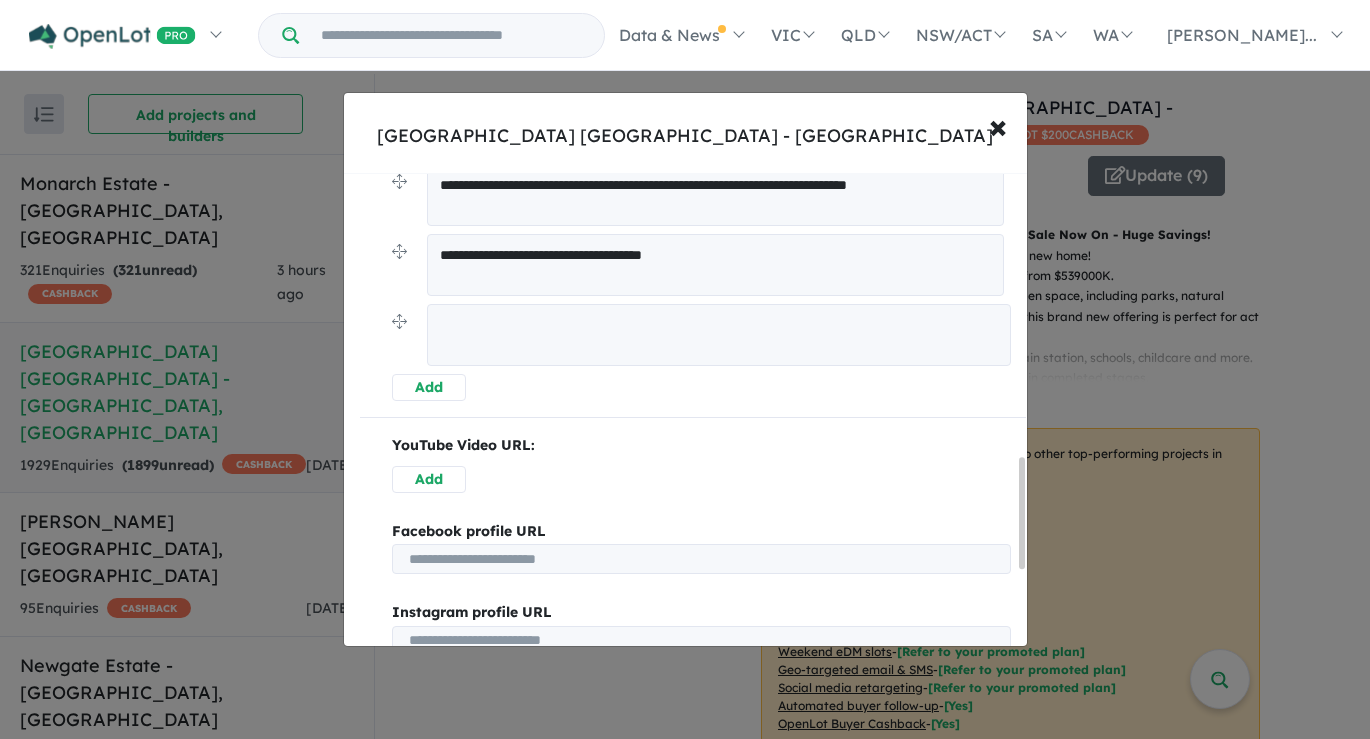 click at bounding box center [719, 335] 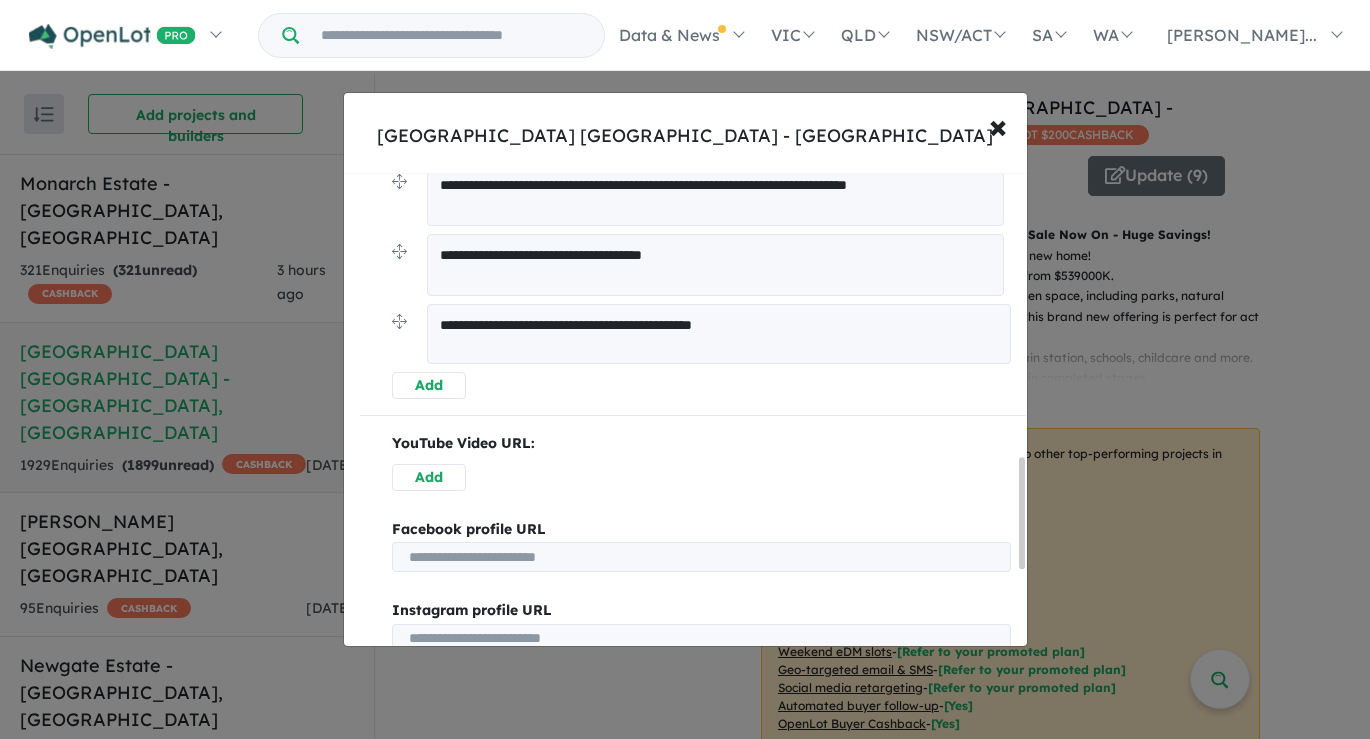 click on "**********" at bounding box center [719, 334] 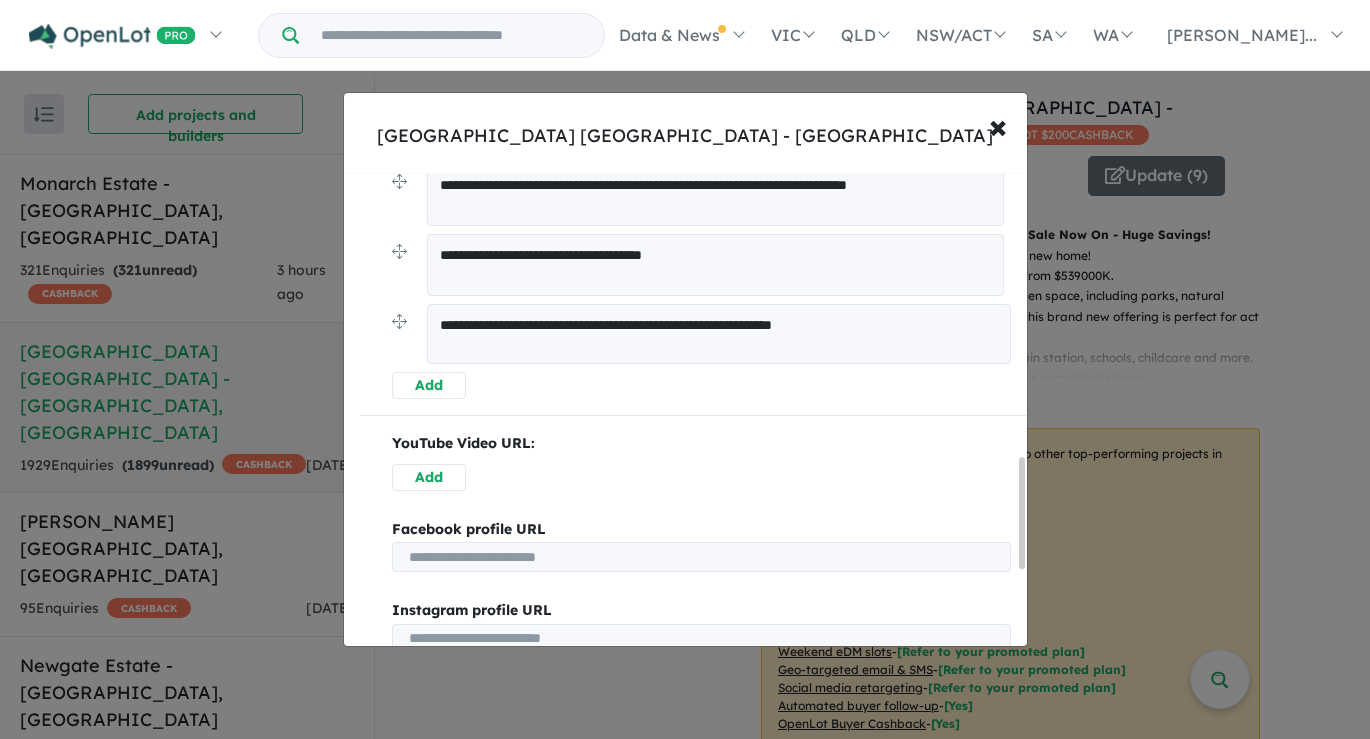 type on "**********" 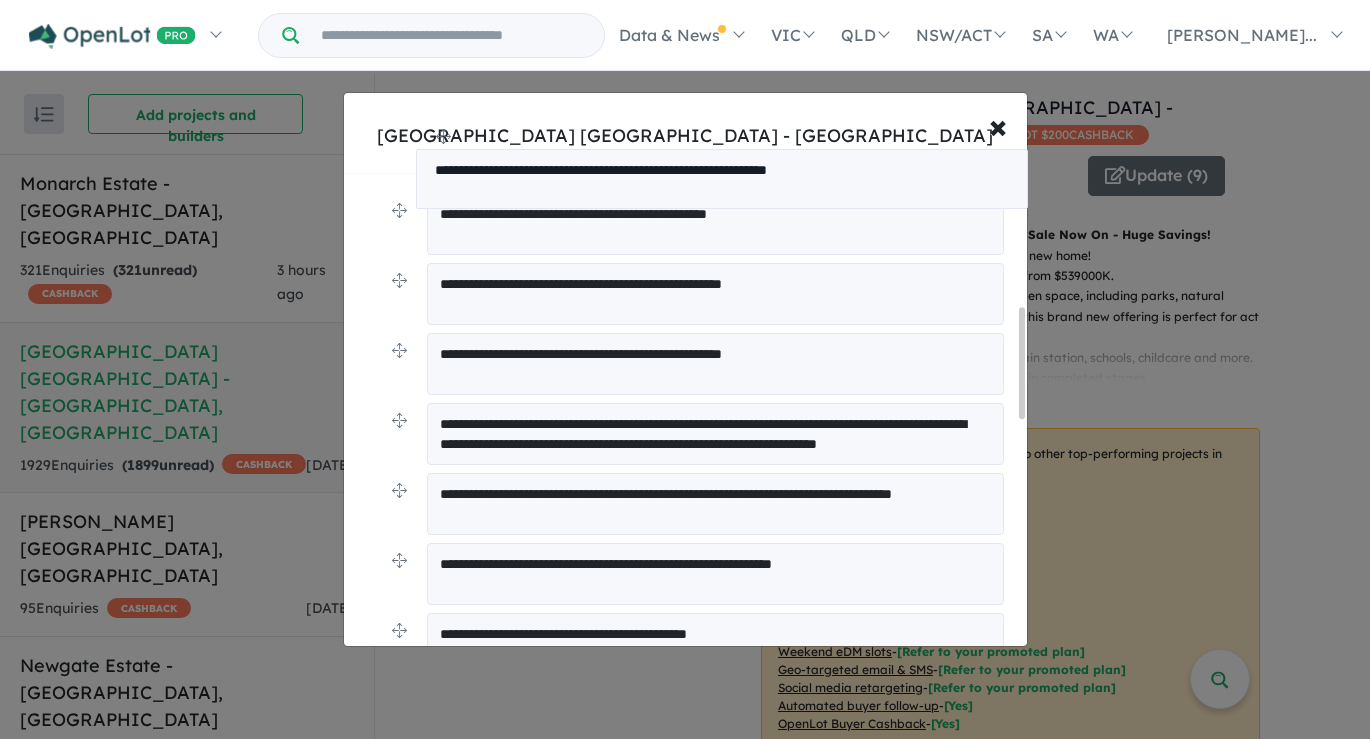 scroll, scrollTop: 463, scrollLeft: 0, axis: vertical 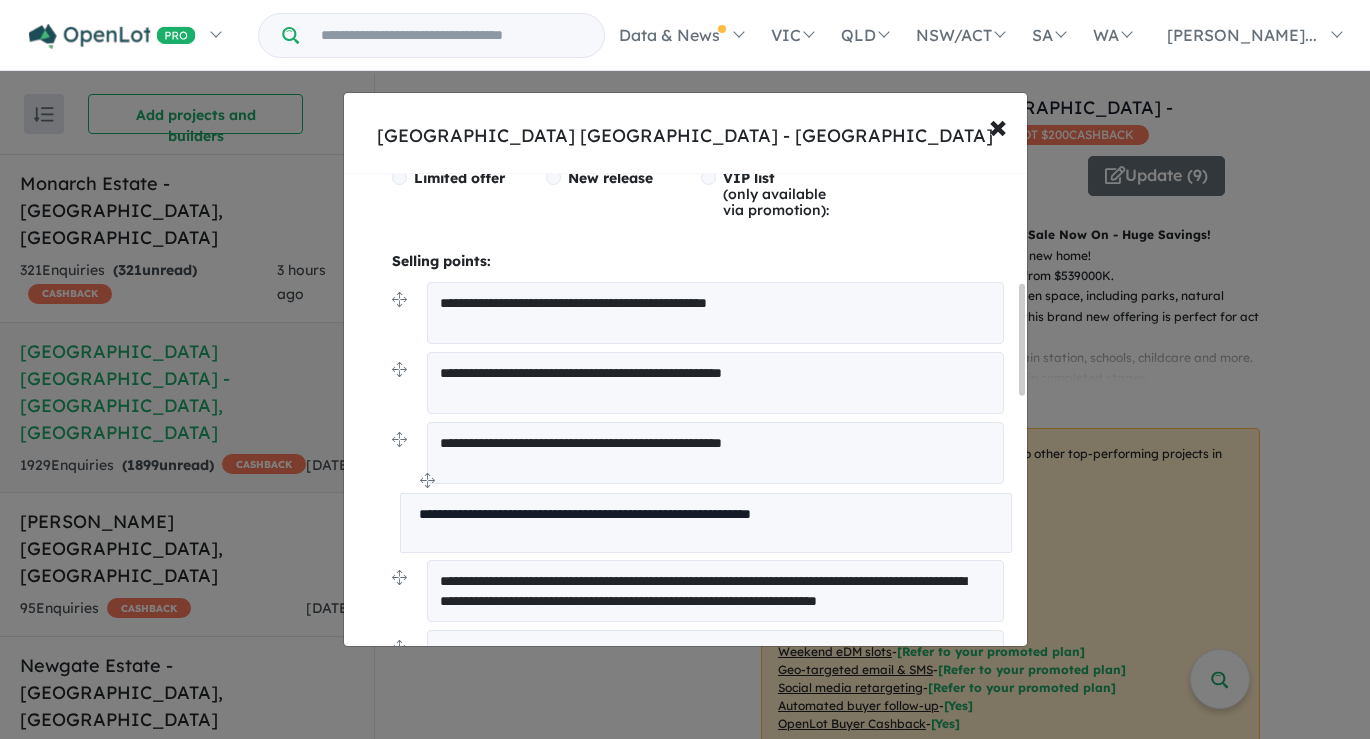 drag, startPoint x: 398, startPoint y: 318, endPoint x: 406, endPoint y: 479, distance: 161.19864 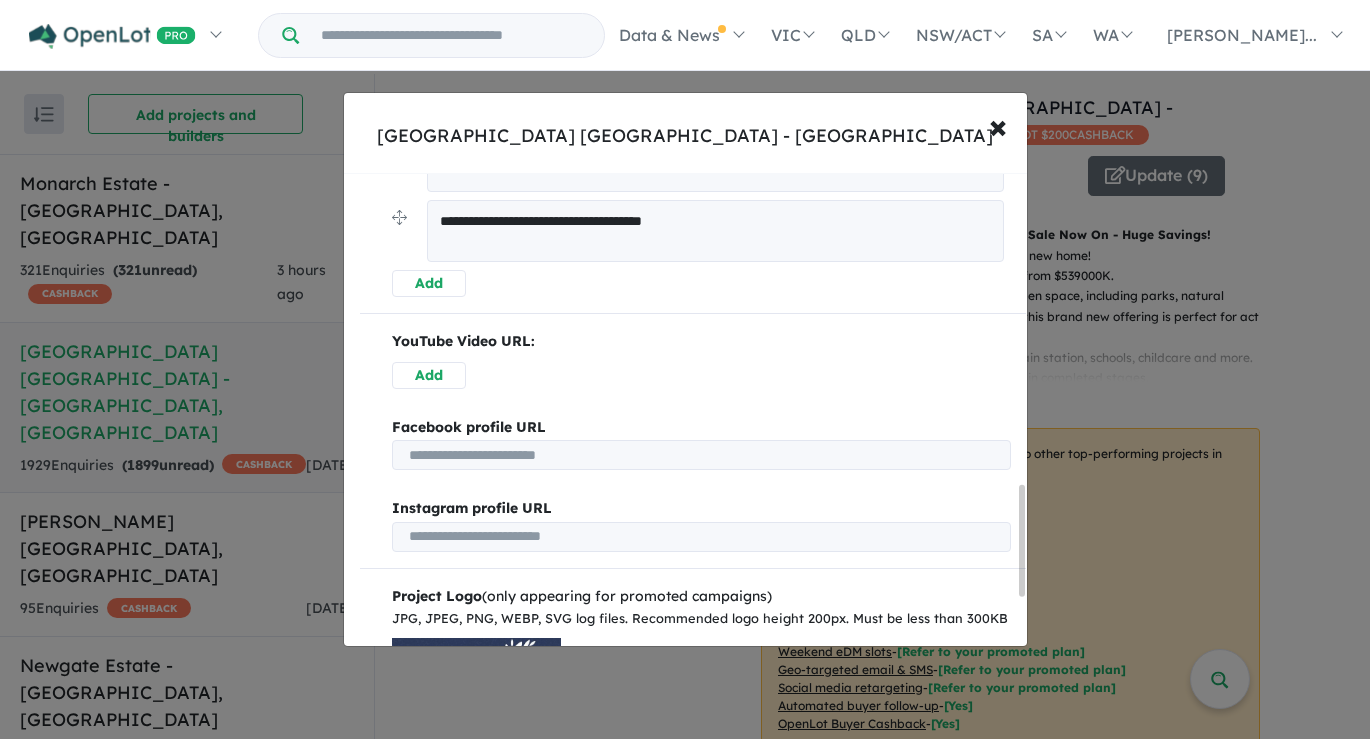 scroll, scrollTop: 1309, scrollLeft: 0, axis: vertical 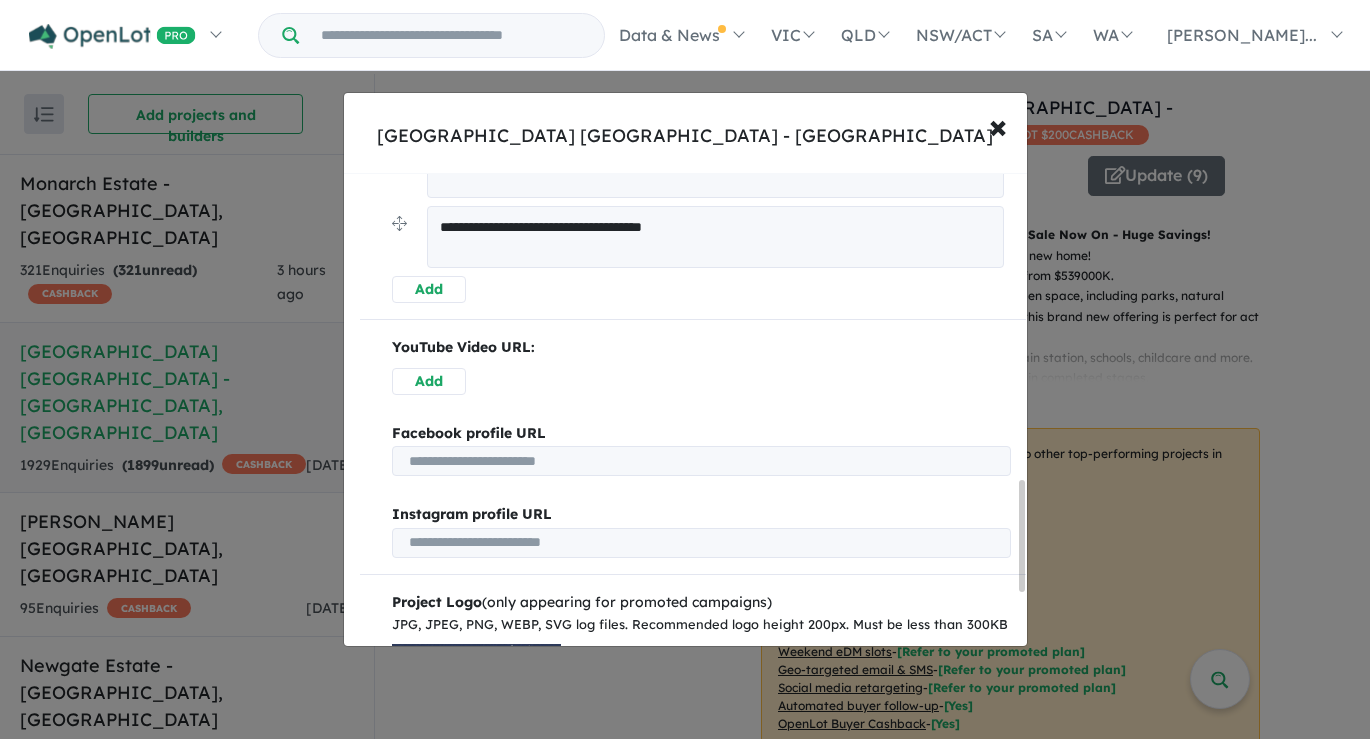 click on "Add" at bounding box center [429, 289] 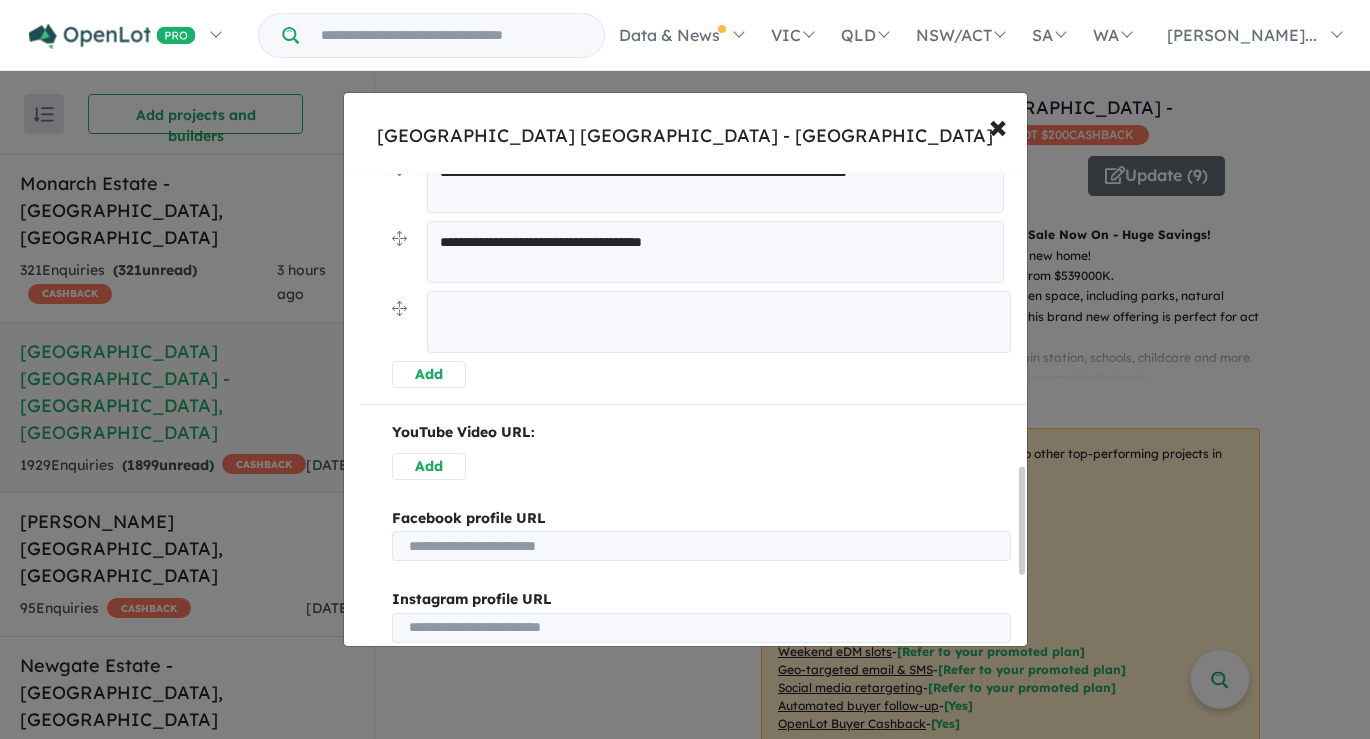 scroll, scrollTop: 1293, scrollLeft: 0, axis: vertical 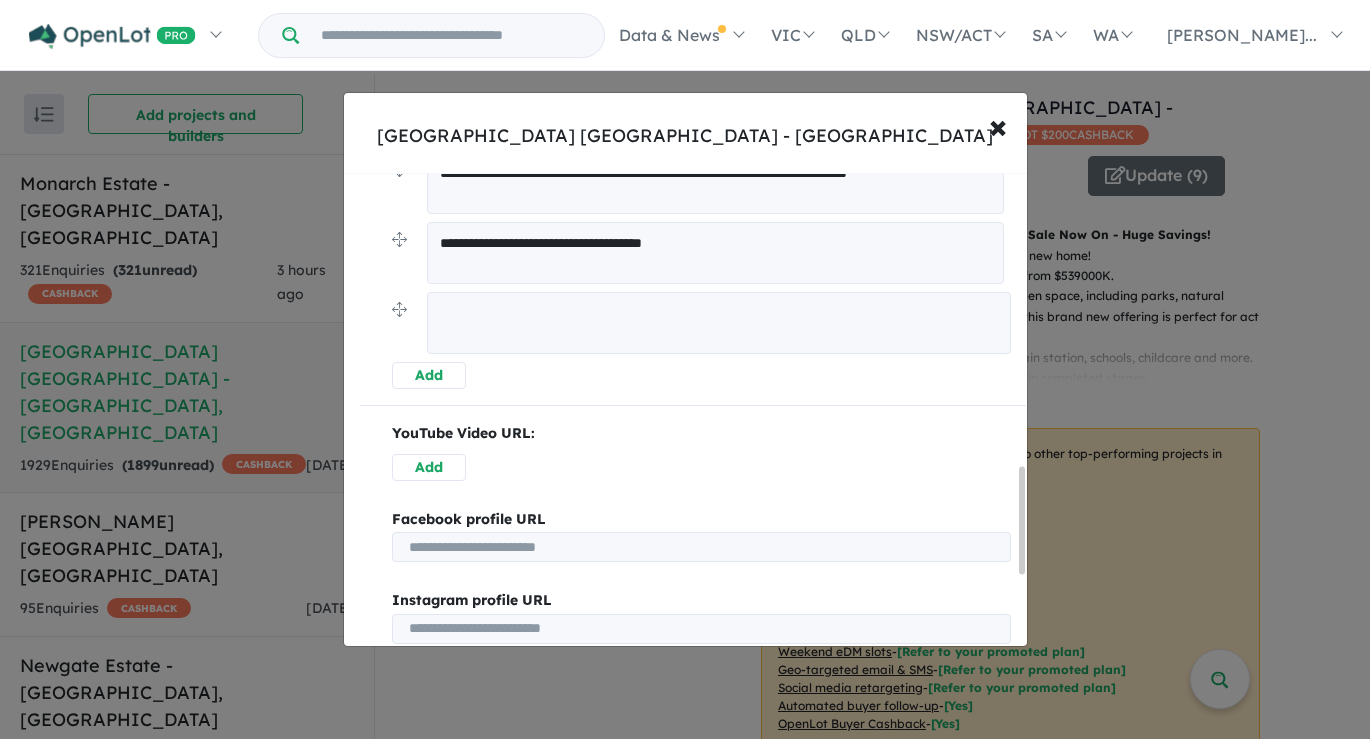 click at bounding box center [719, 323] 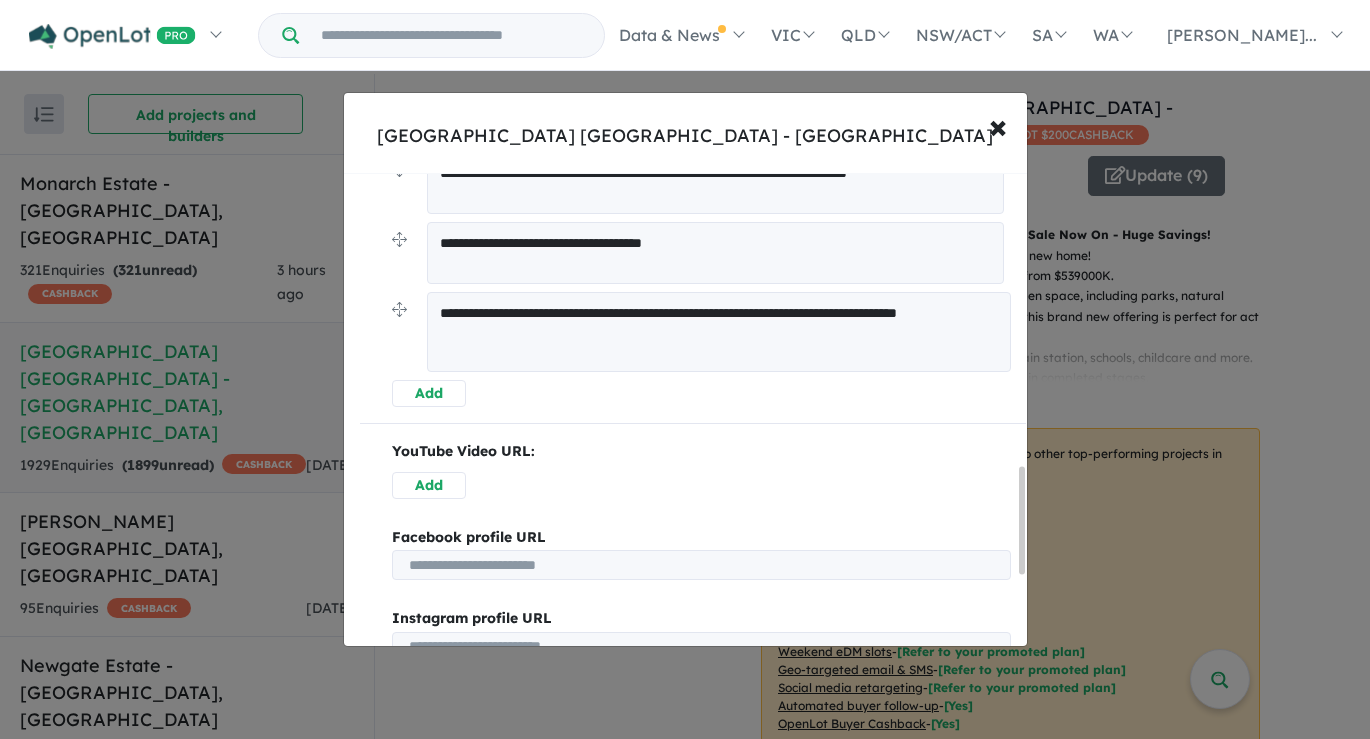 type on "**********" 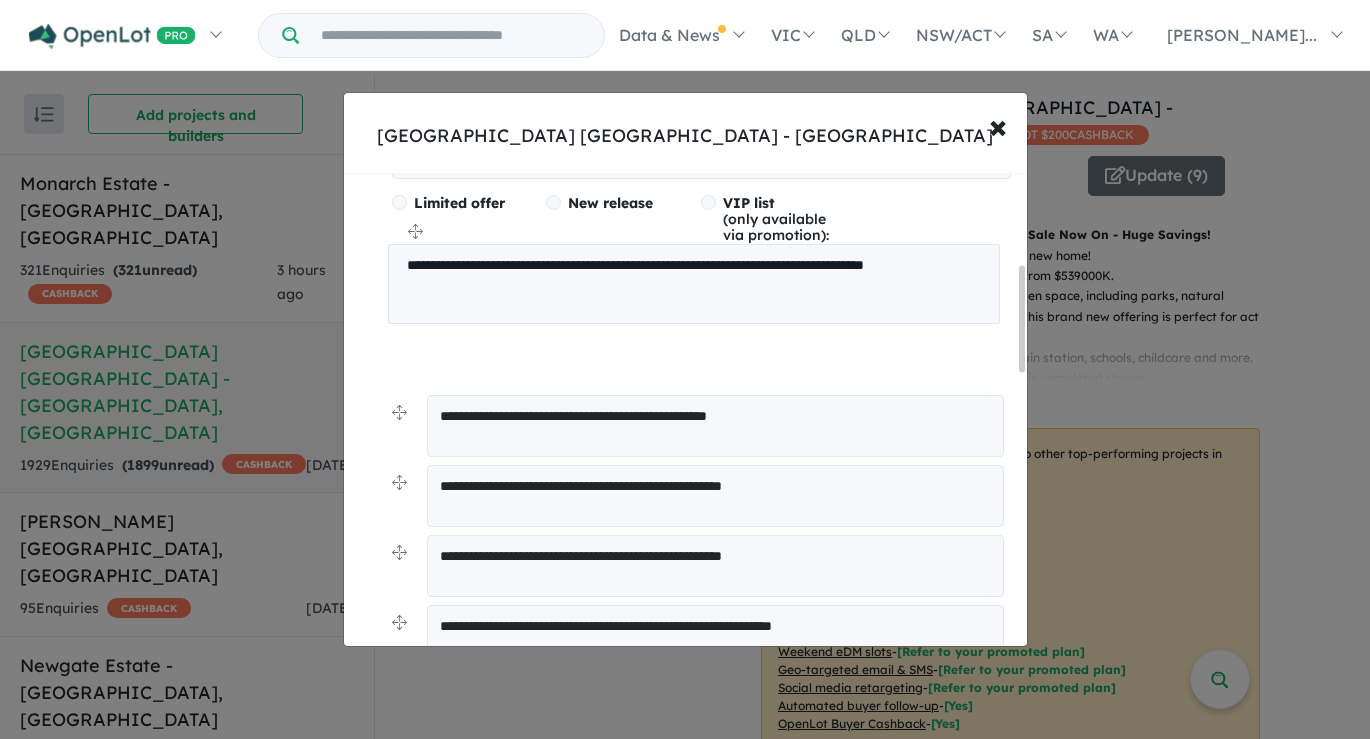 scroll, scrollTop: 402, scrollLeft: 0, axis: vertical 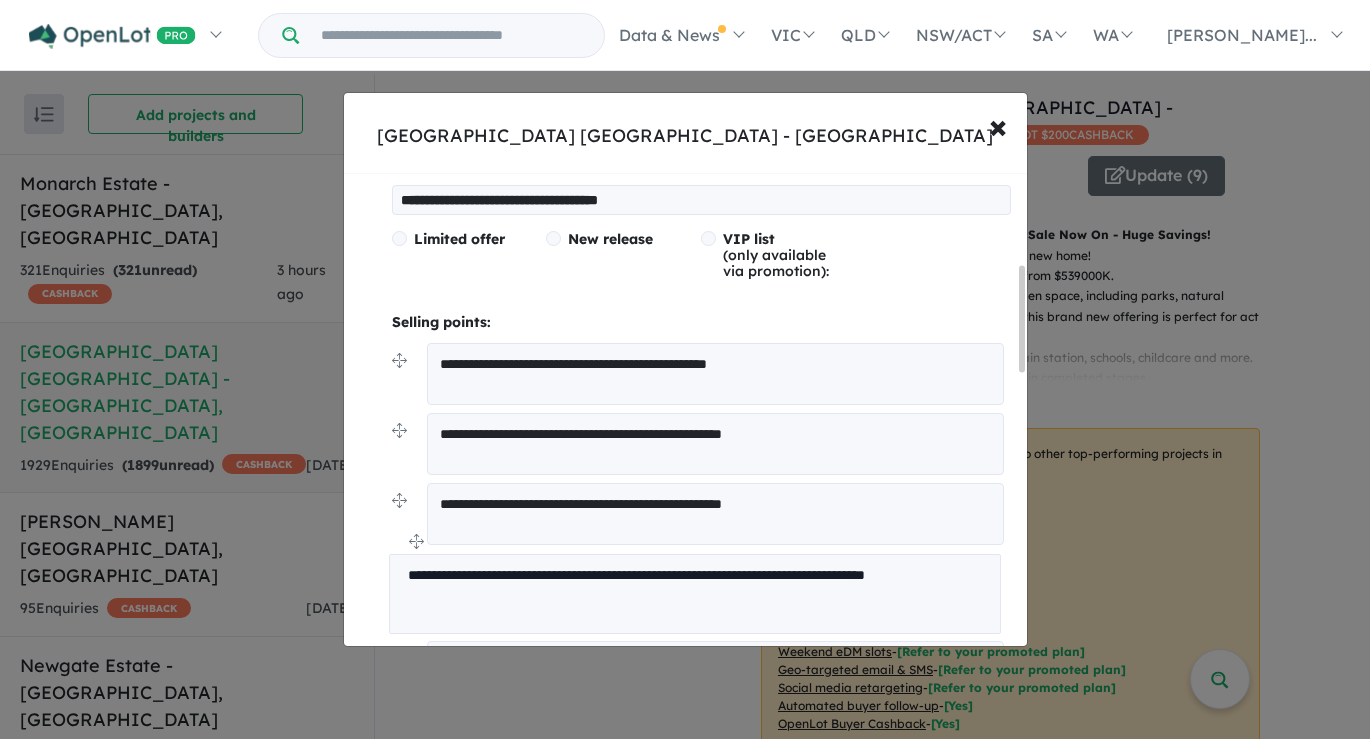 drag, startPoint x: 398, startPoint y: 305, endPoint x: 395, endPoint y: 540, distance: 235.01915 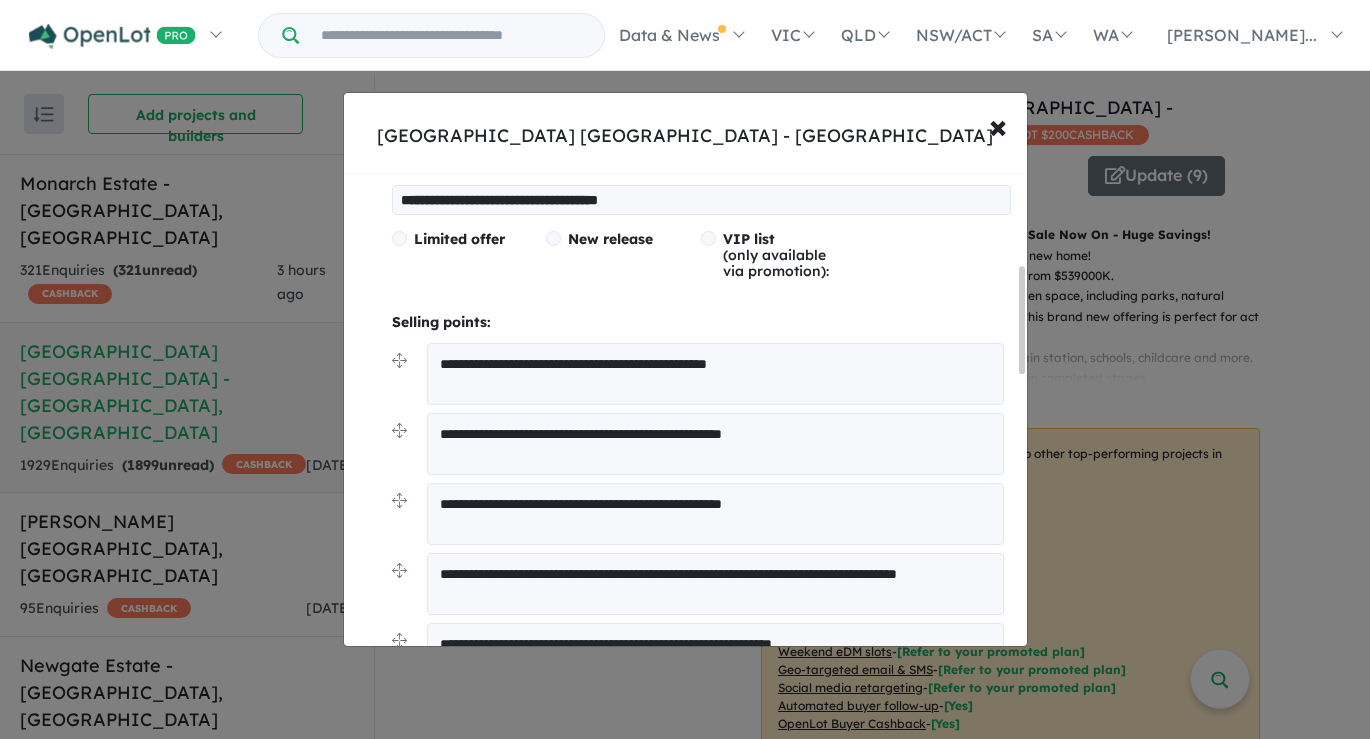click on "**********" at bounding box center [715, 374] 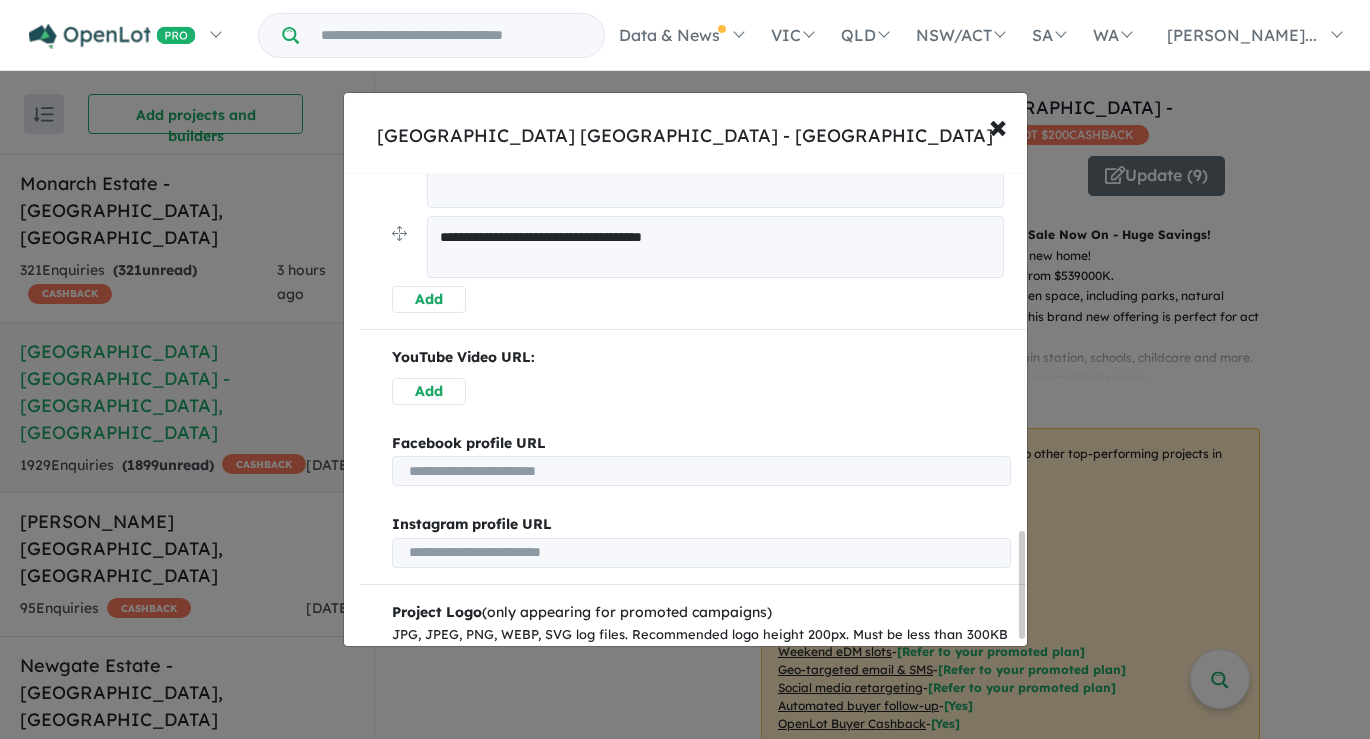 scroll, scrollTop: 1595, scrollLeft: 0, axis: vertical 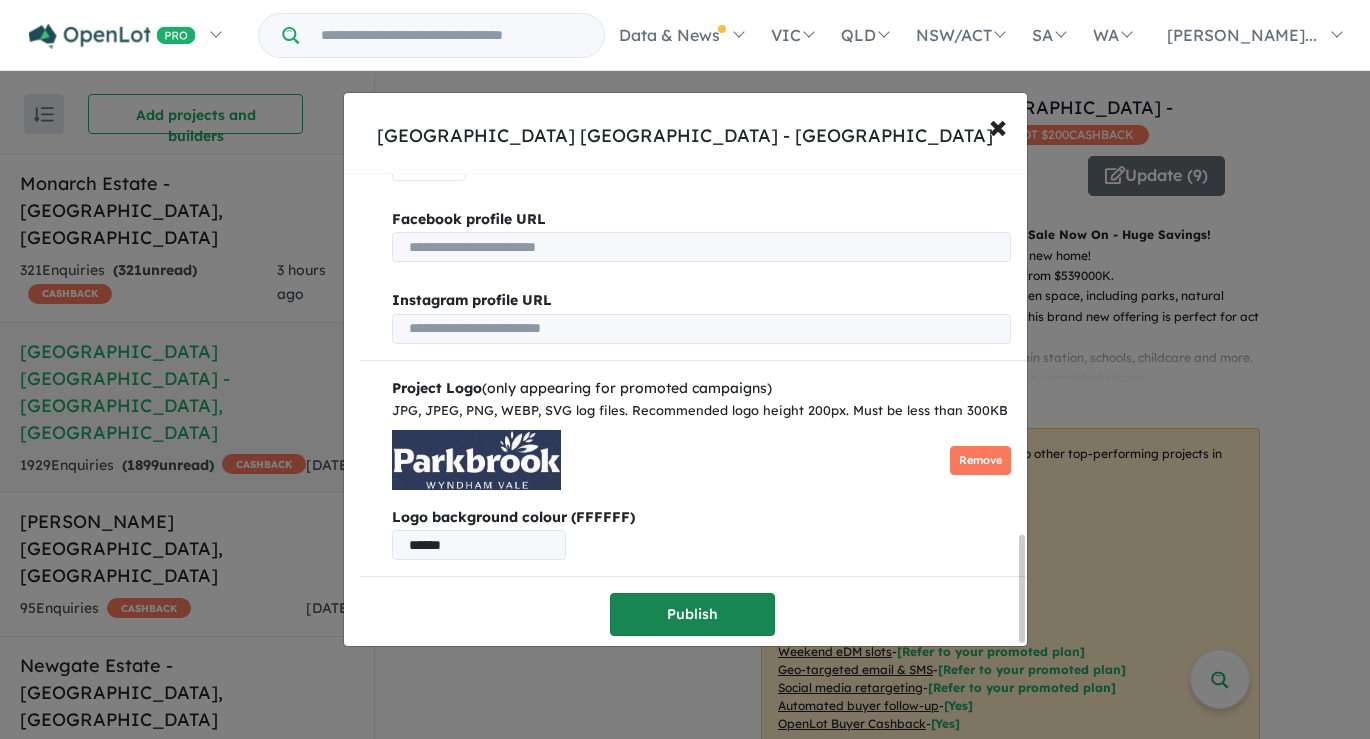 type on "**********" 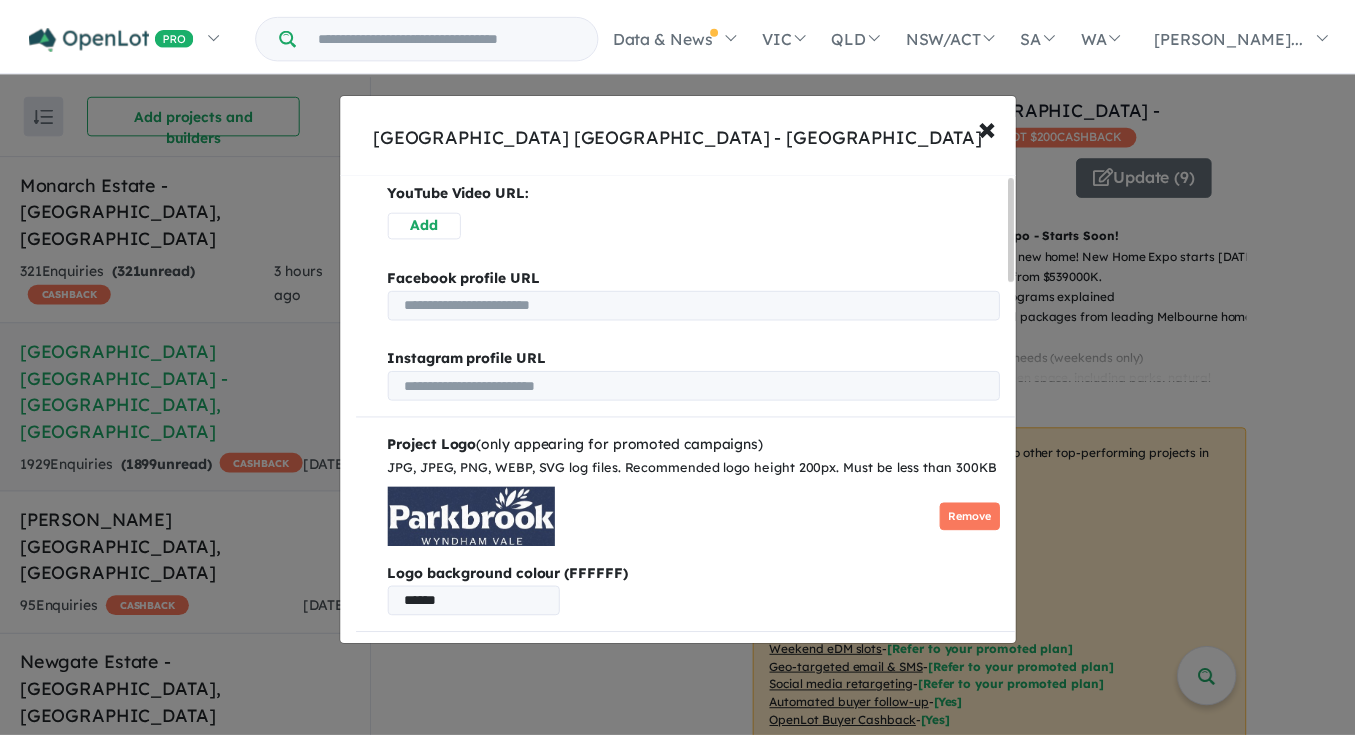 scroll, scrollTop: 0, scrollLeft: 0, axis: both 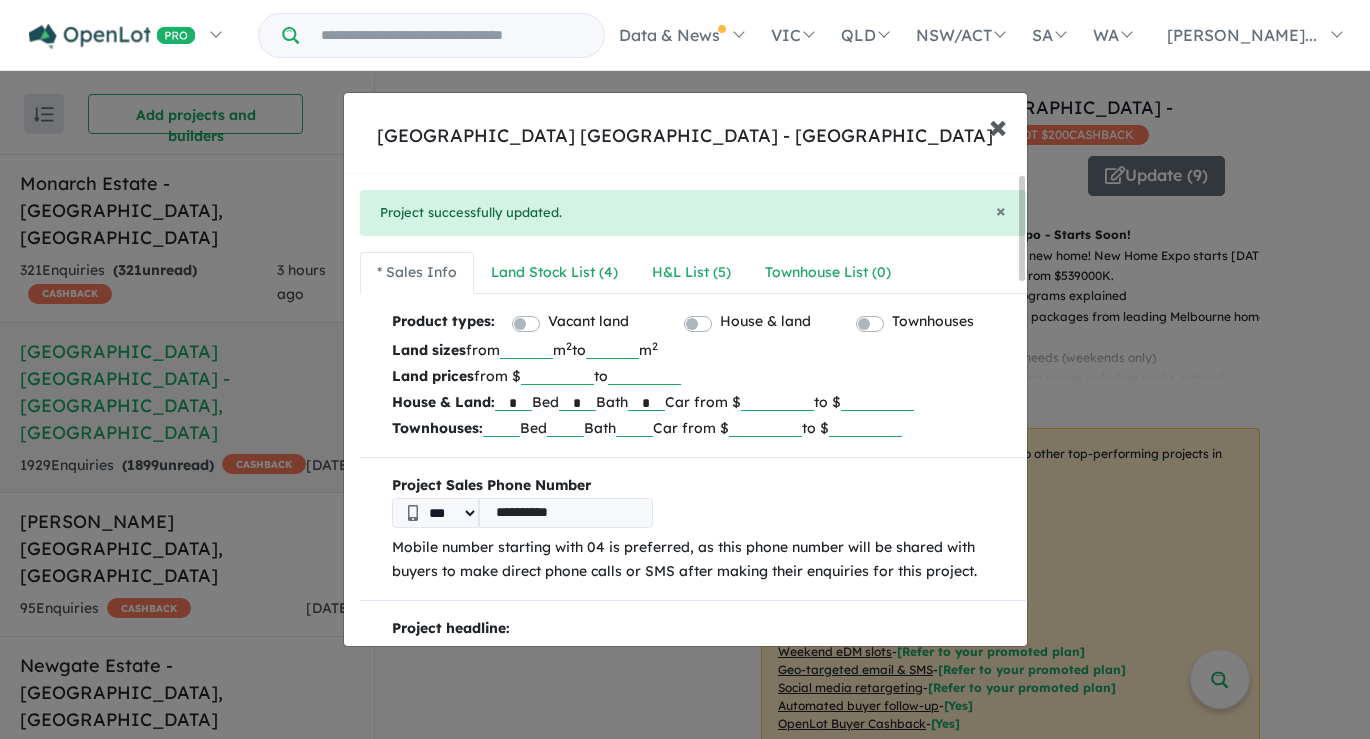 click on "×" at bounding box center (998, 125) 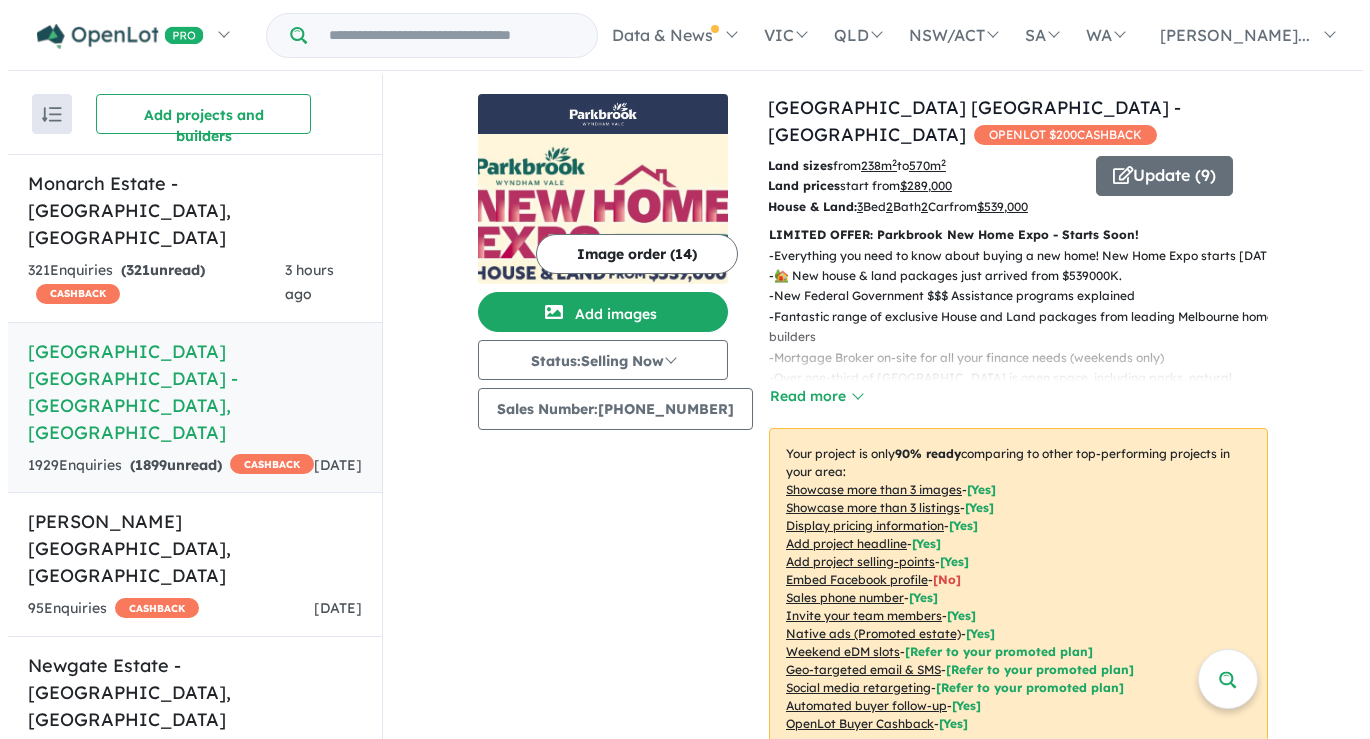 scroll, scrollTop: 2, scrollLeft: 0, axis: vertical 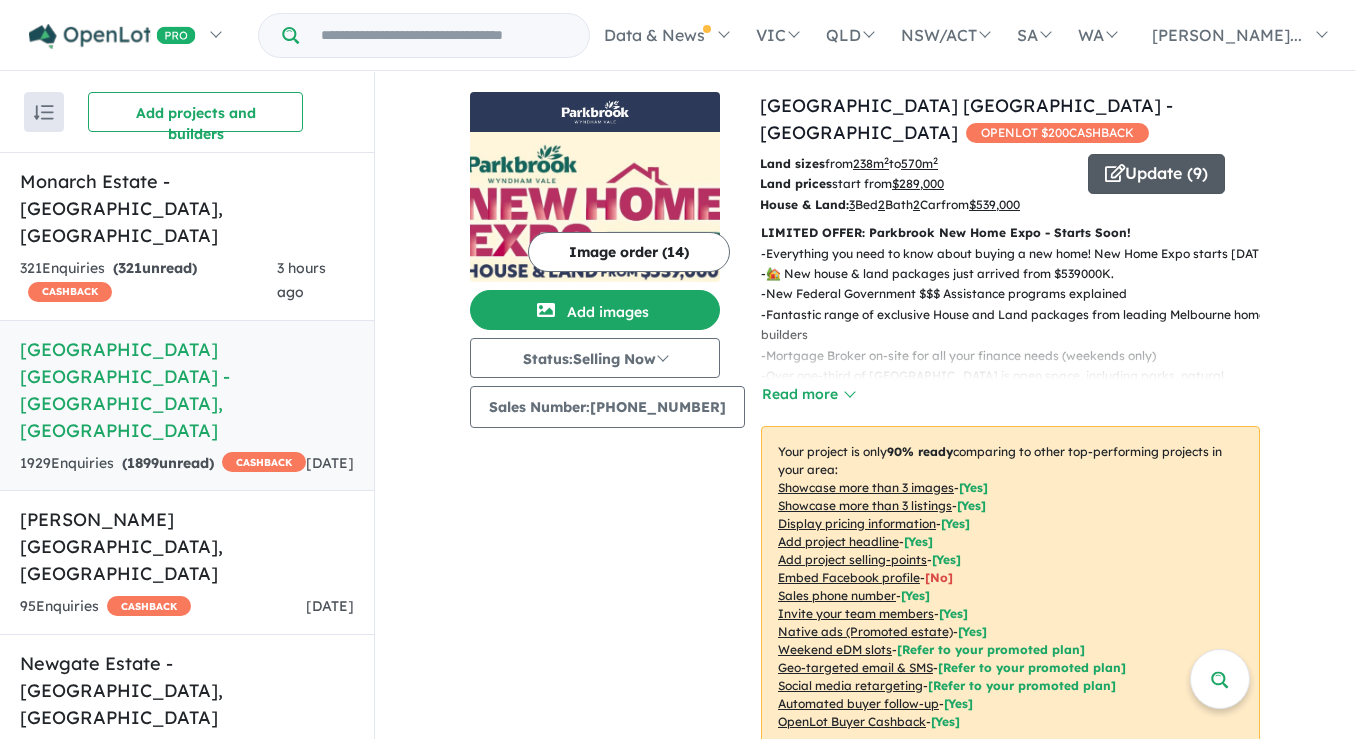 click on "Update ( 9 )" at bounding box center [1156, 174] 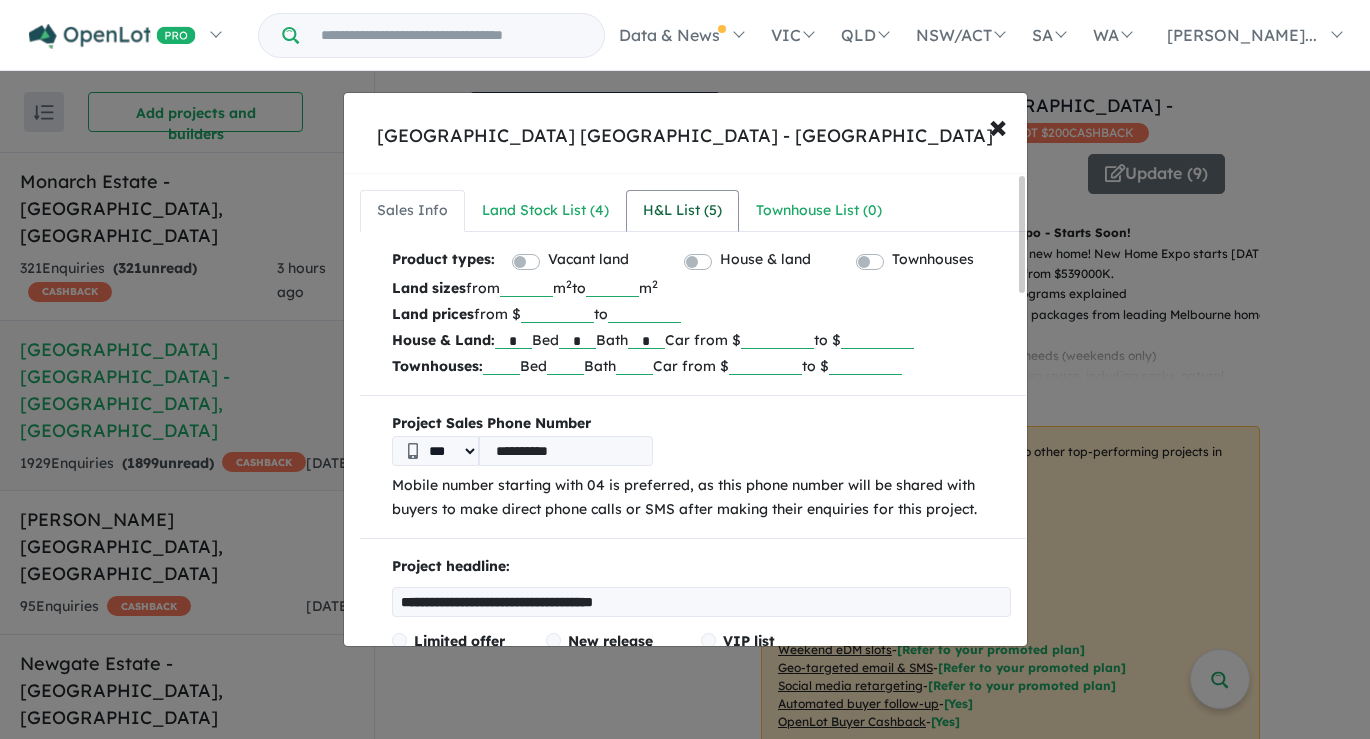 click on "H&L List ( 5 )" at bounding box center [682, 211] 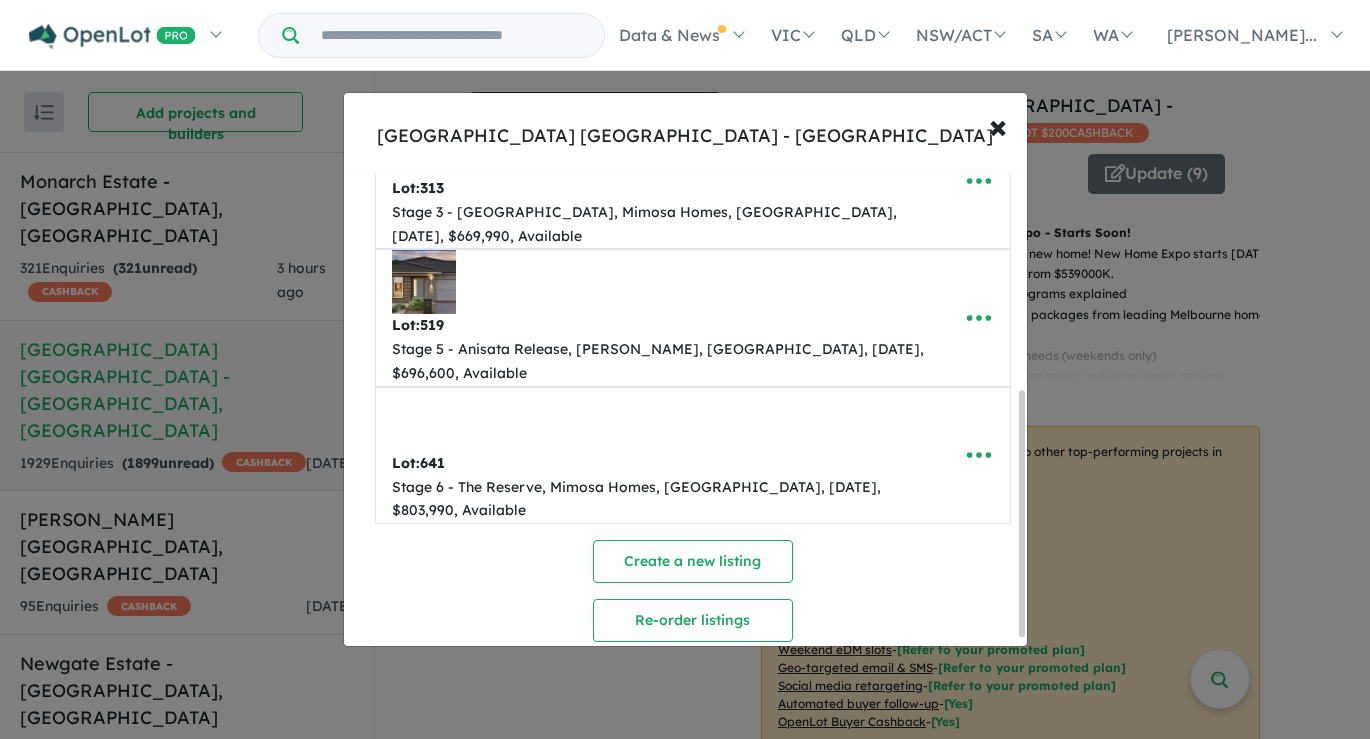 scroll, scrollTop: 428, scrollLeft: 0, axis: vertical 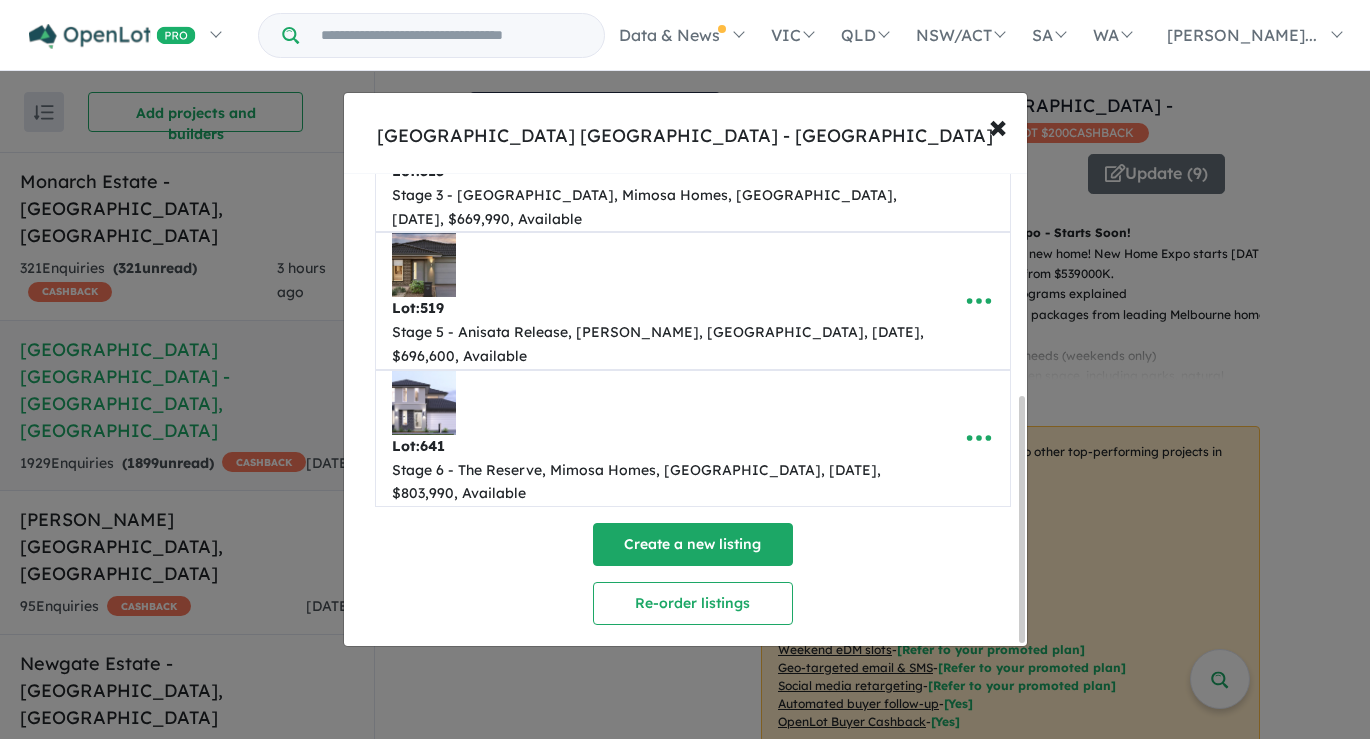 click on "Create a new listing" at bounding box center (693, 544) 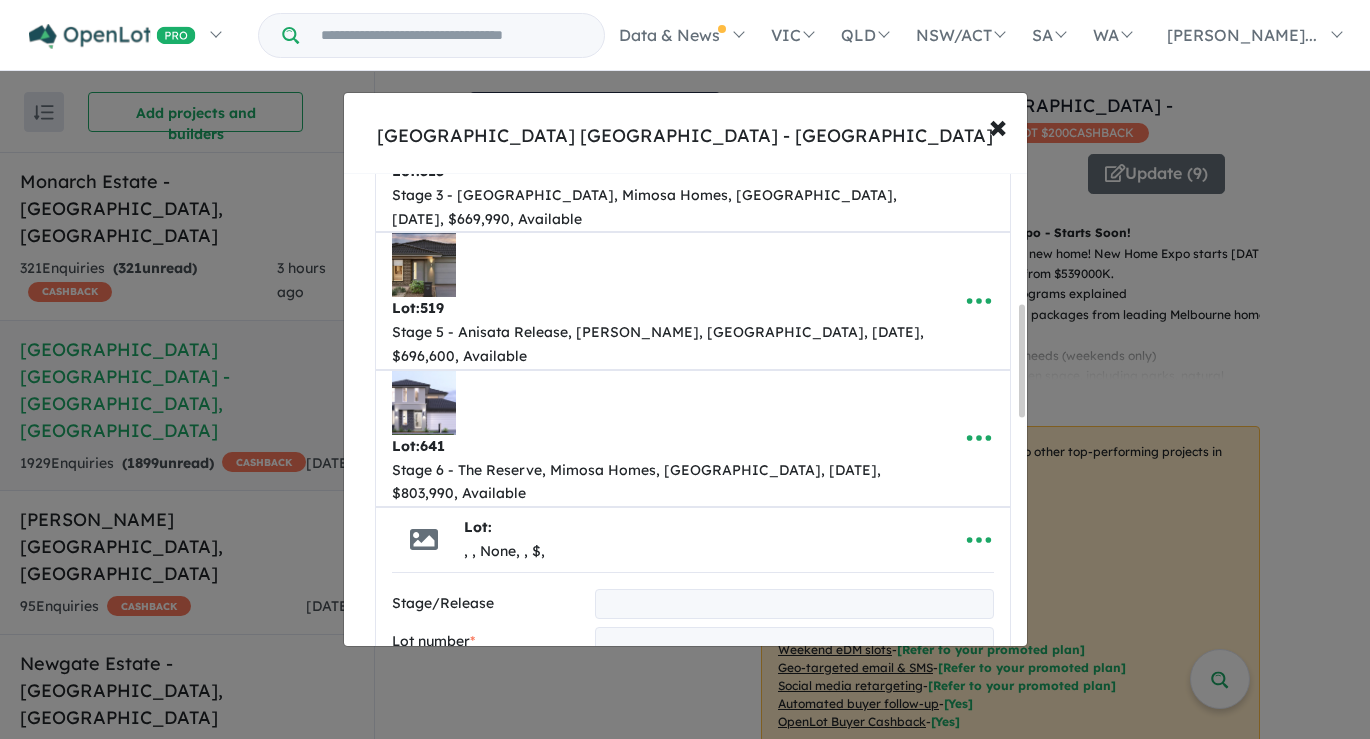 scroll, scrollTop: 547, scrollLeft: 0, axis: vertical 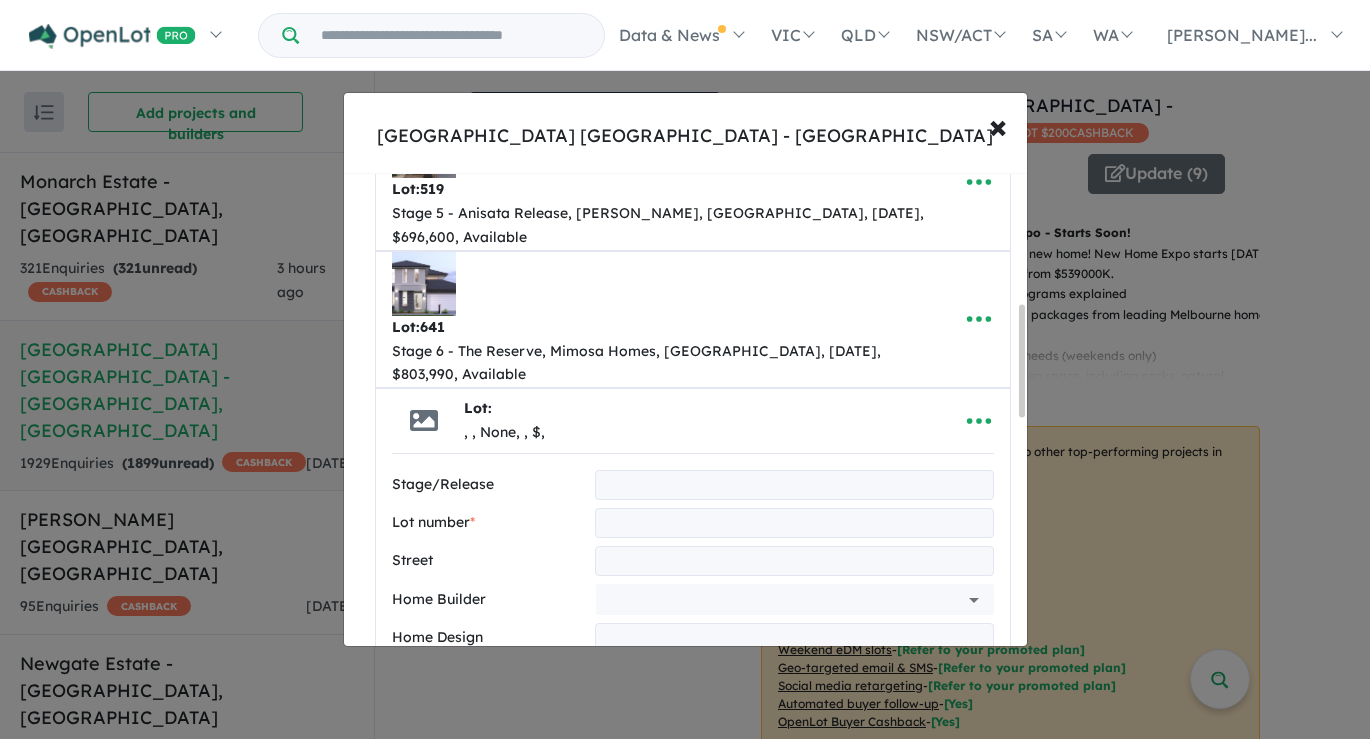 click on ", , None, , $," at bounding box center [504, 433] 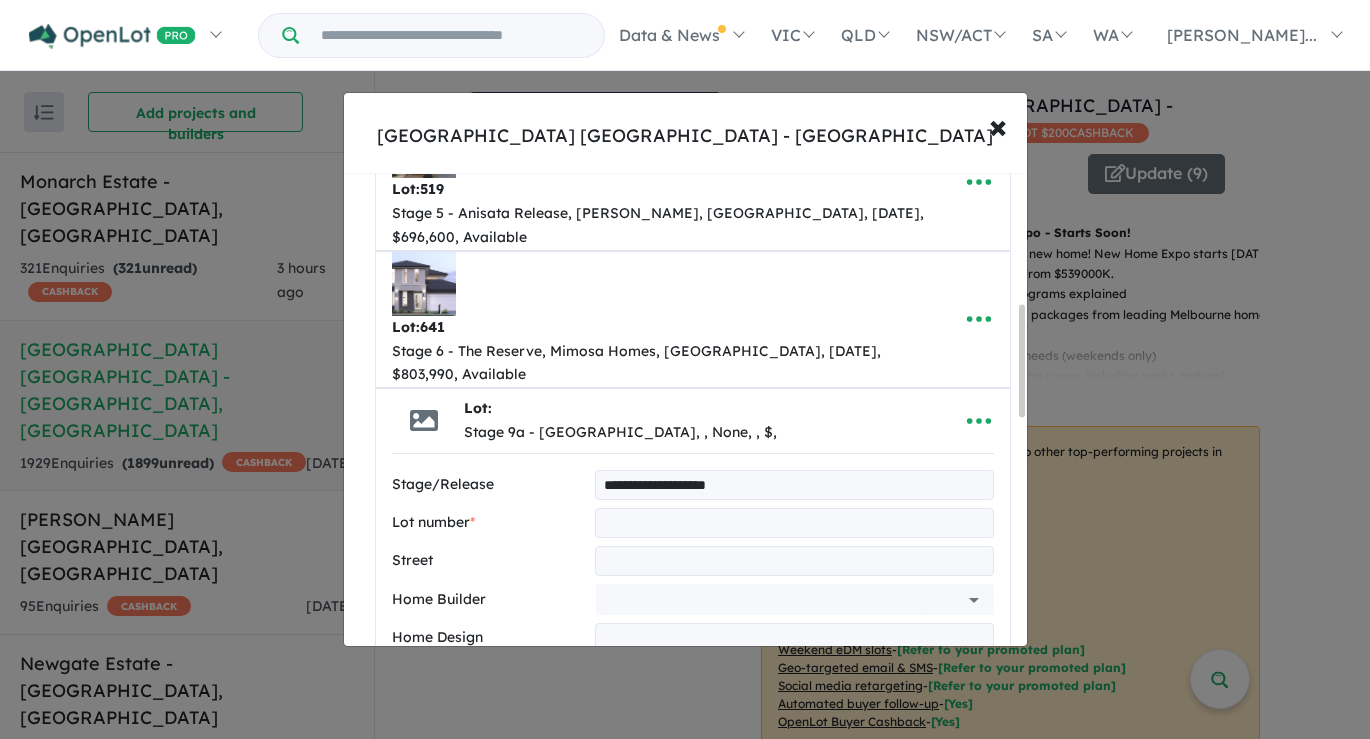type on "**********" 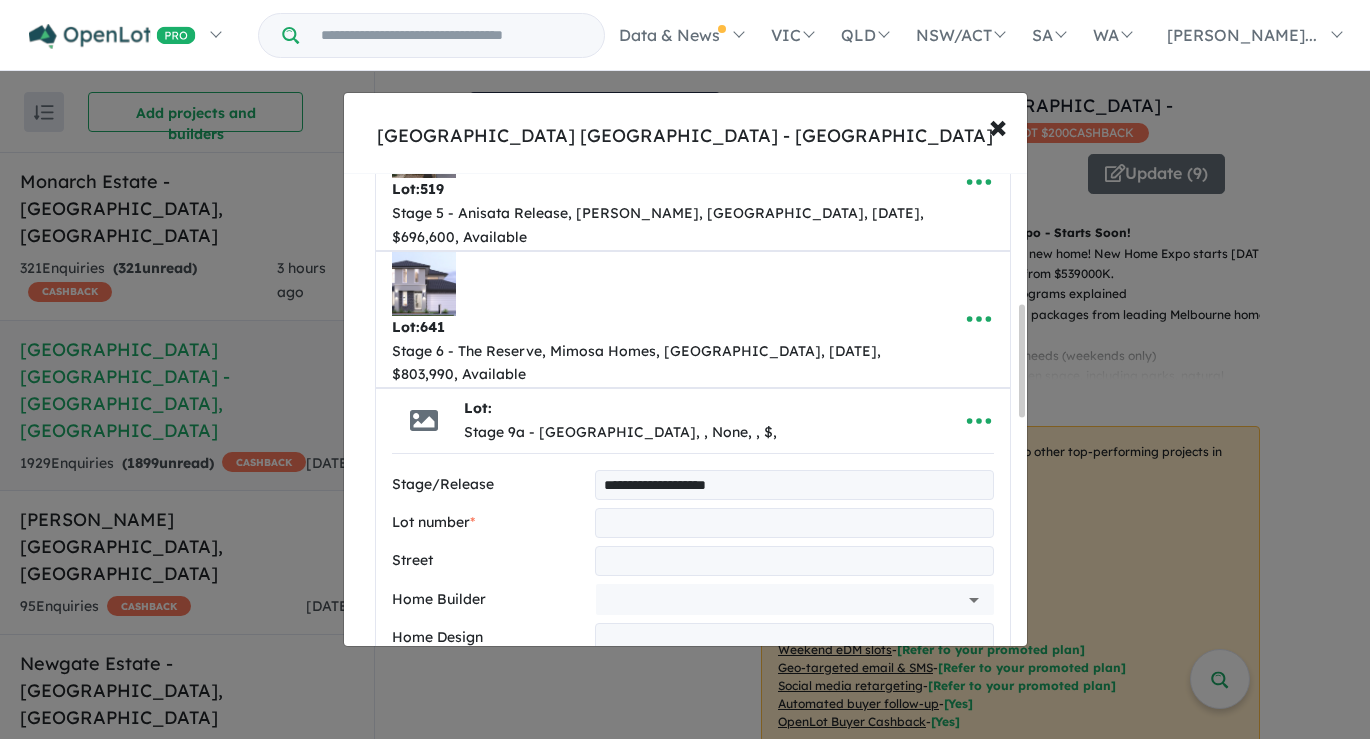 click at bounding box center [794, 523] 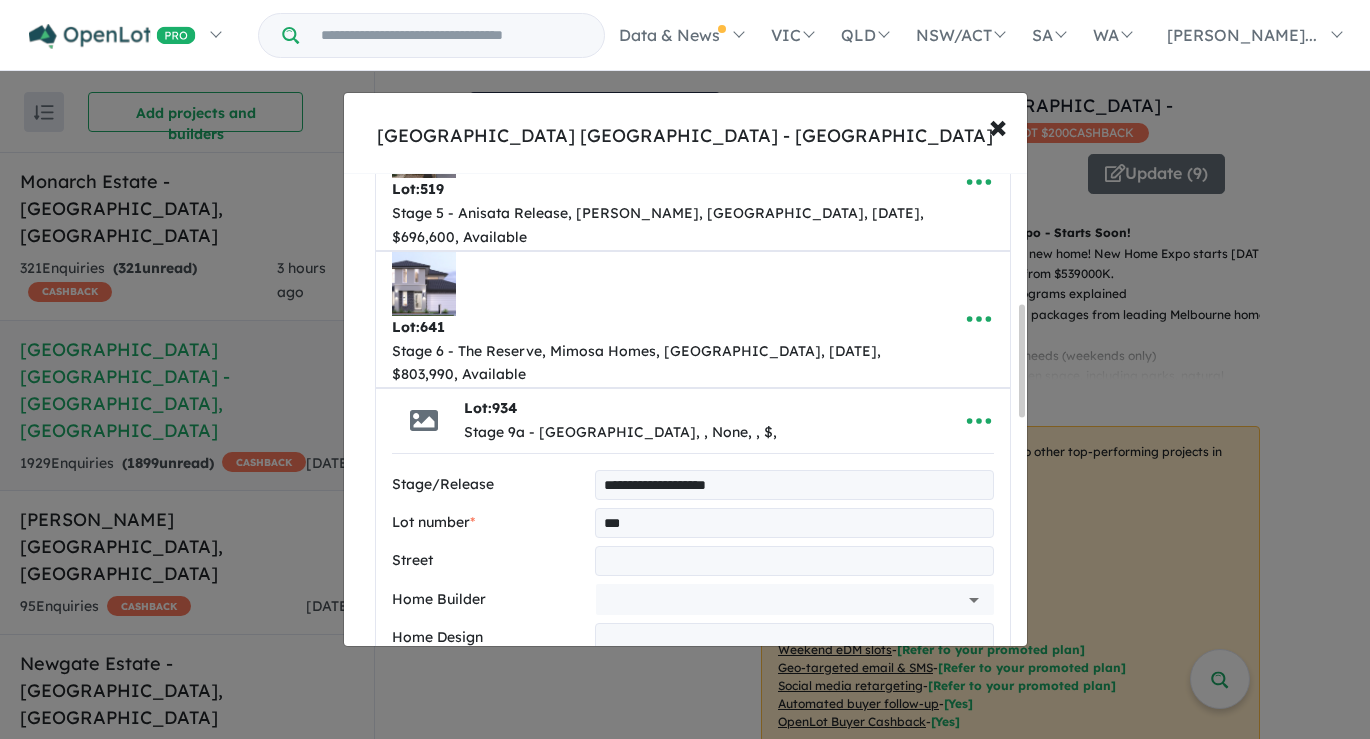 type on "***" 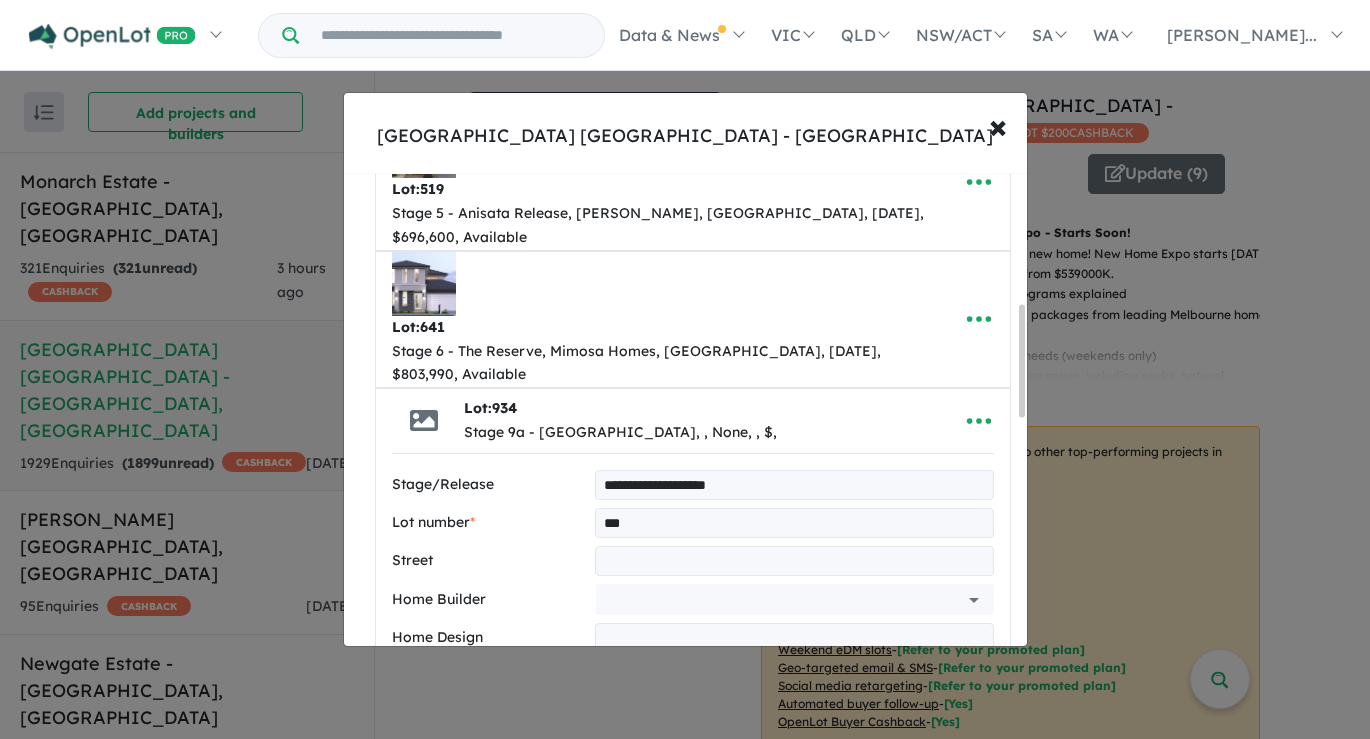 click at bounding box center (794, 561) 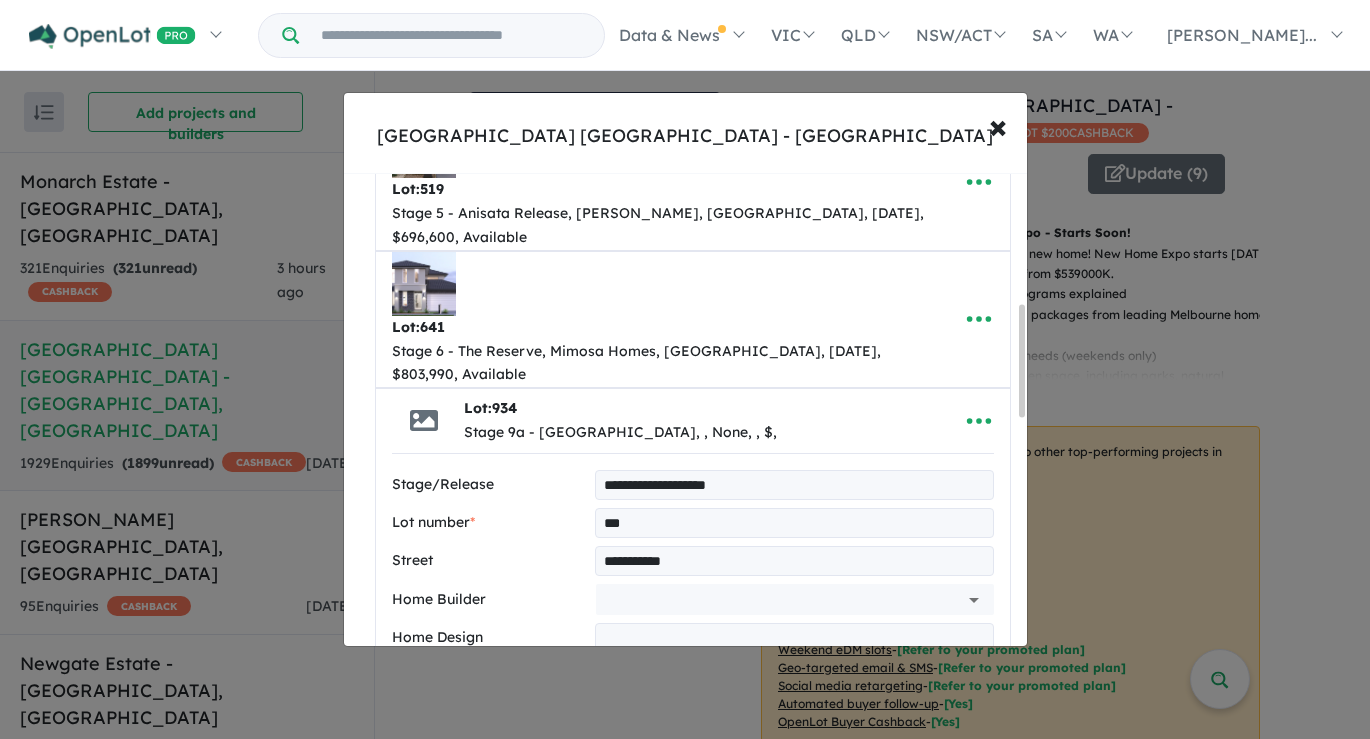 click on "**********" at bounding box center (794, 561) 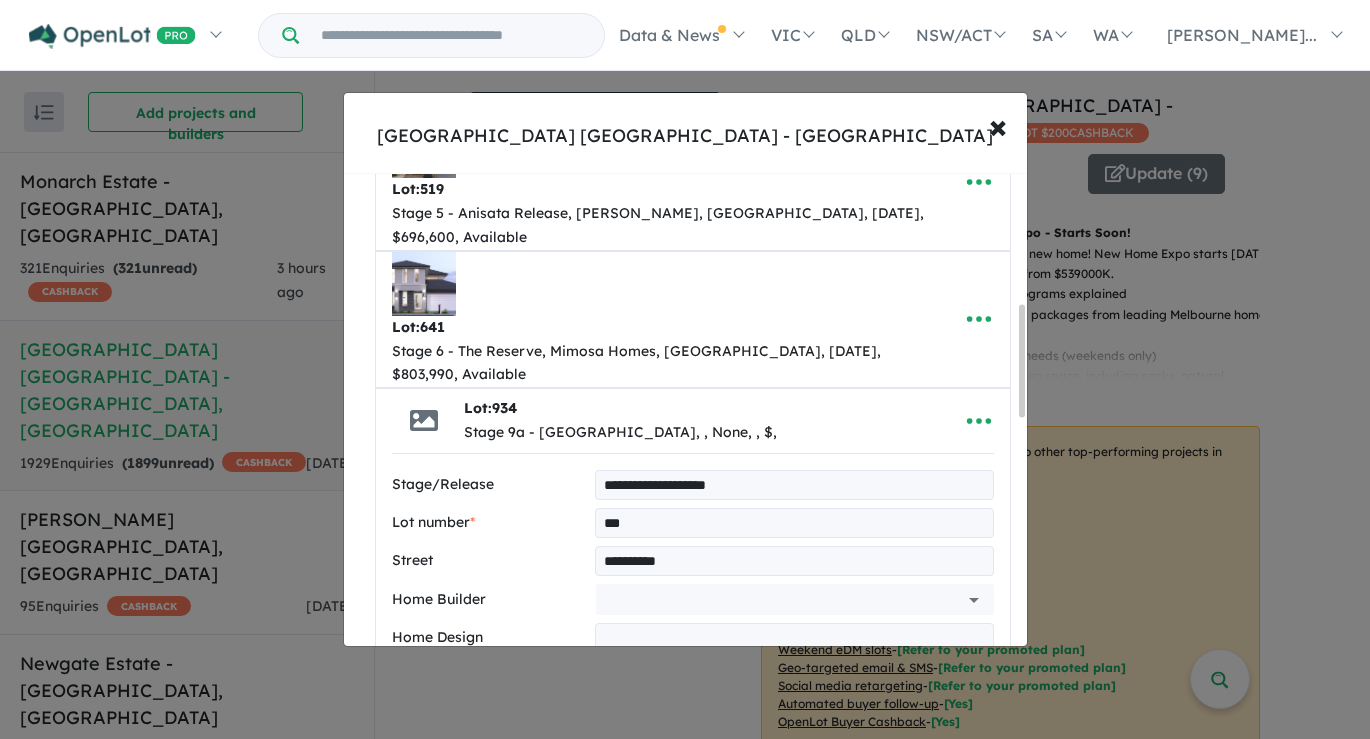click on "**********" at bounding box center [693, 949] 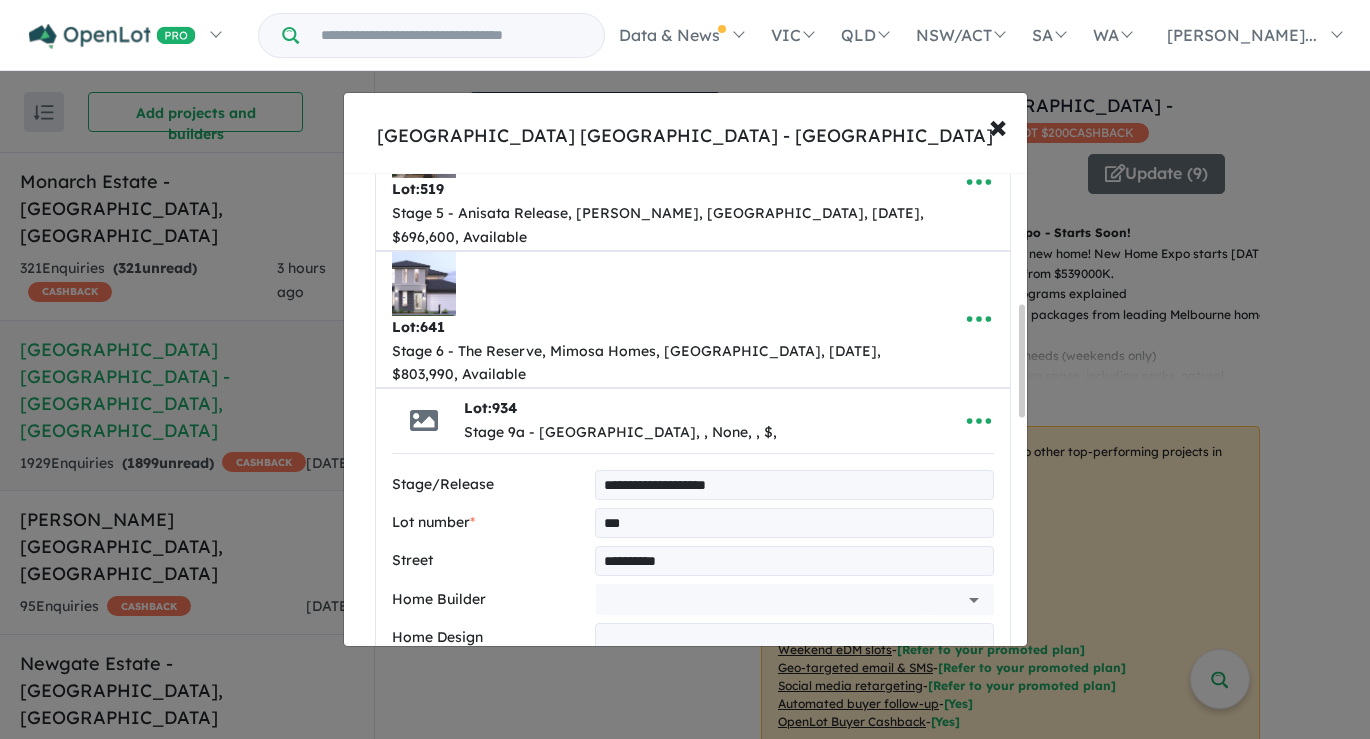 click on "*********" at bounding box center (794, 561) 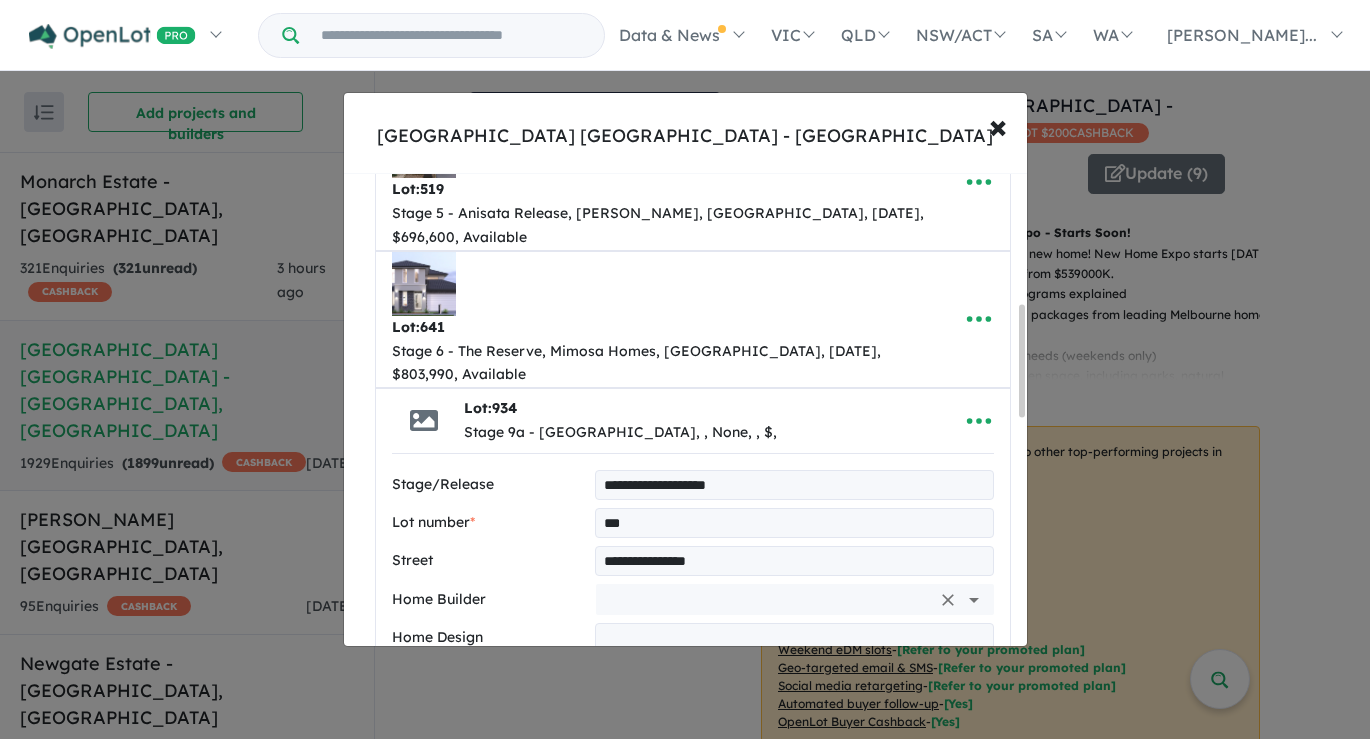 type on "**********" 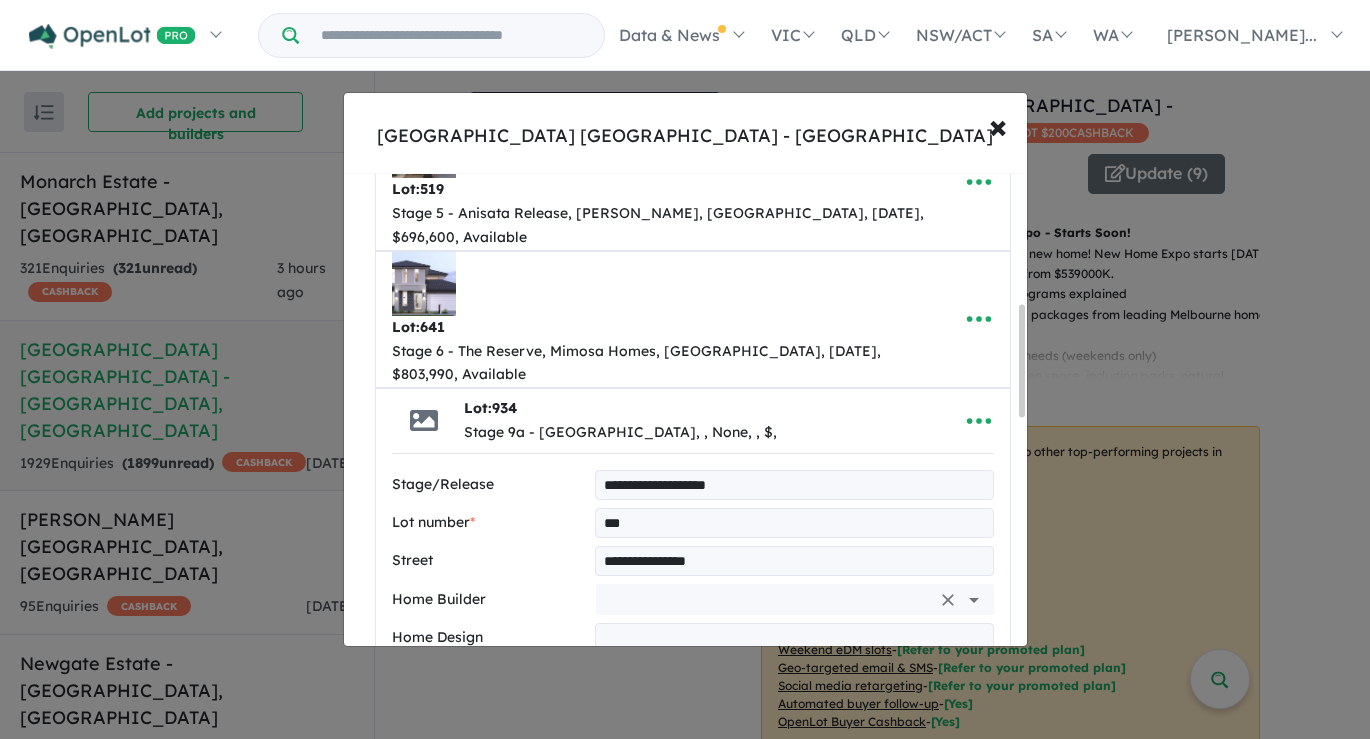 click at bounding box center (766, 599) 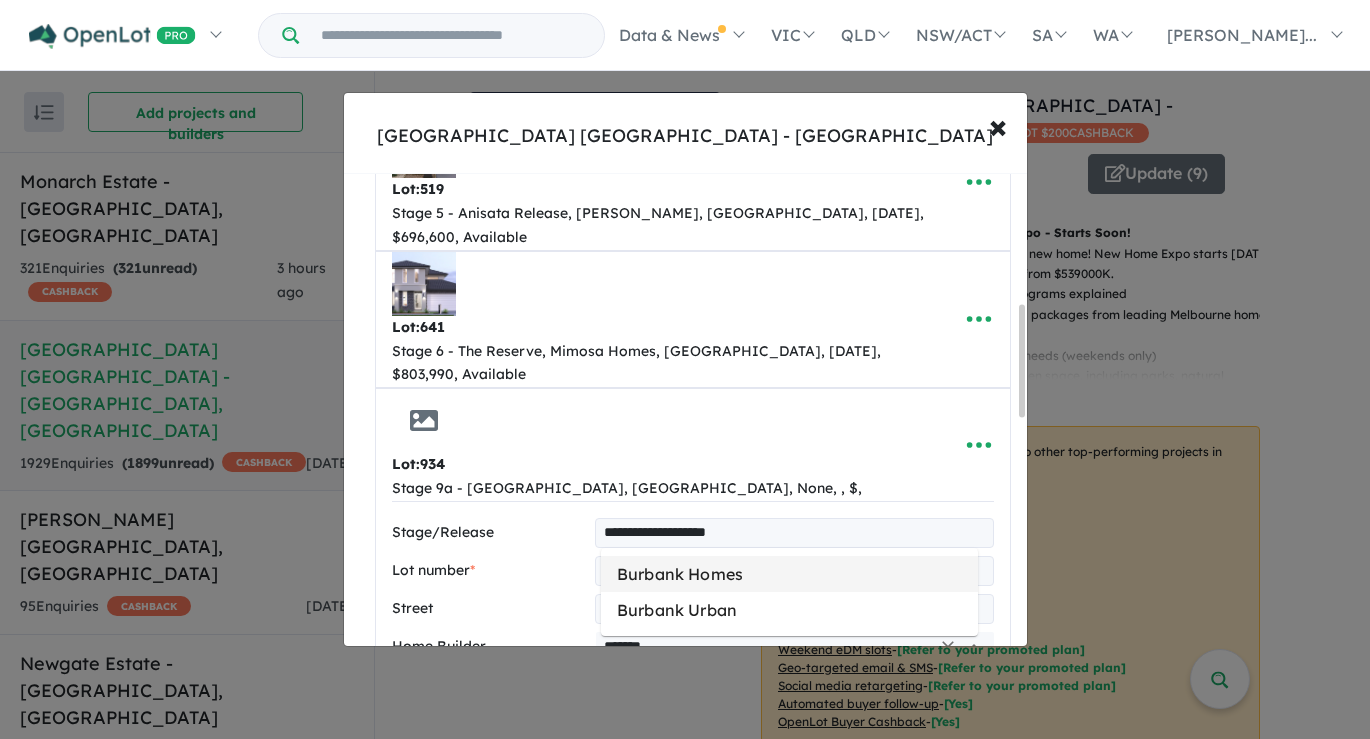 click on "Burbank Homes" at bounding box center [789, 574] 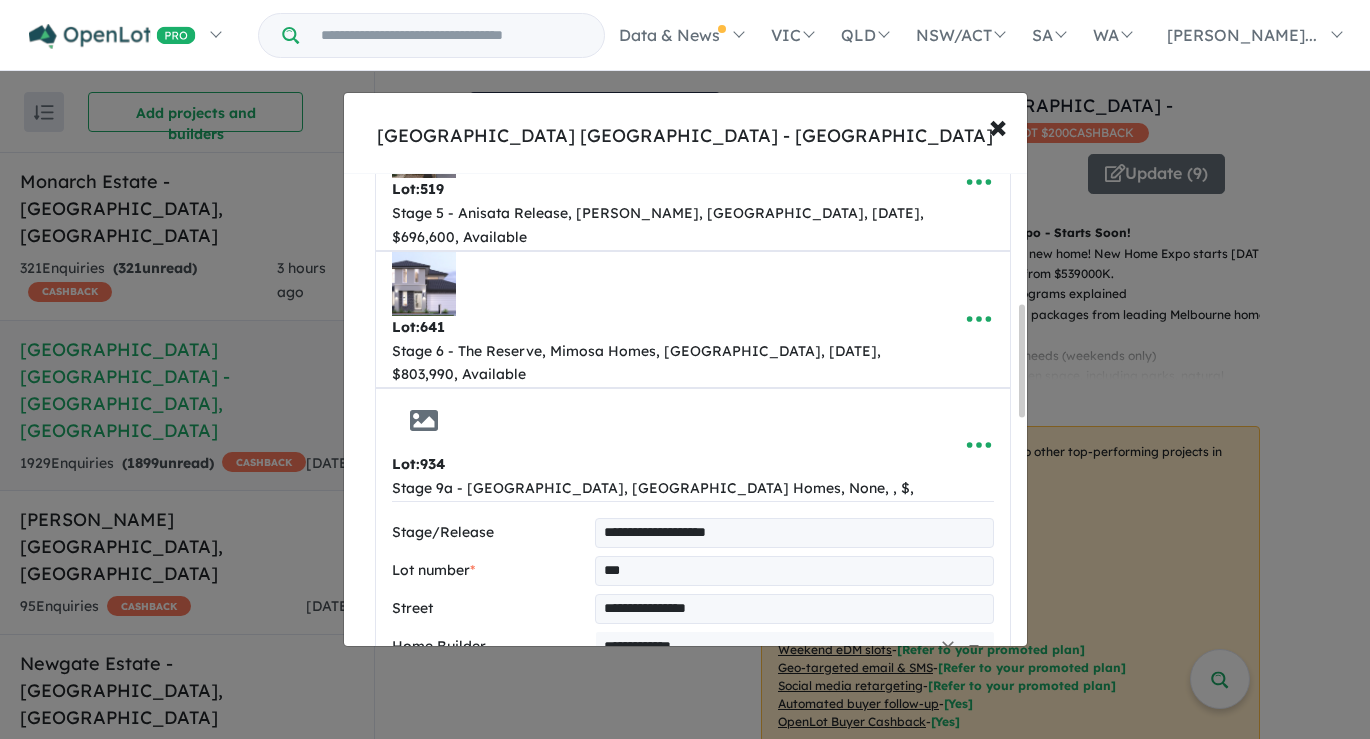 type on "**********" 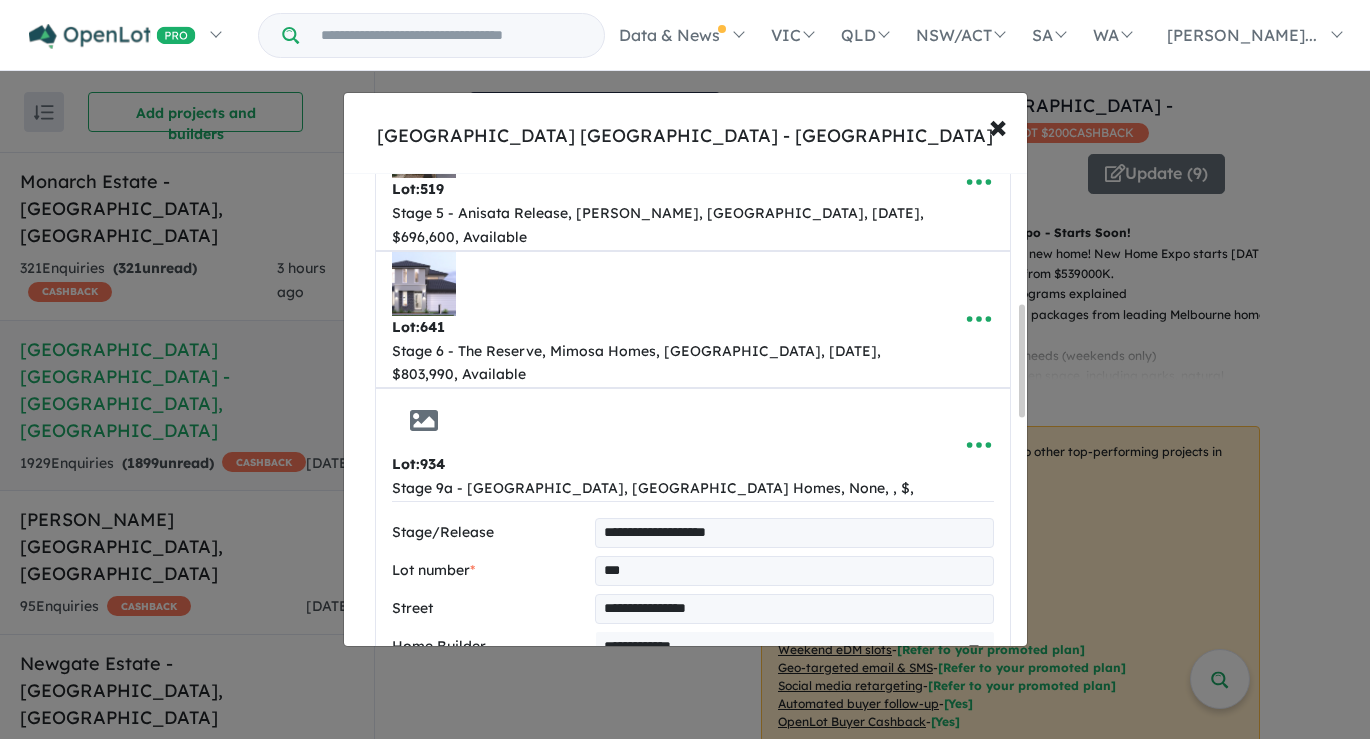 click at bounding box center (794, 686) 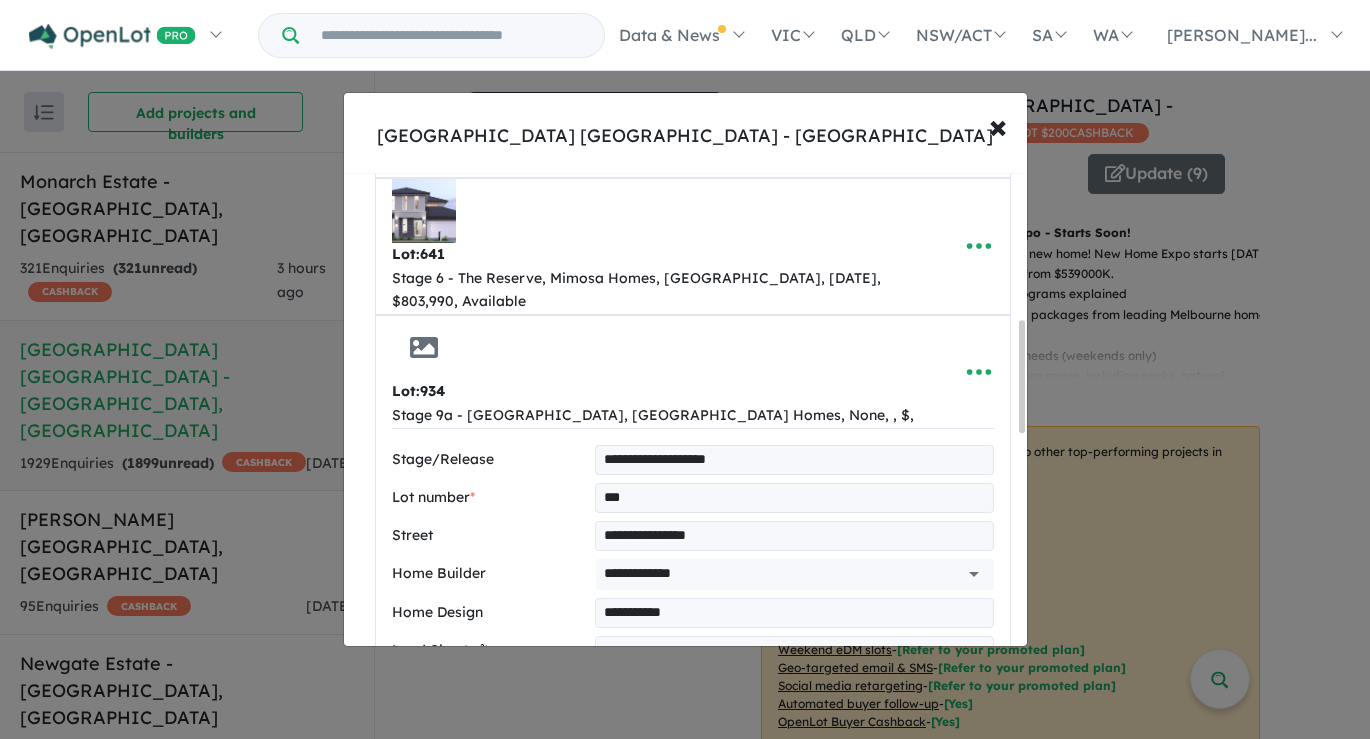 scroll, scrollTop: 623, scrollLeft: 0, axis: vertical 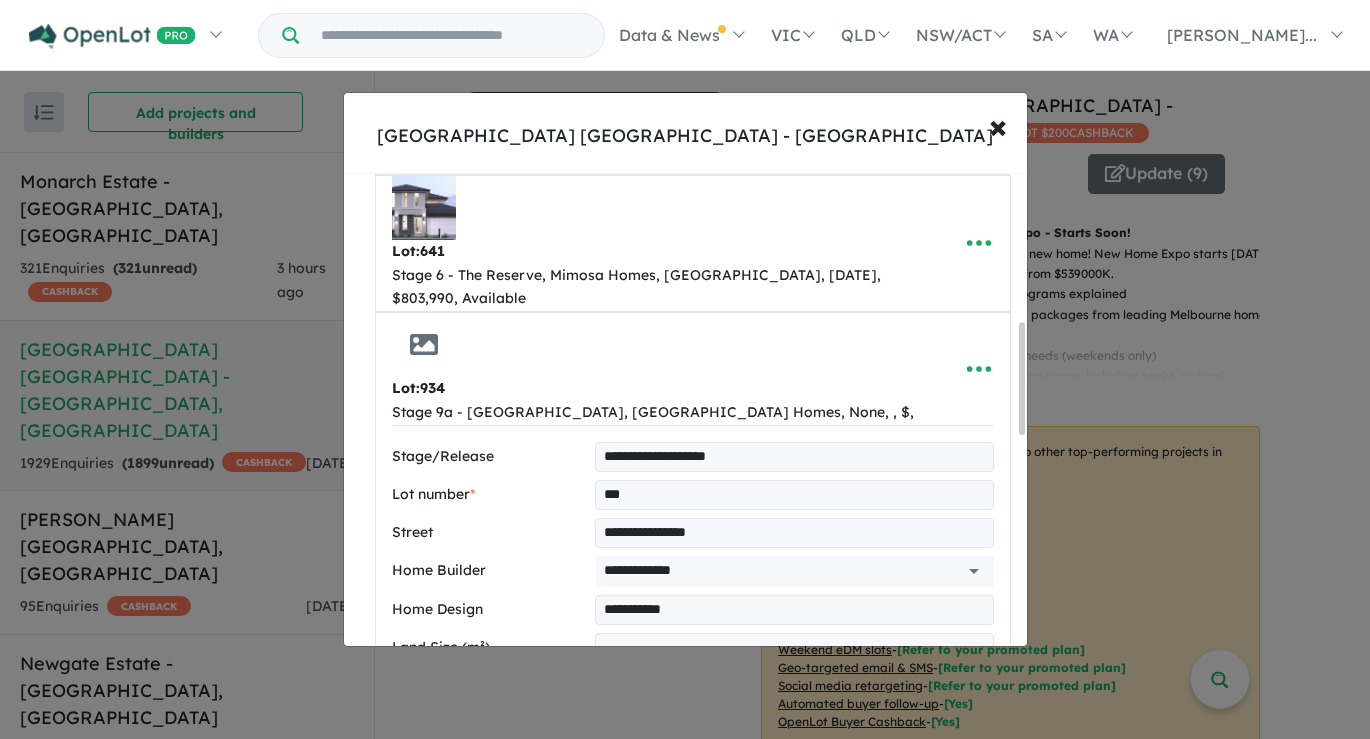 type on "**********" 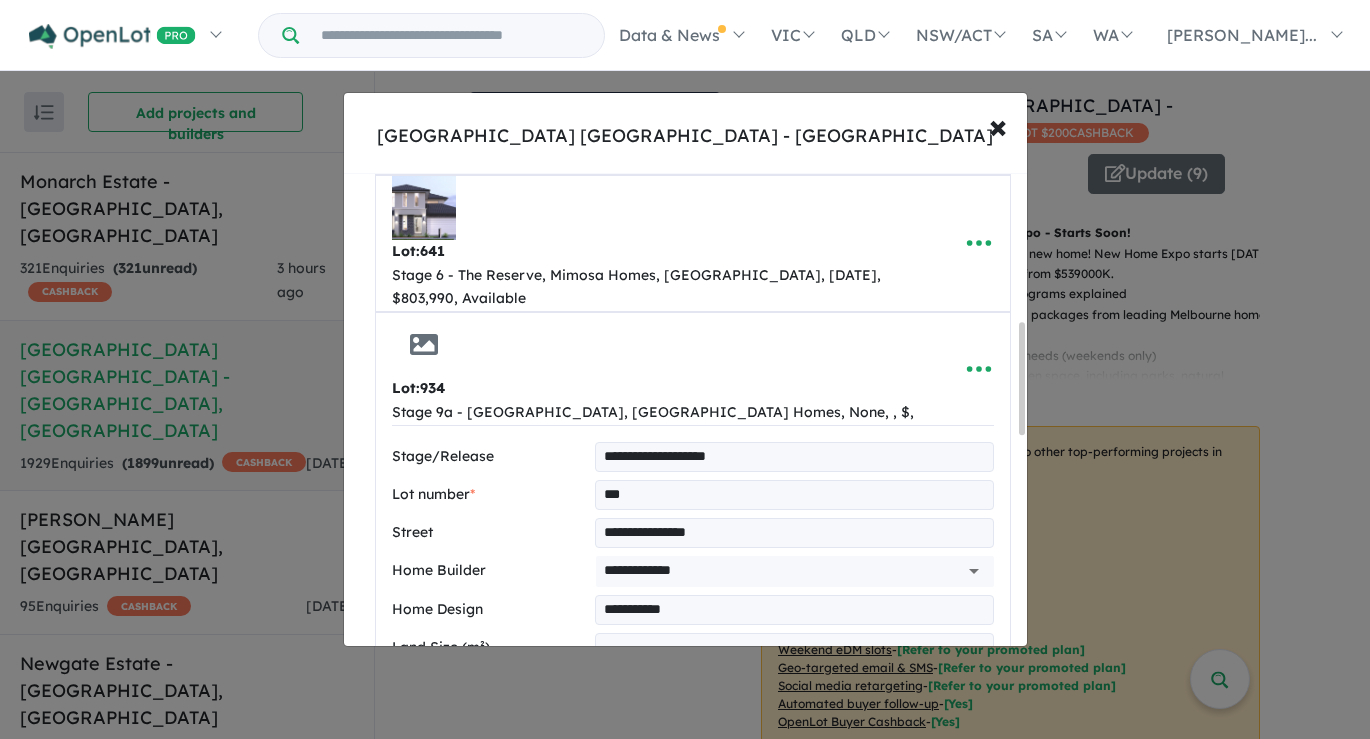 click at bounding box center [794, 686] 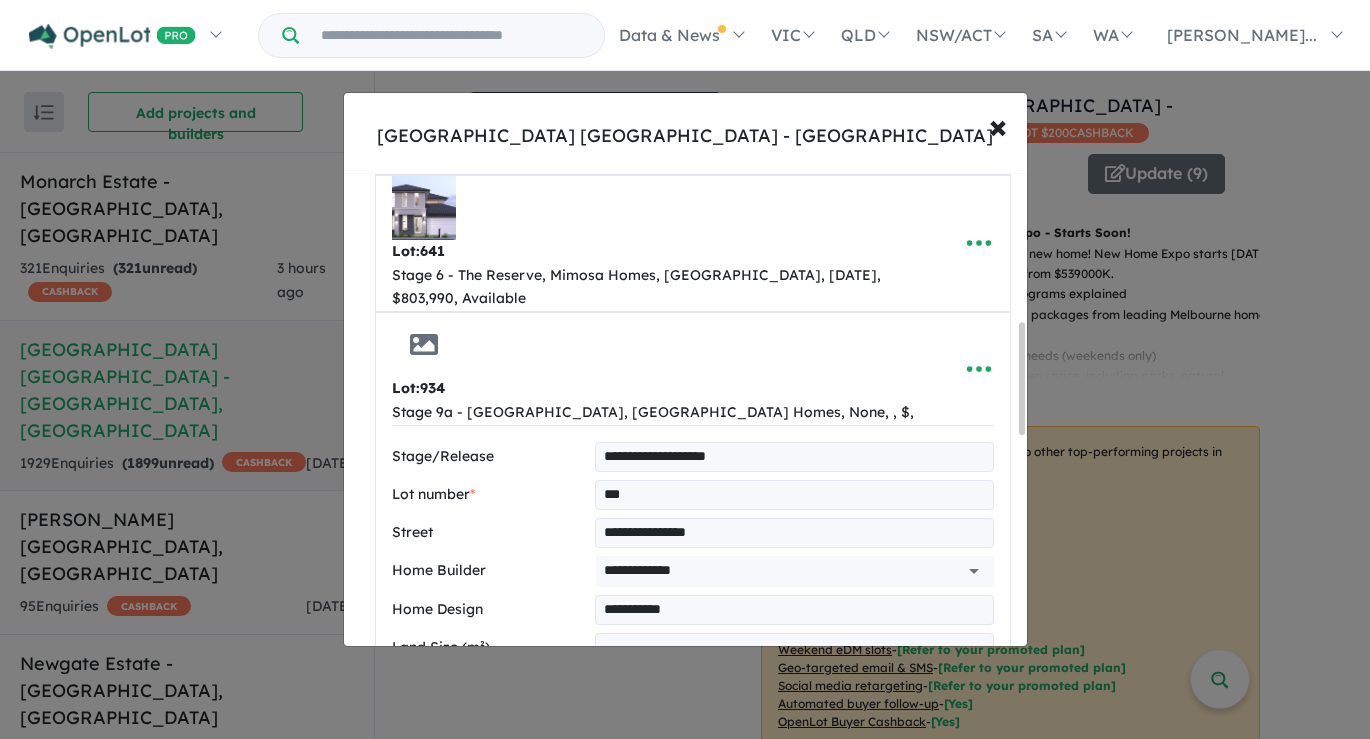 click on "** **" at bounding box center [794, 722] 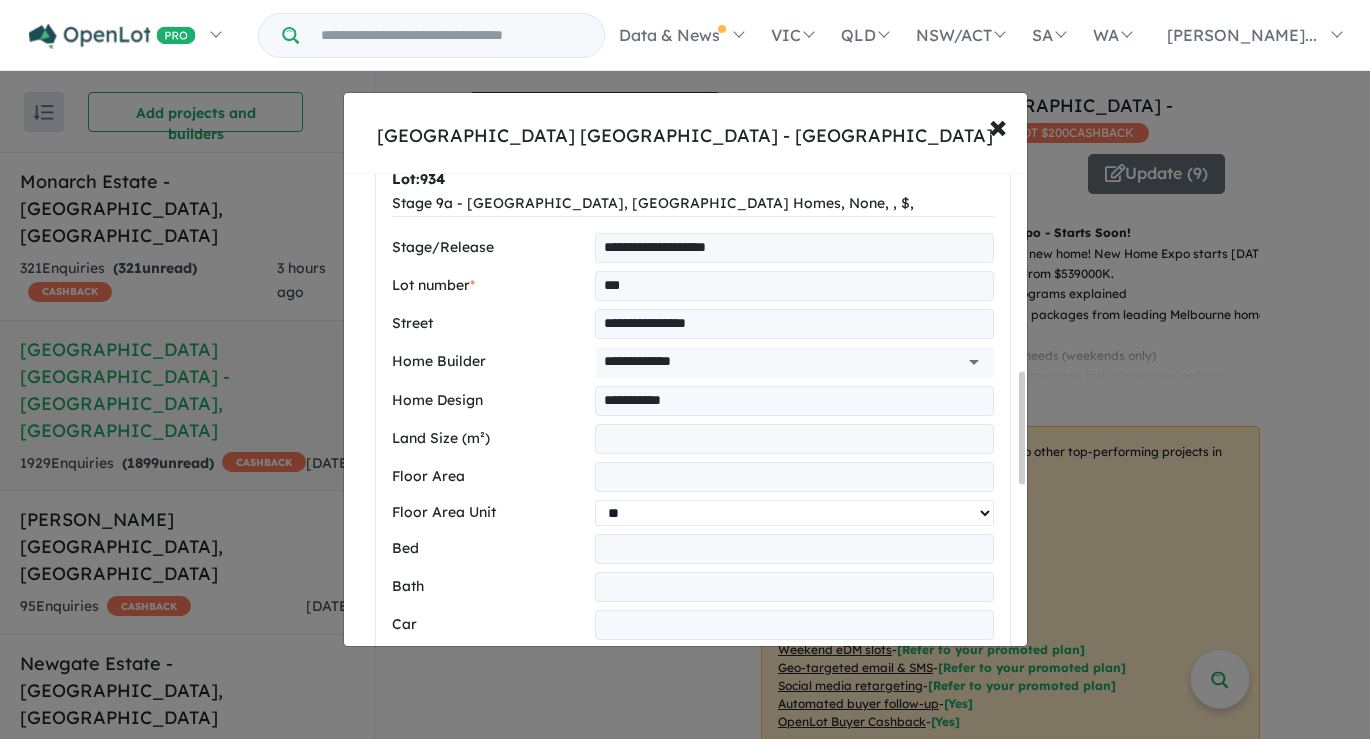 scroll, scrollTop: 833, scrollLeft: 0, axis: vertical 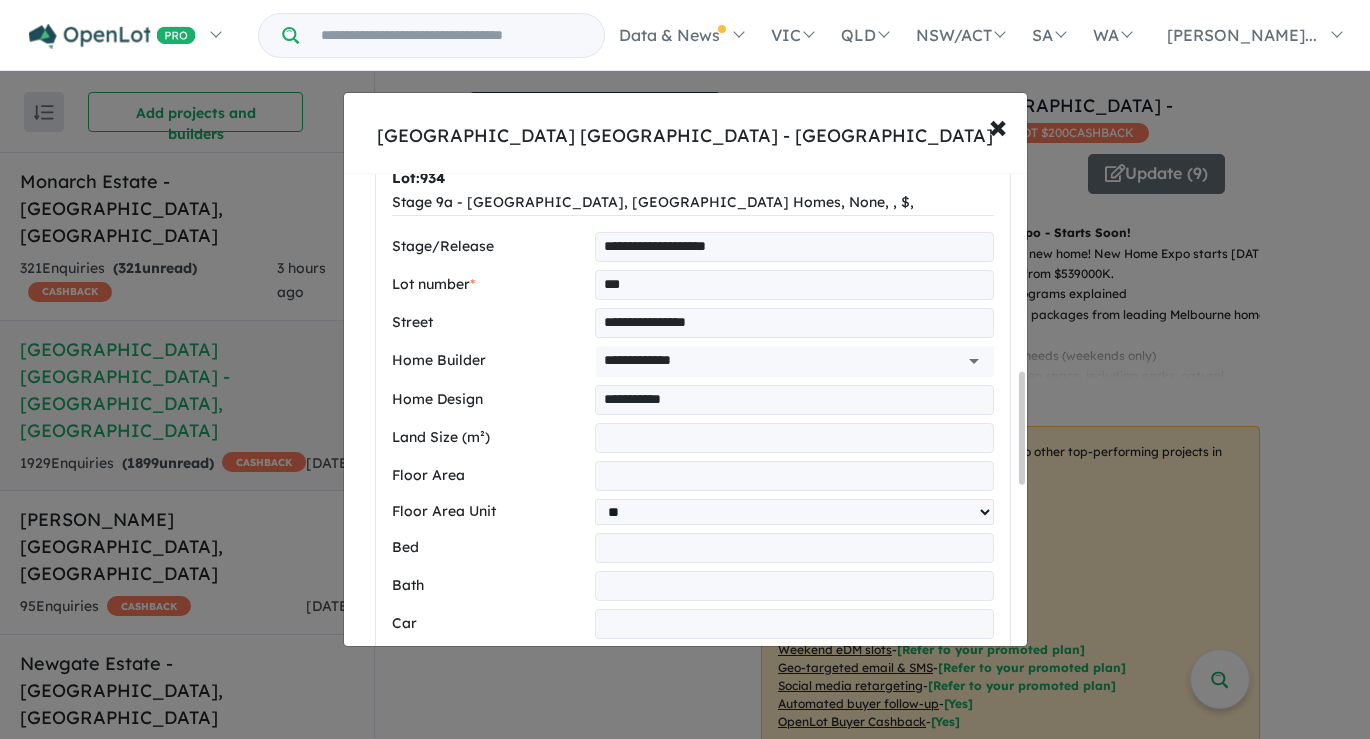 click at bounding box center (794, 548) 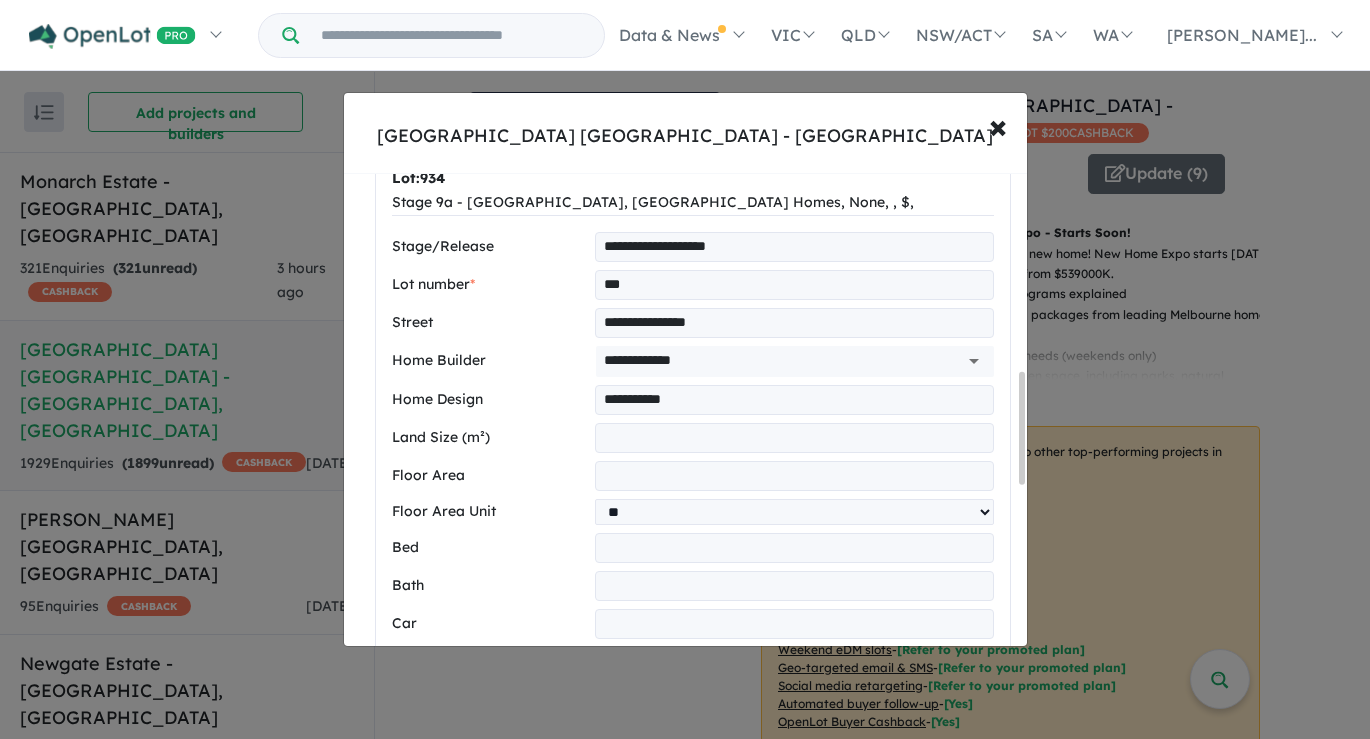 click at bounding box center [794, 586] 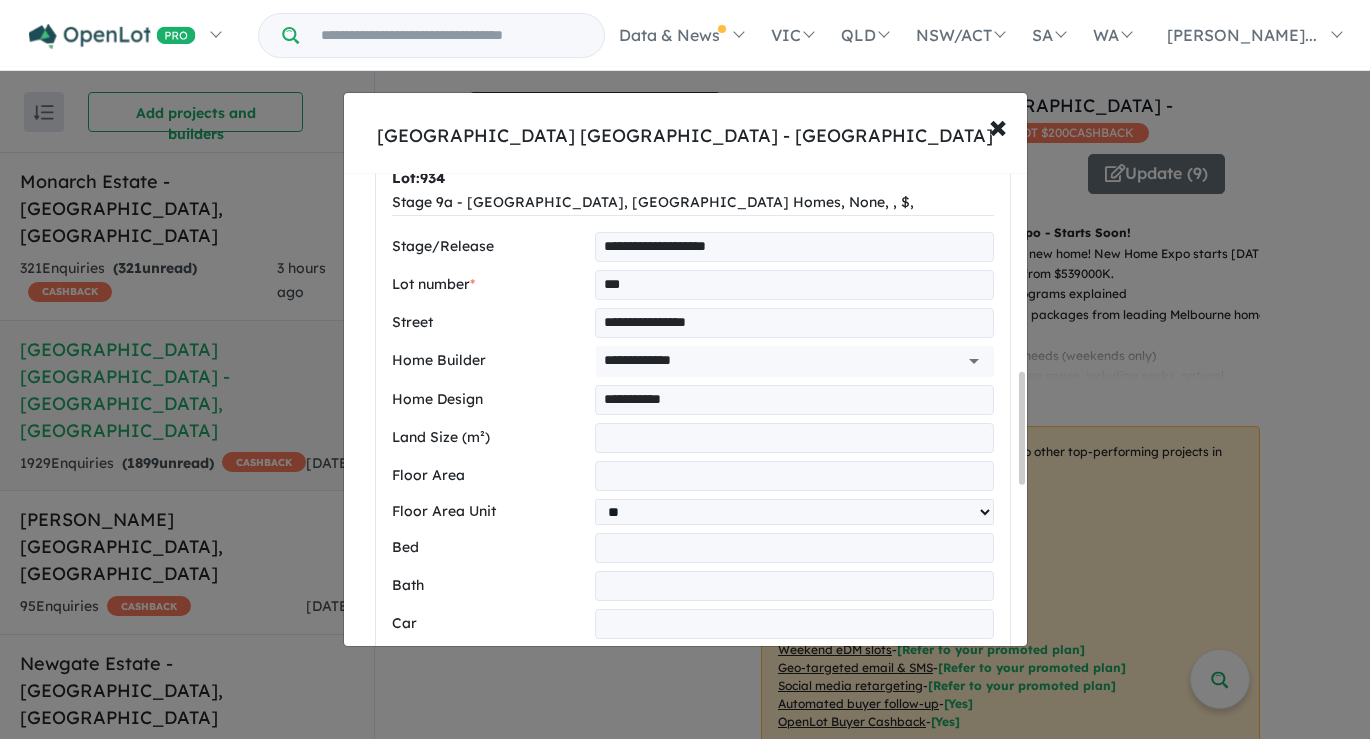 type on "*" 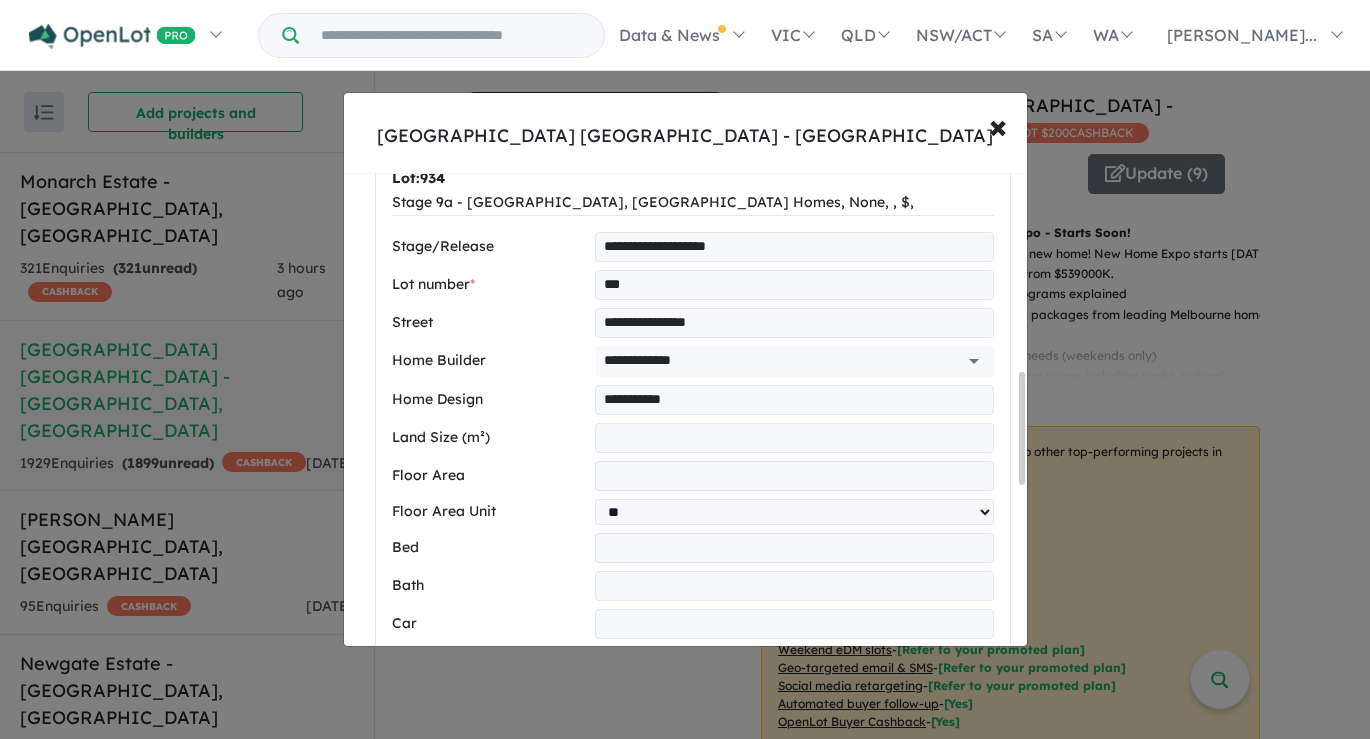 click at bounding box center (794, 624) 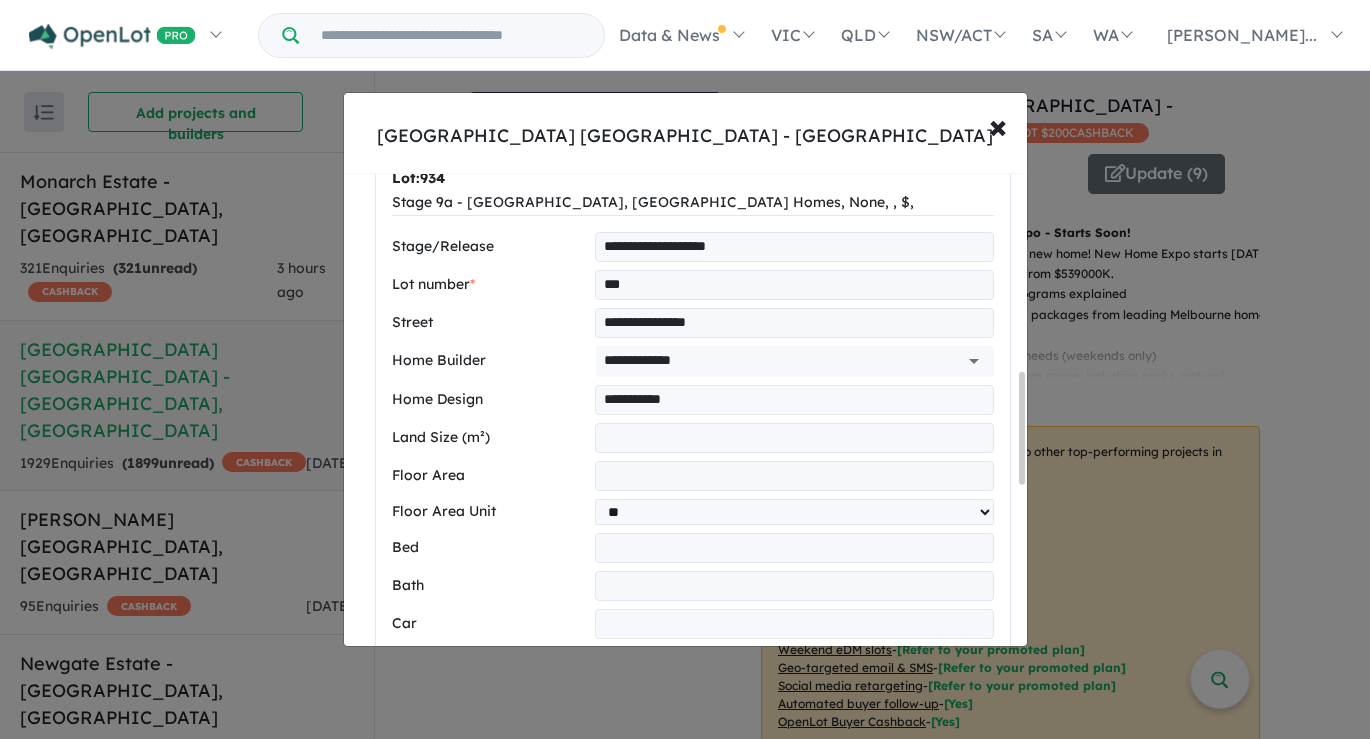 click at bounding box center (794, 624) 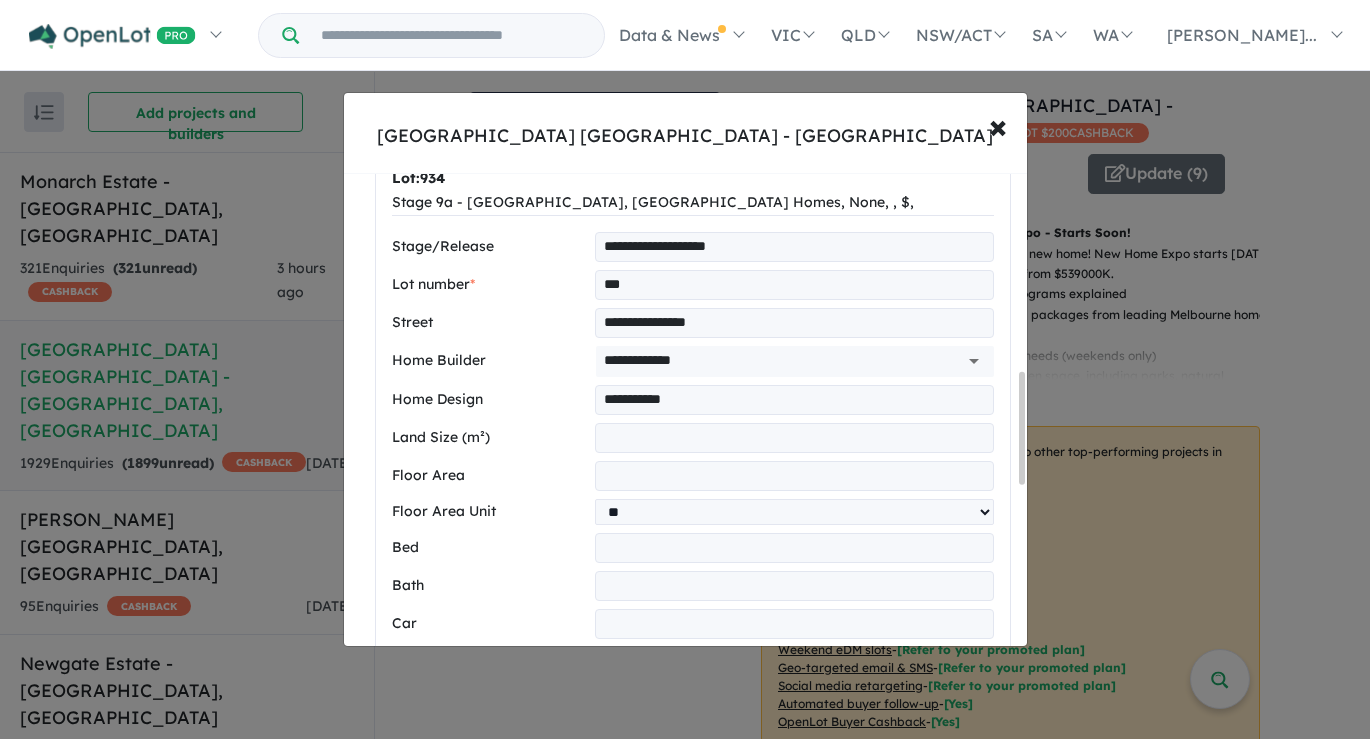 type on "*" 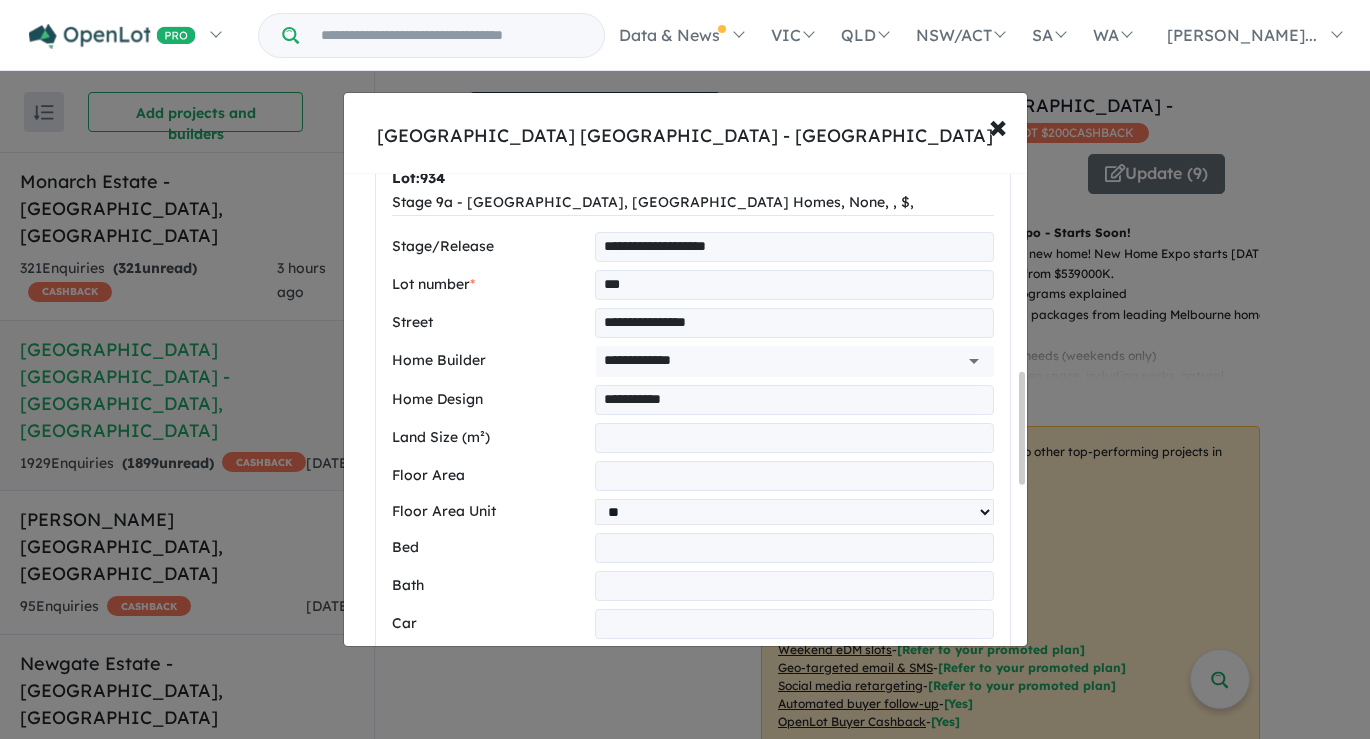 click on "**********" at bounding box center [794, 660] 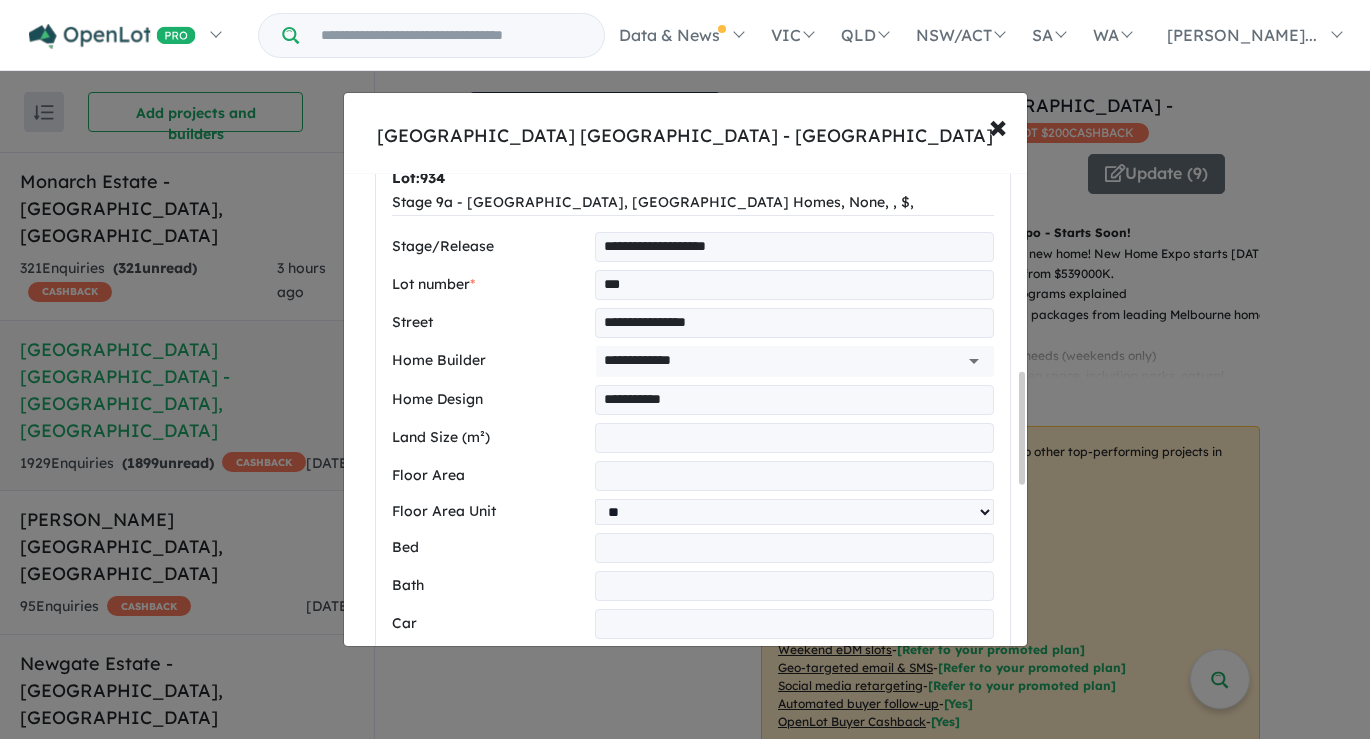 select on "****" 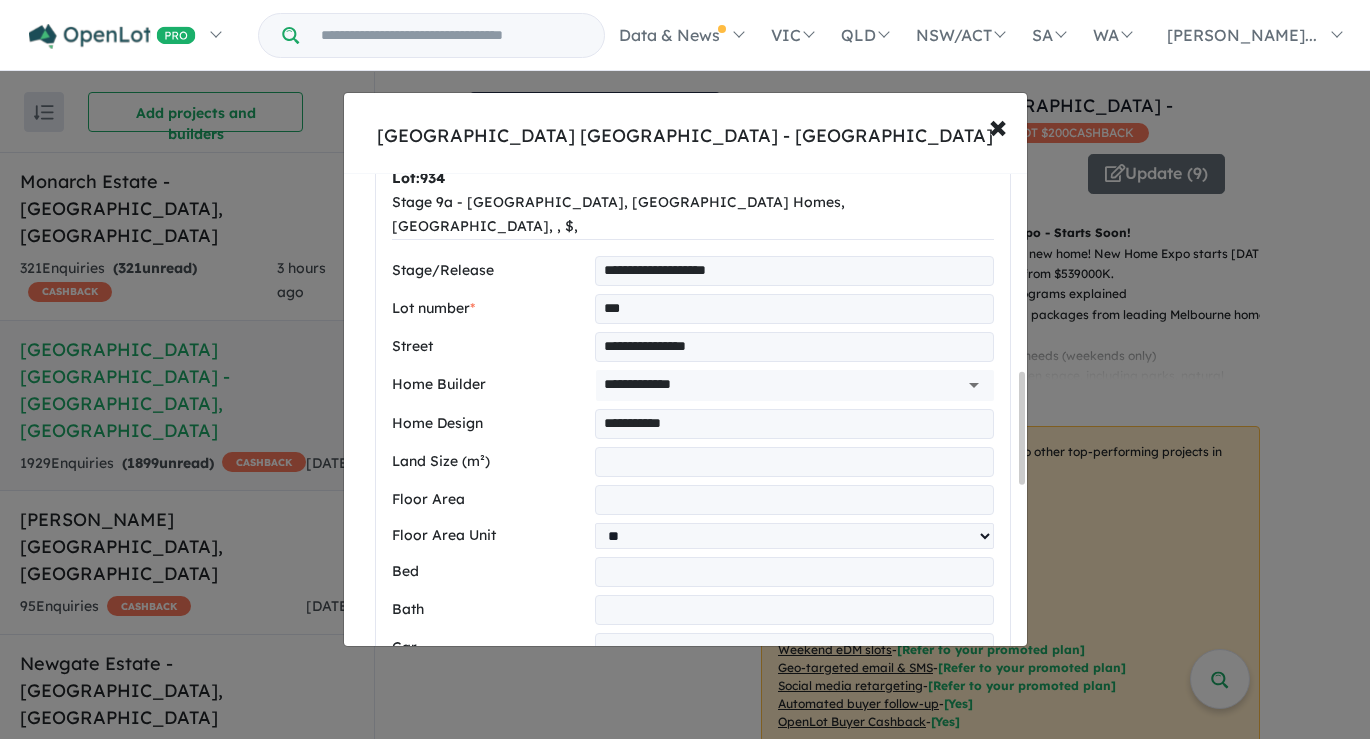 click at bounding box center [794, 720] 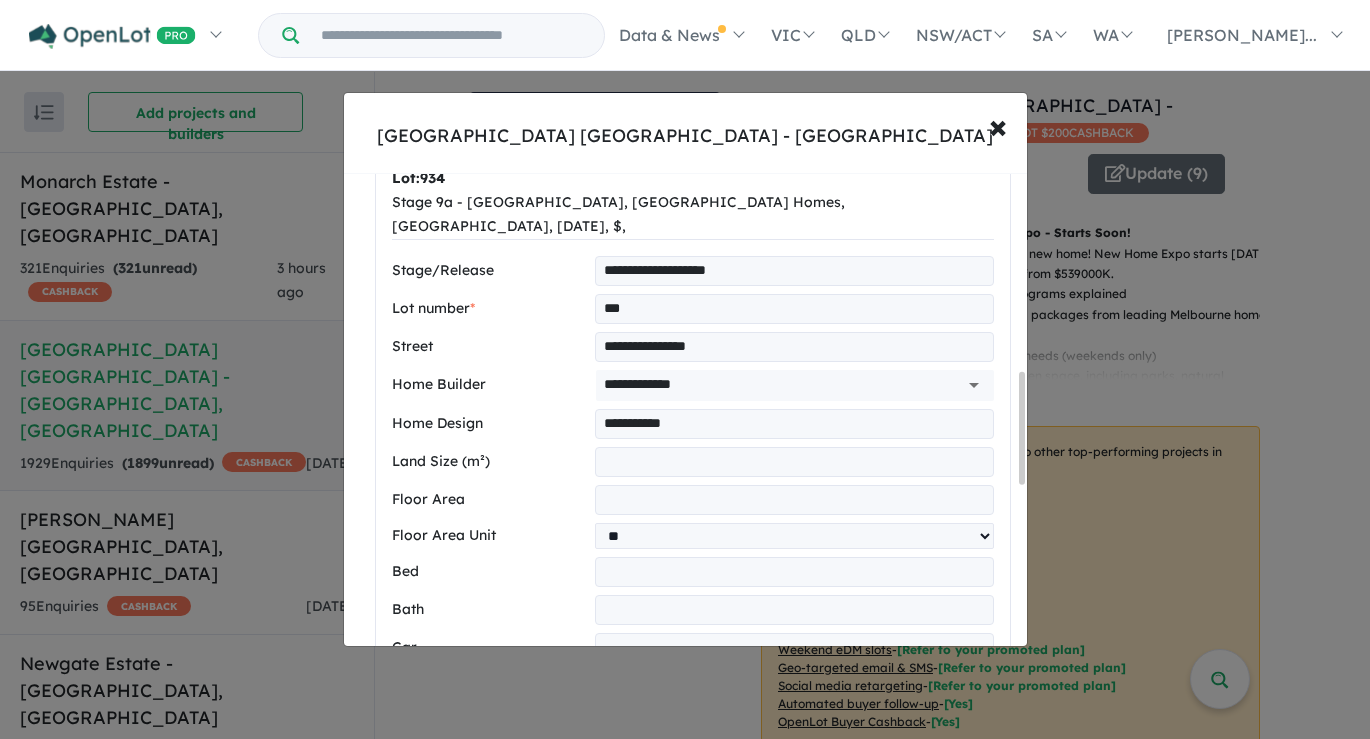 type on "*******" 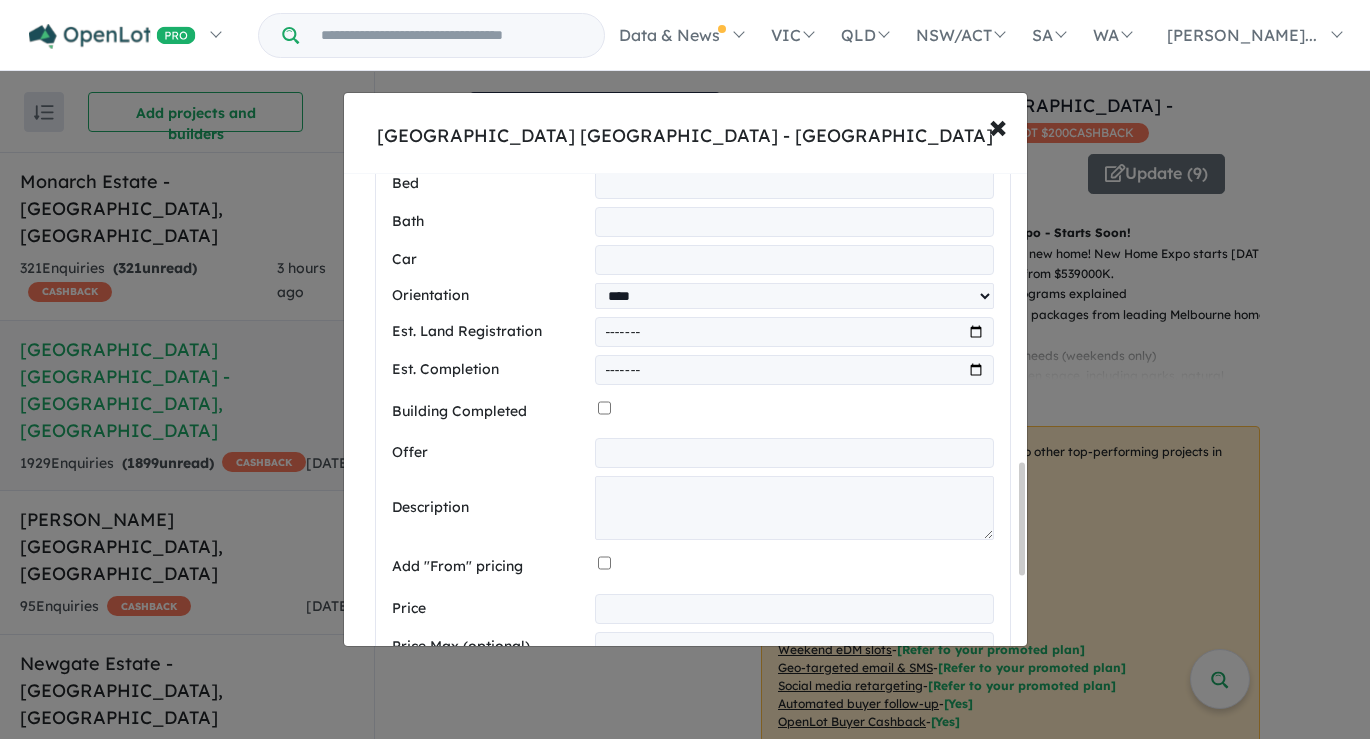 scroll, scrollTop: 1222, scrollLeft: 0, axis: vertical 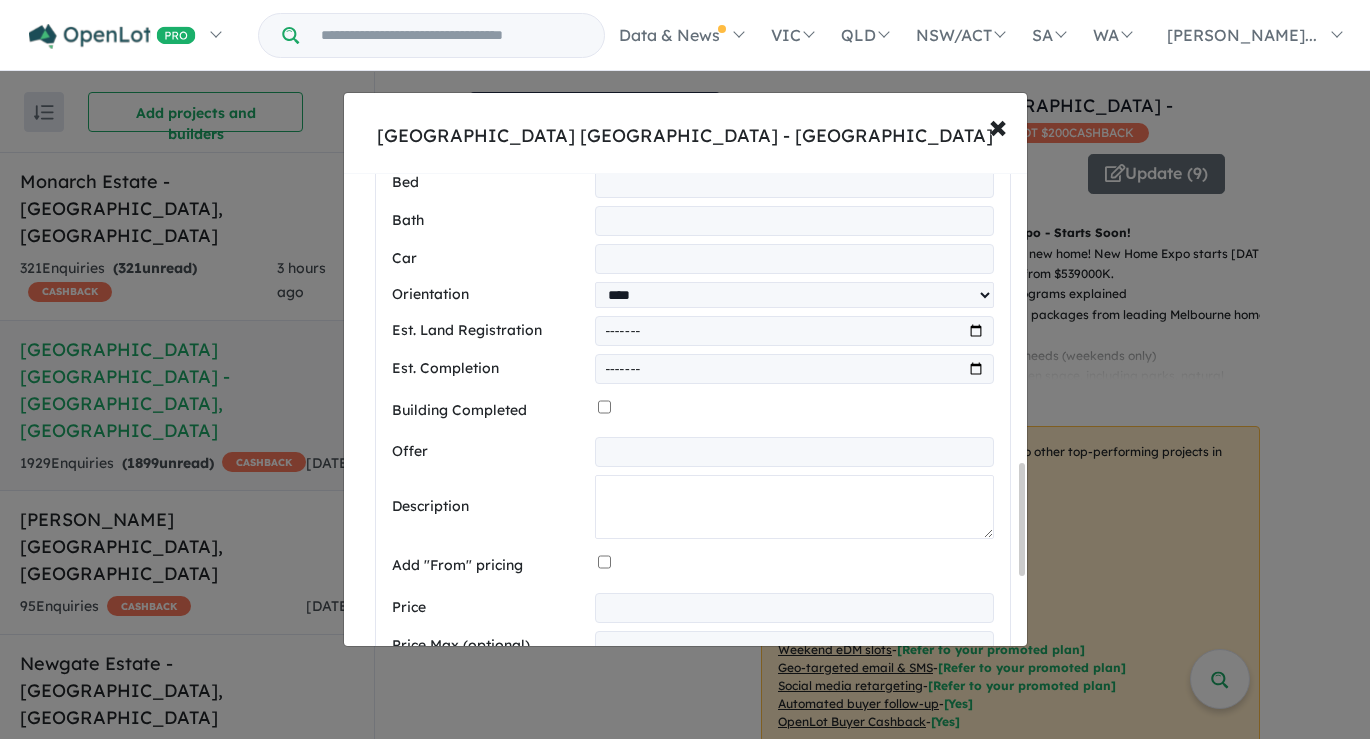 click at bounding box center (794, 507) 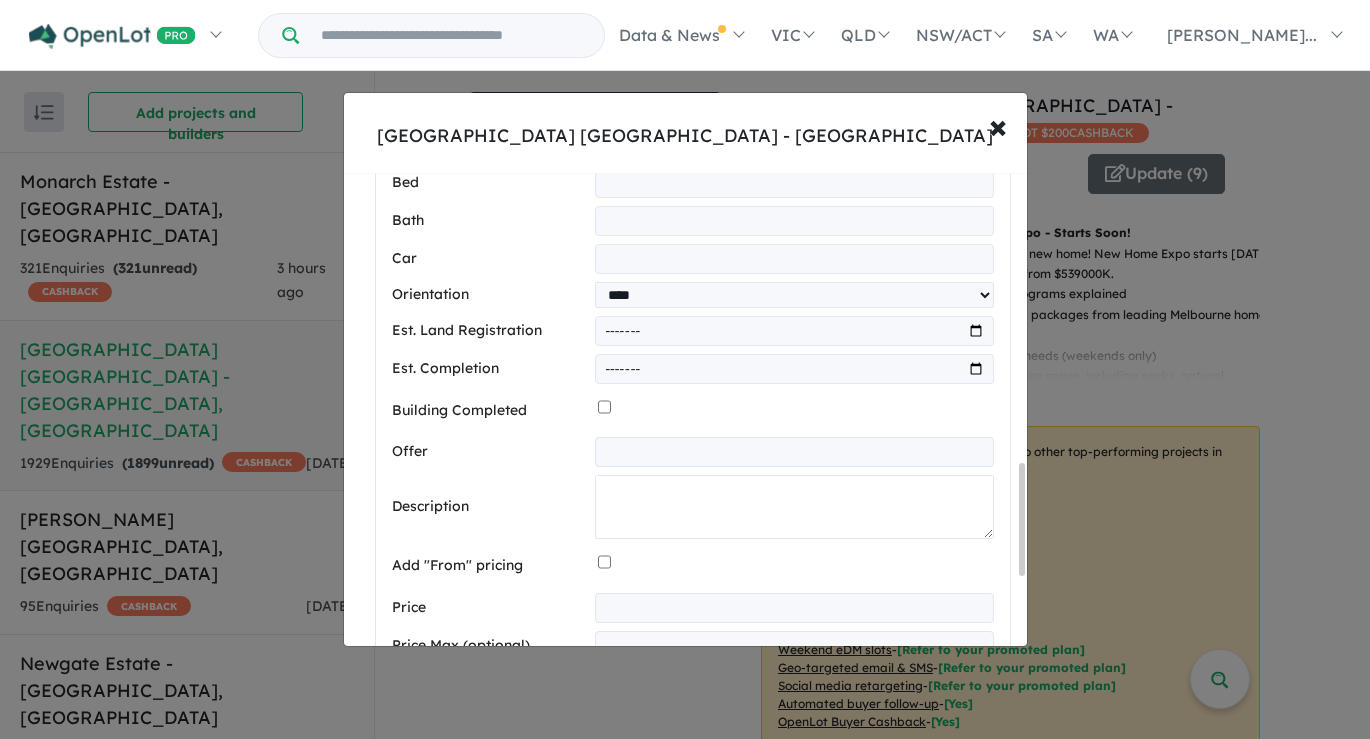 click at bounding box center [794, 507] 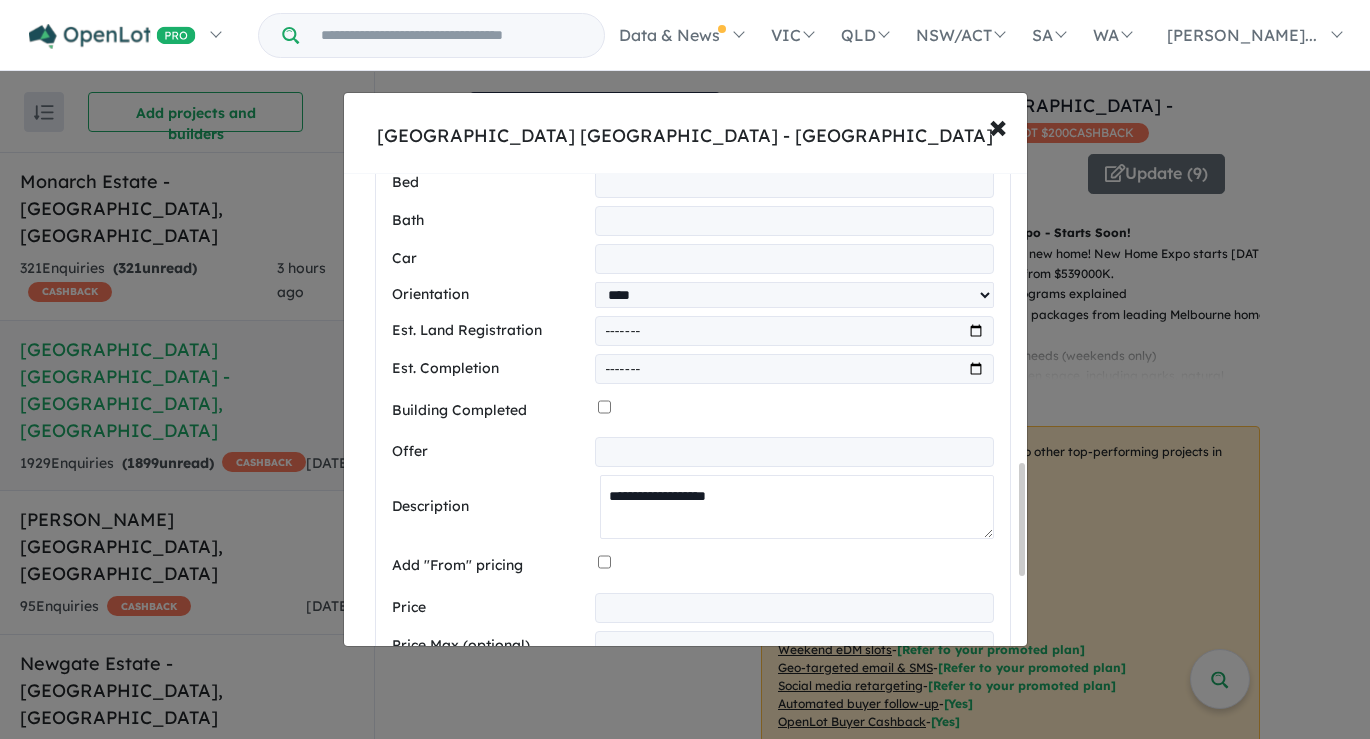 click on "**********" at bounding box center (796, 507) 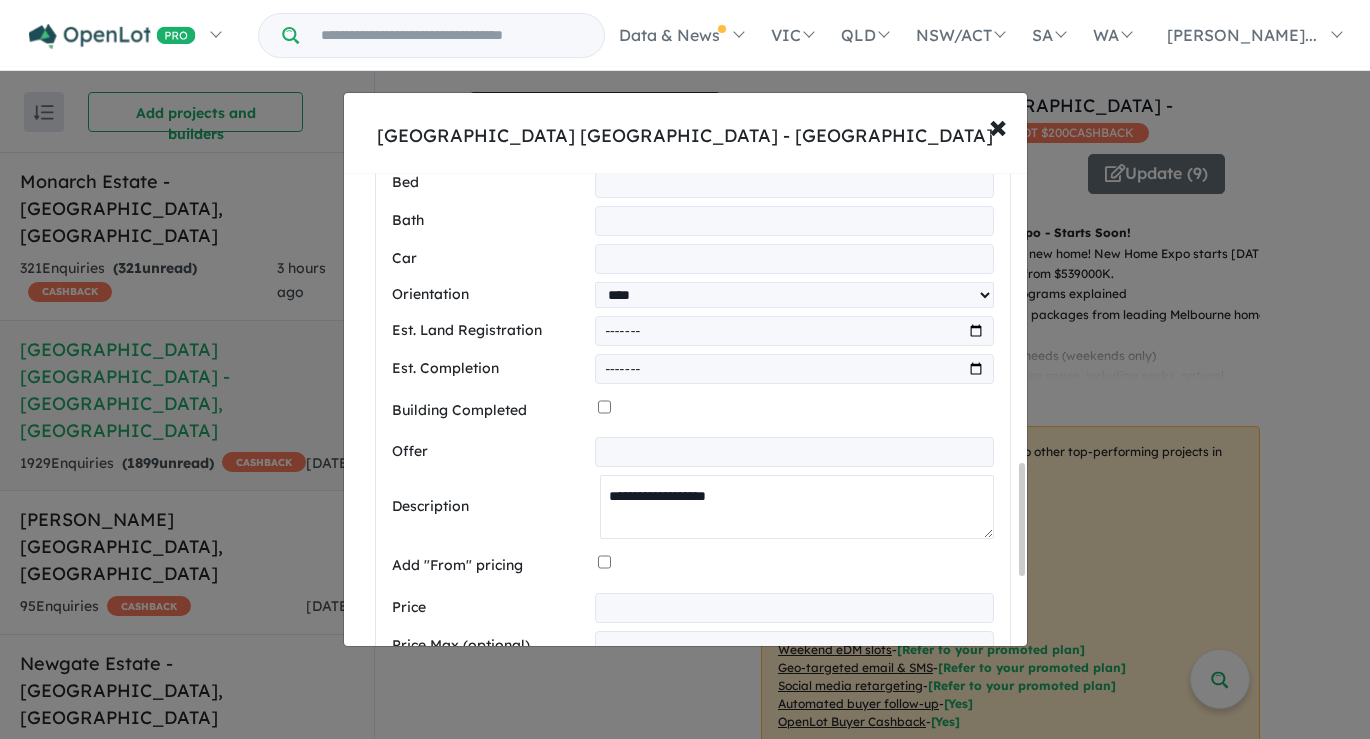 paste on "**********" 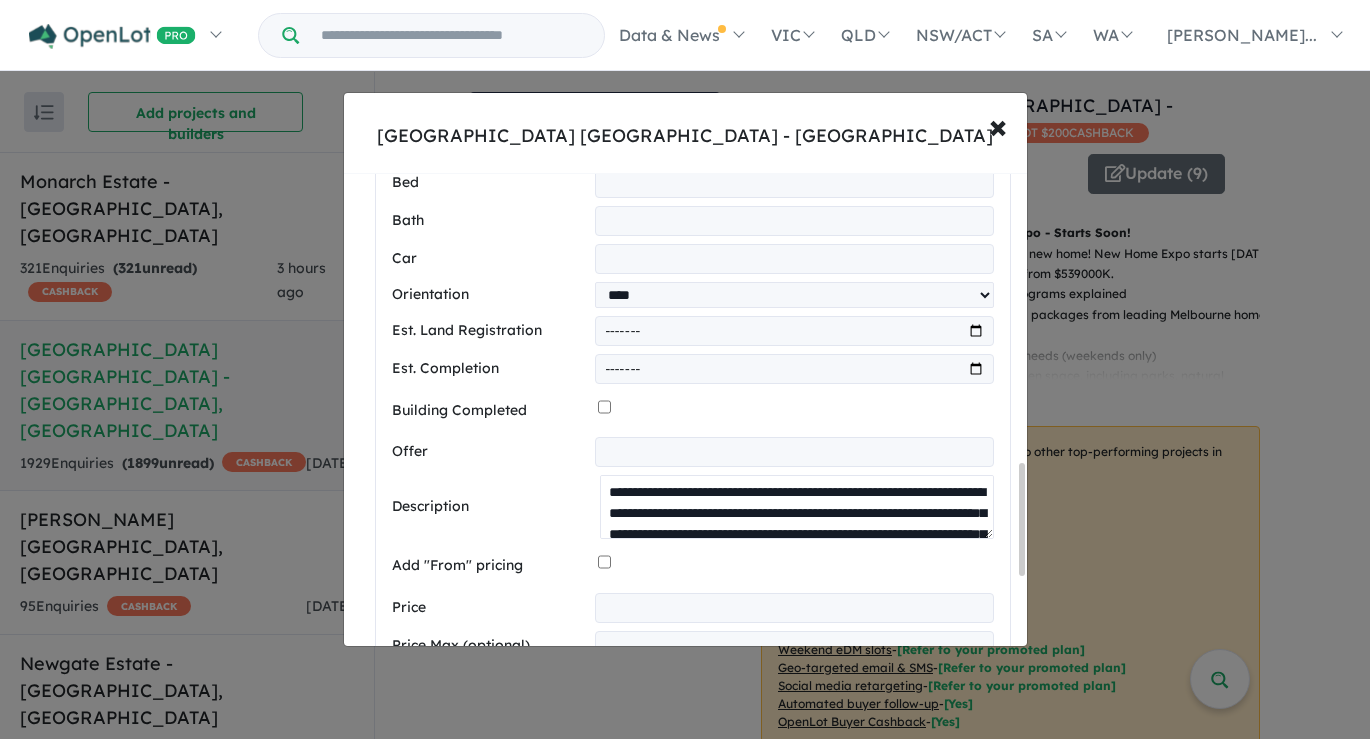 scroll, scrollTop: 0, scrollLeft: 0, axis: both 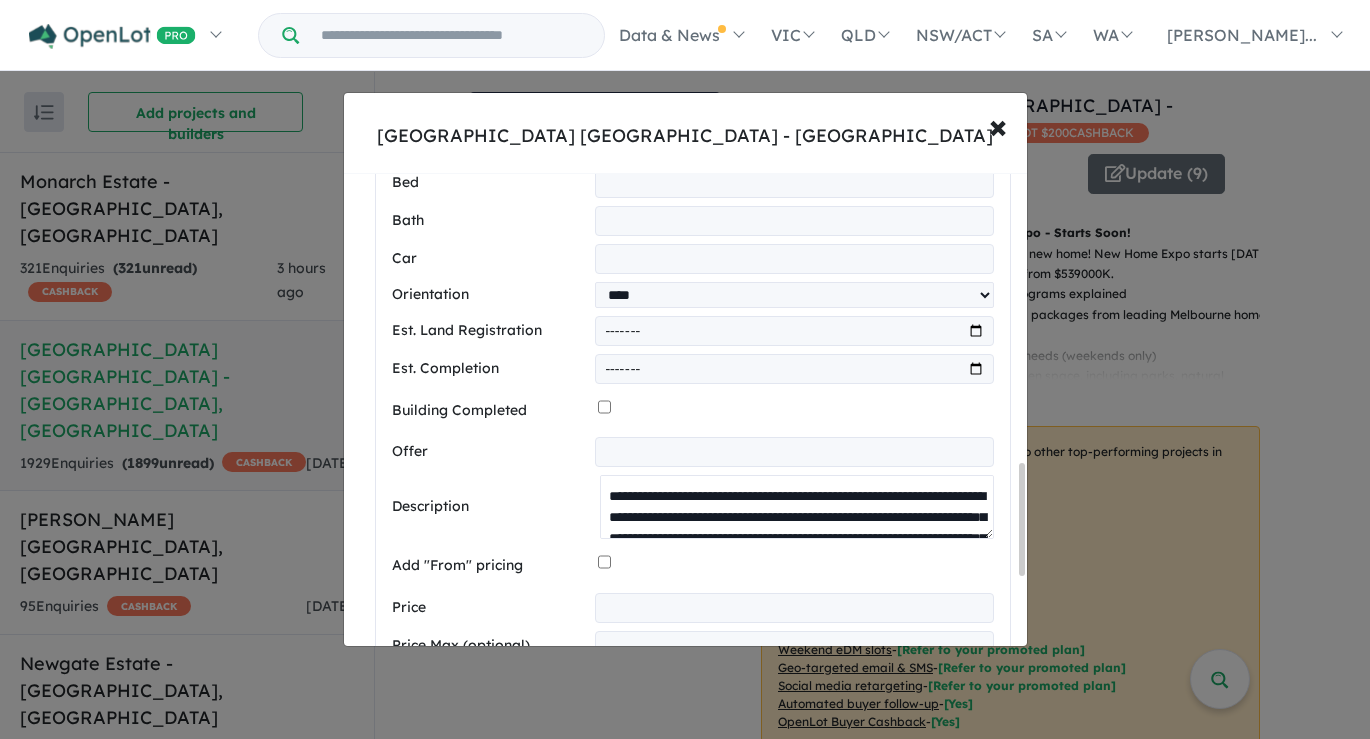 drag, startPoint x: 739, startPoint y: 383, endPoint x: 719, endPoint y: 377, distance: 20.880613 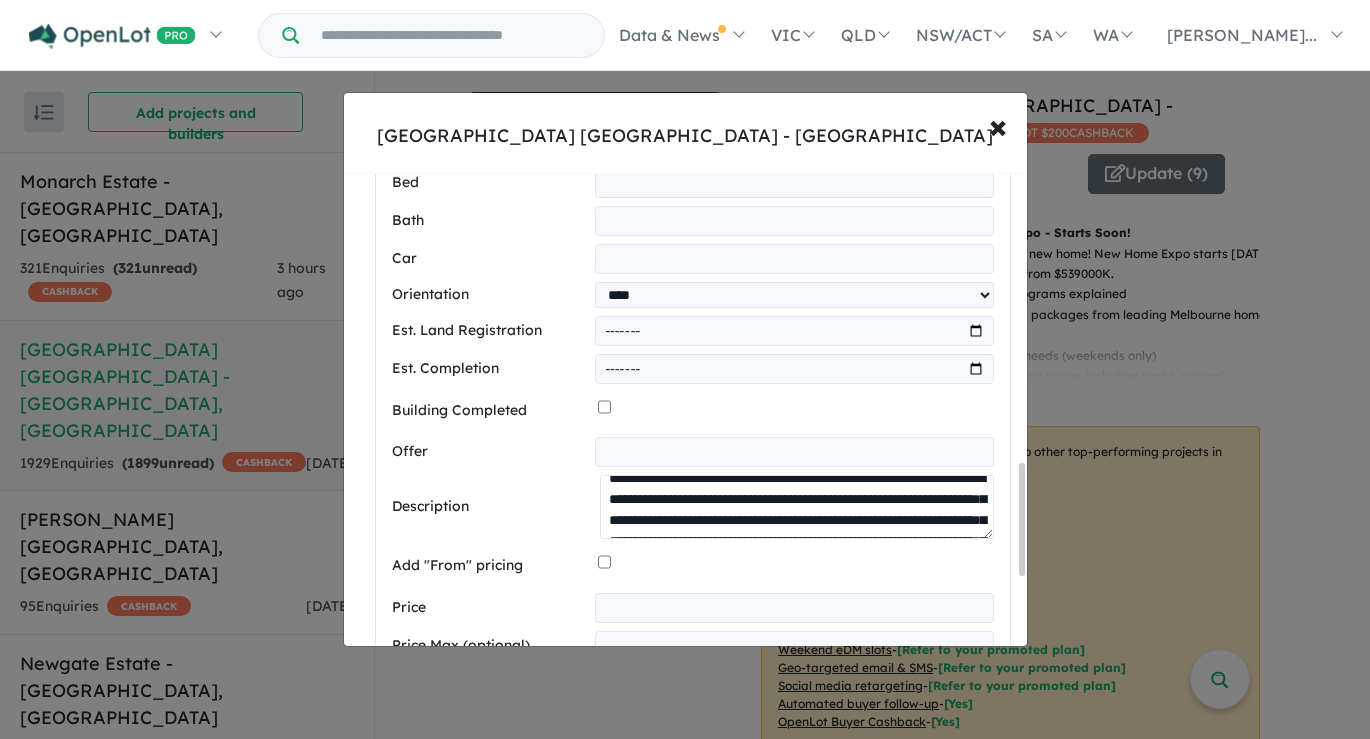 scroll, scrollTop: 19, scrollLeft: 0, axis: vertical 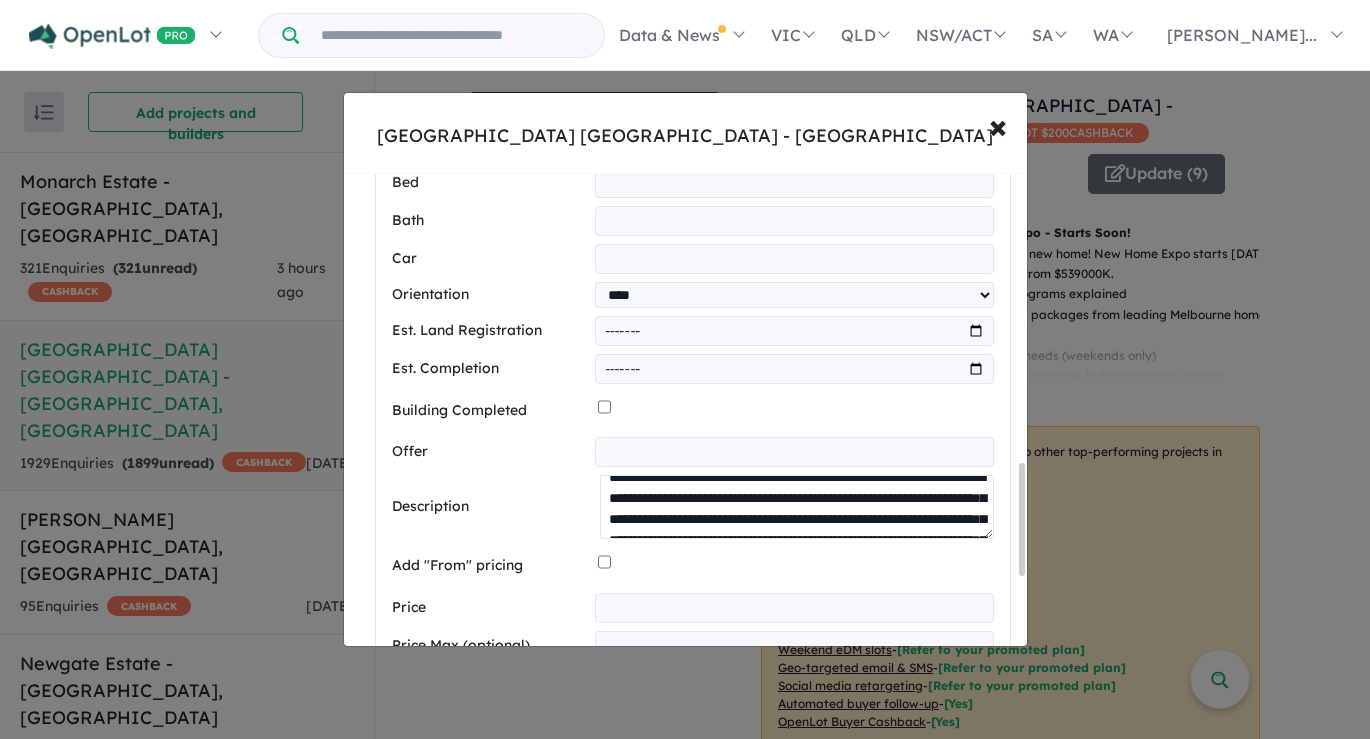 click on "**********" at bounding box center [796, 507] 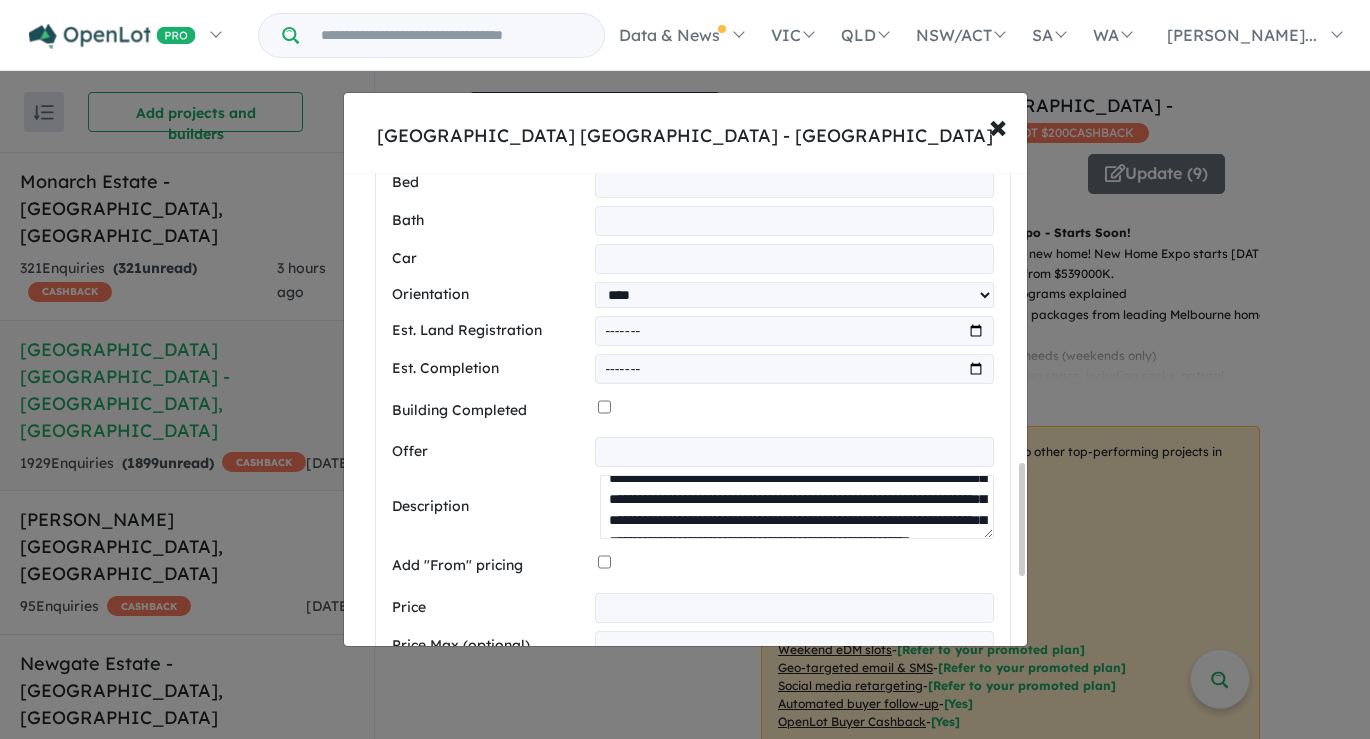 scroll, scrollTop: 70, scrollLeft: 0, axis: vertical 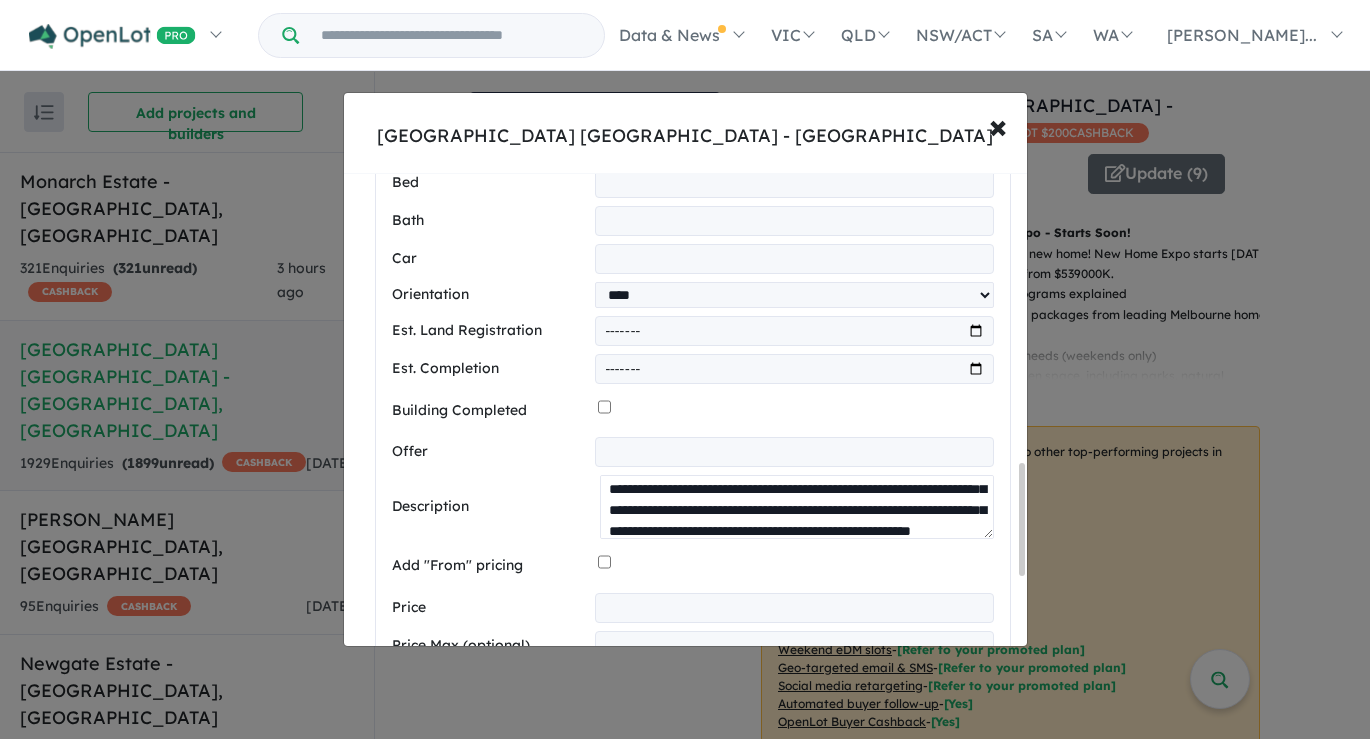 click on "**********" at bounding box center (796, 507) 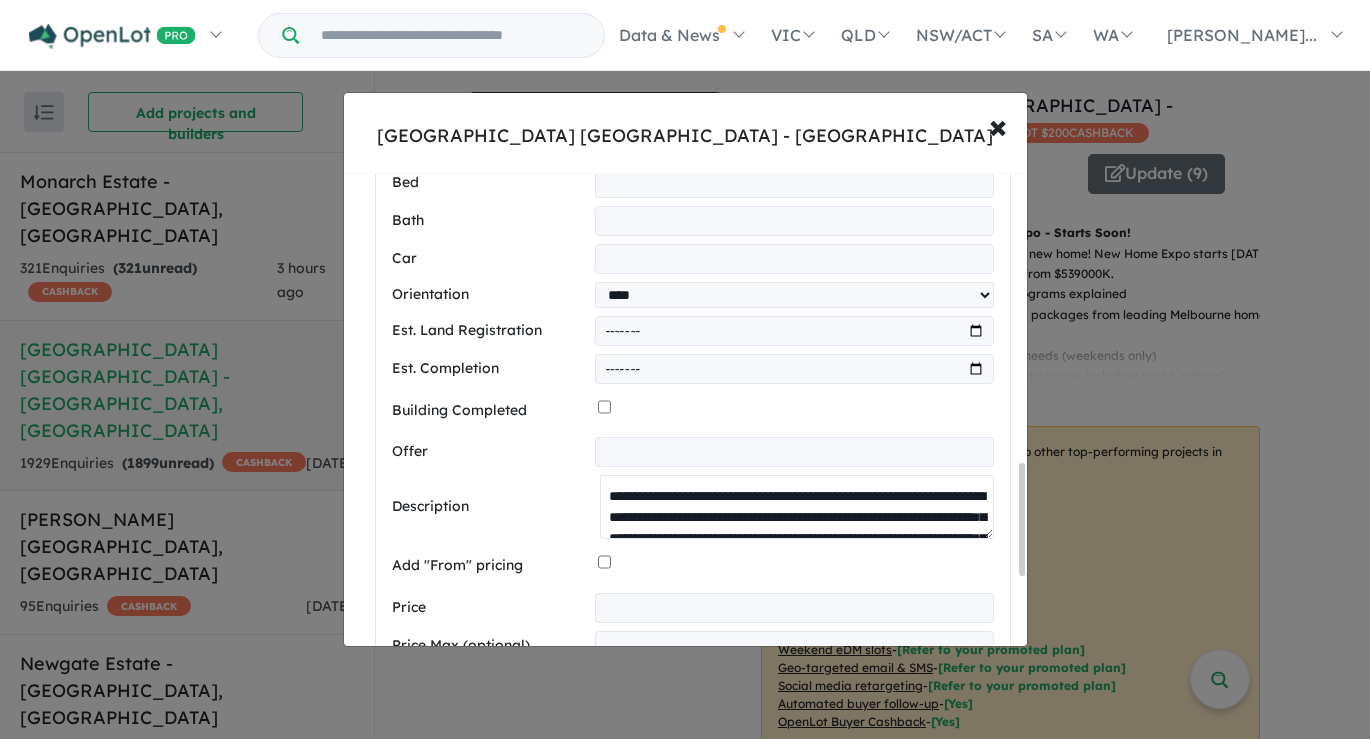 scroll, scrollTop: 231, scrollLeft: 0, axis: vertical 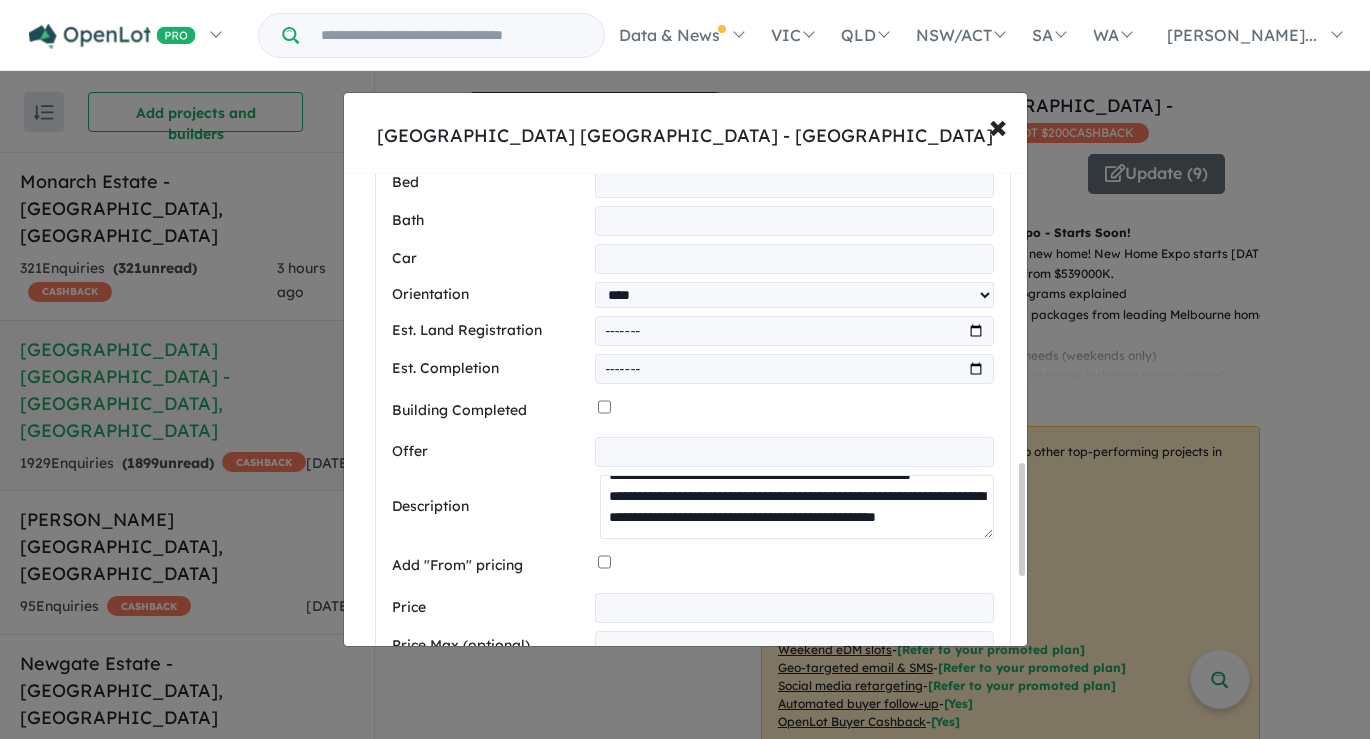 drag, startPoint x: 778, startPoint y: 376, endPoint x: 837, endPoint y: 362, distance: 60.63827 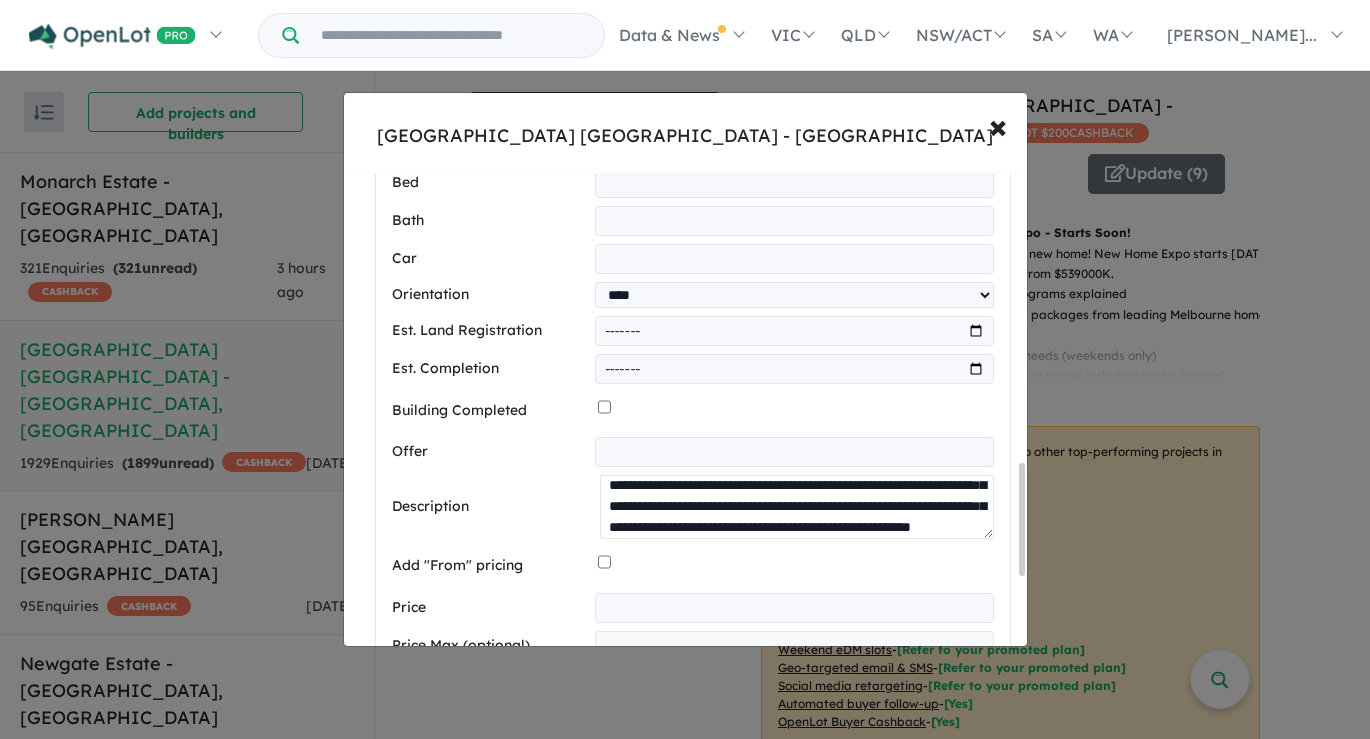 scroll, scrollTop: 73, scrollLeft: 0, axis: vertical 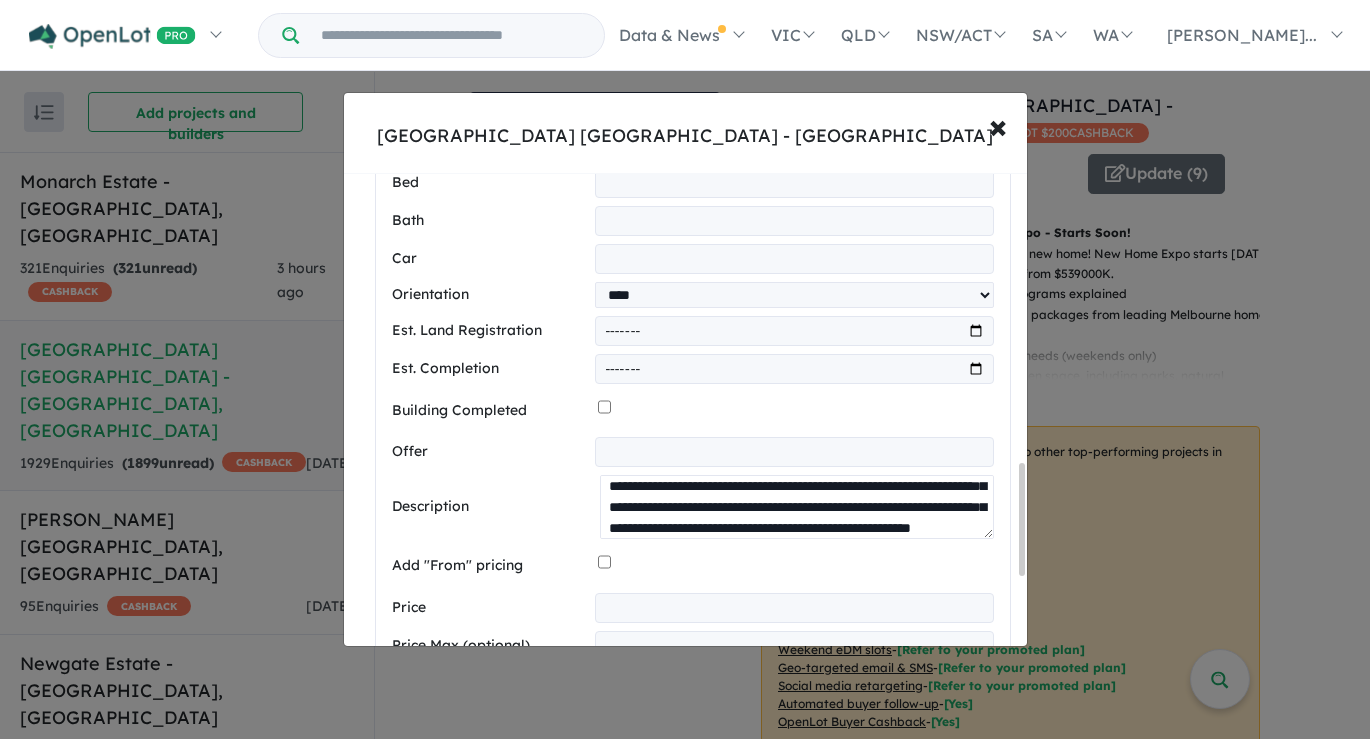 click on "**********" at bounding box center (796, 507) 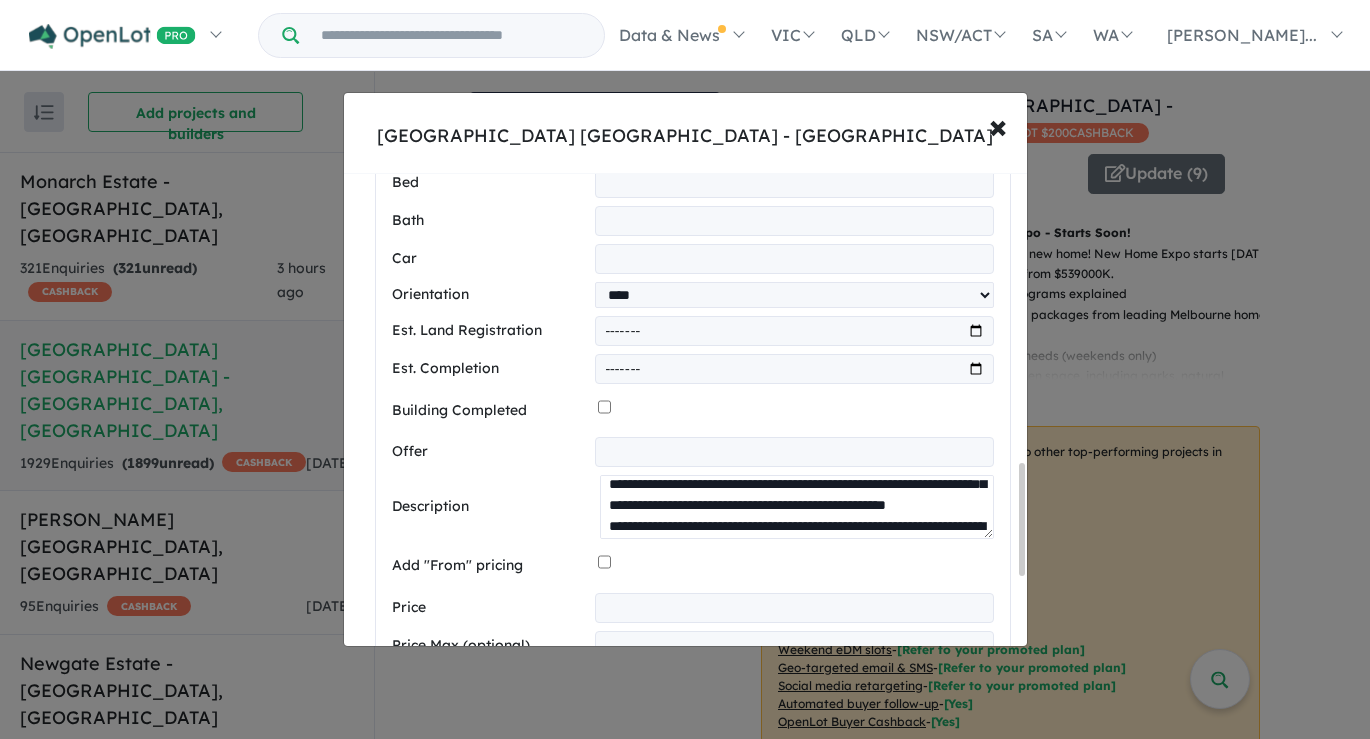 scroll, scrollTop: 97, scrollLeft: 0, axis: vertical 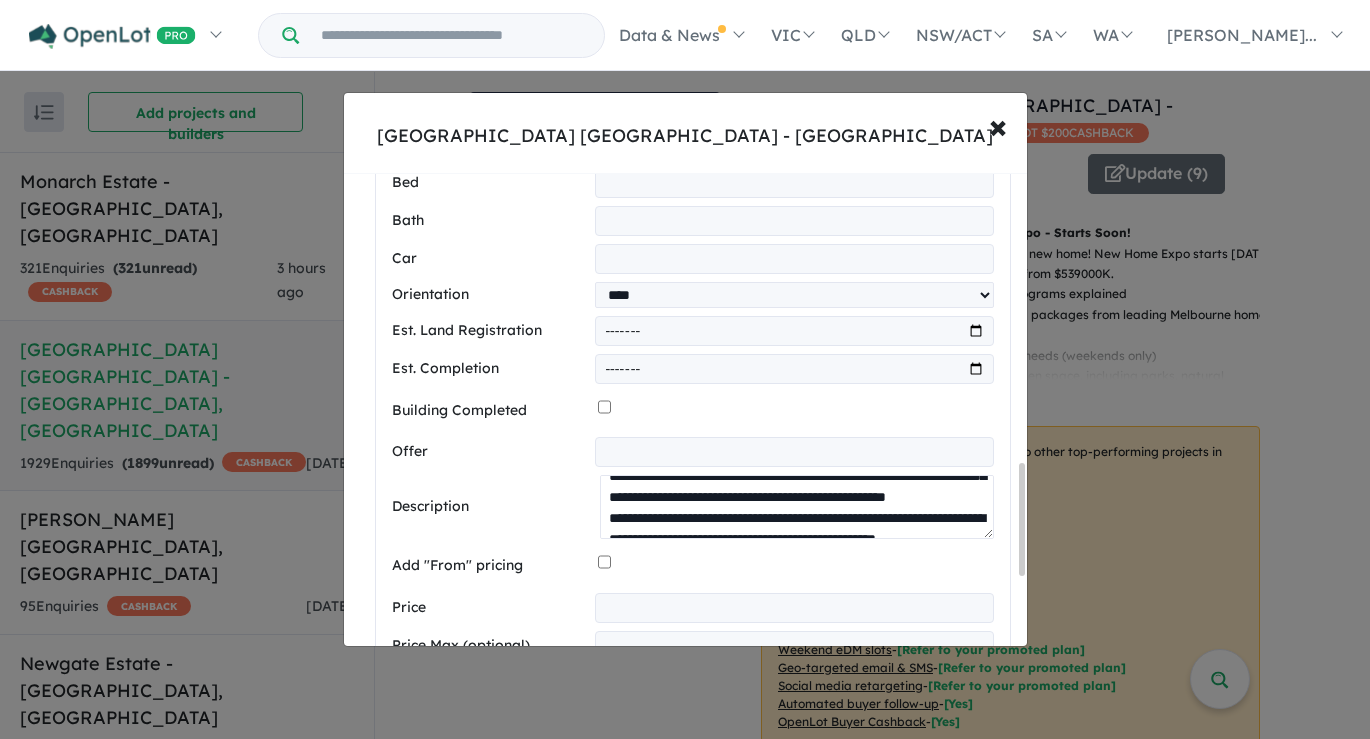 drag, startPoint x: 658, startPoint y: 390, endPoint x: 822, endPoint y: 360, distance: 166.72133 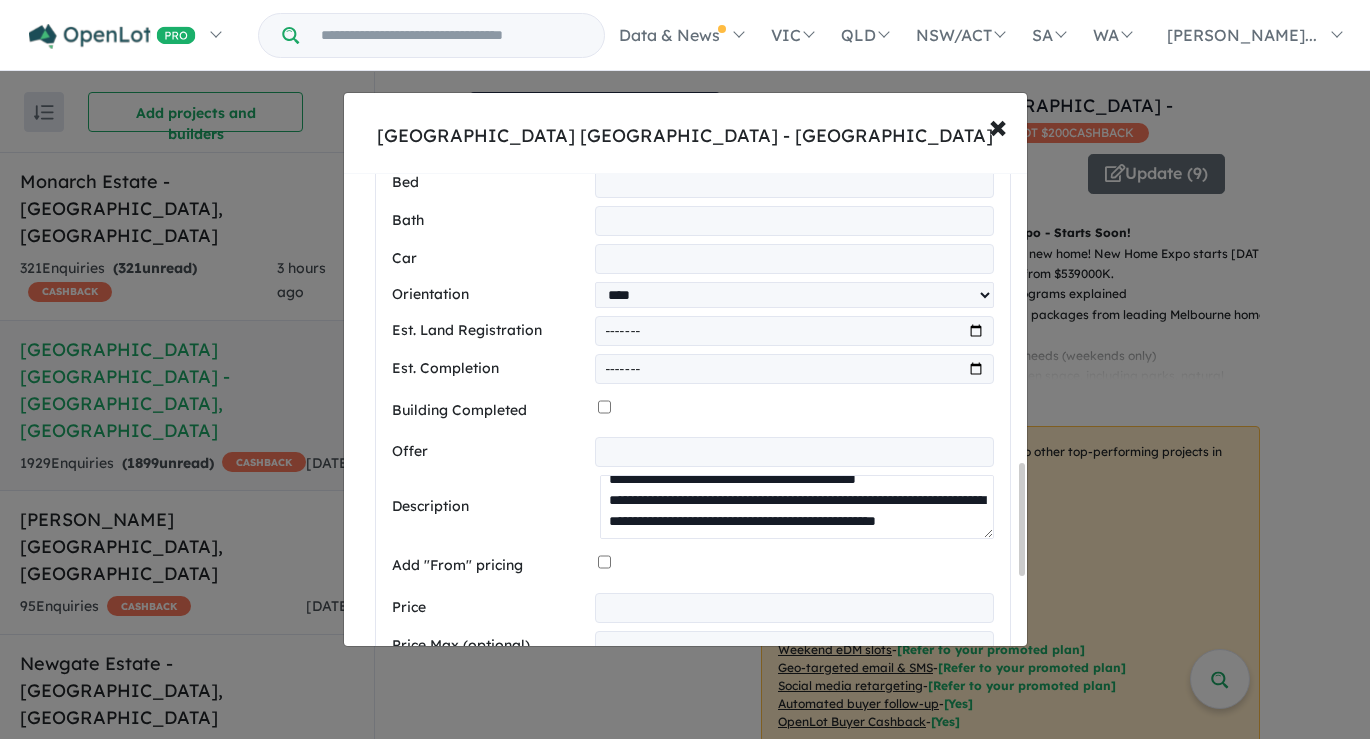 scroll, scrollTop: 123, scrollLeft: 0, axis: vertical 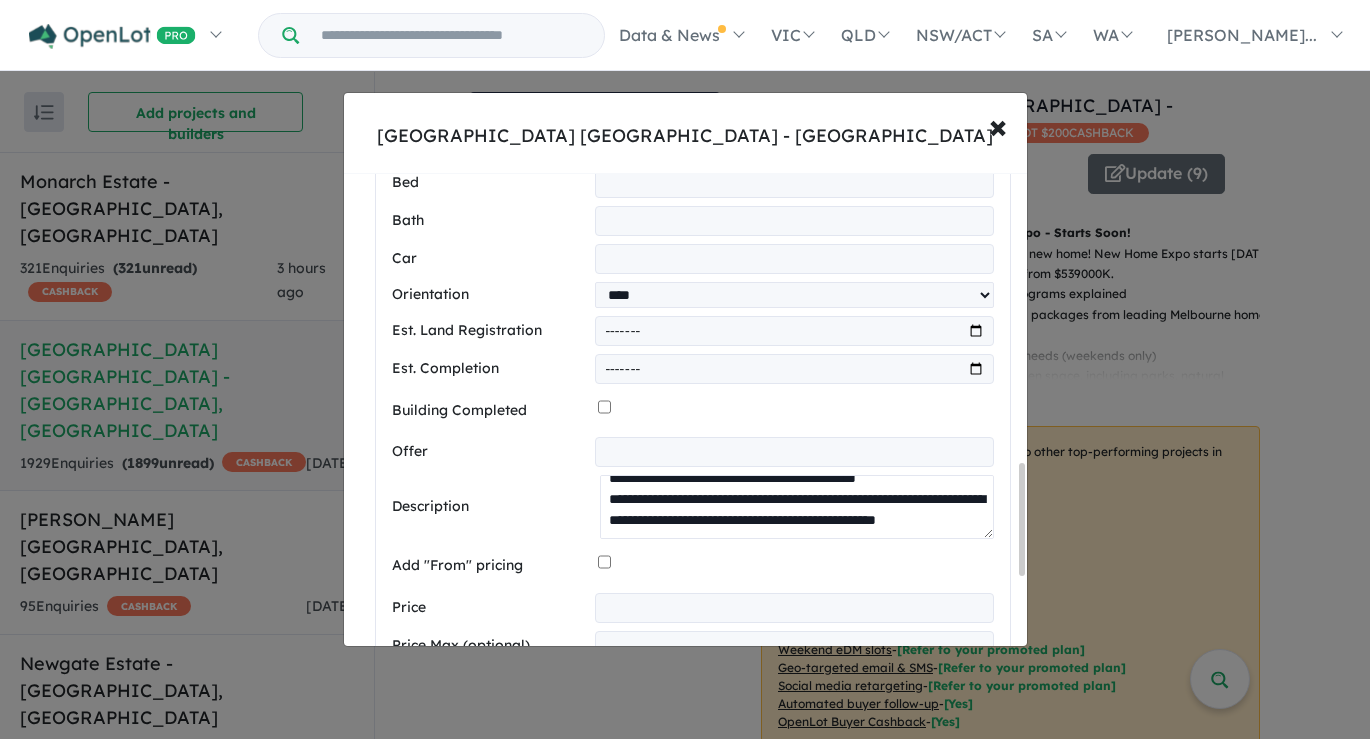 click on "**********" at bounding box center [796, 507] 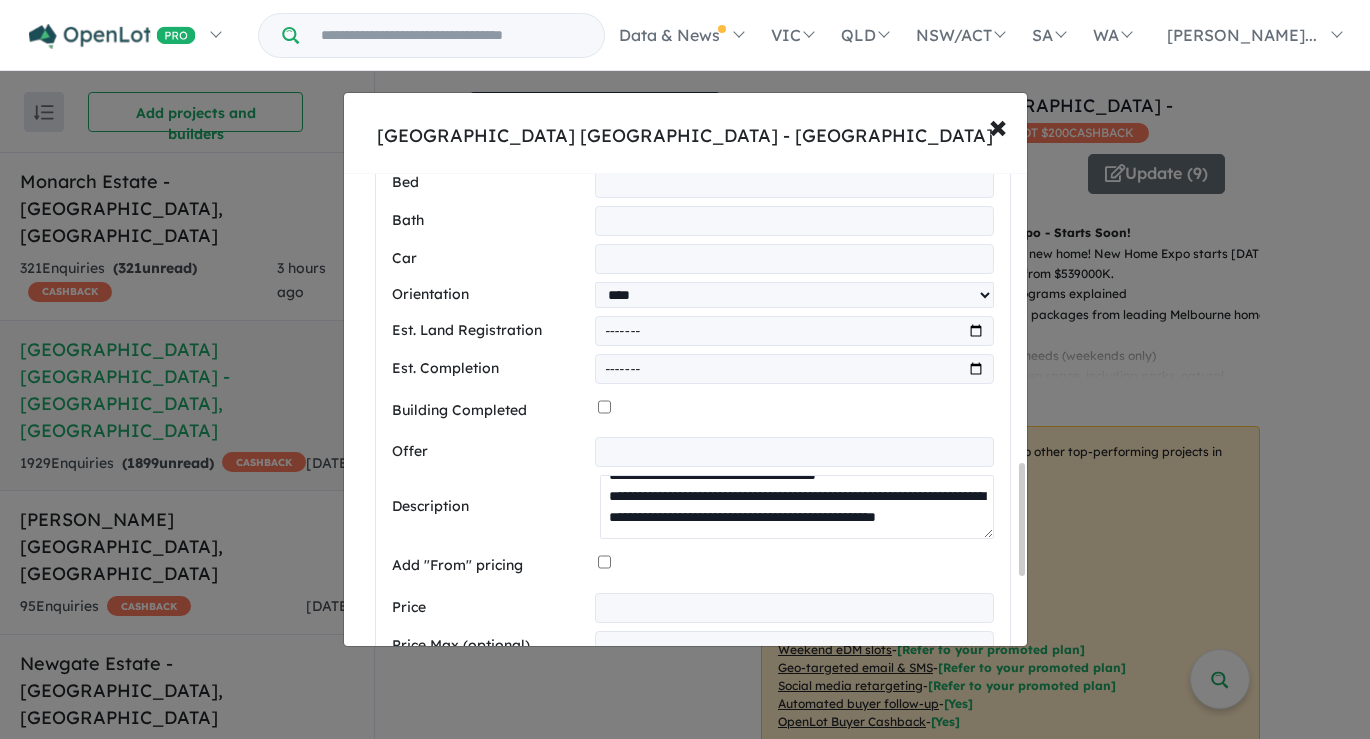 scroll, scrollTop: 192, scrollLeft: 0, axis: vertical 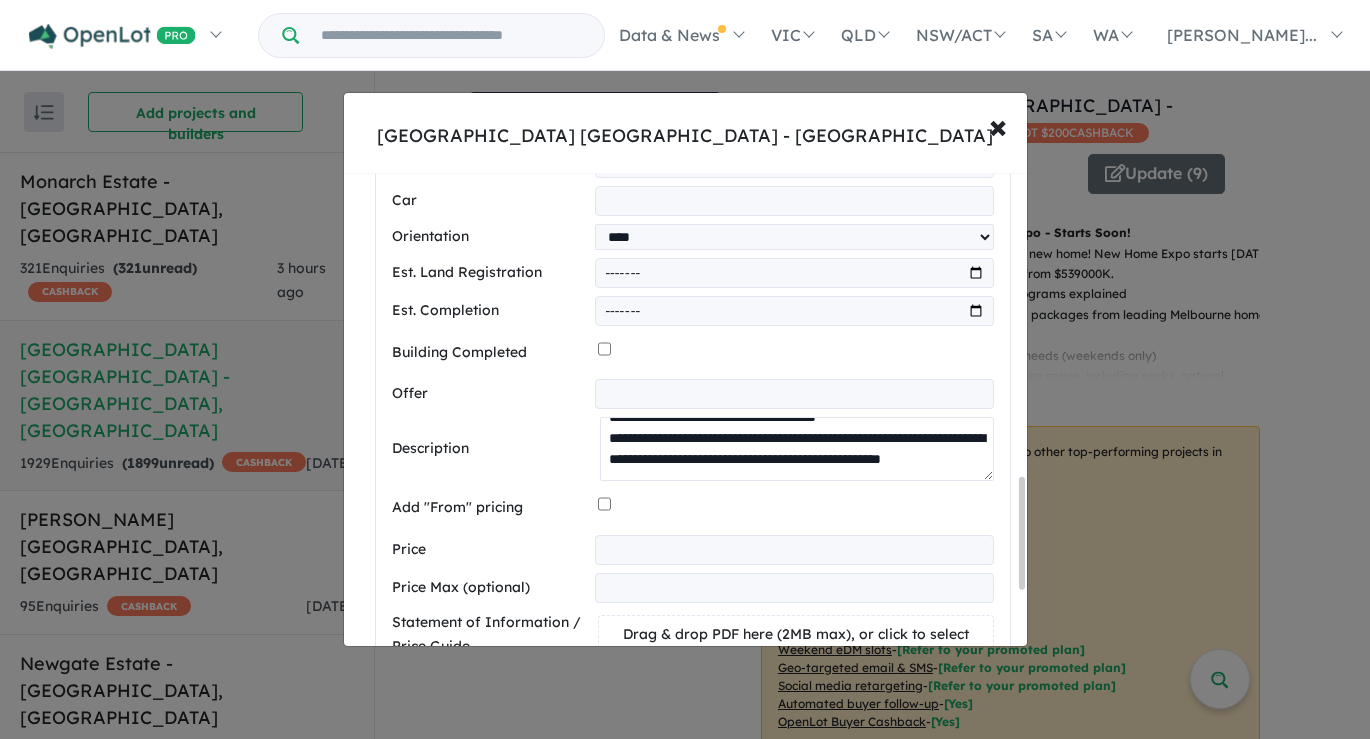 type on "**********" 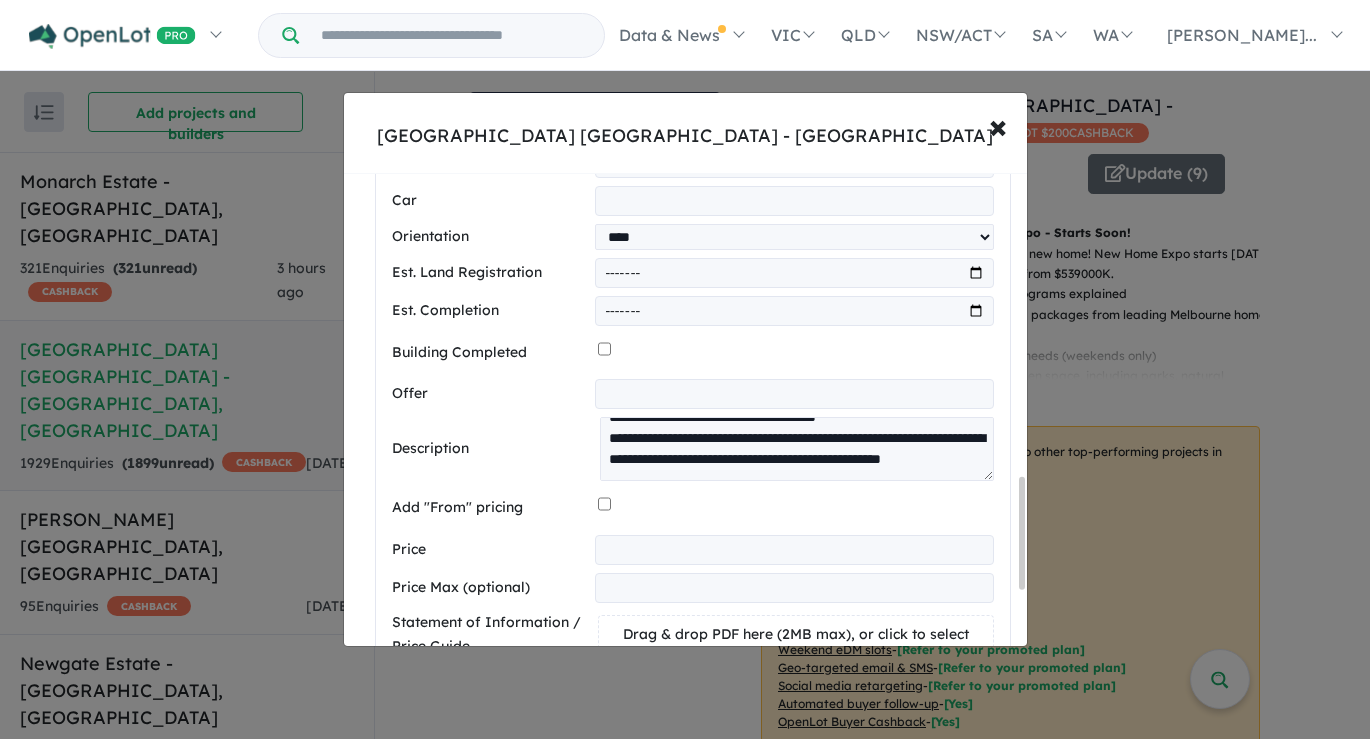 click at bounding box center (794, 550) 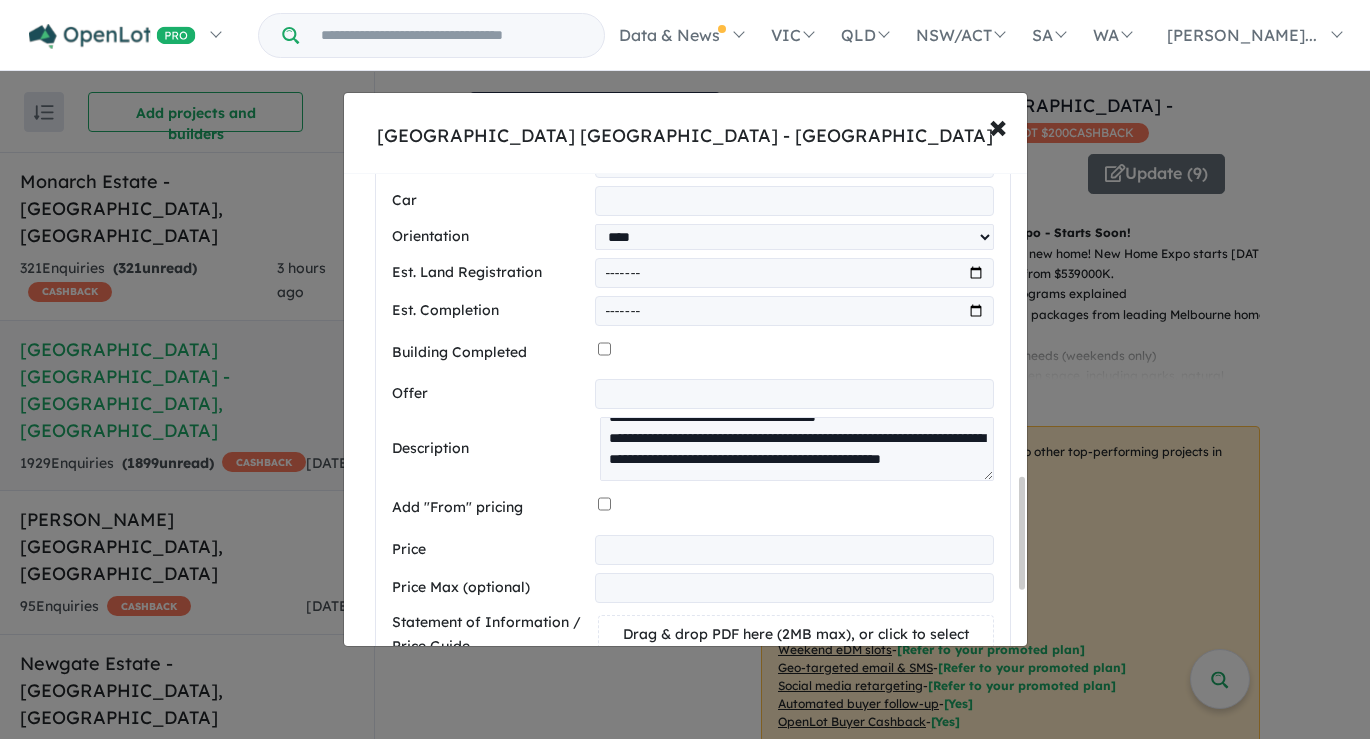 click at bounding box center [794, 550] 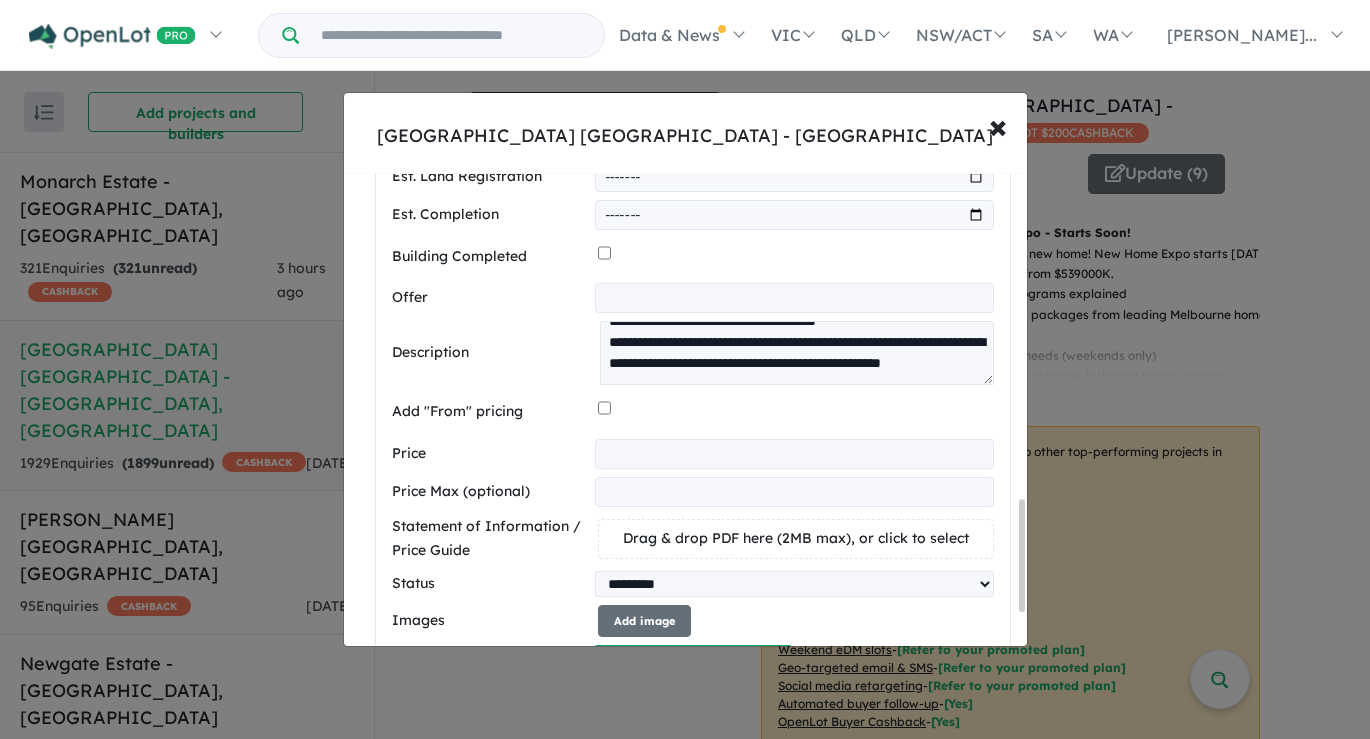 scroll, scrollTop: 1377, scrollLeft: 0, axis: vertical 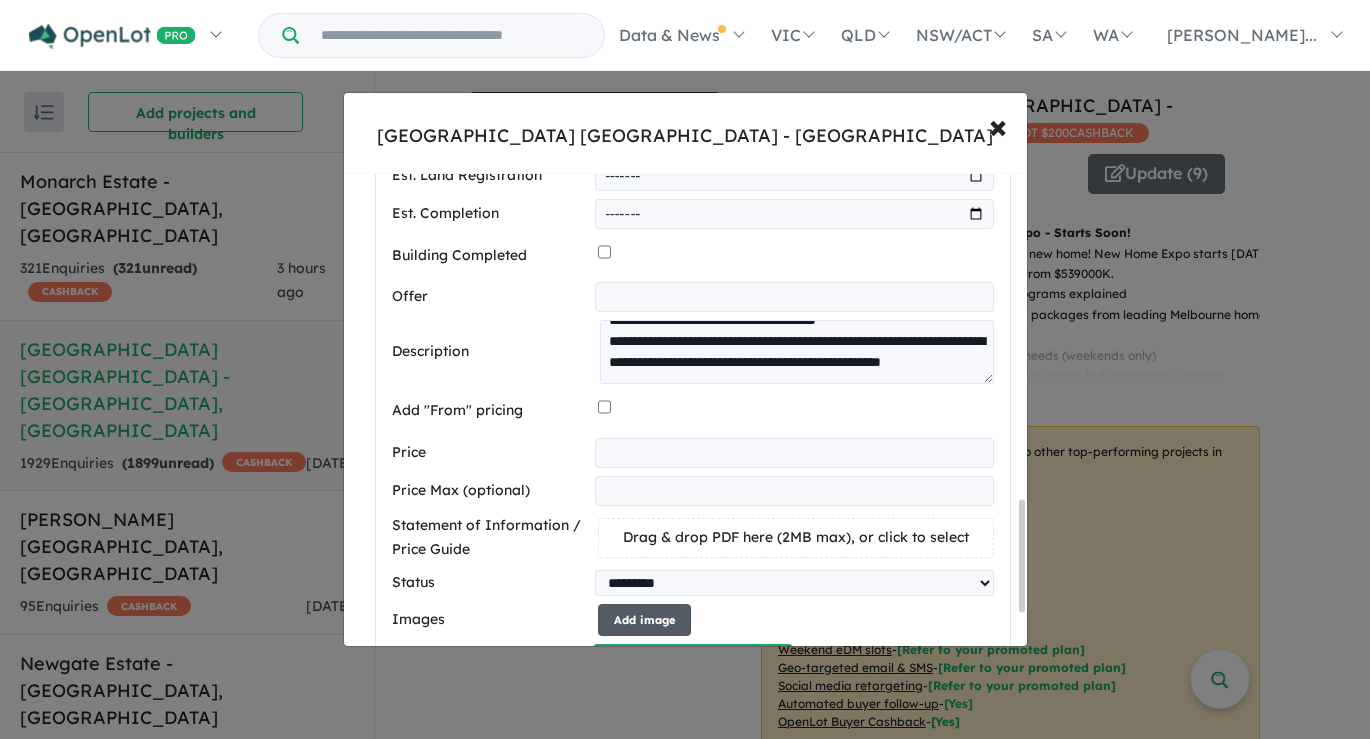 type on "******" 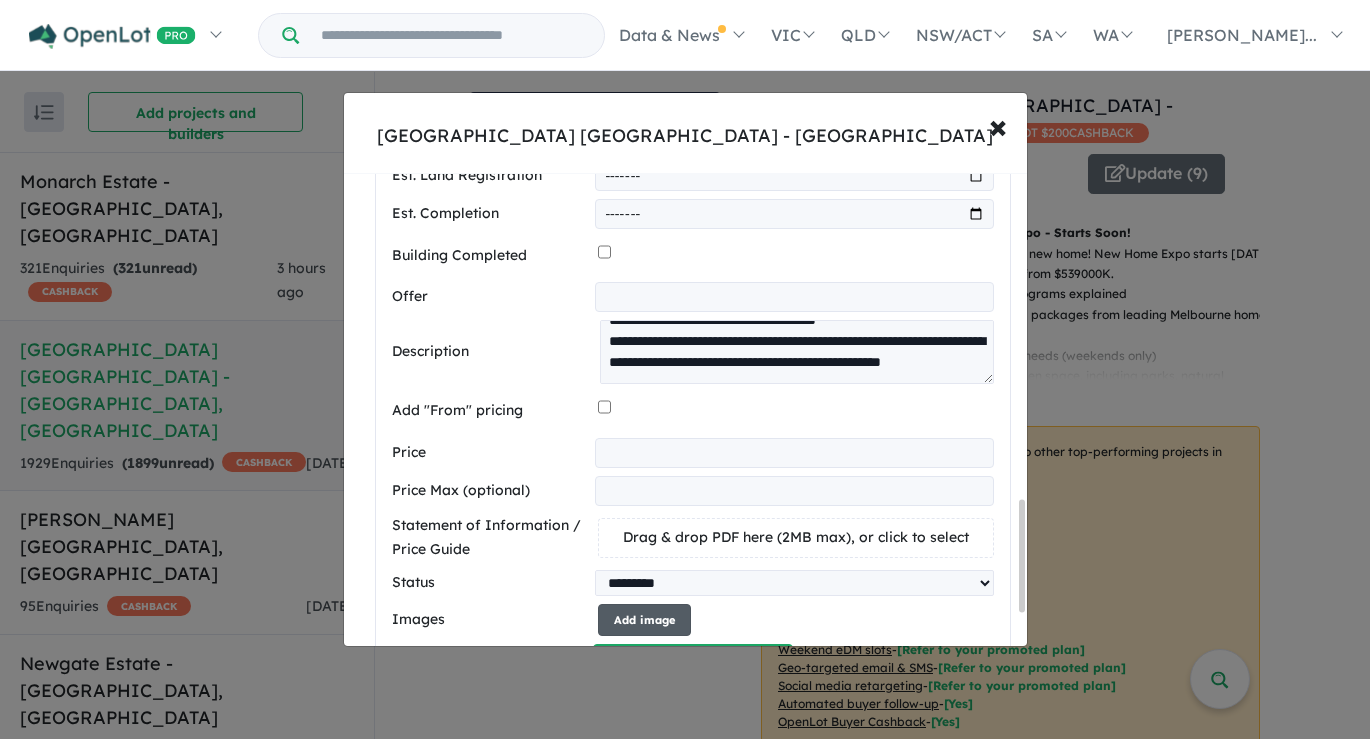 click on "Add image" at bounding box center [644, 620] 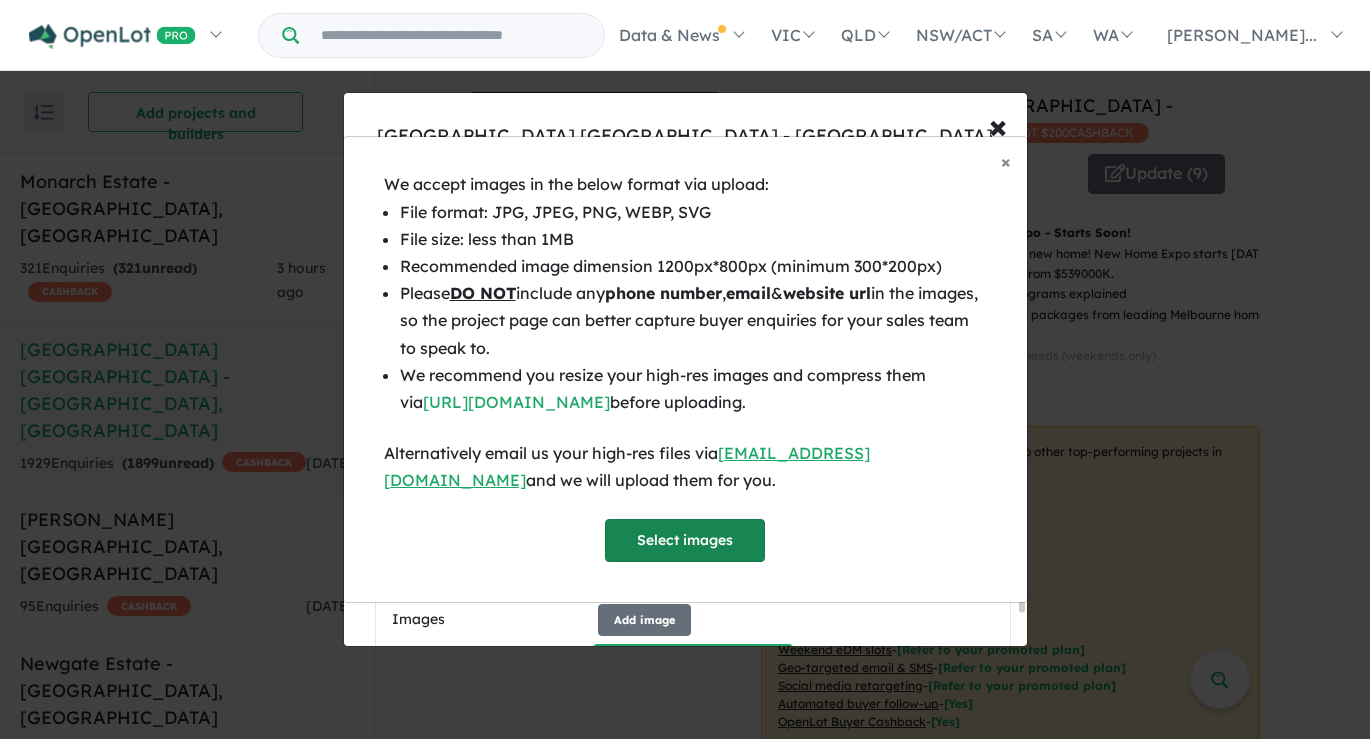 click on "Select images" at bounding box center [685, 540] 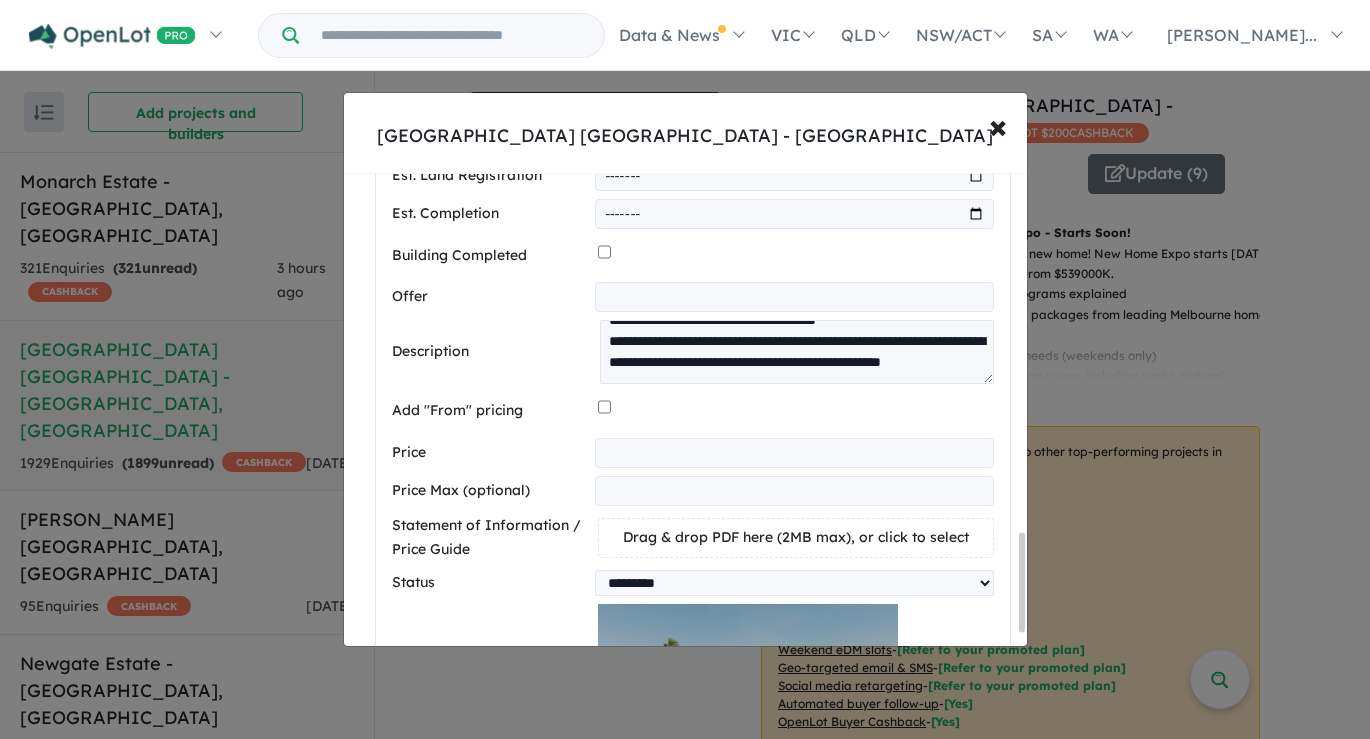 scroll, scrollTop: 1724, scrollLeft: 0, axis: vertical 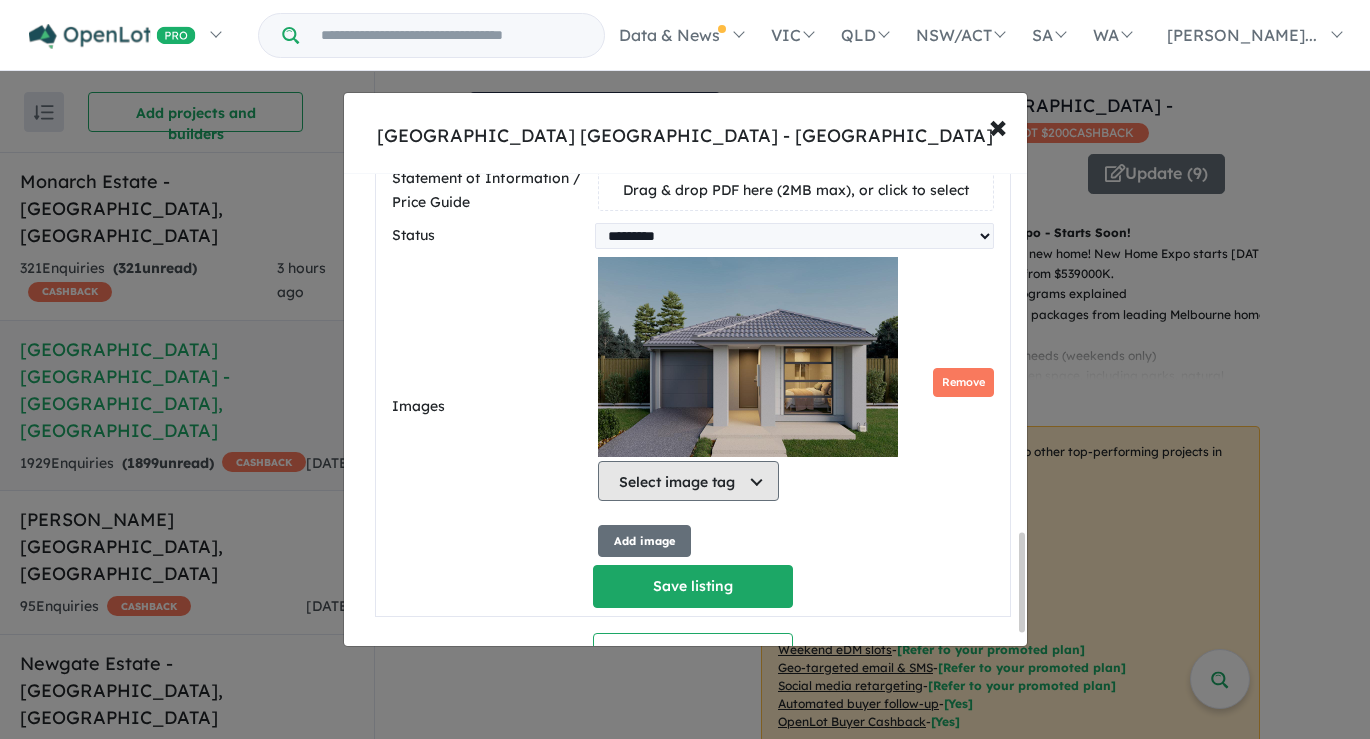 click on "Select image tag" at bounding box center [688, 481] 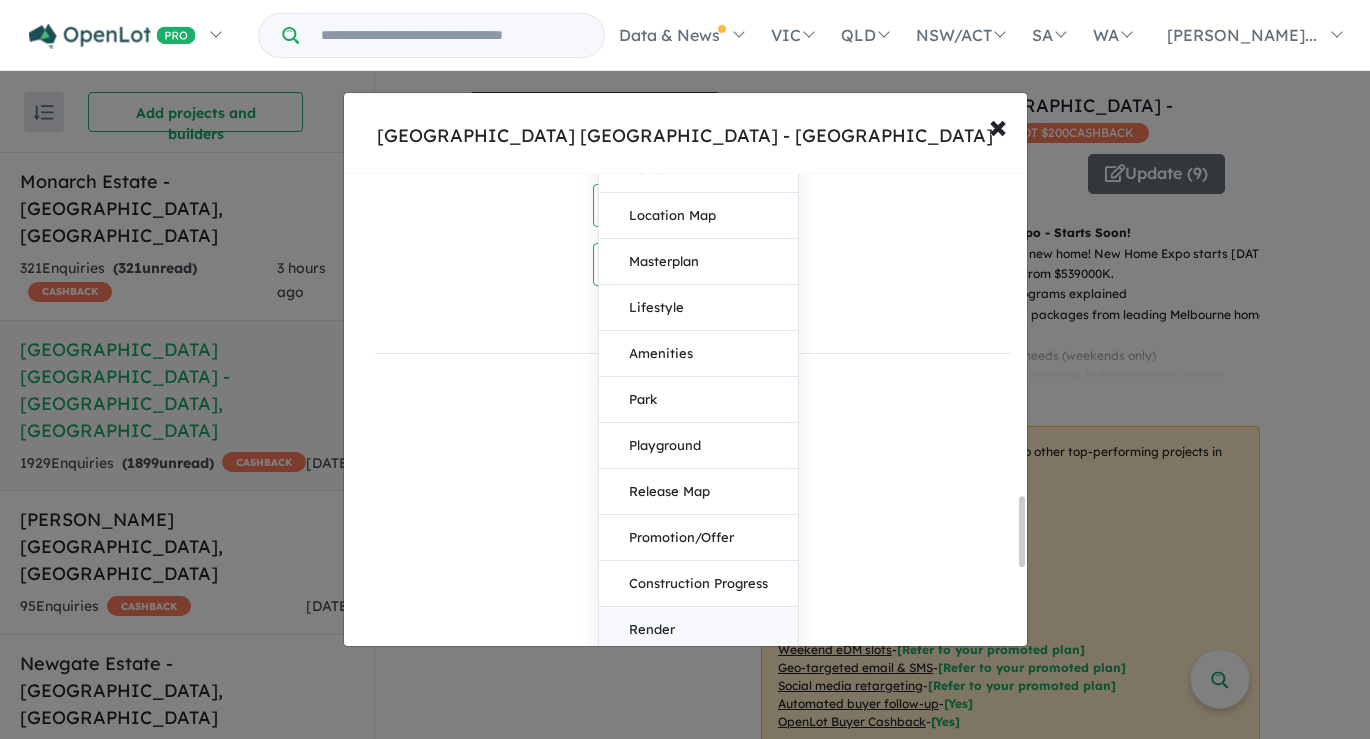 click on "Render" at bounding box center [698, 630] 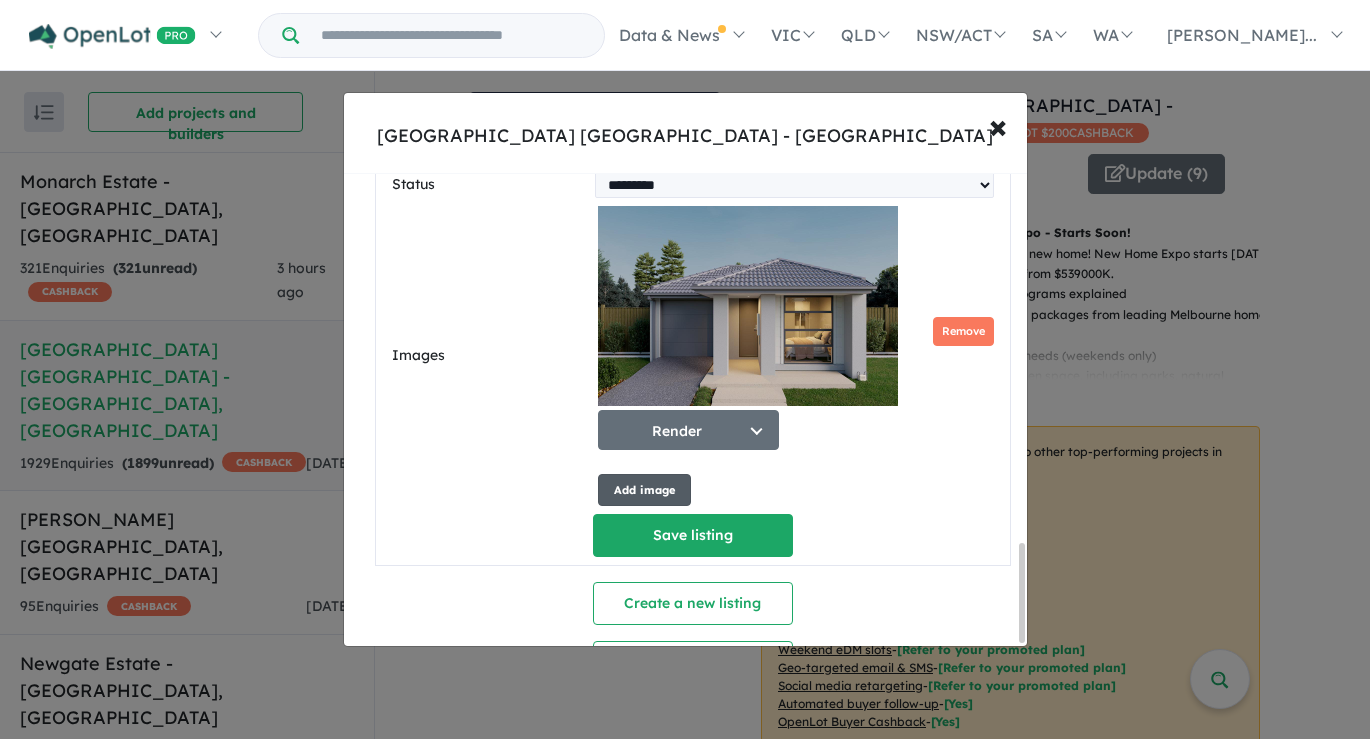 click on "Add image" at bounding box center (644, 490) 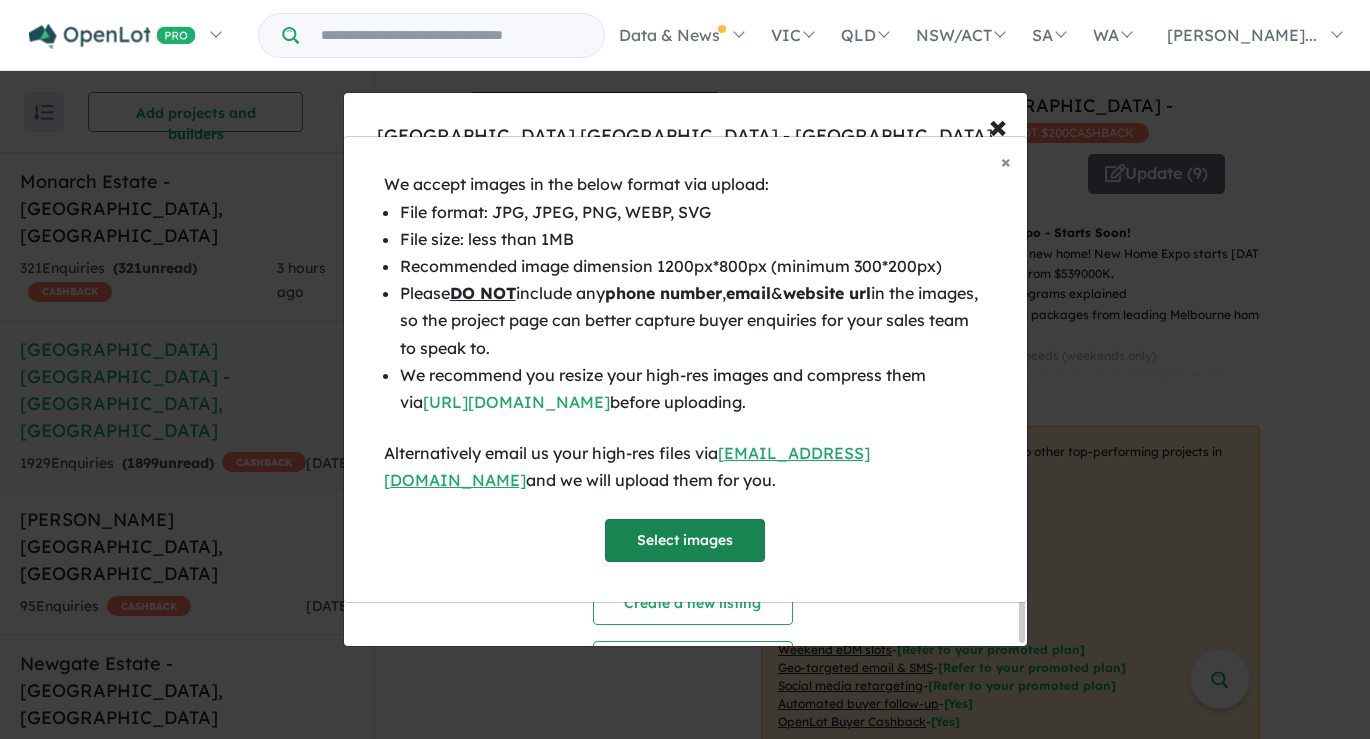 click on "Select images" at bounding box center [685, 540] 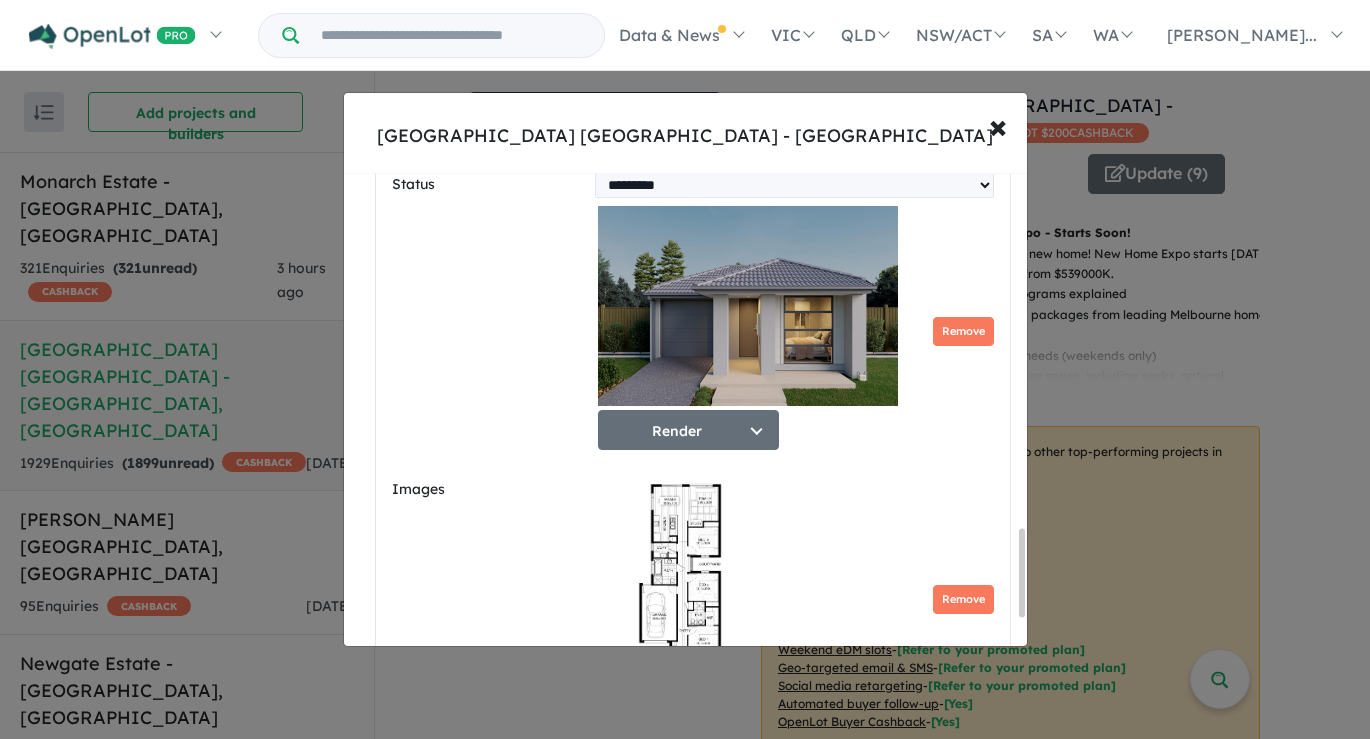 scroll, scrollTop: 1909, scrollLeft: 0, axis: vertical 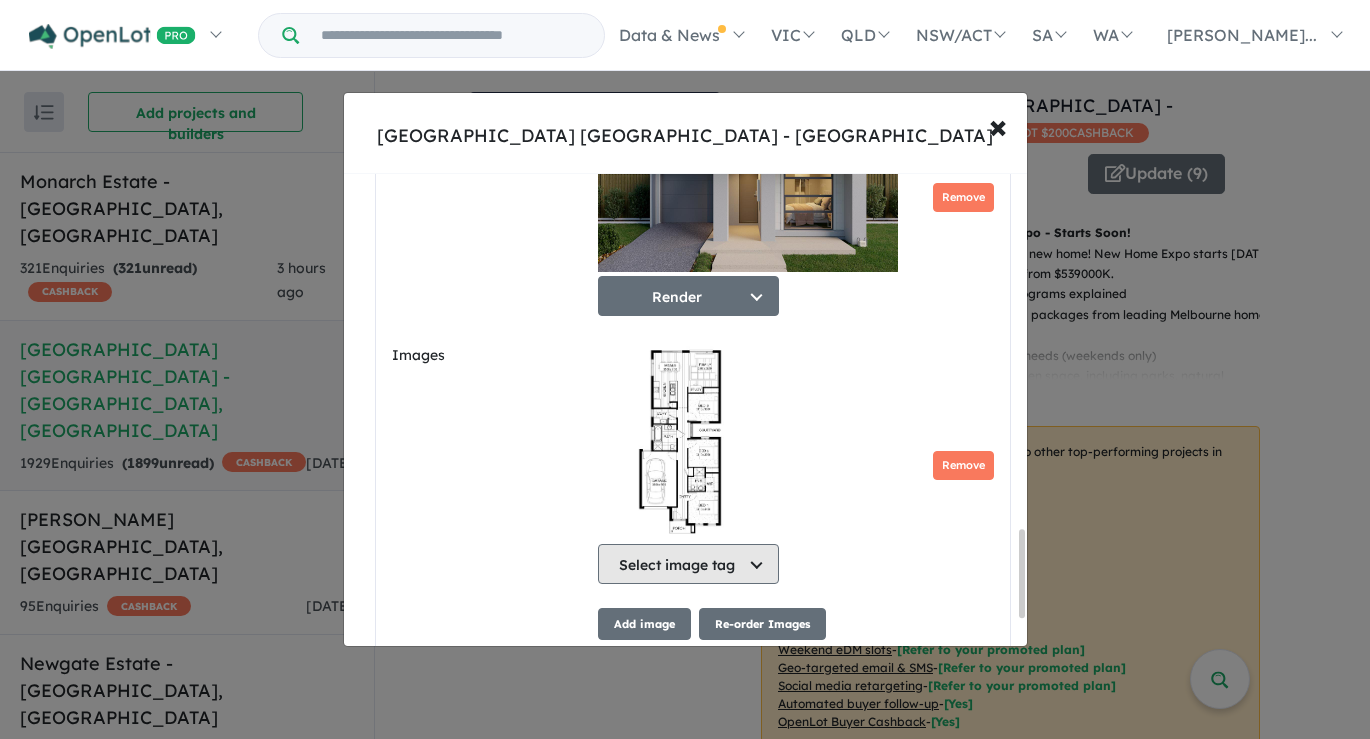 click on "Select image tag" at bounding box center (688, 564) 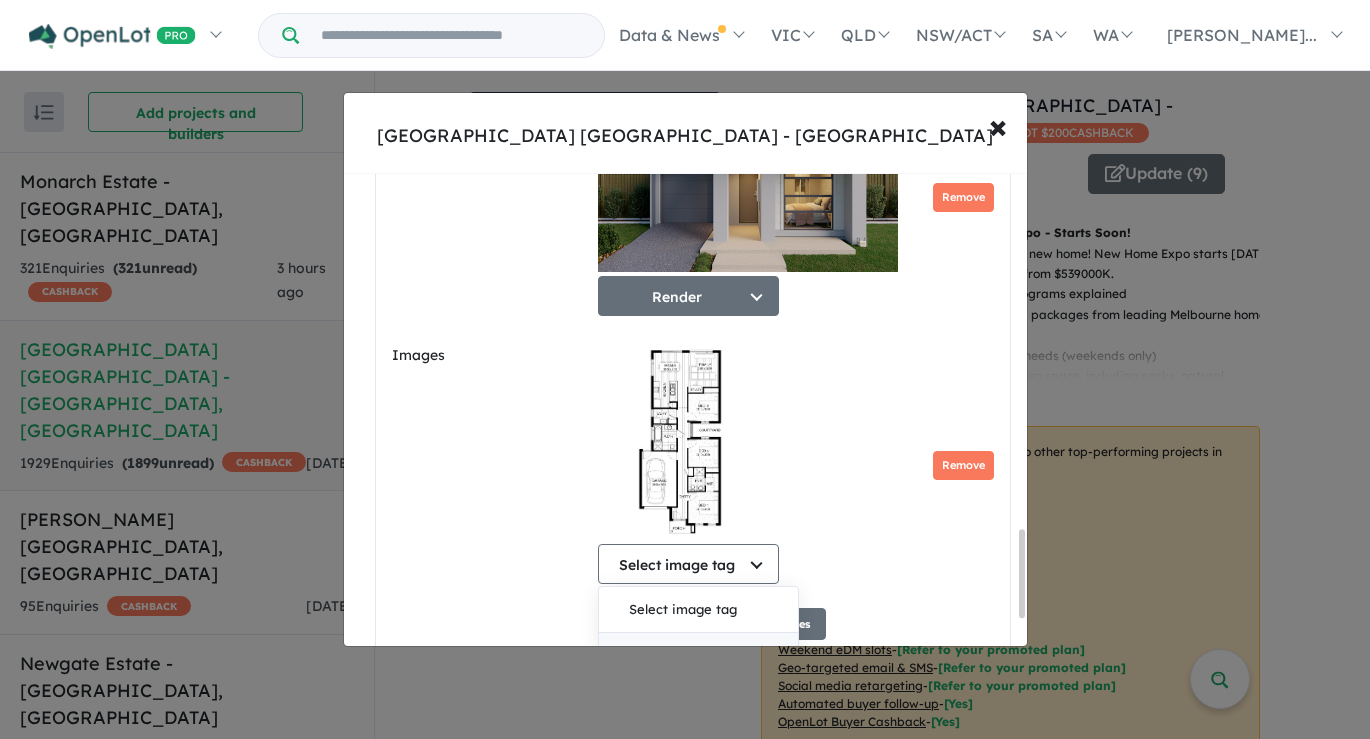 click on "Floorplan" at bounding box center [698, 656] 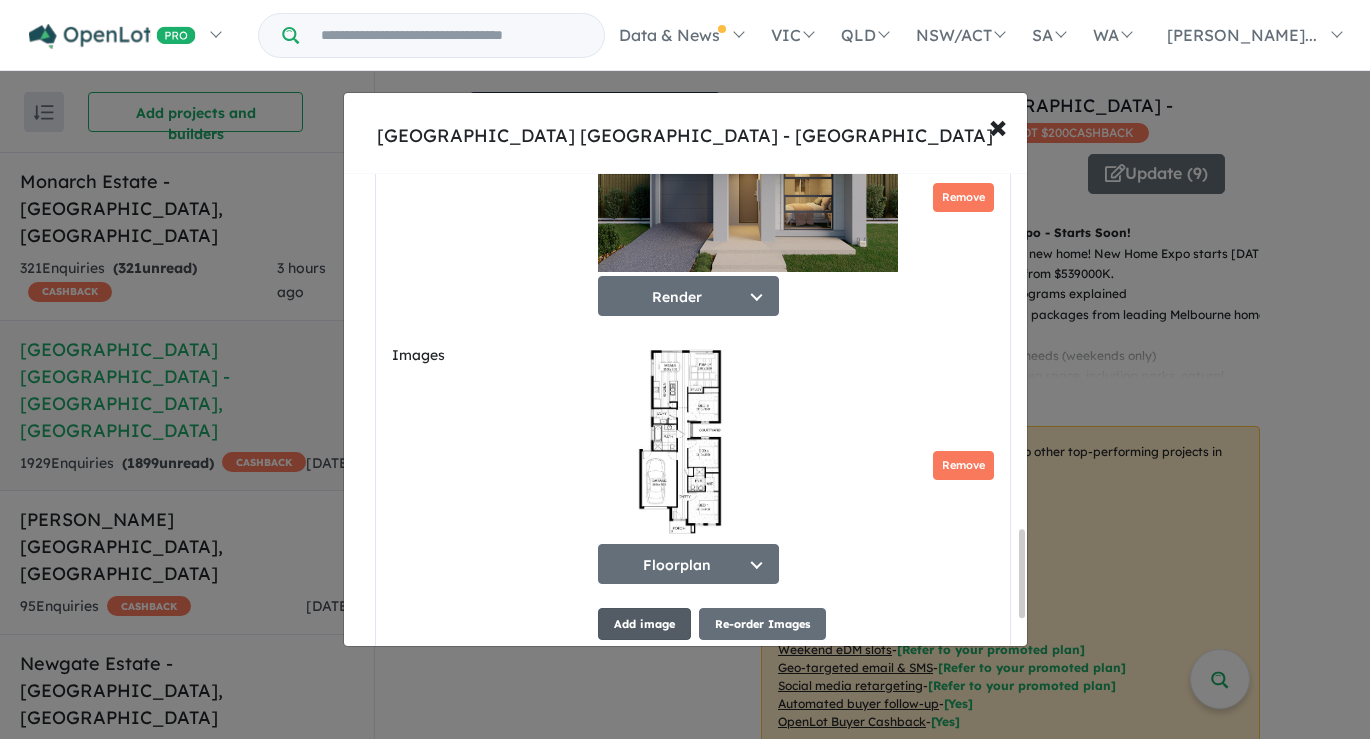 click on "Add image" at bounding box center [644, 624] 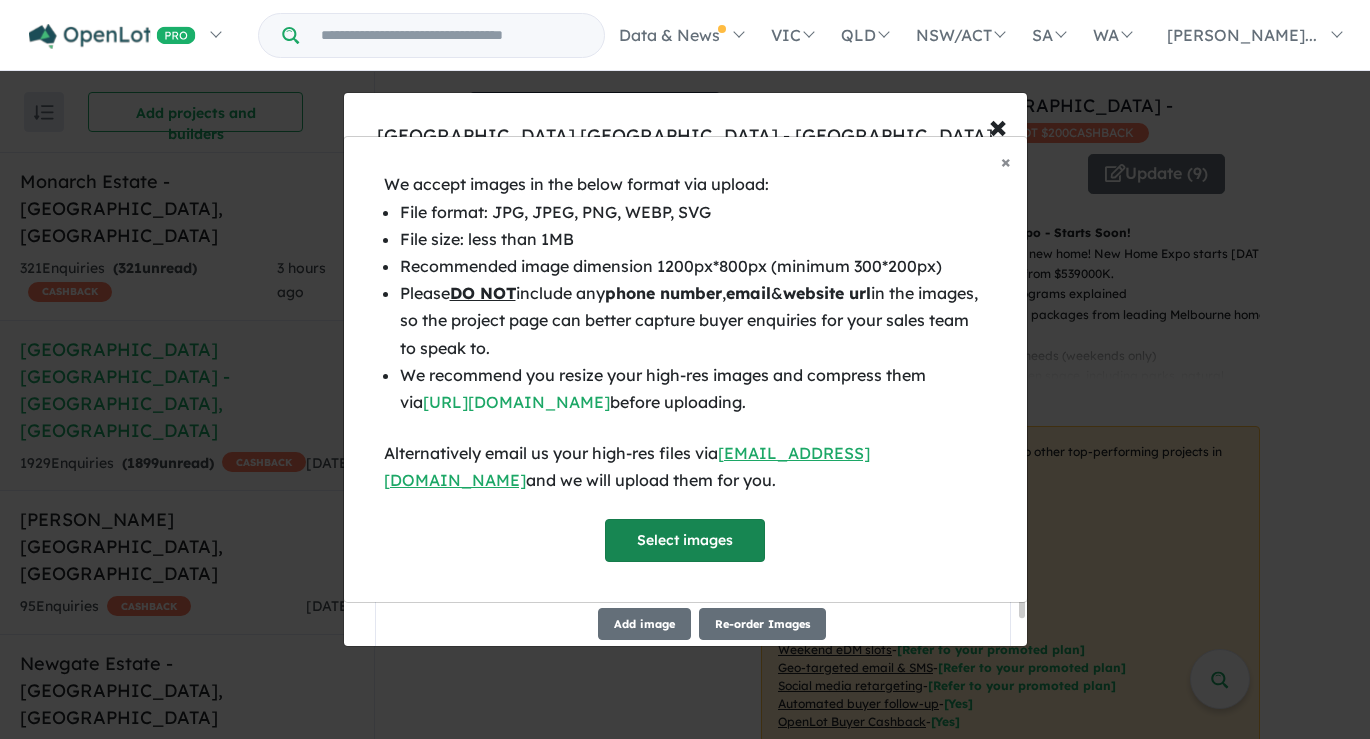 click on "Select images" at bounding box center (685, 540) 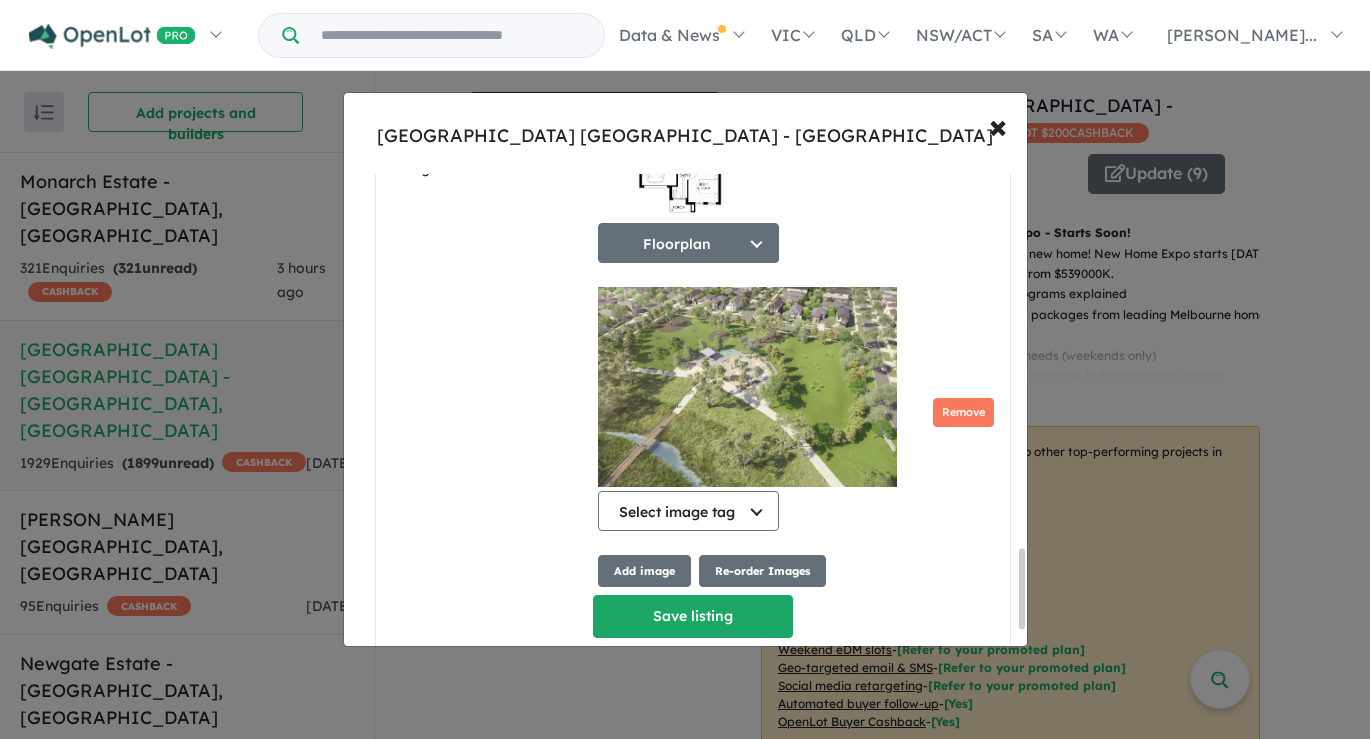 scroll, scrollTop: 2239, scrollLeft: 0, axis: vertical 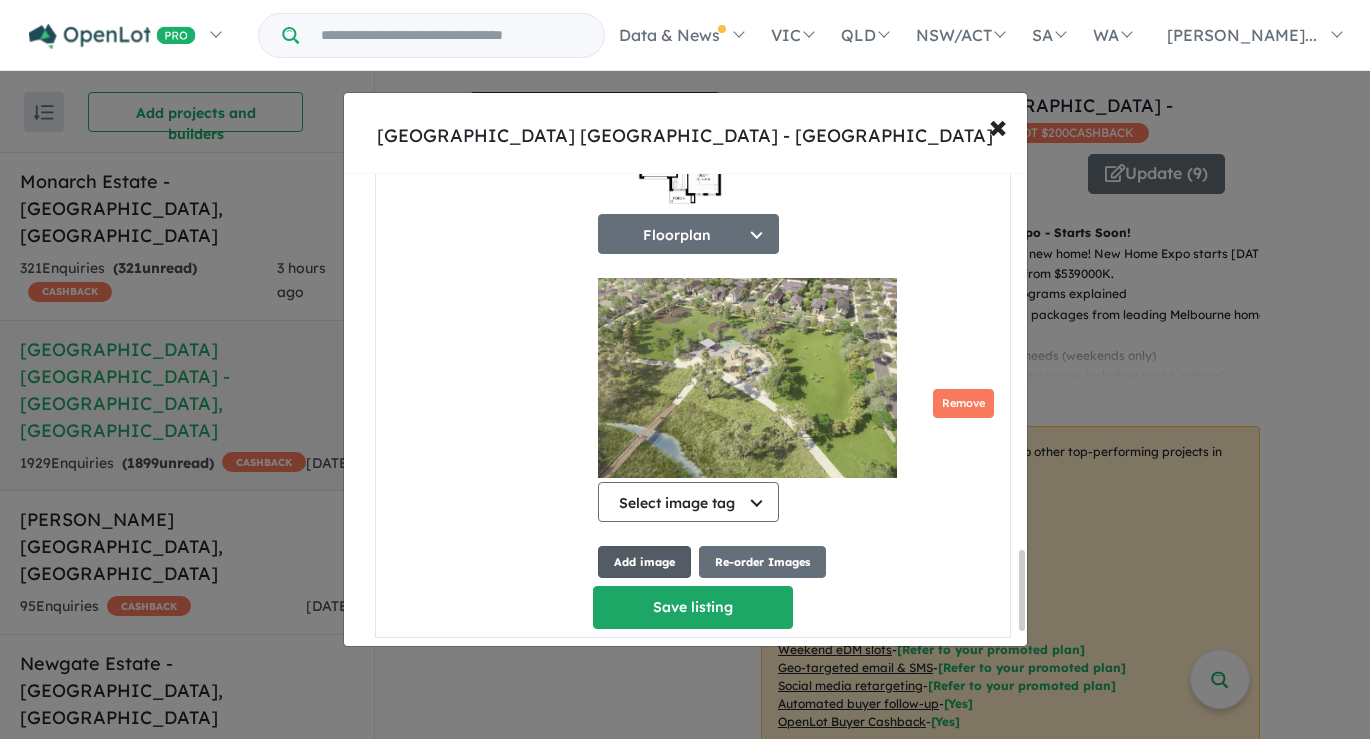 click on "Add image" at bounding box center [644, 562] 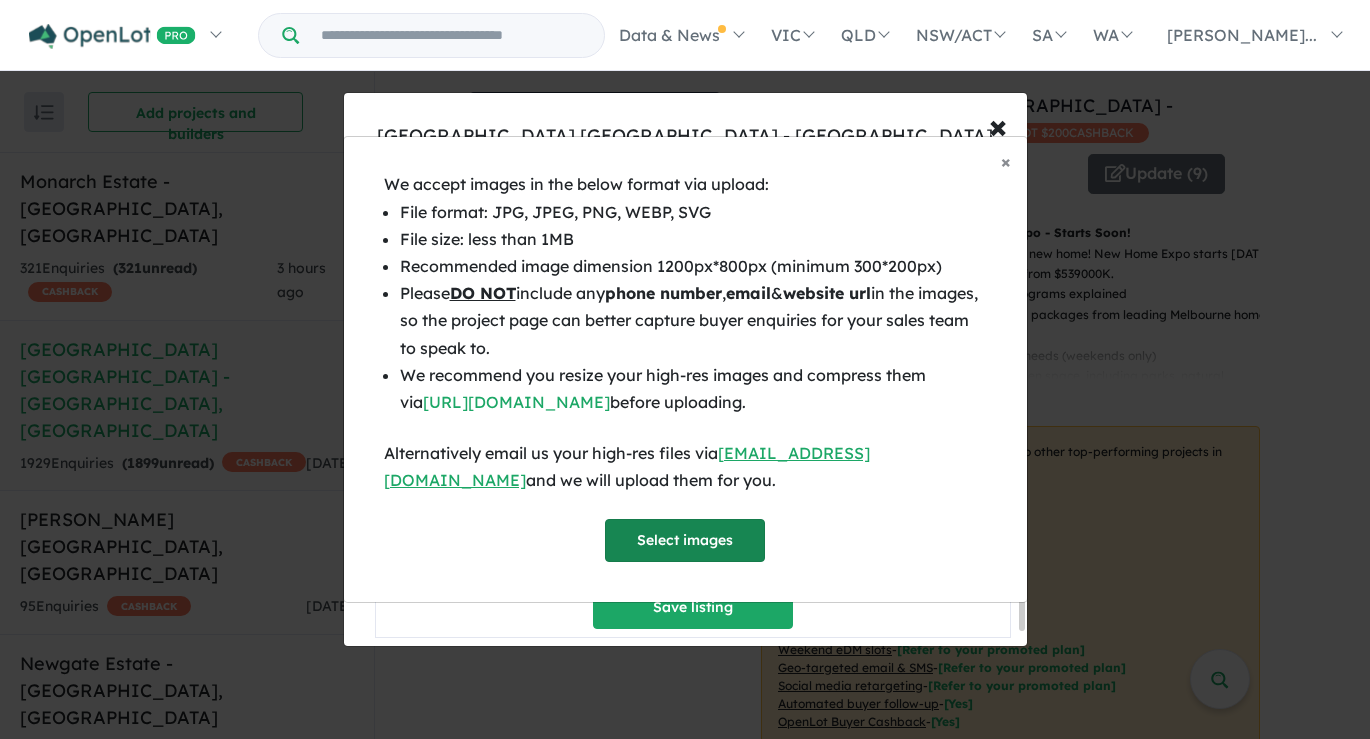 click on "Select images" at bounding box center (685, 540) 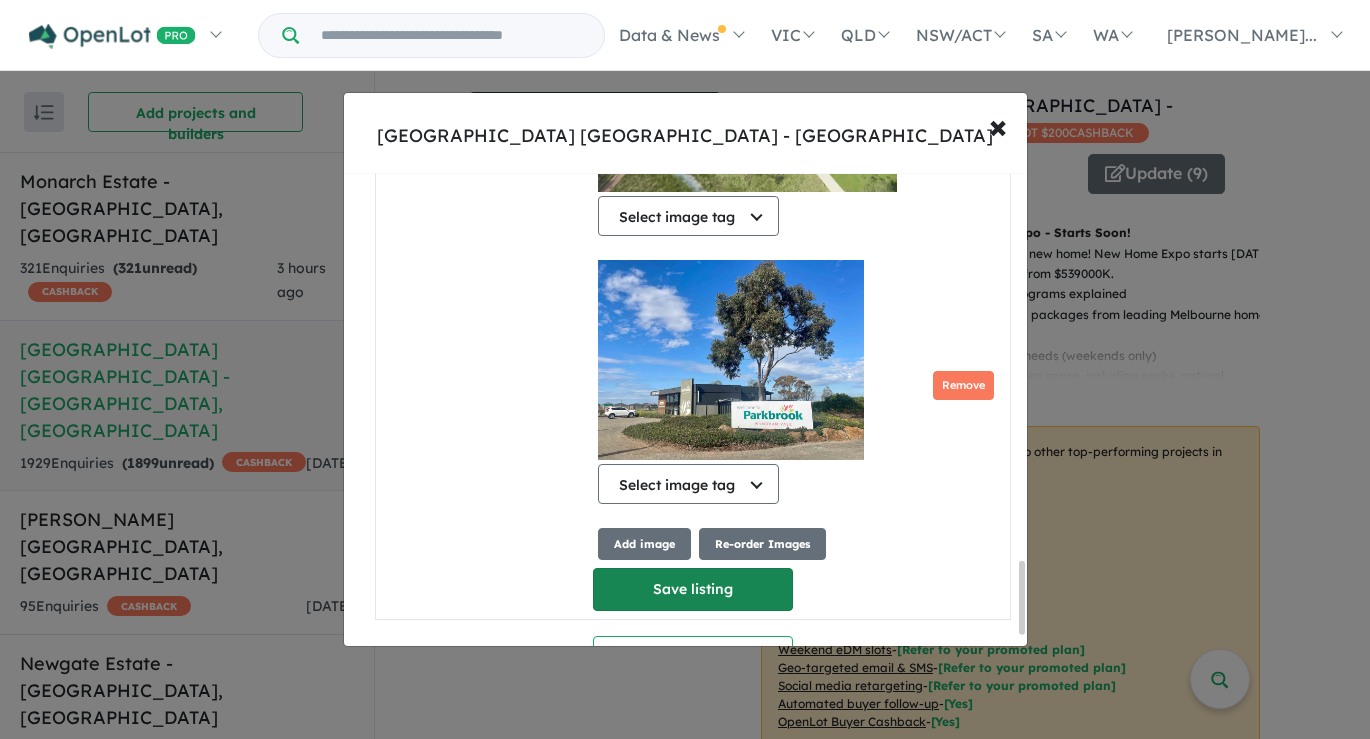 scroll, scrollTop: 2578, scrollLeft: 0, axis: vertical 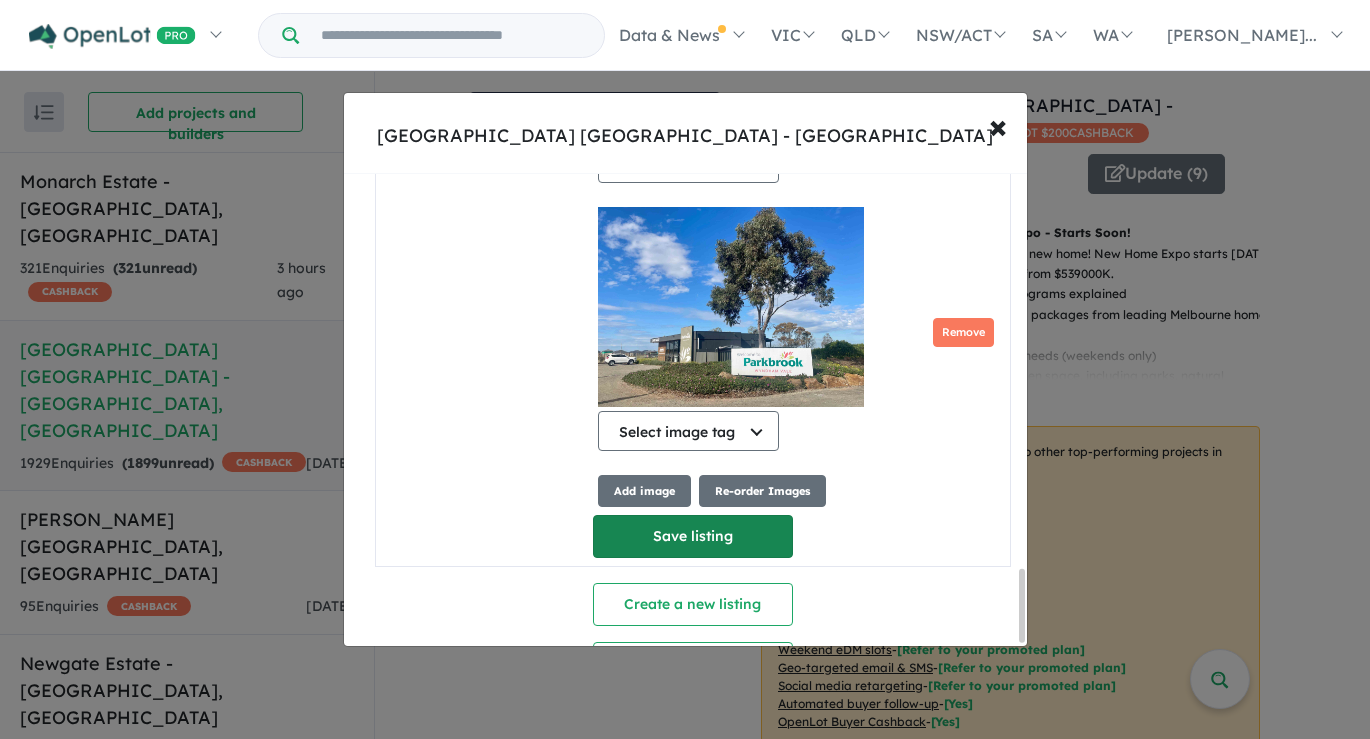 click on "Save listing" at bounding box center [693, 536] 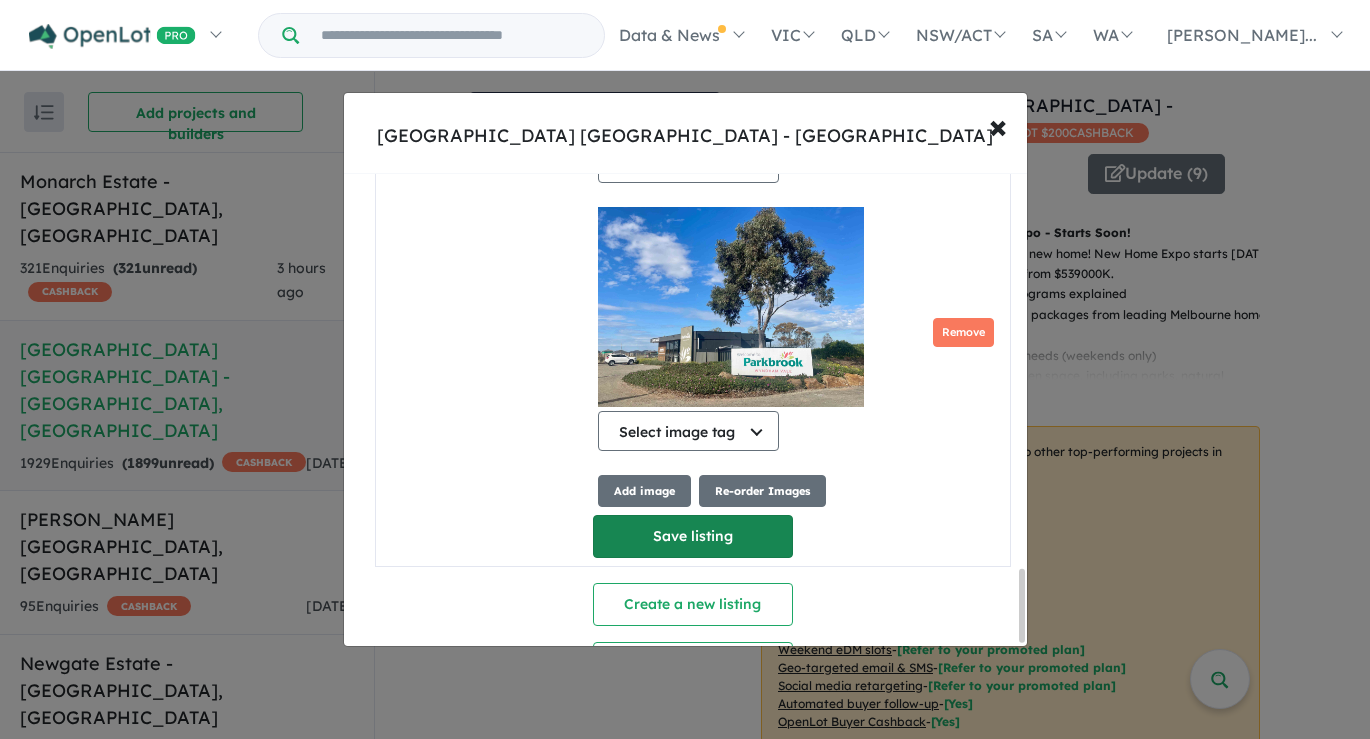 select on "****" 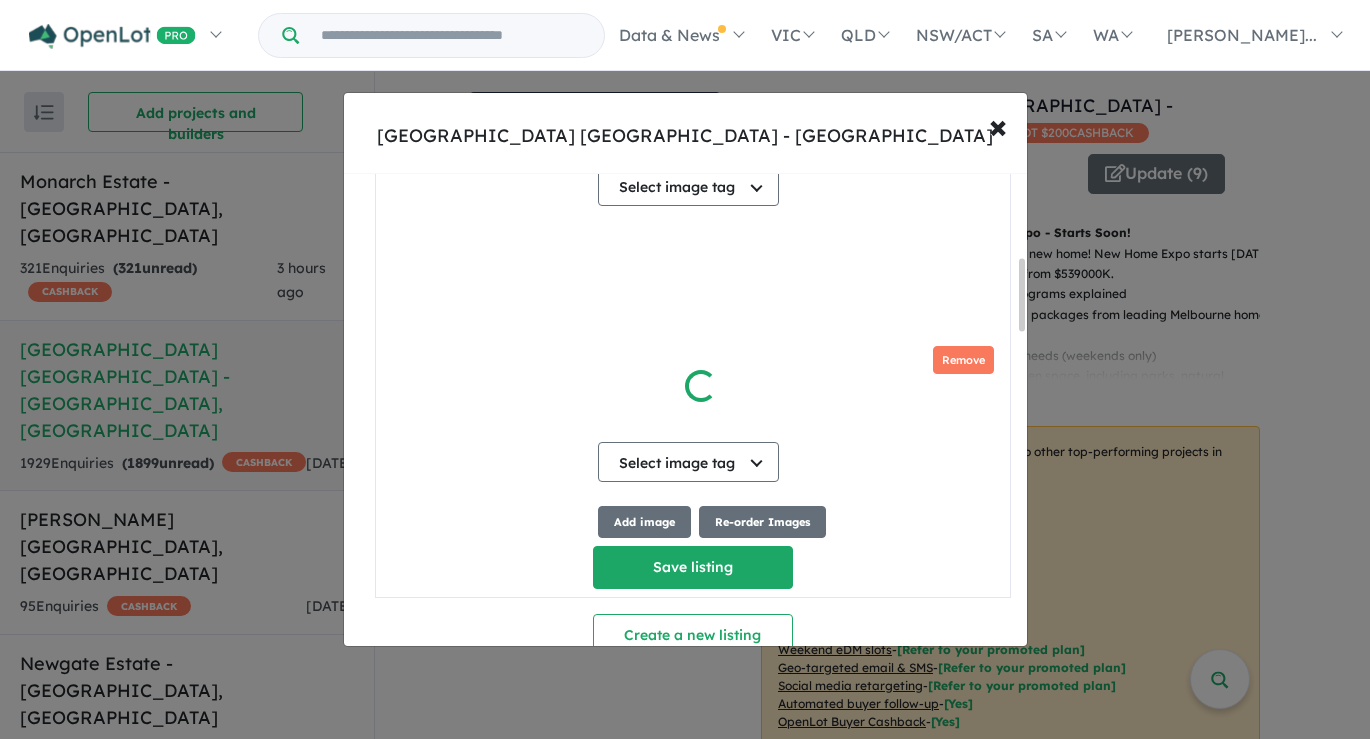 scroll, scrollTop: 547, scrollLeft: 0, axis: vertical 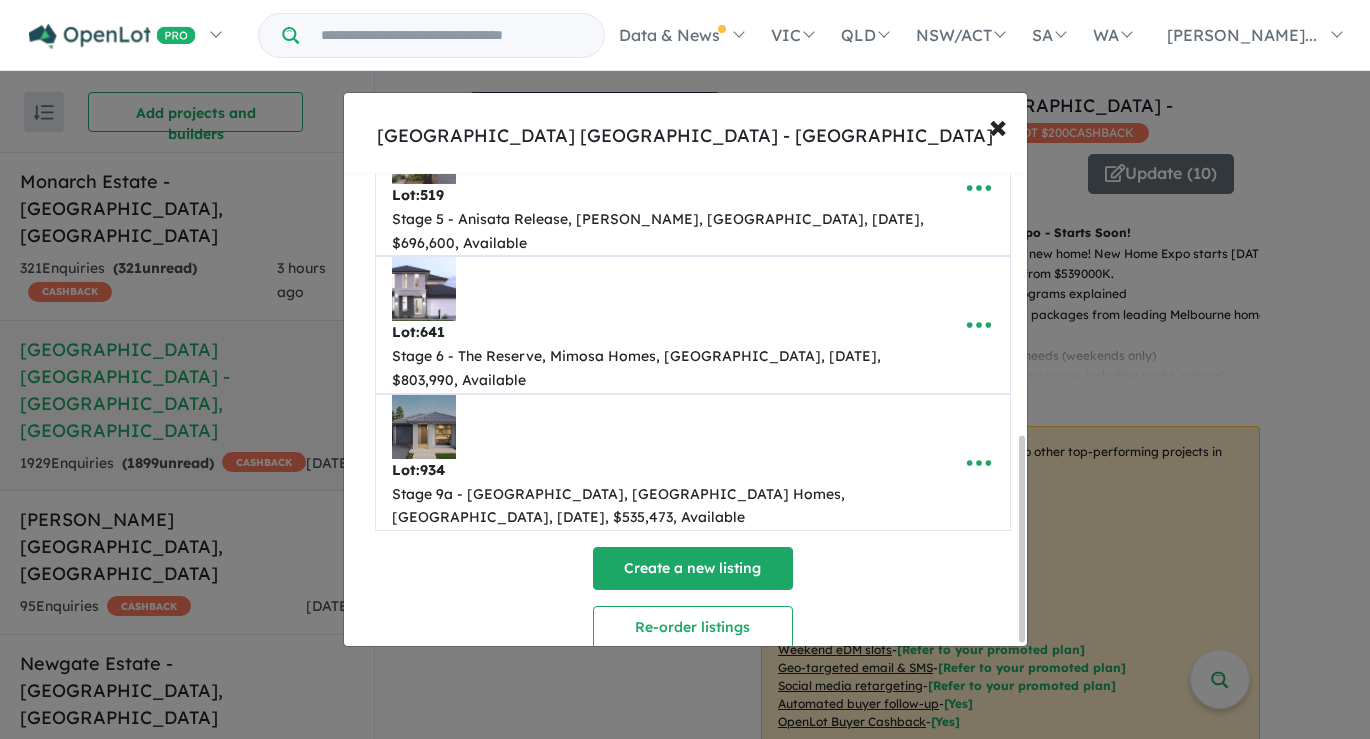 click on "Create a new listing" at bounding box center [693, 568] 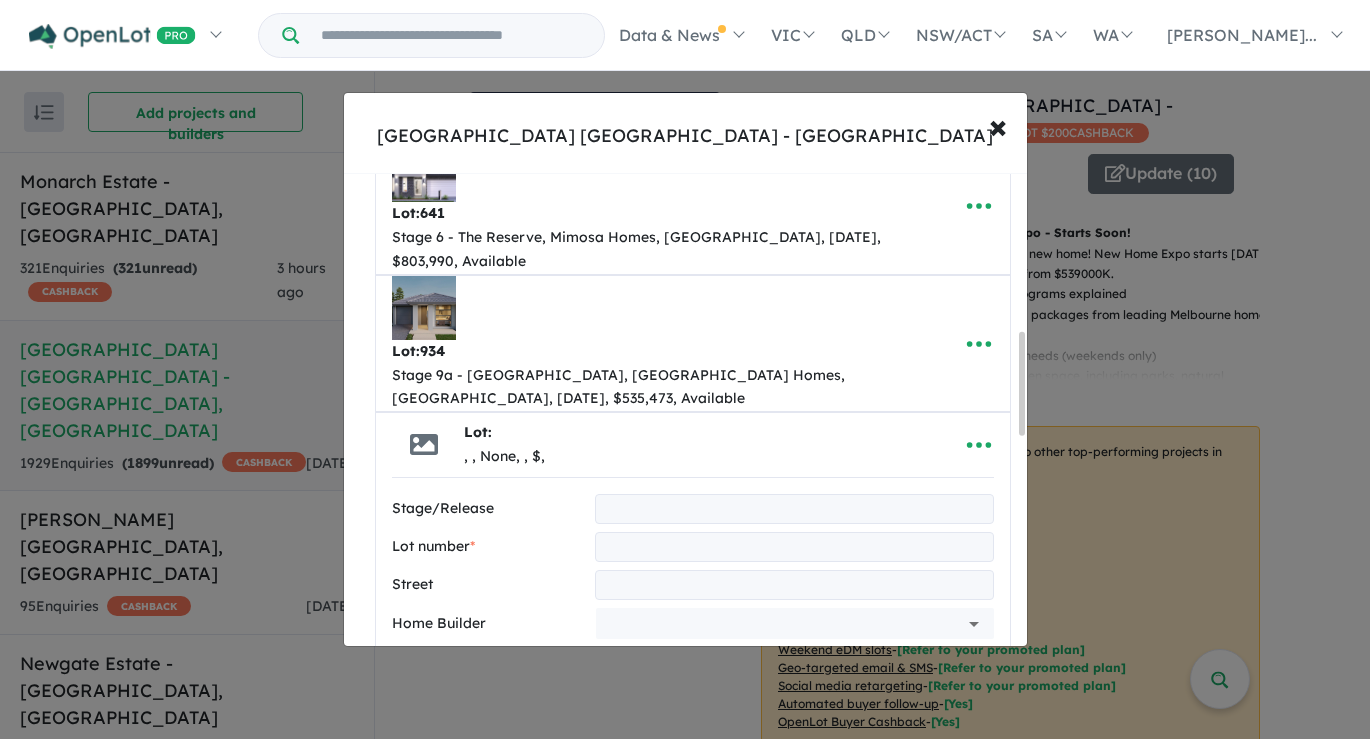 click at bounding box center [794, 509] 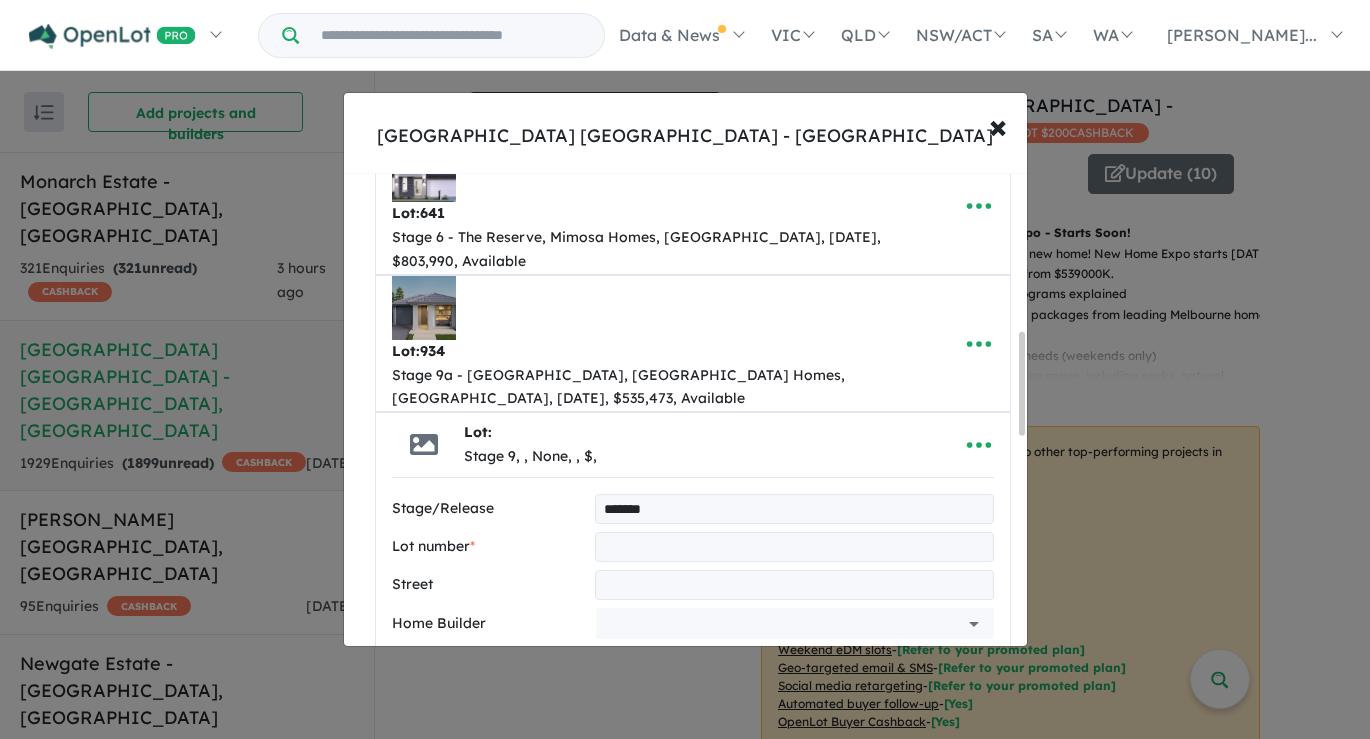 type on "**********" 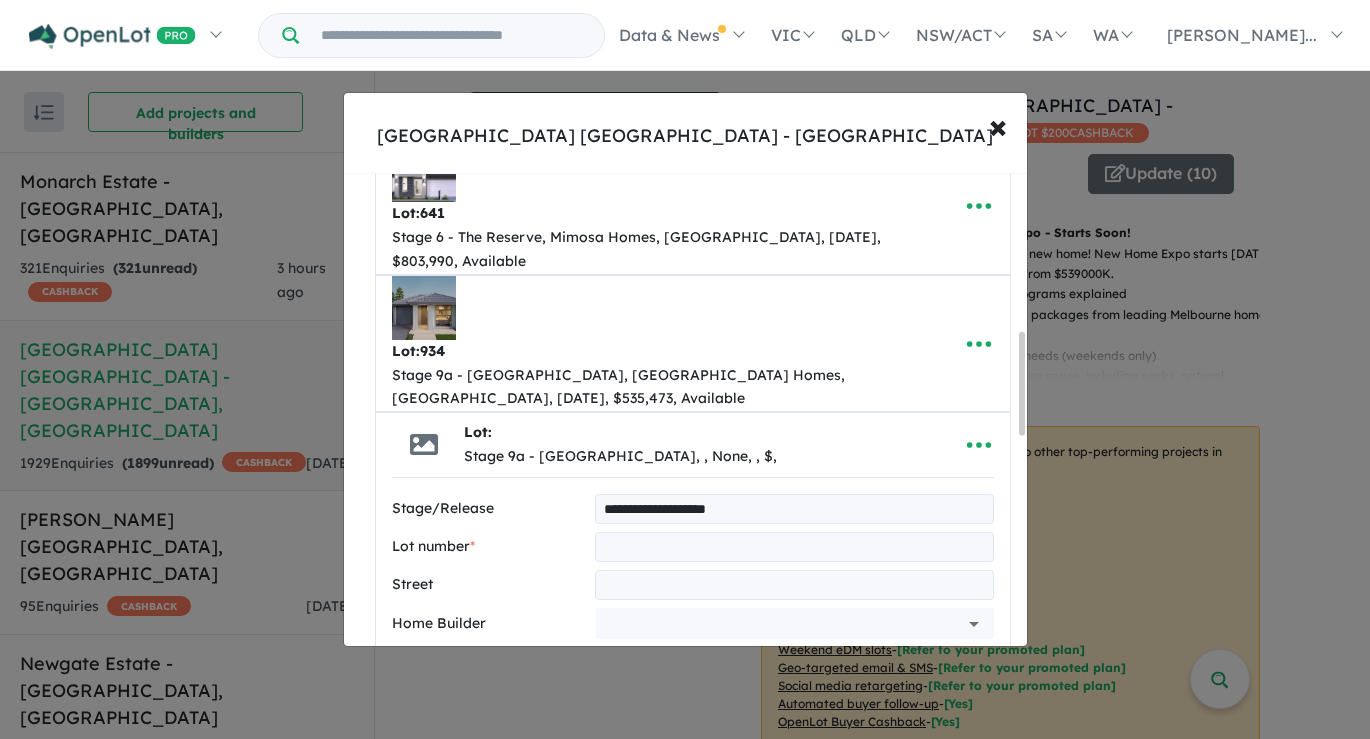 click at bounding box center (794, 547) 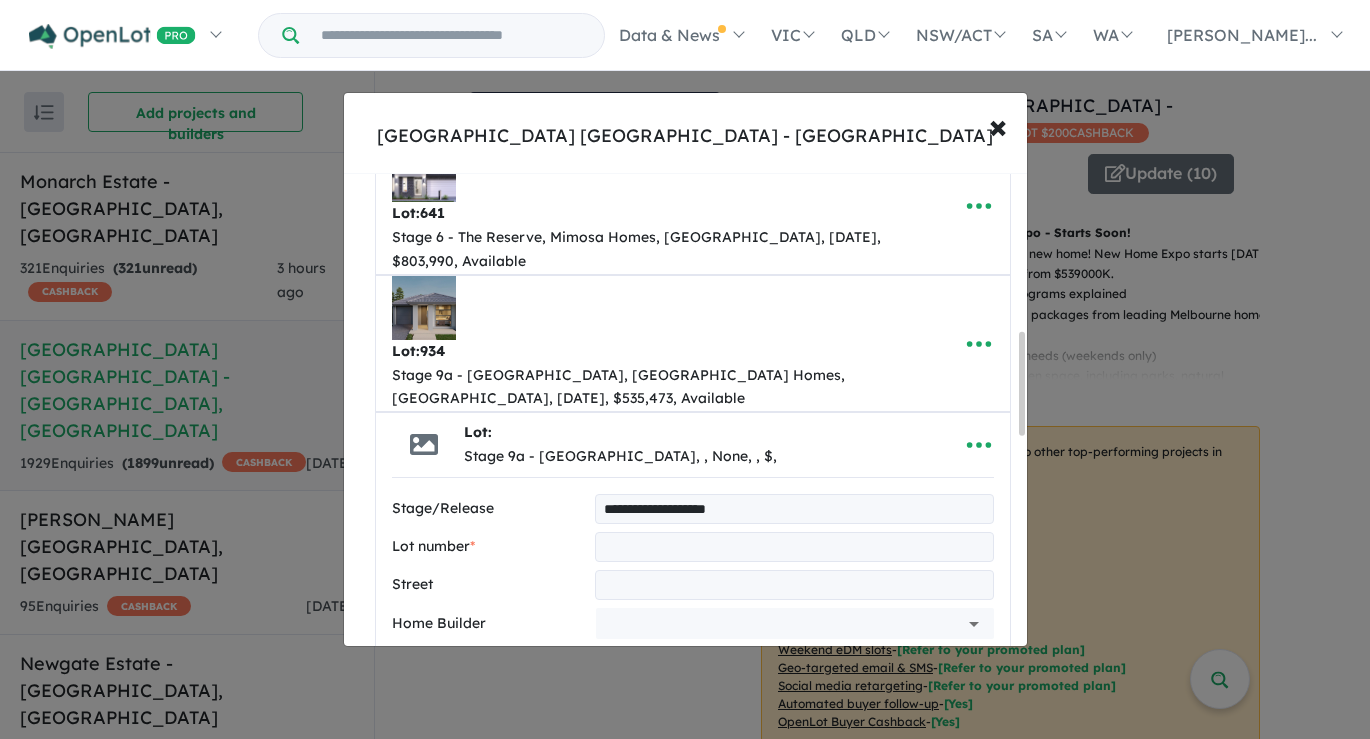 click at bounding box center [794, 547] 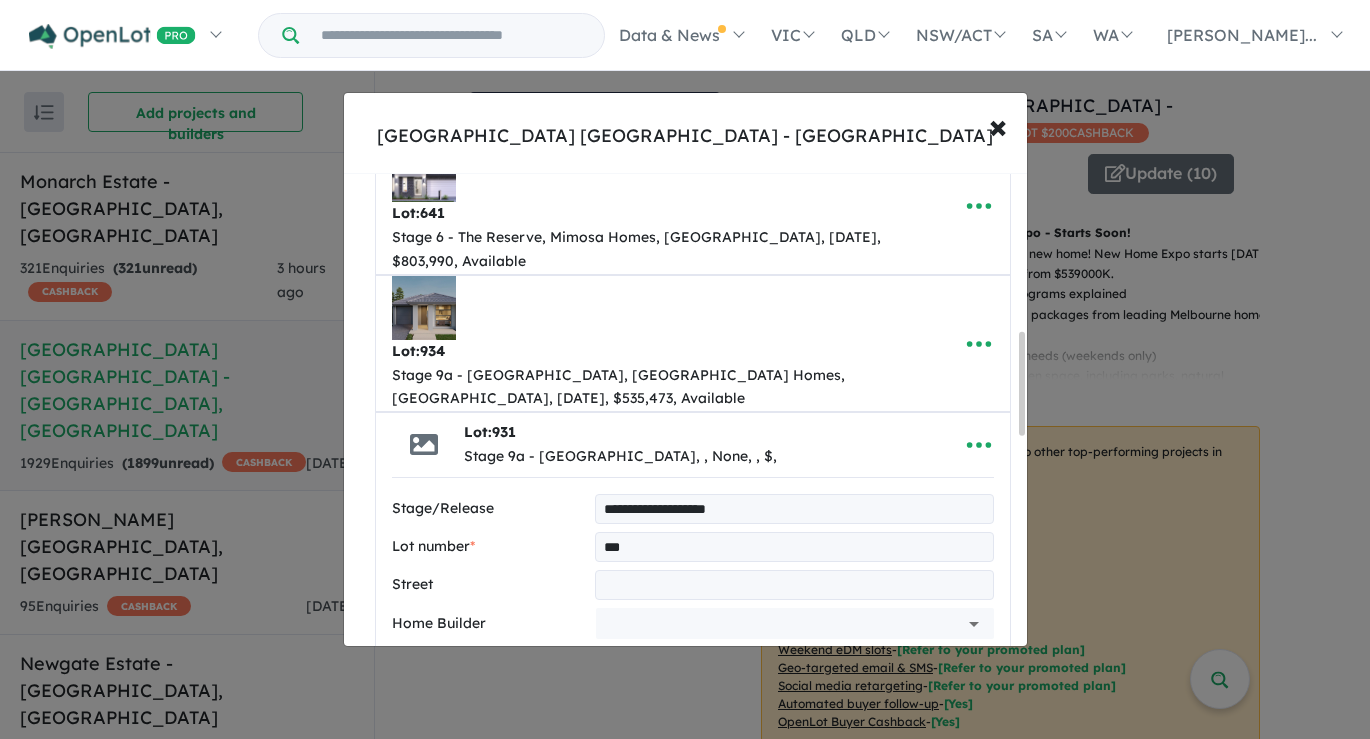 type on "***" 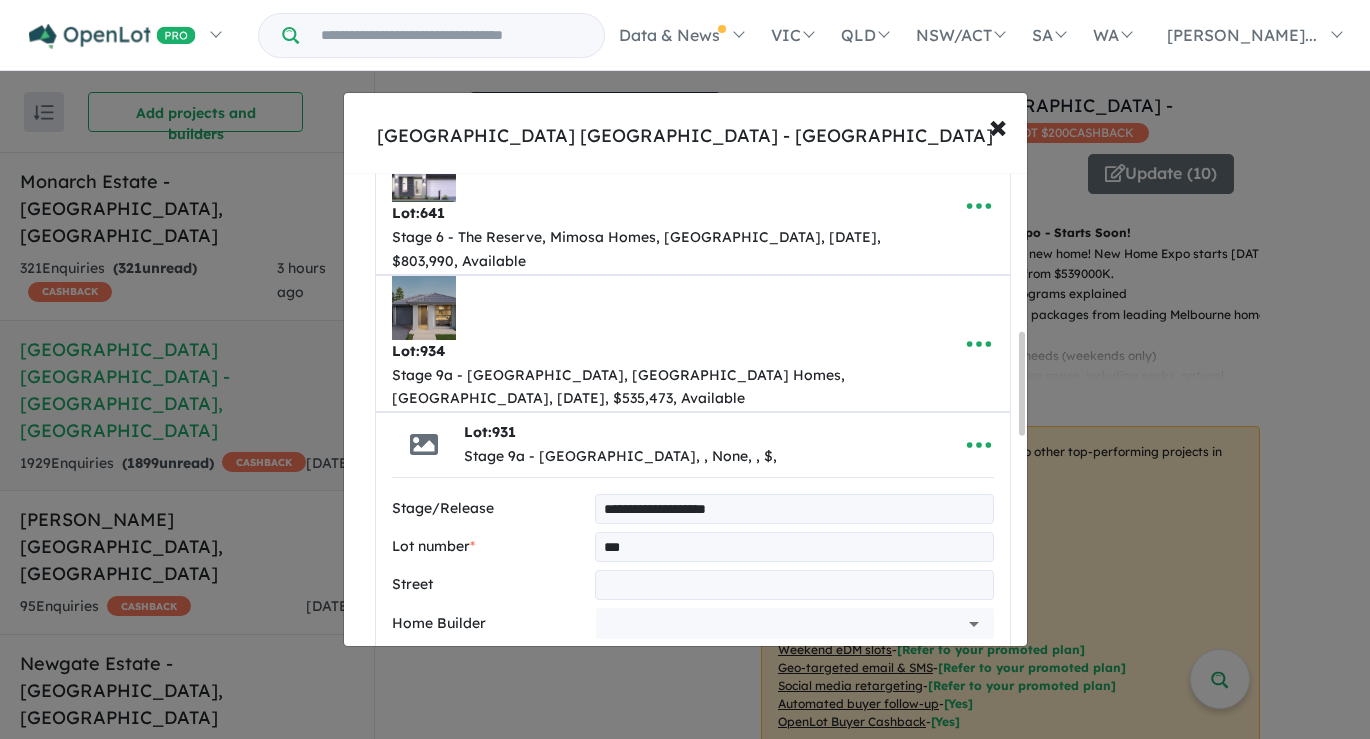 click at bounding box center (794, 585) 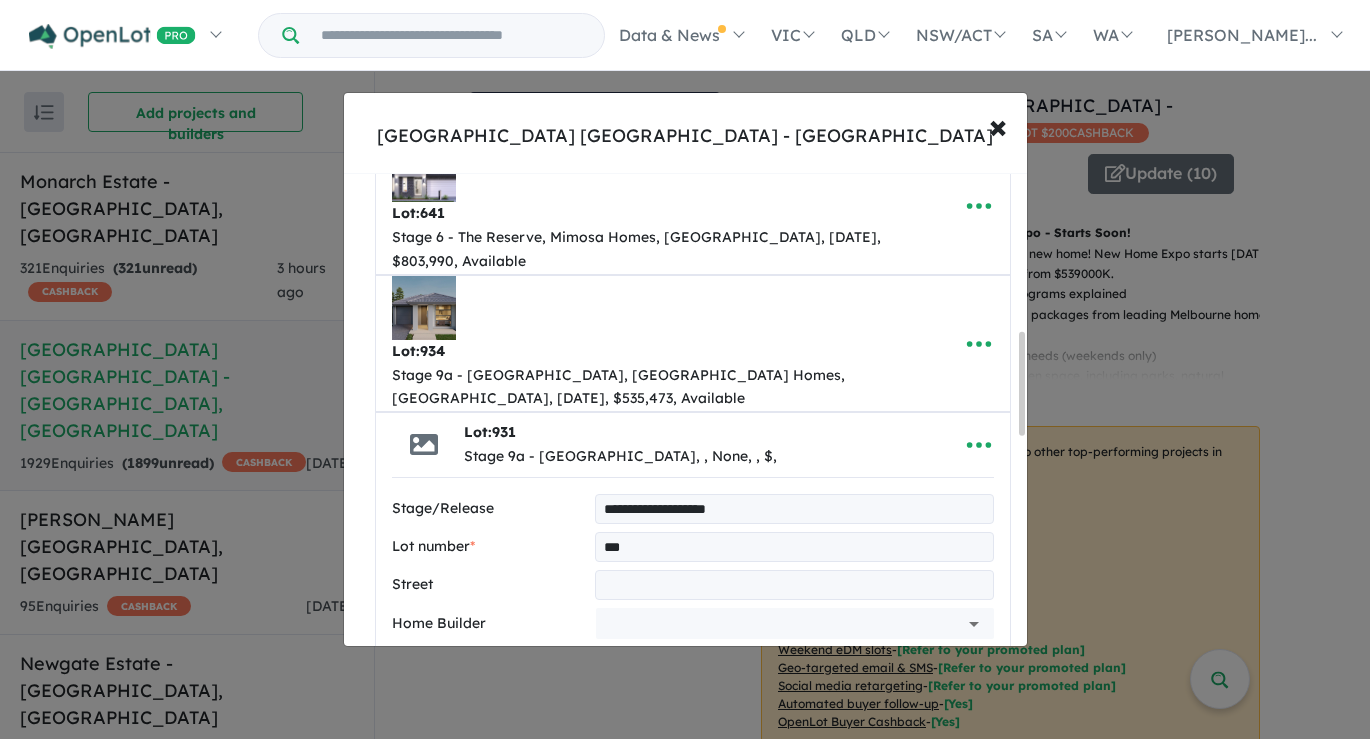 click at bounding box center [794, 585] 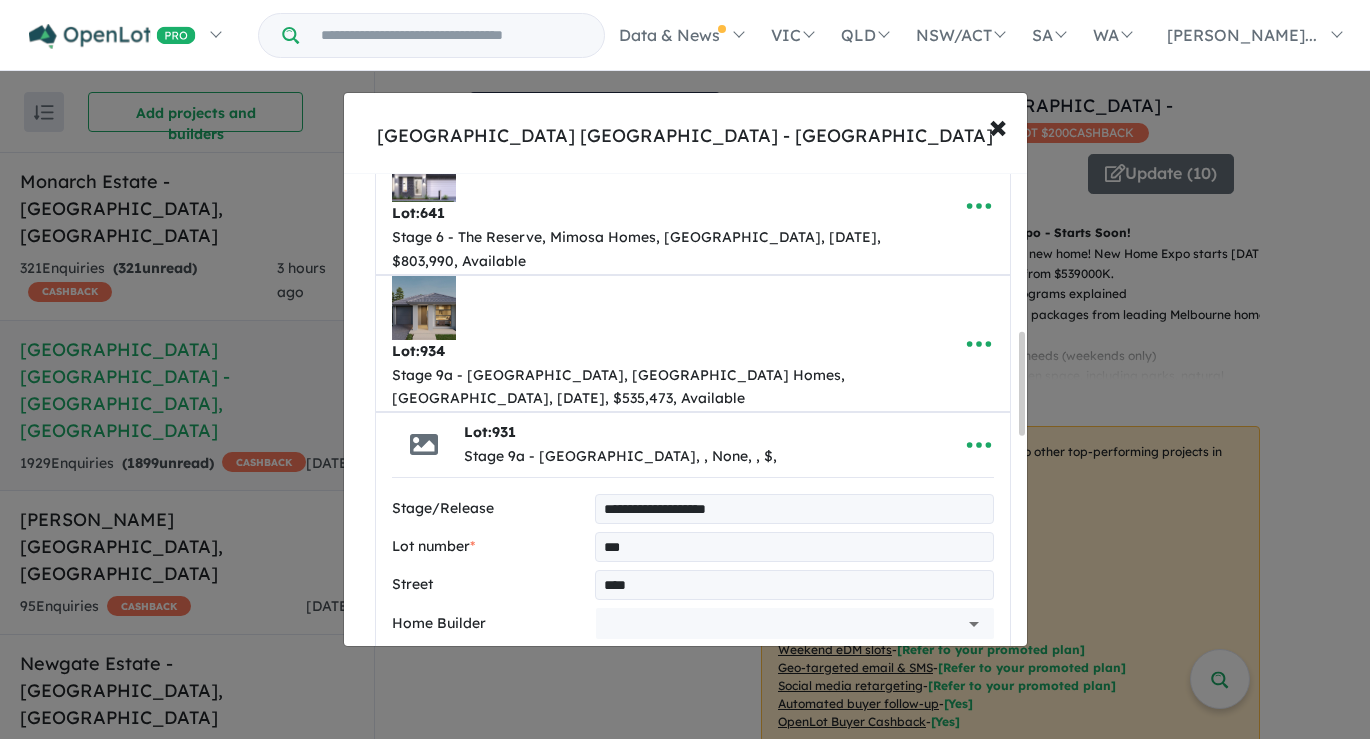 type on "**********" 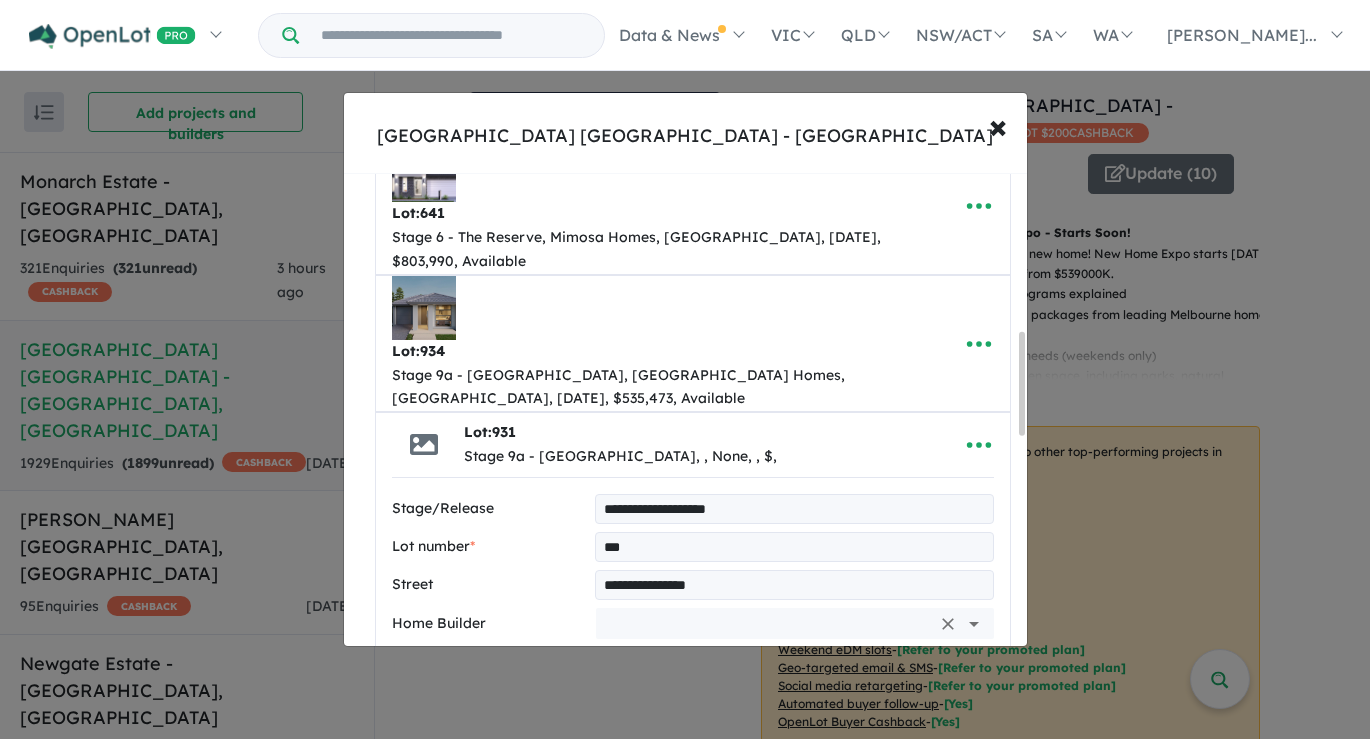 click at bounding box center [766, 623] 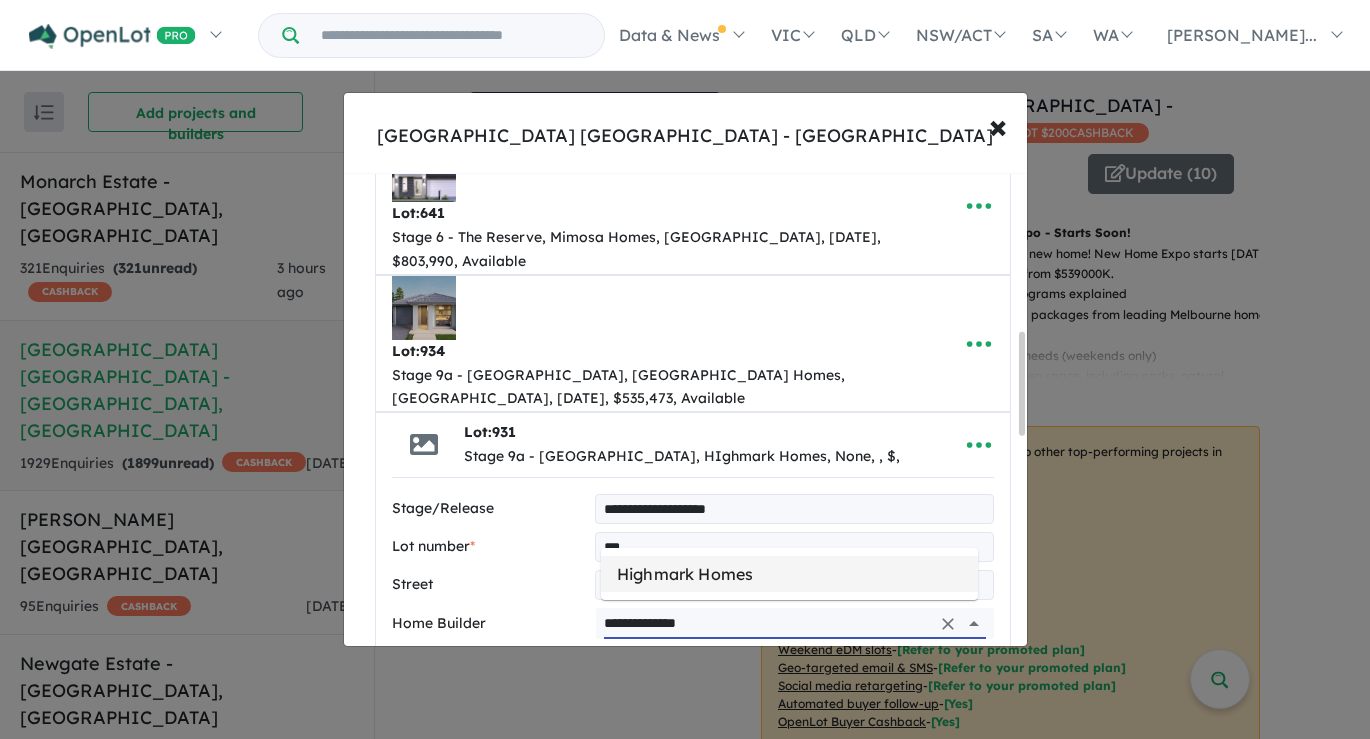 click on "Highmark Homes" at bounding box center (789, 574) 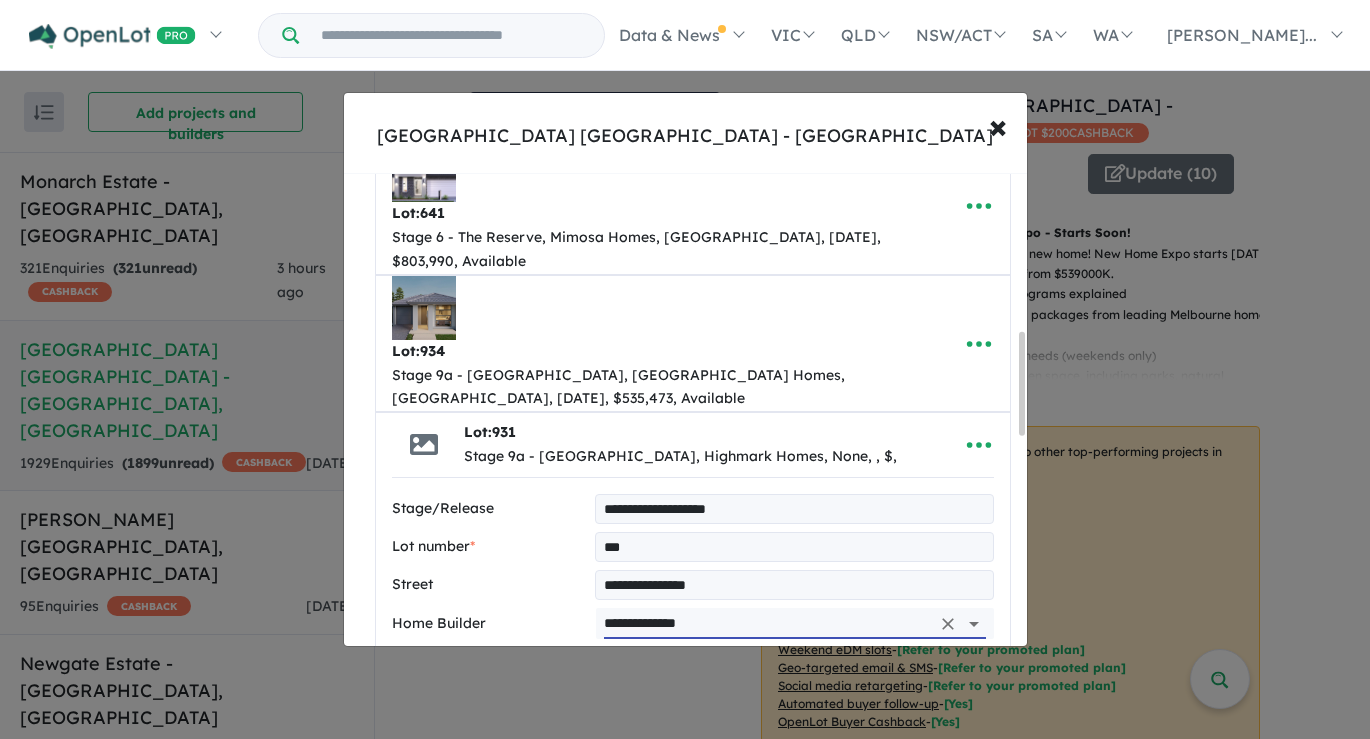 type on "**********" 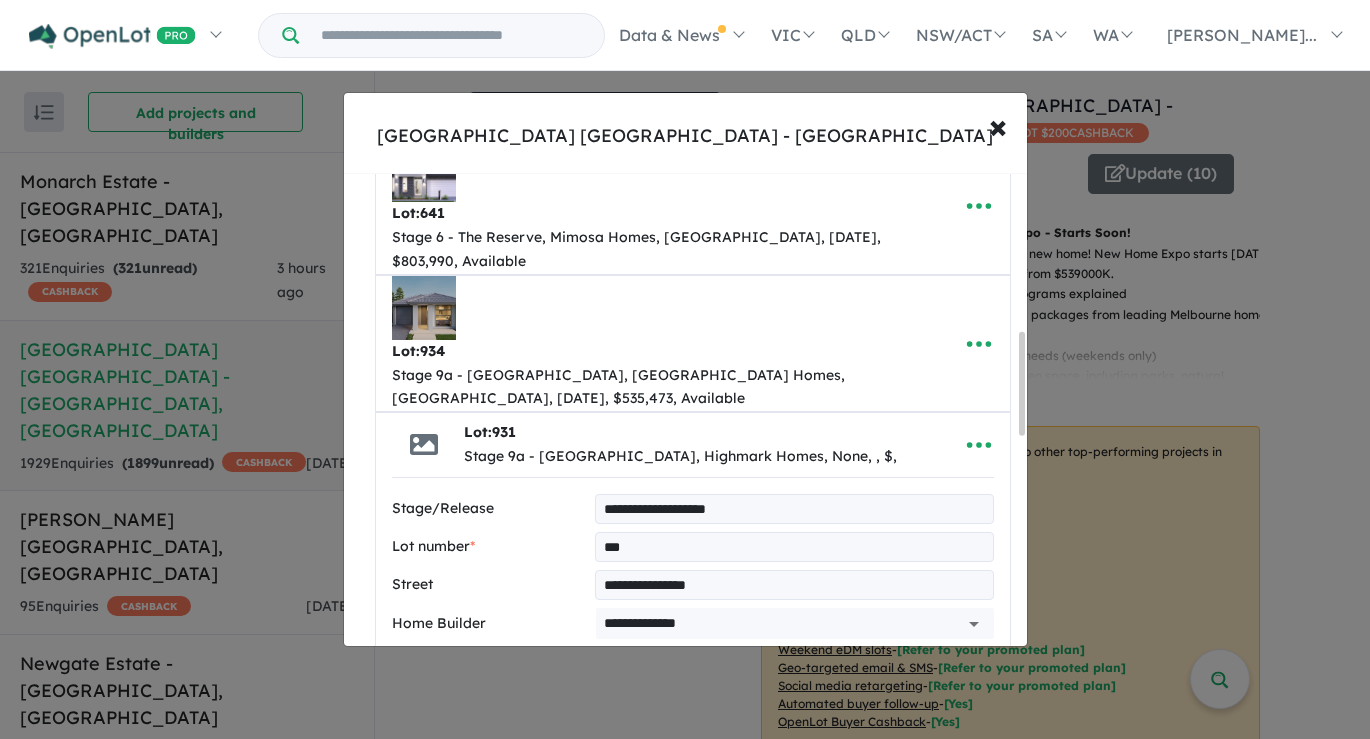 type on "*********" 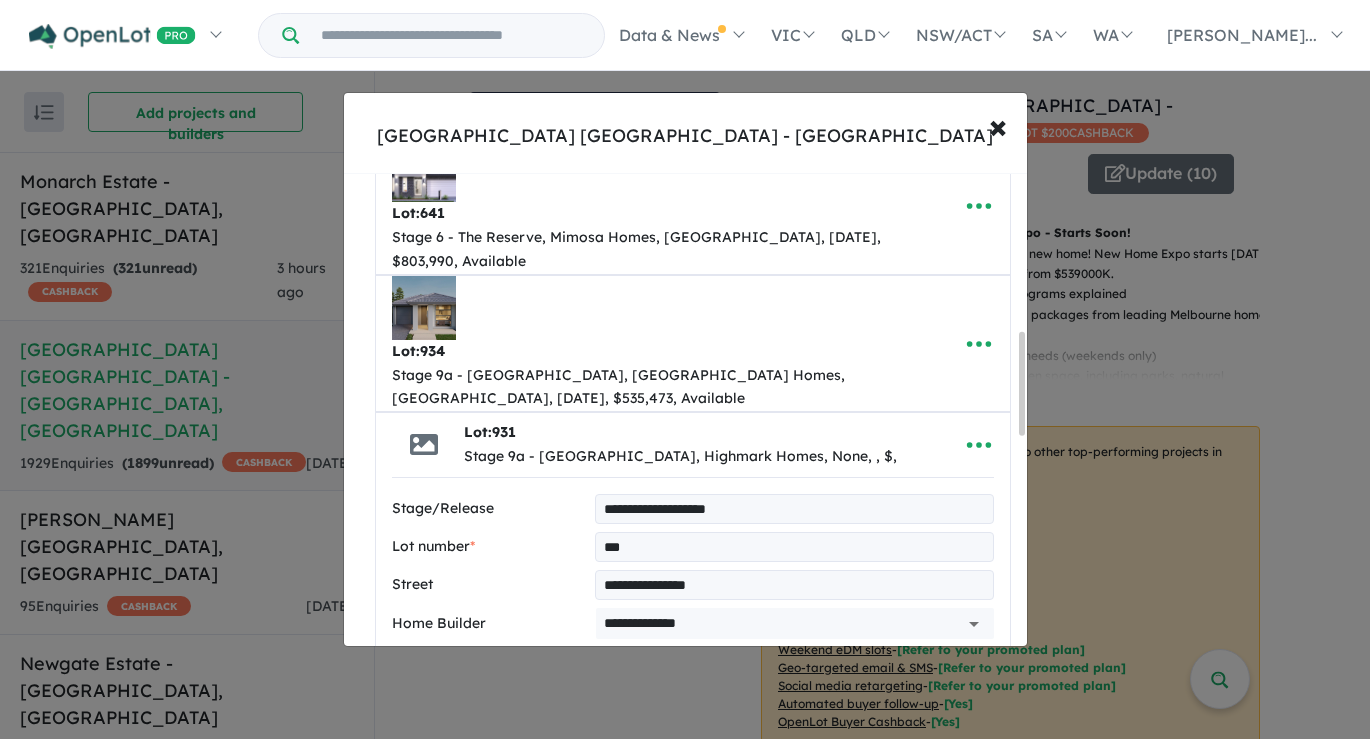click at bounding box center (794, 700) 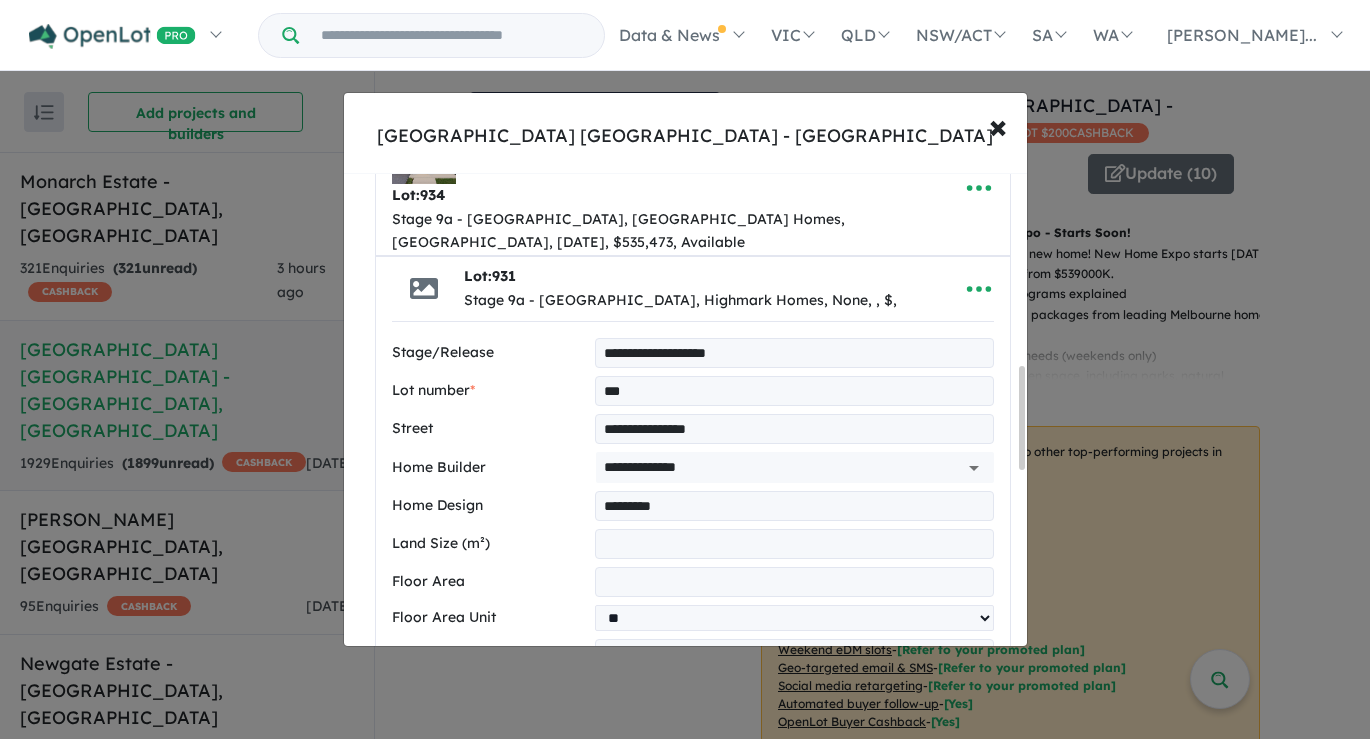 scroll, scrollTop: 880, scrollLeft: 0, axis: vertical 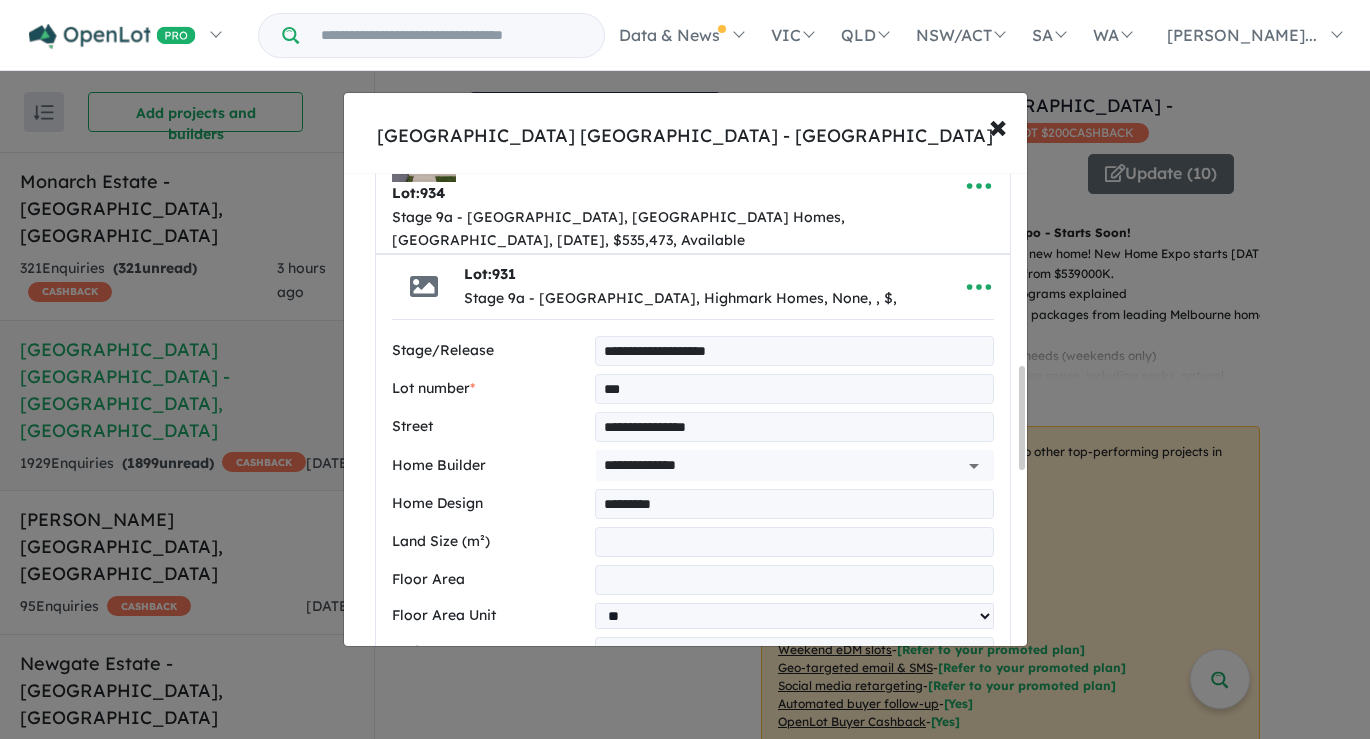 click at bounding box center (794, 542) 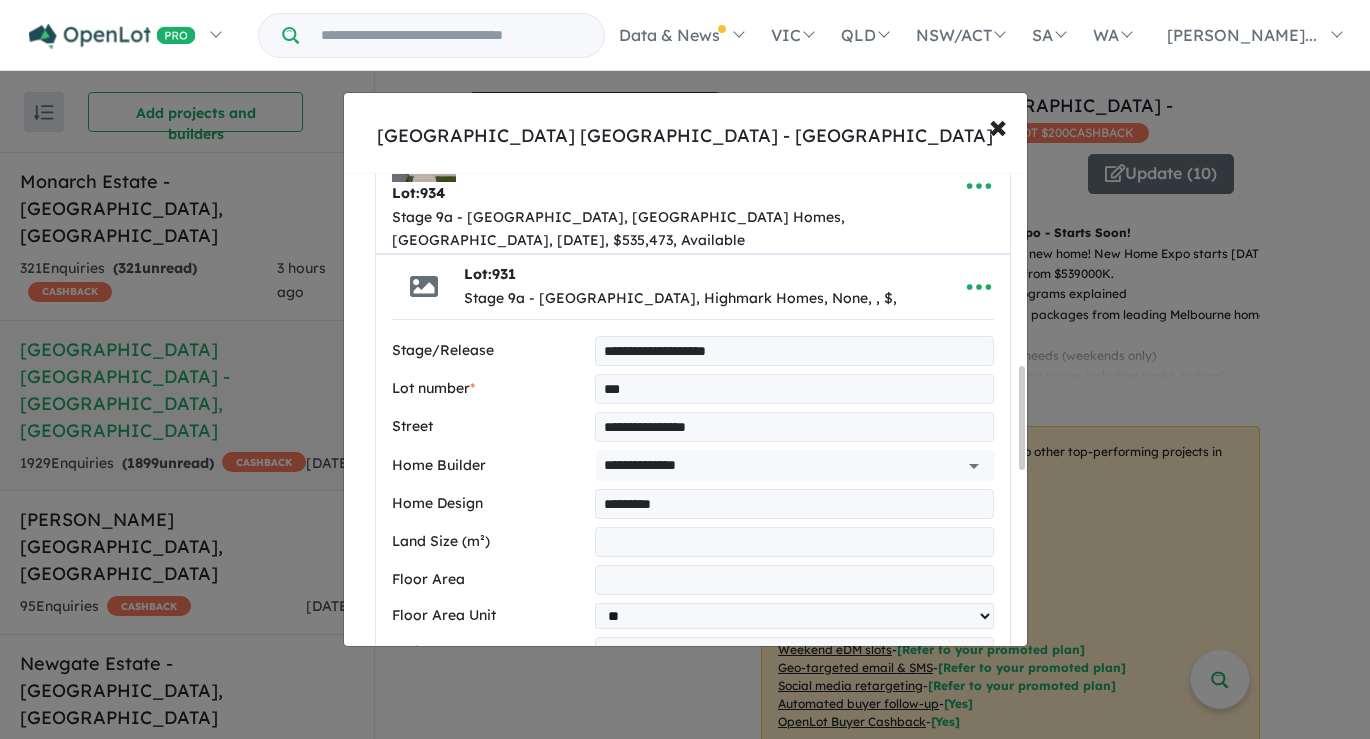 type on "***" 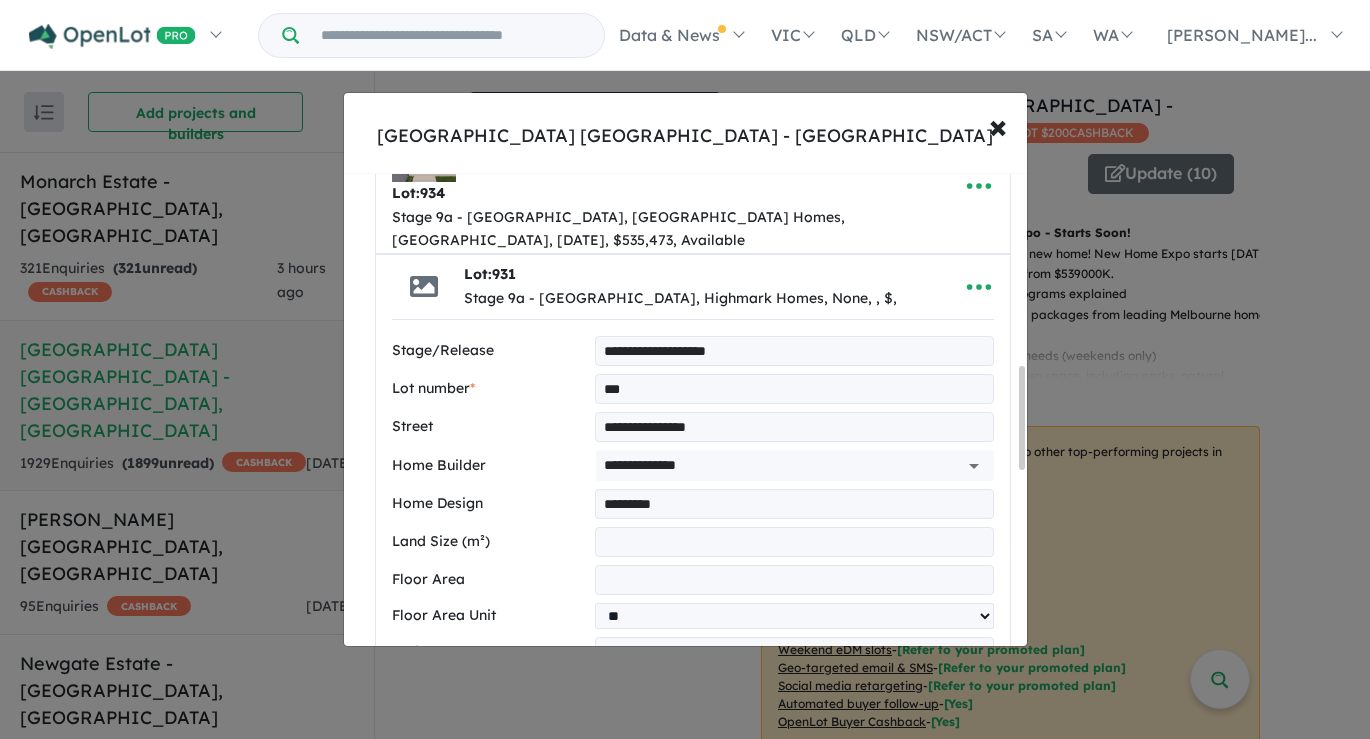 click at bounding box center [794, 580] 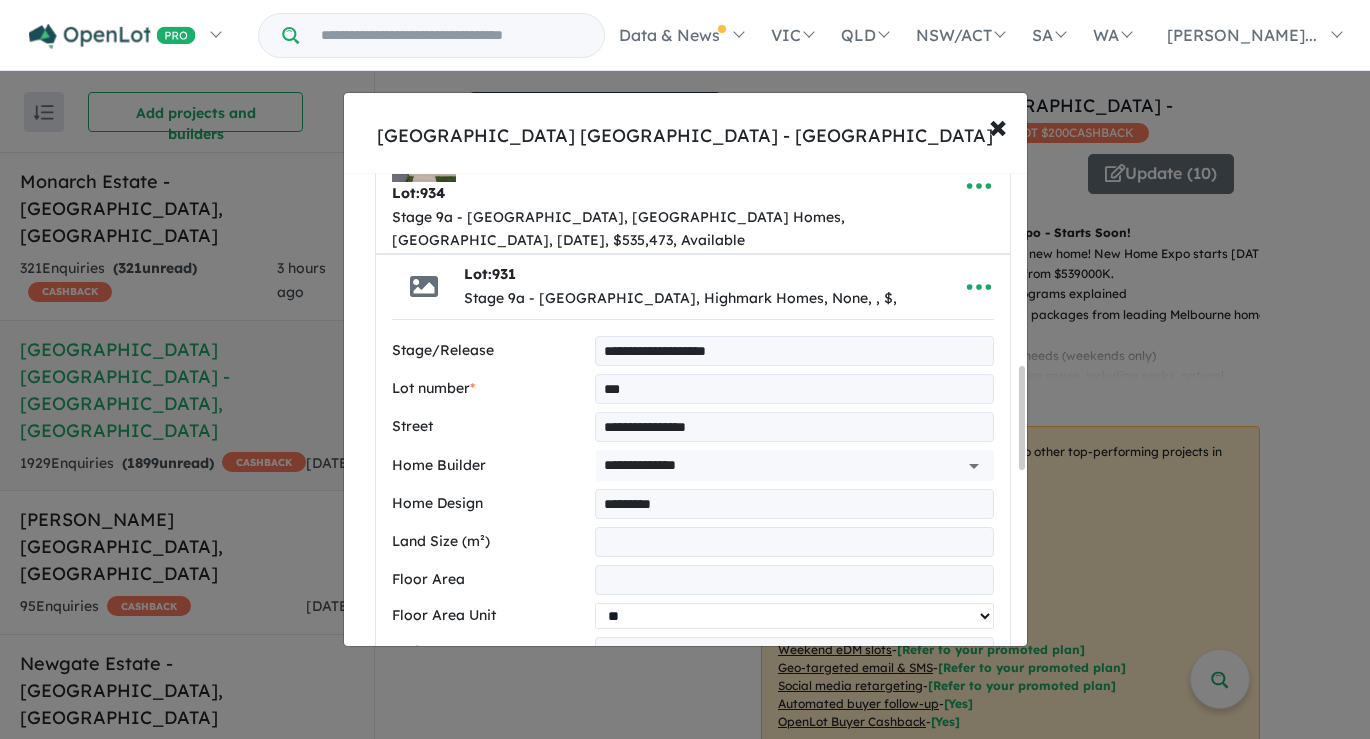 click on "** **" at bounding box center (794, 616) 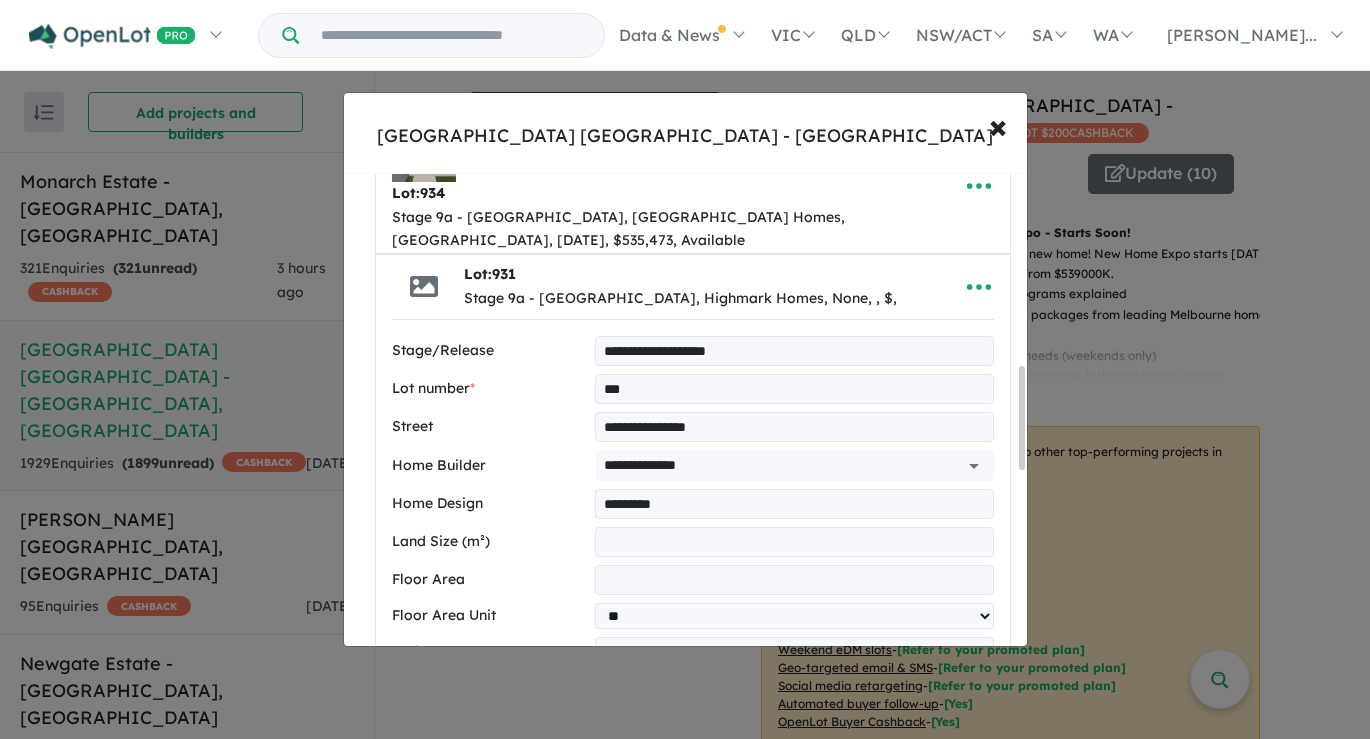 click at bounding box center [794, 580] 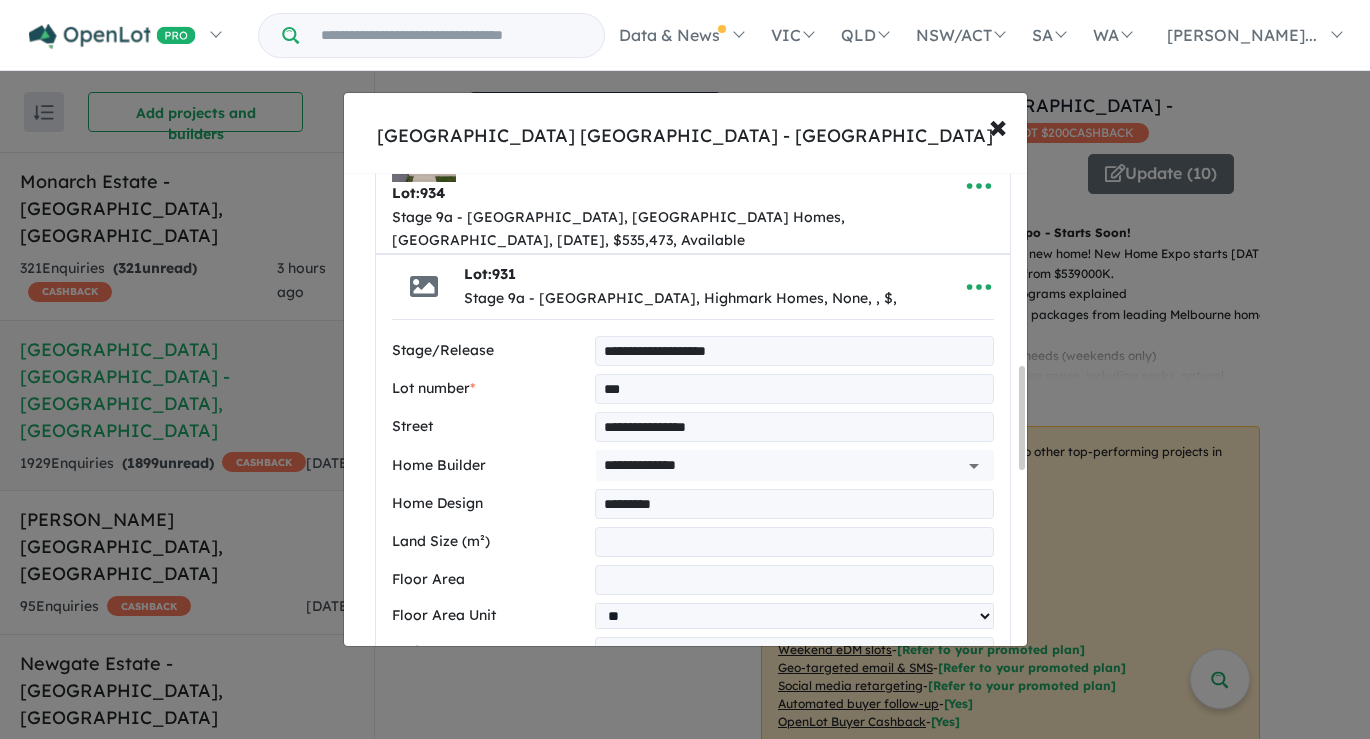 type on "**" 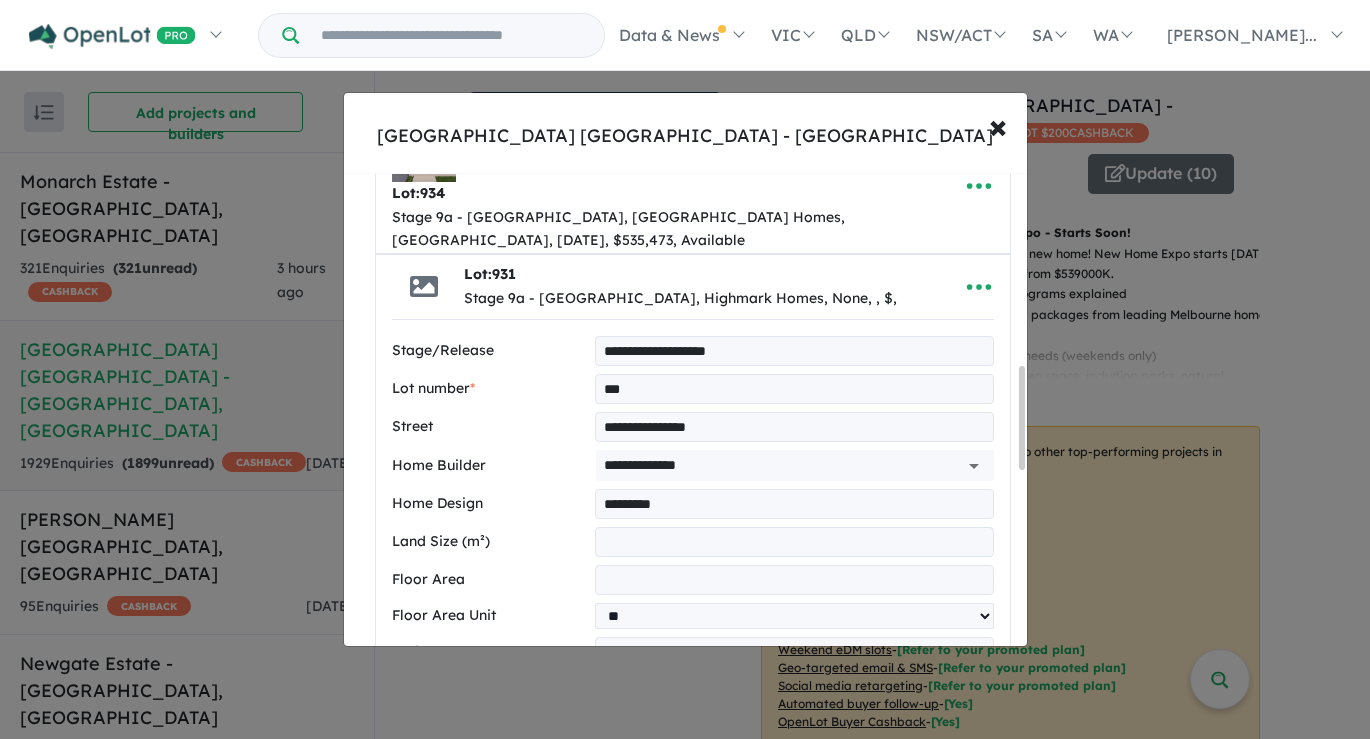 click at bounding box center (794, 652) 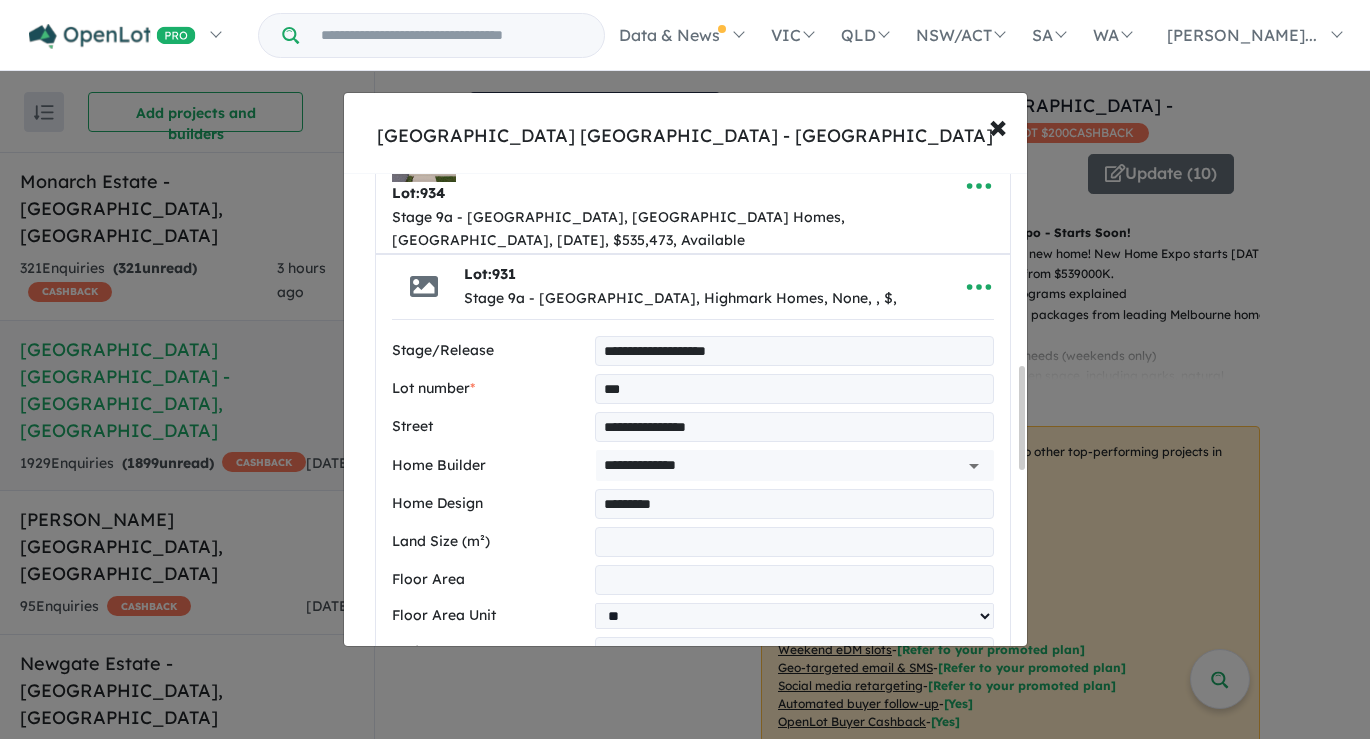 click at bounding box center [794, 652] 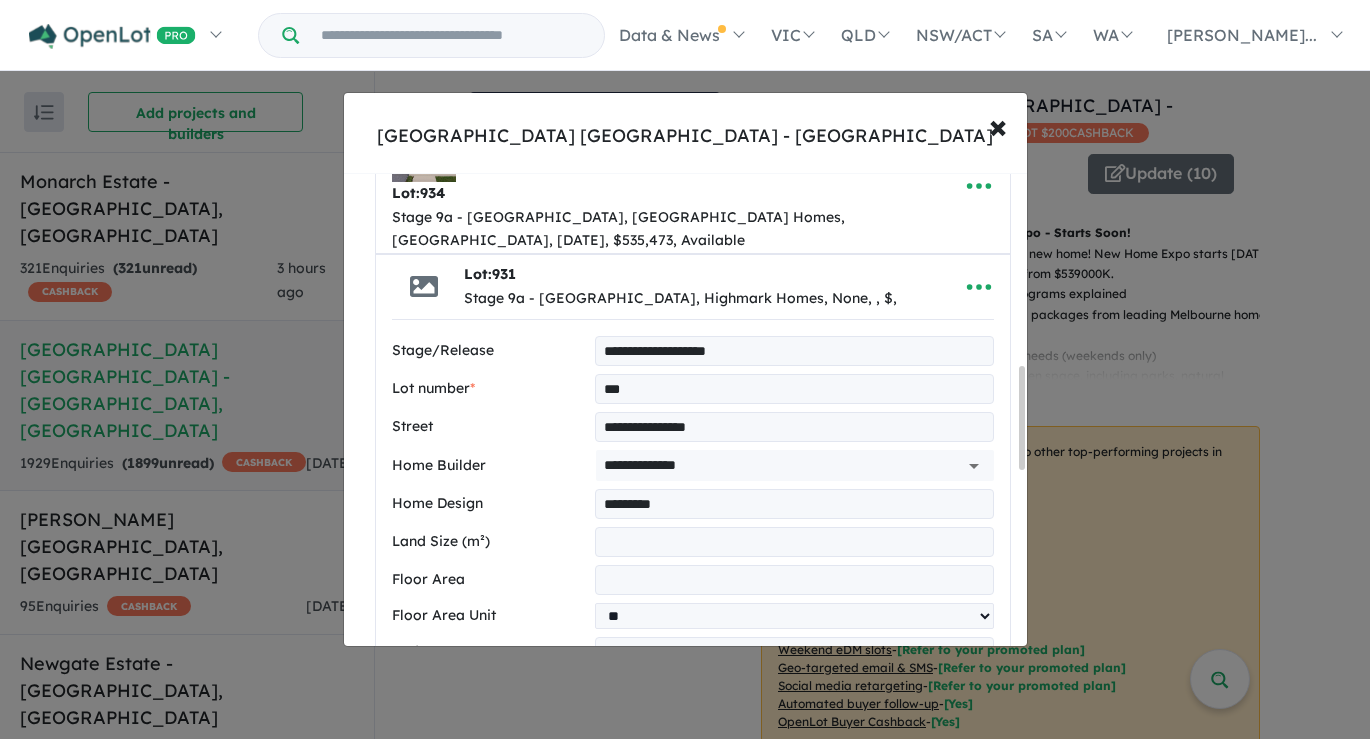 type on "*" 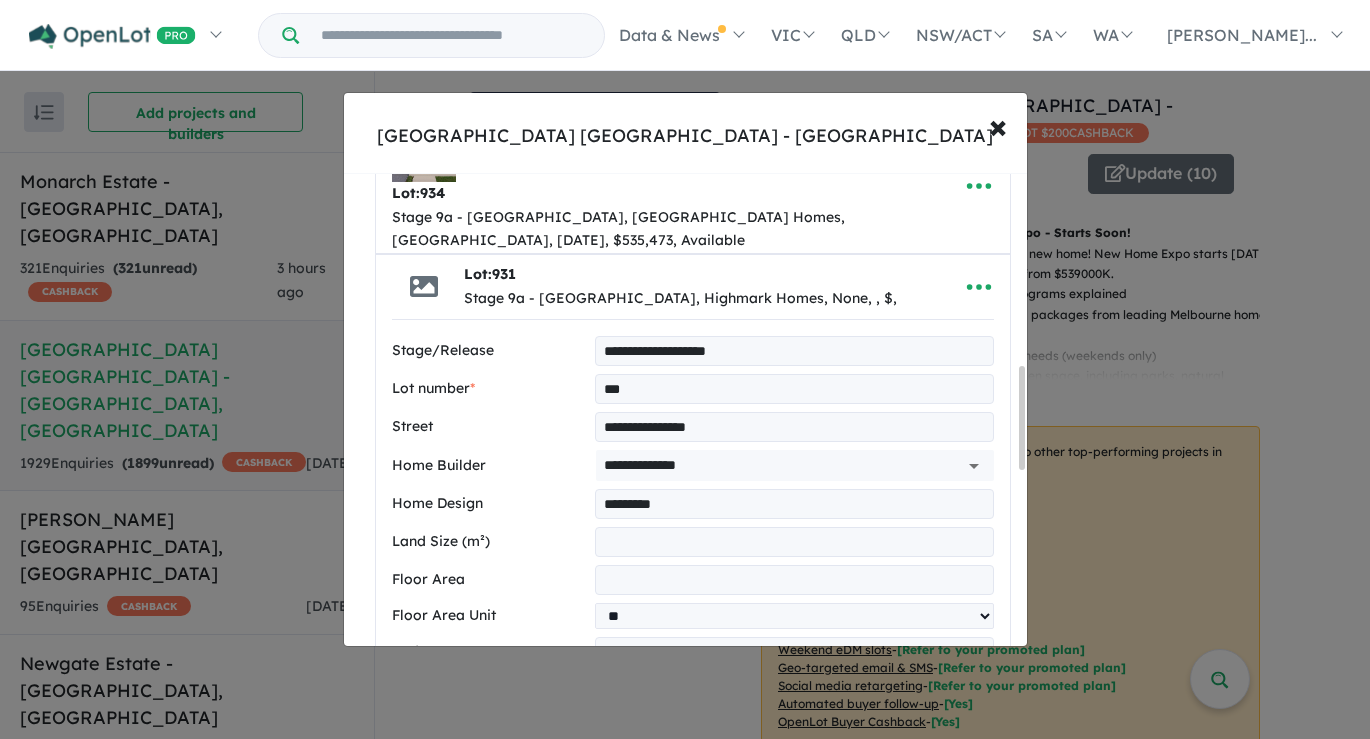 click at bounding box center [794, 690] 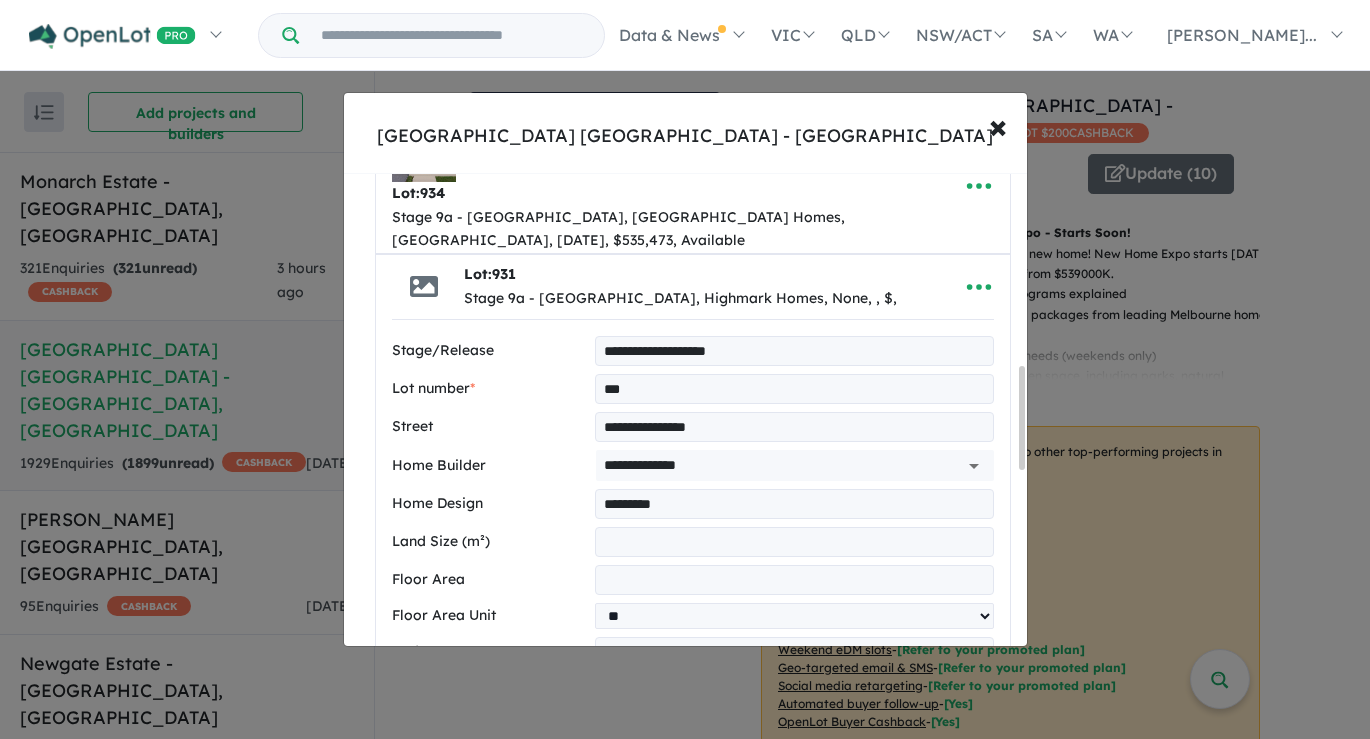 type on "*" 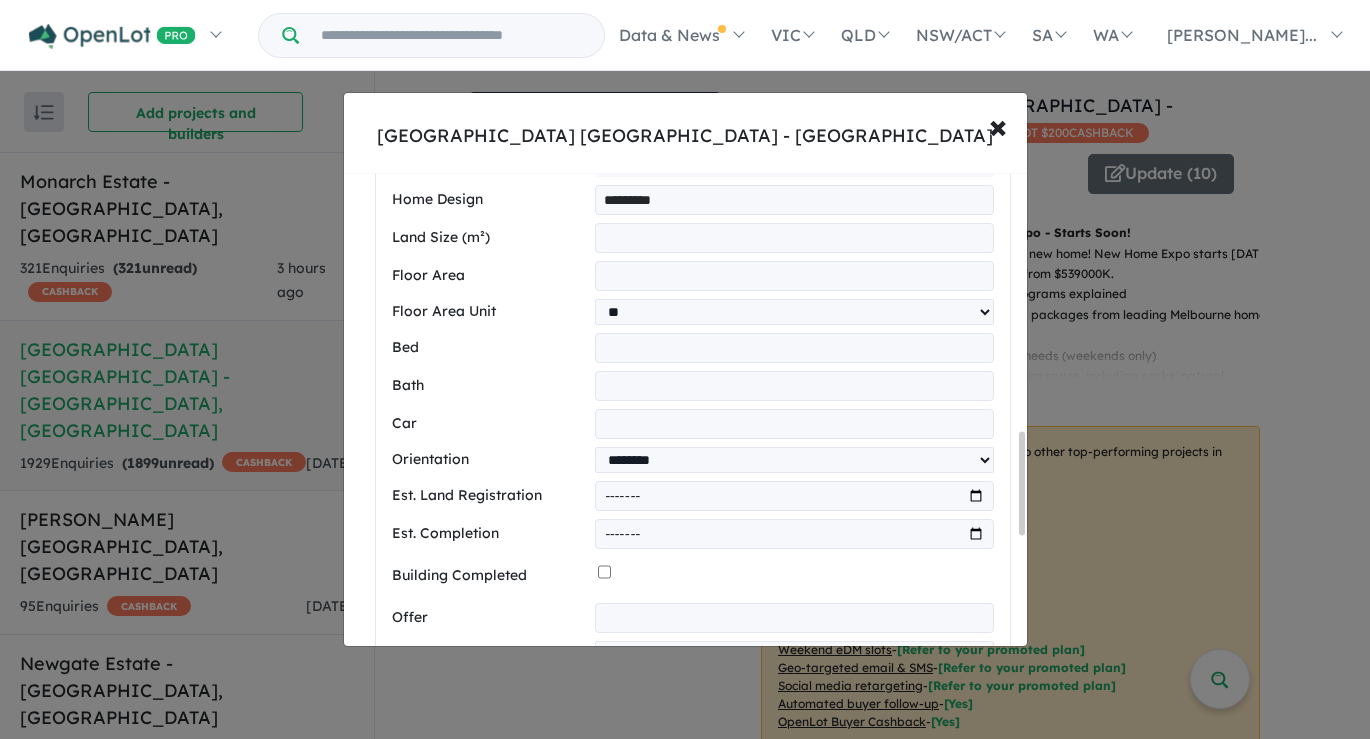 scroll, scrollTop: 1185, scrollLeft: 0, axis: vertical 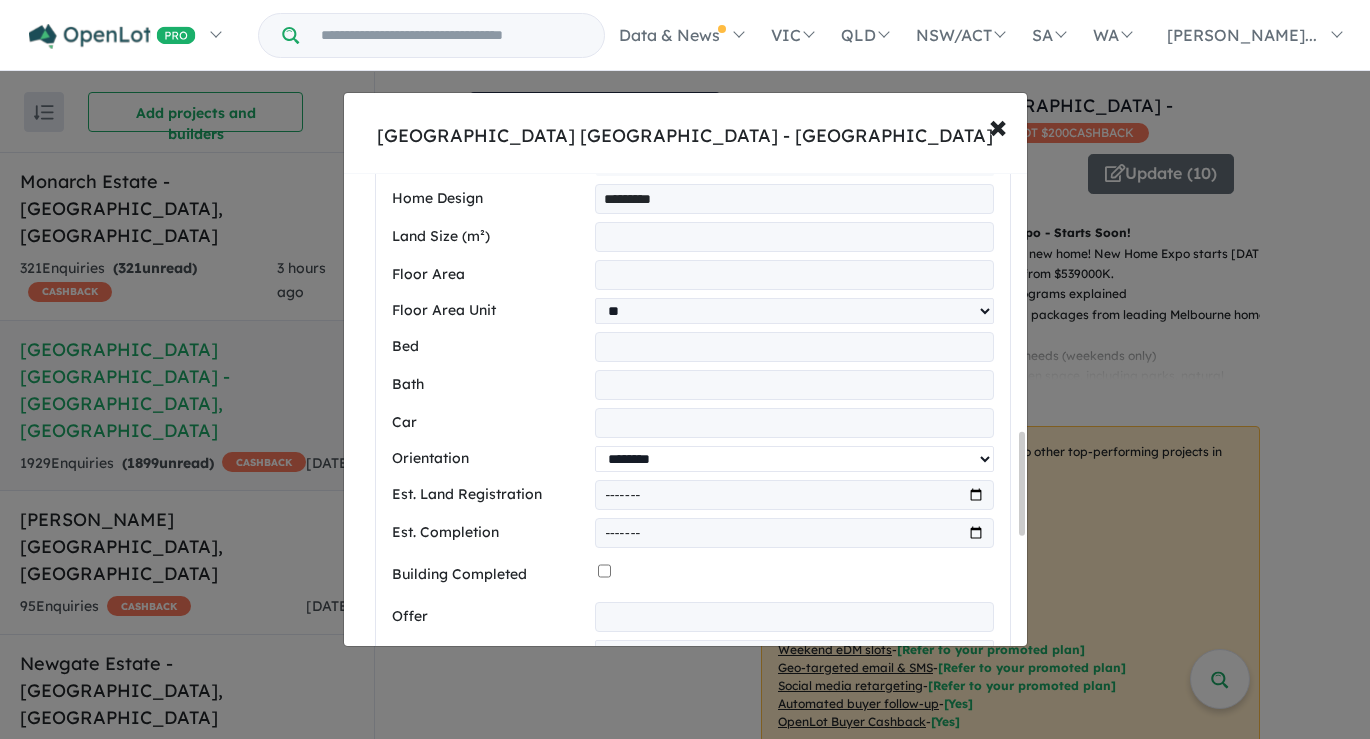 click on "**********" at bounding box center [794, 459] 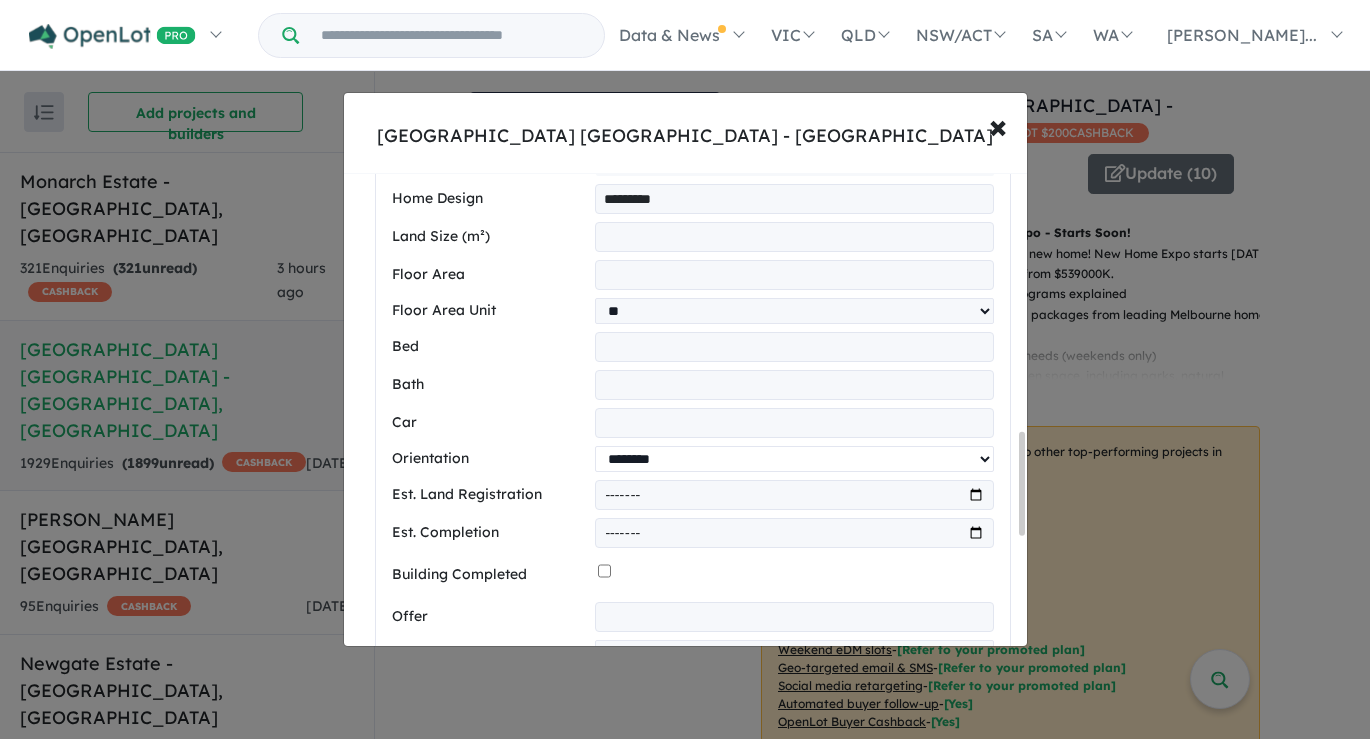 select on "****" 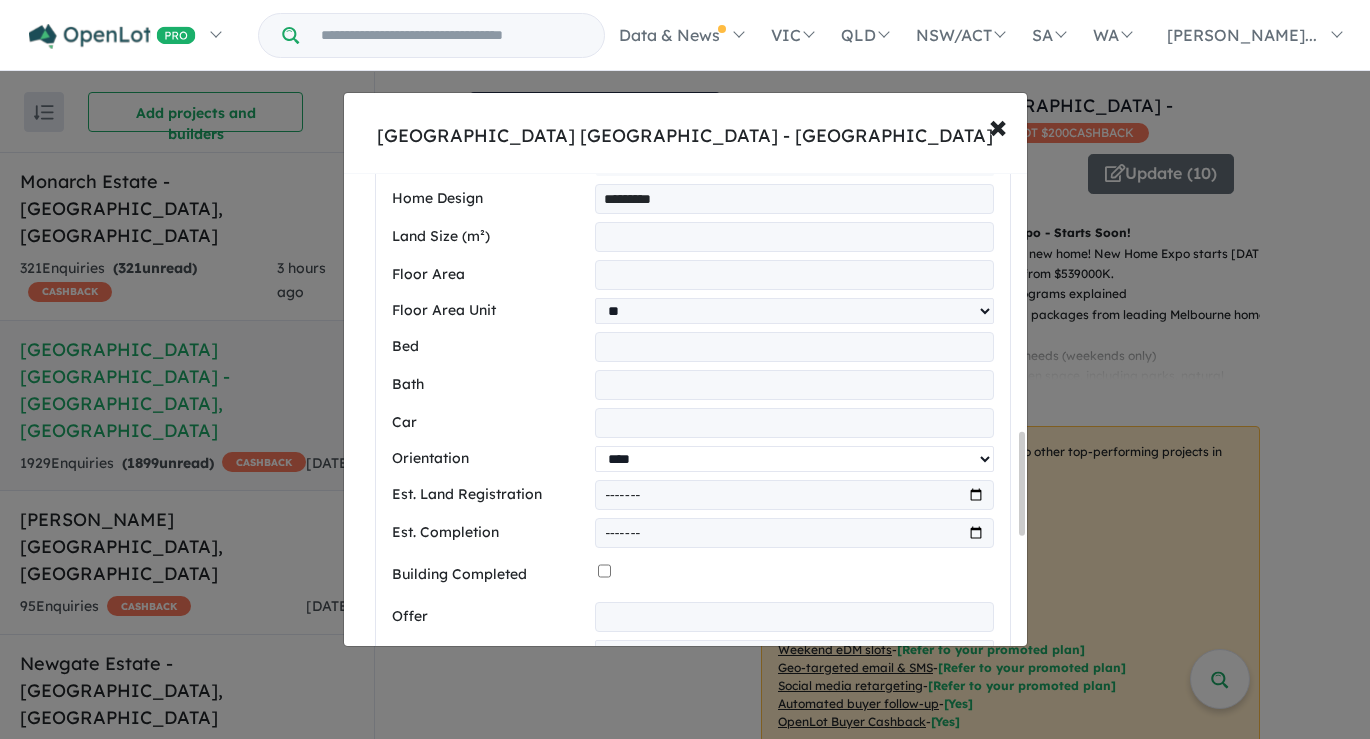 click on "**********" at bounding box center (794, 459) 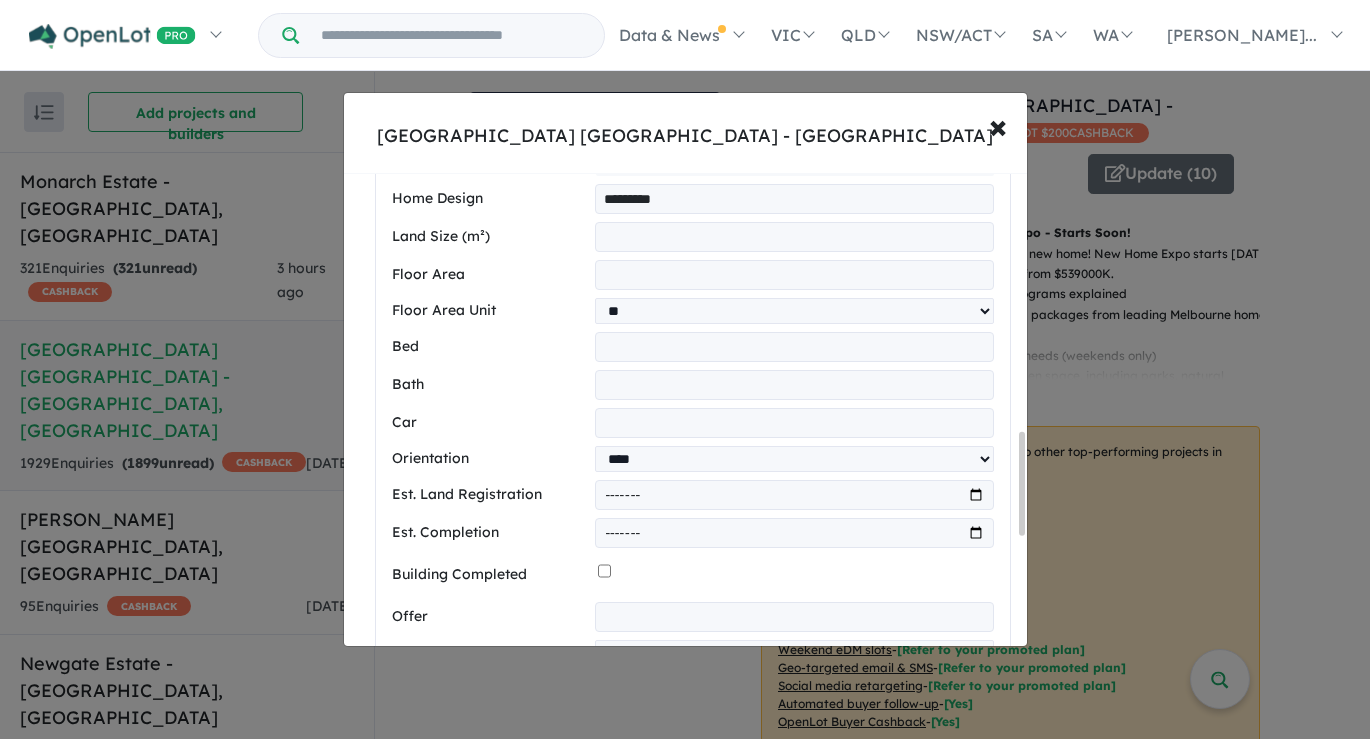 click at bounding box center [794, 495] 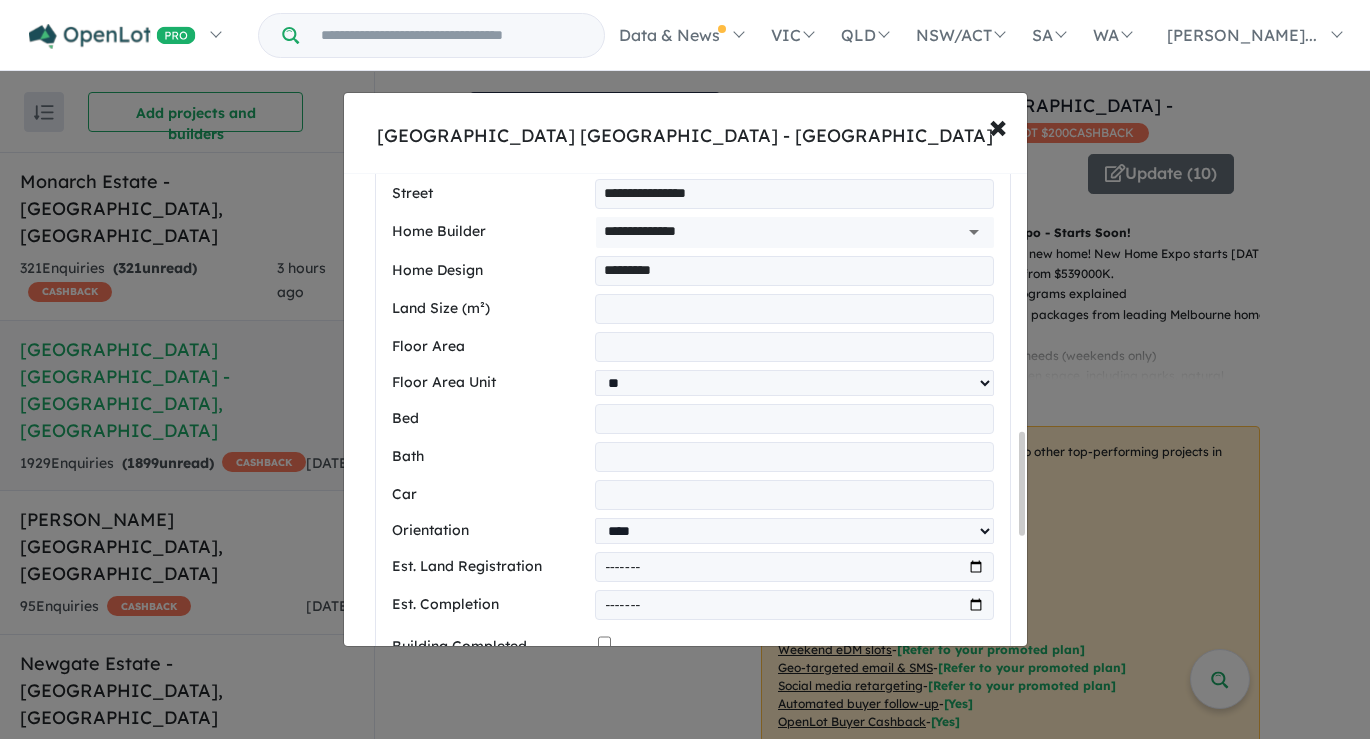 type on "*******" 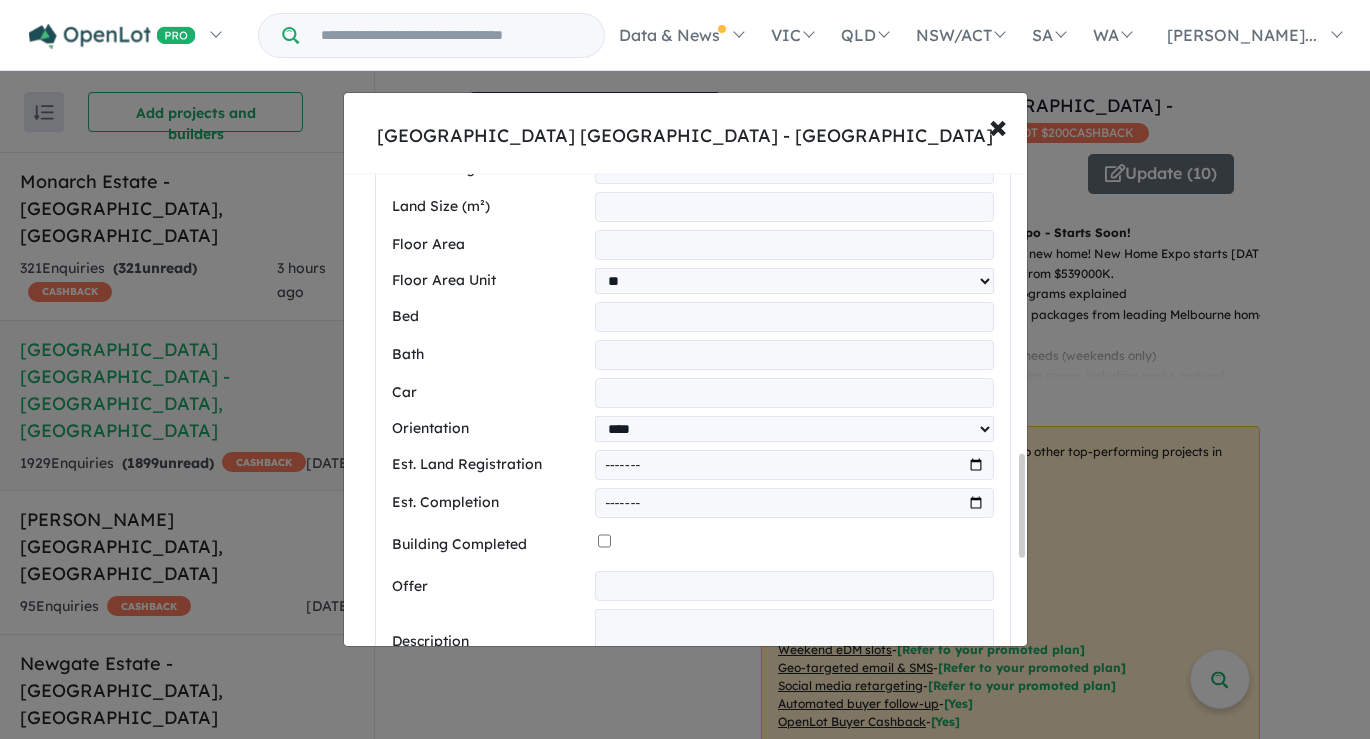 scroll, scrollTop: 1289, scrollLeft: 0, axis: vertical 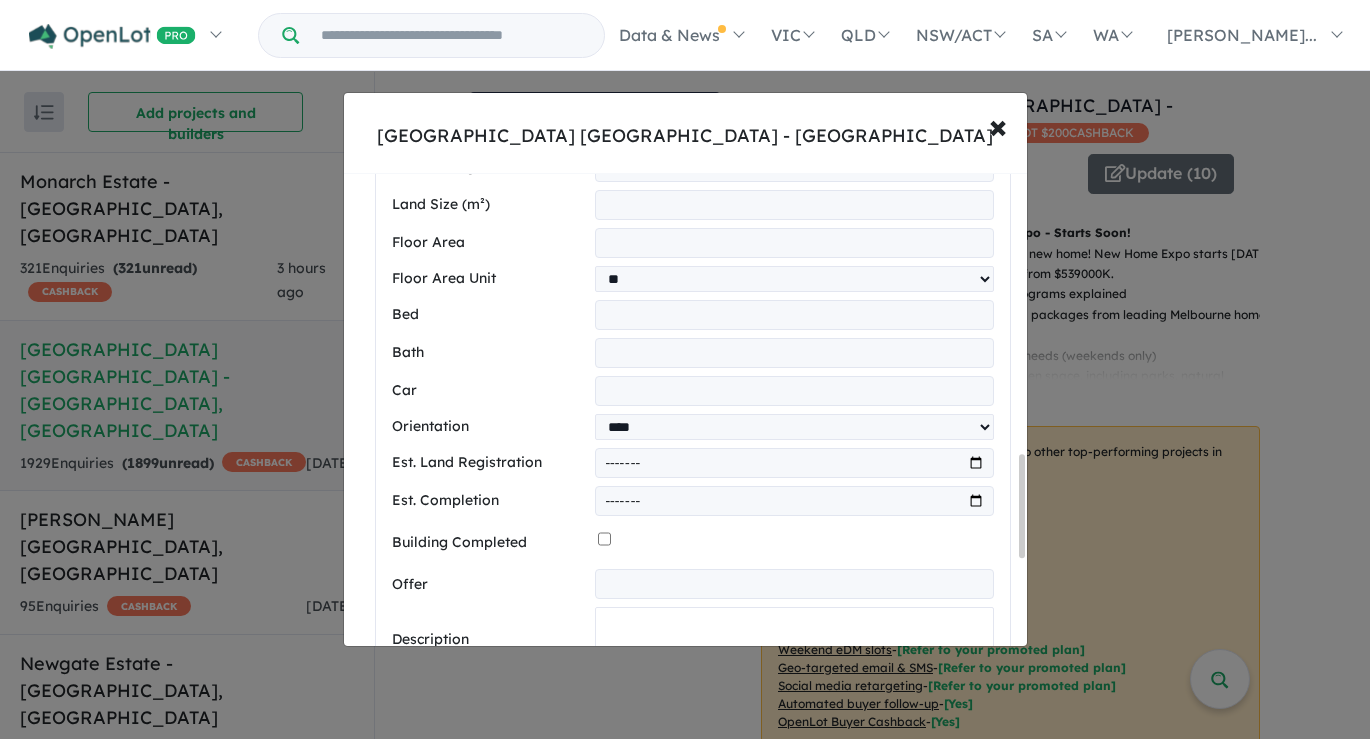 click at bounding box center (794, 639) 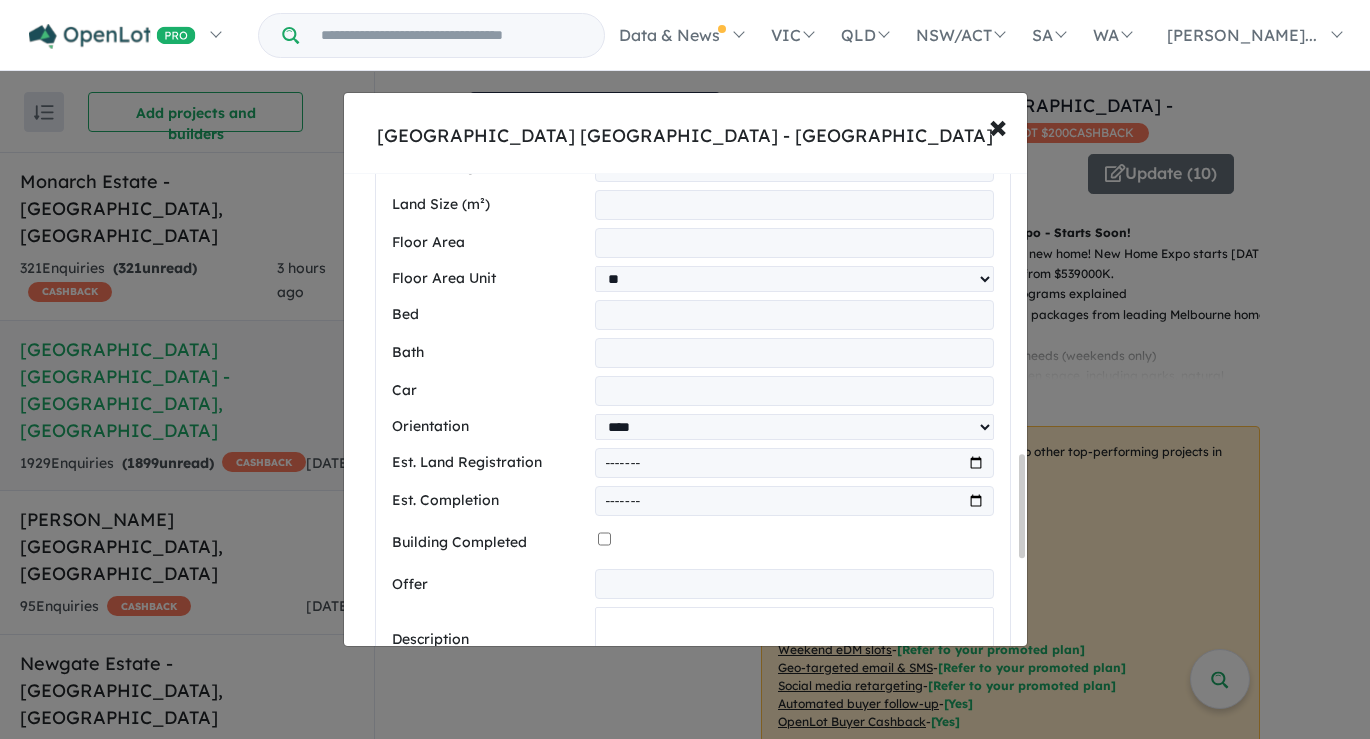 click at bounding box center (794, 639) 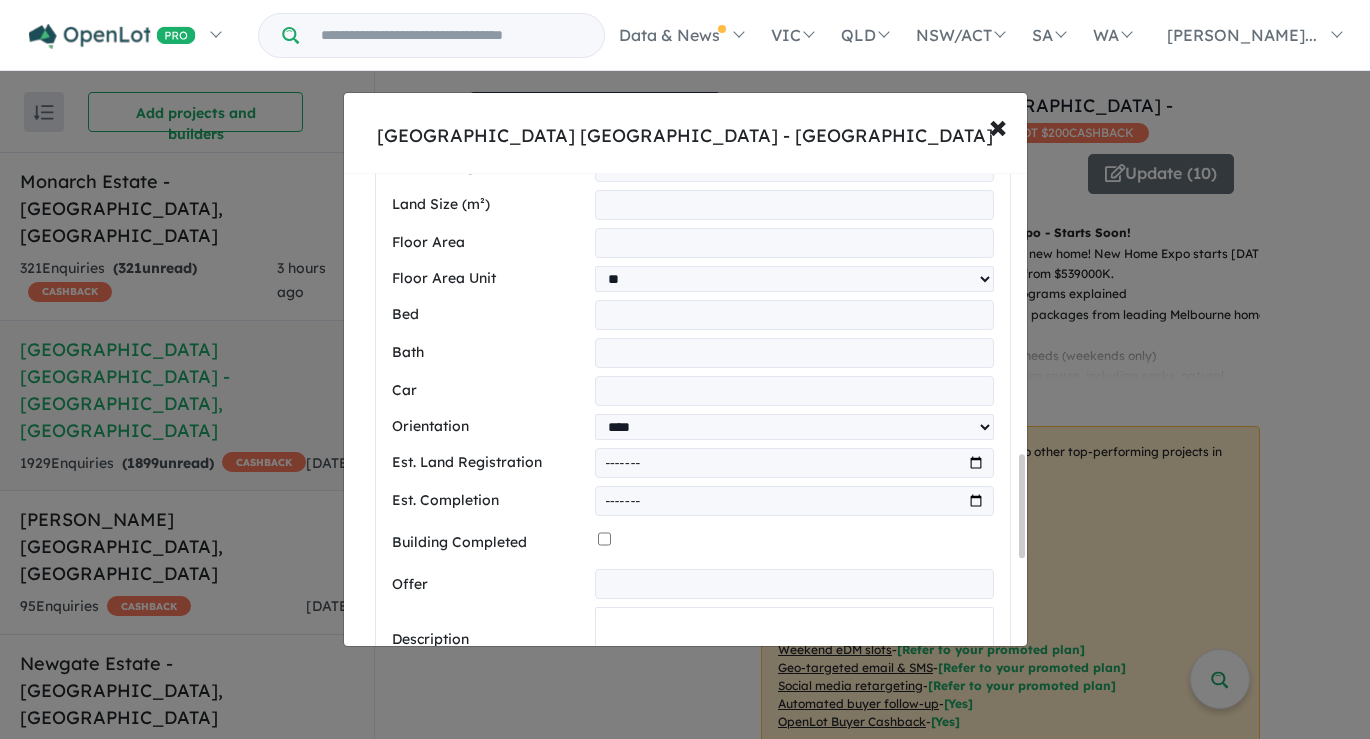 paste on "**********" 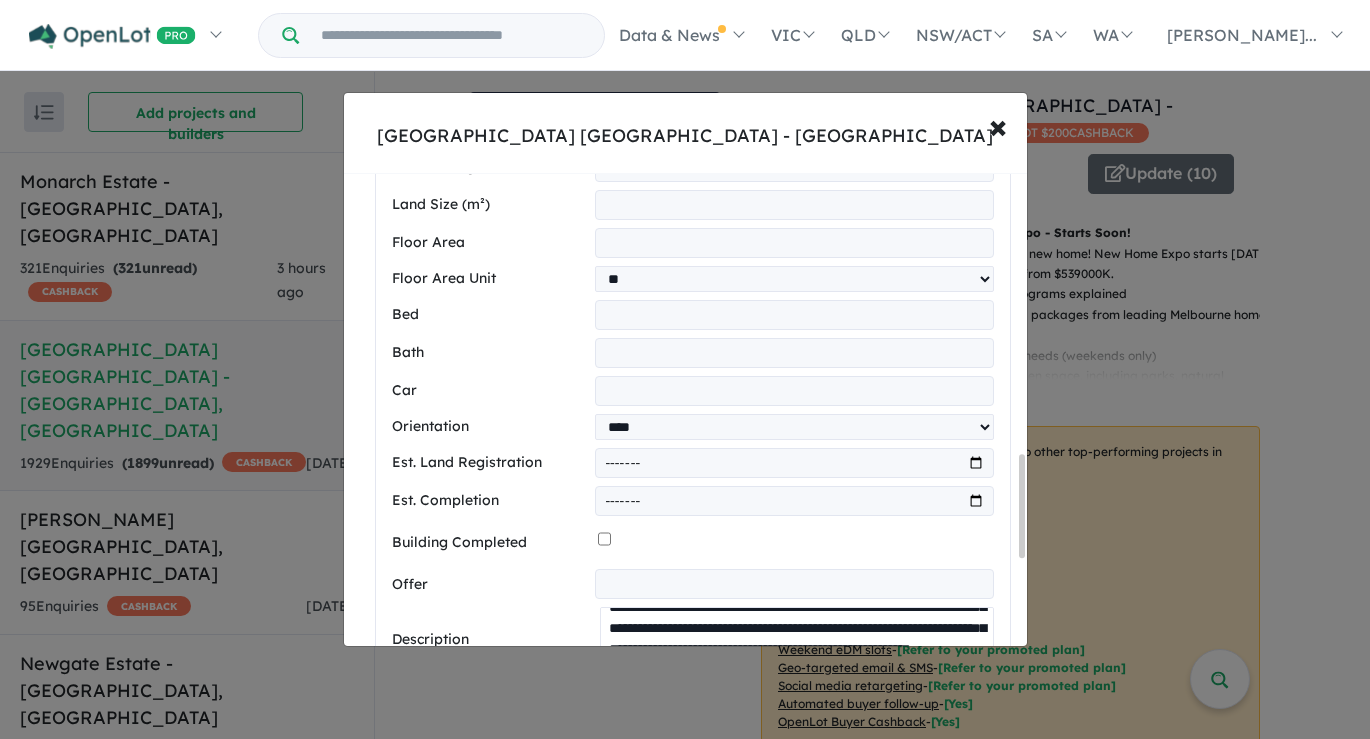 scroll, scrollTop: 126, scrollLeft: 0, axis: vertical 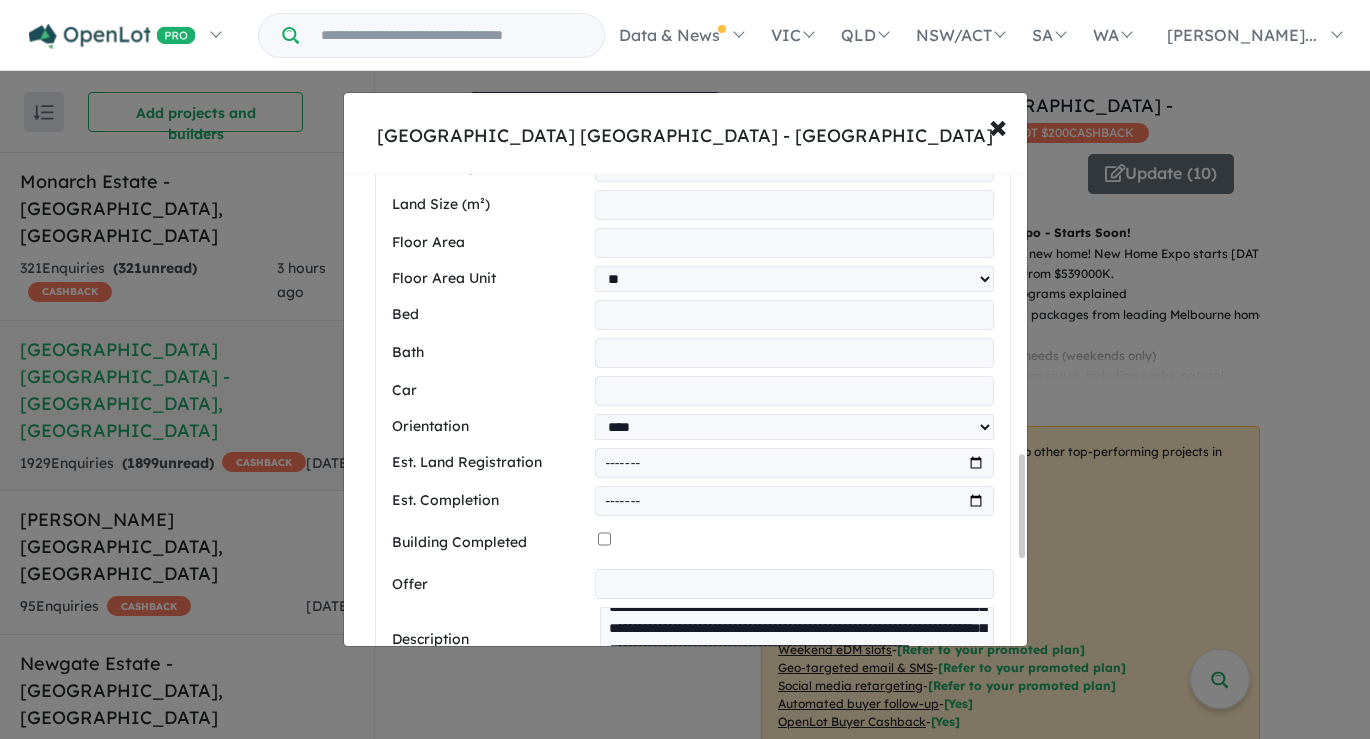 click at bounding box center (794, 740) 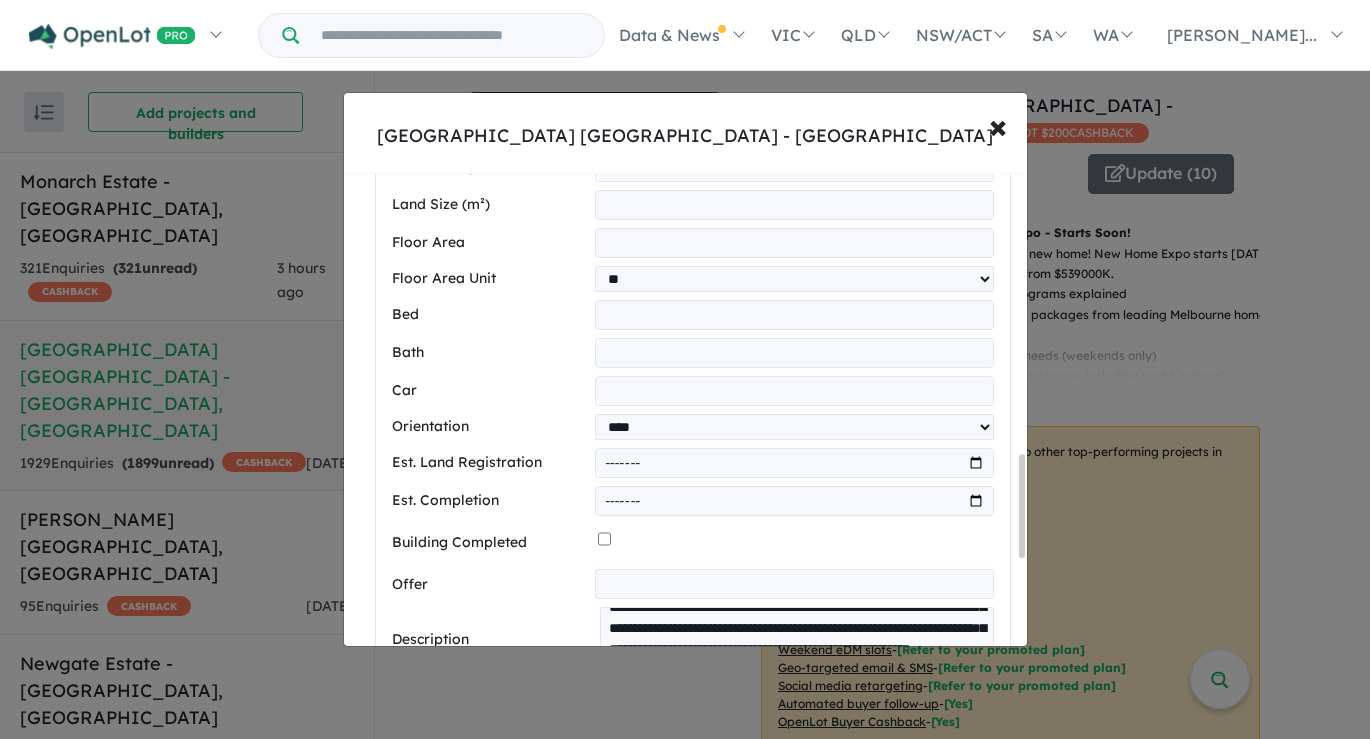 click at bounding box center [794, 740] 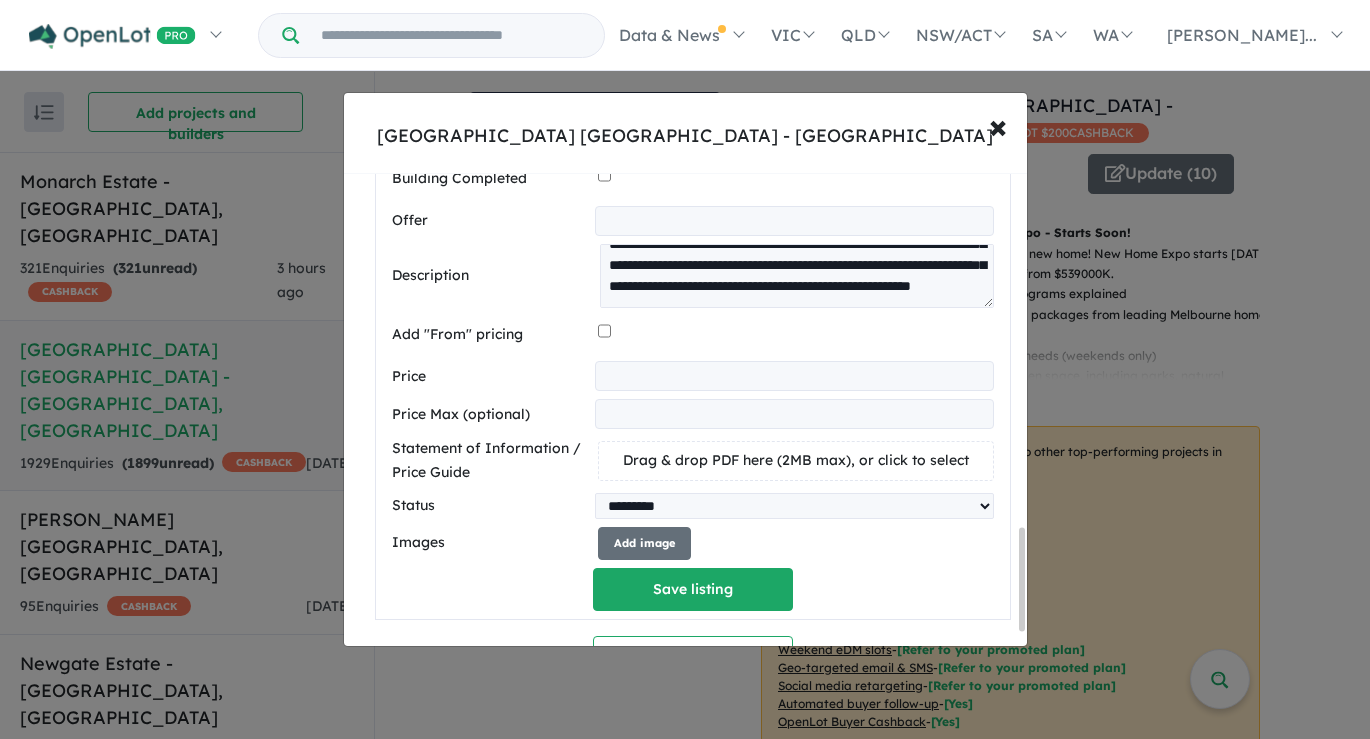 scroll, scrollTop: 1630, scrollLeft: 0, axis: vertical 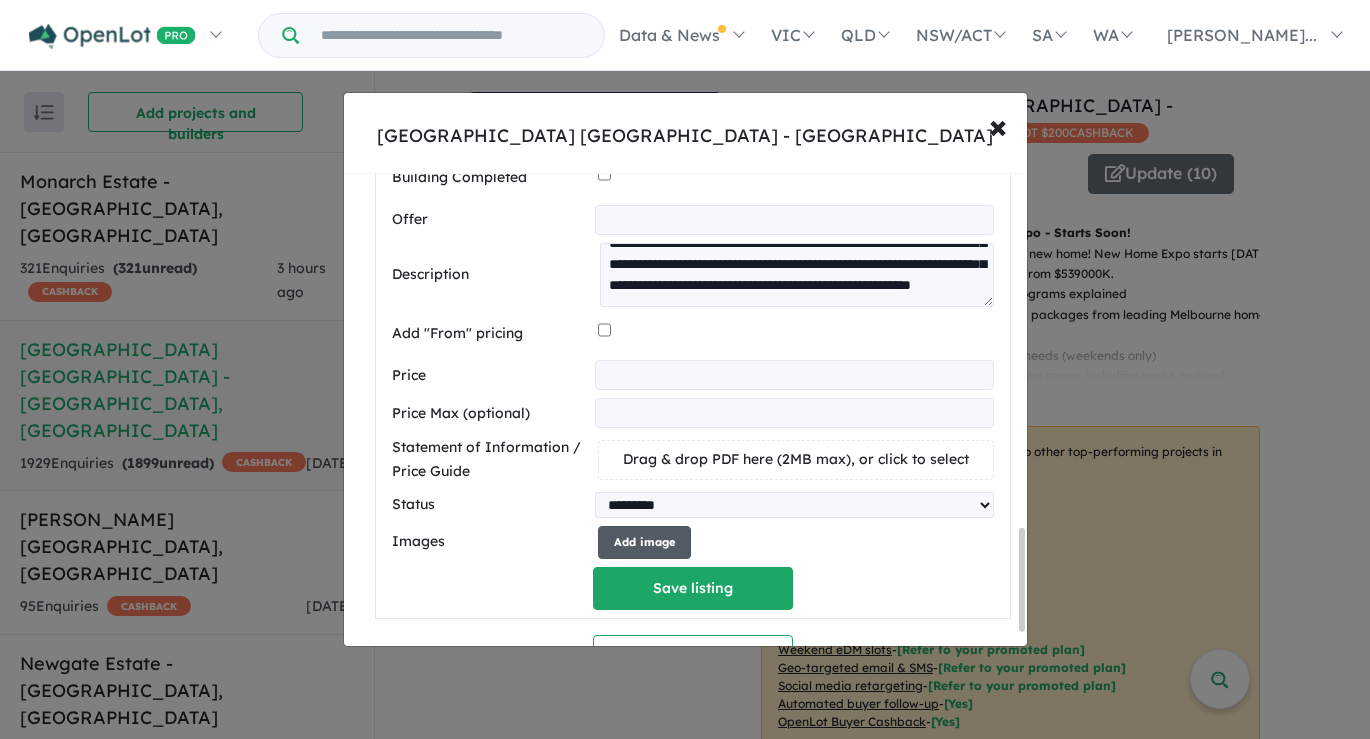 type on "******" 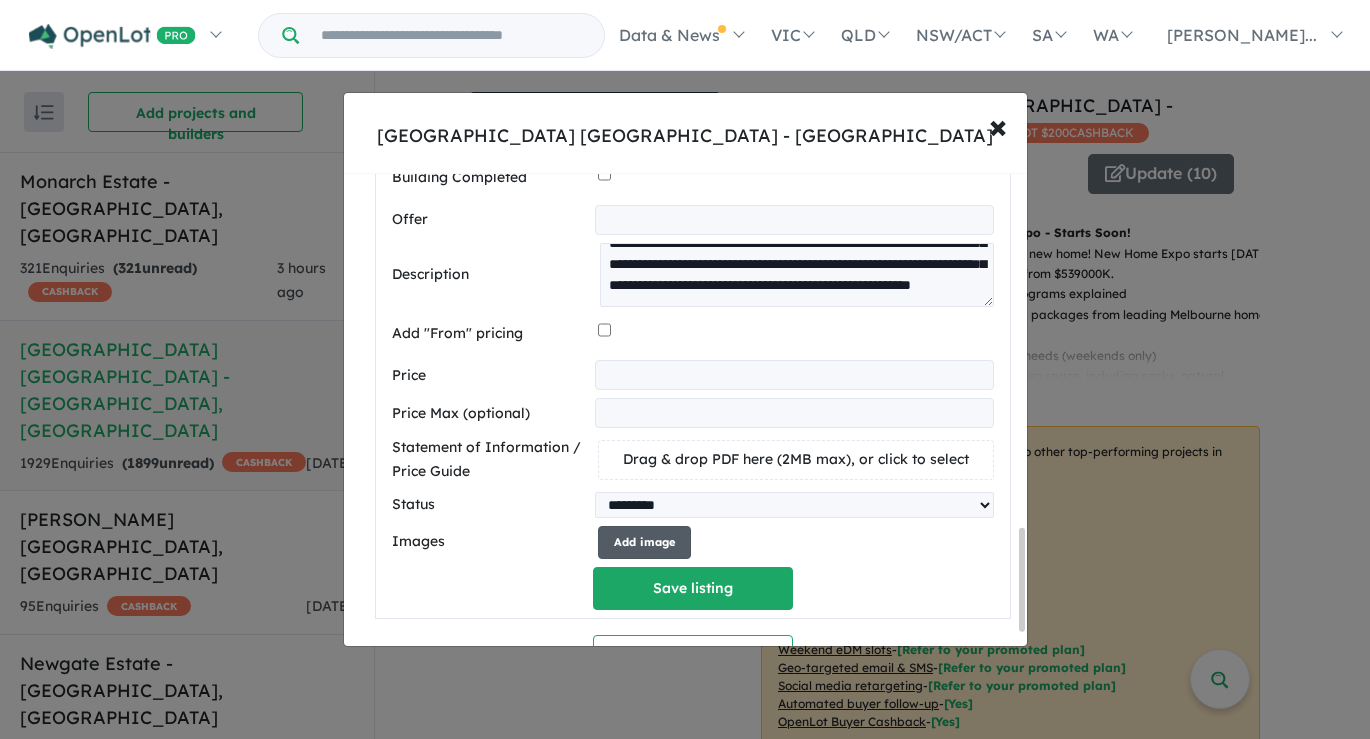 click on "Add image" at bounding box center (644, 542) 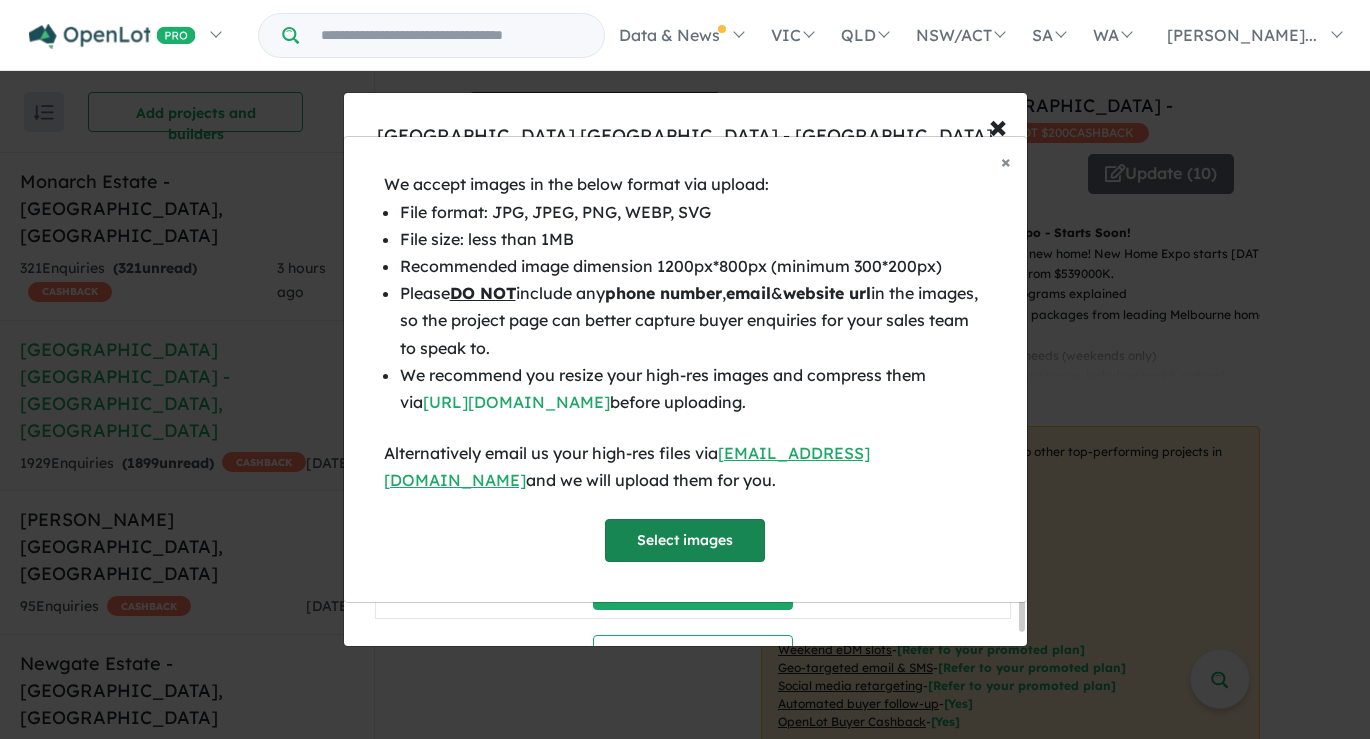 click on "Select images" at bounding box center [685, 540] 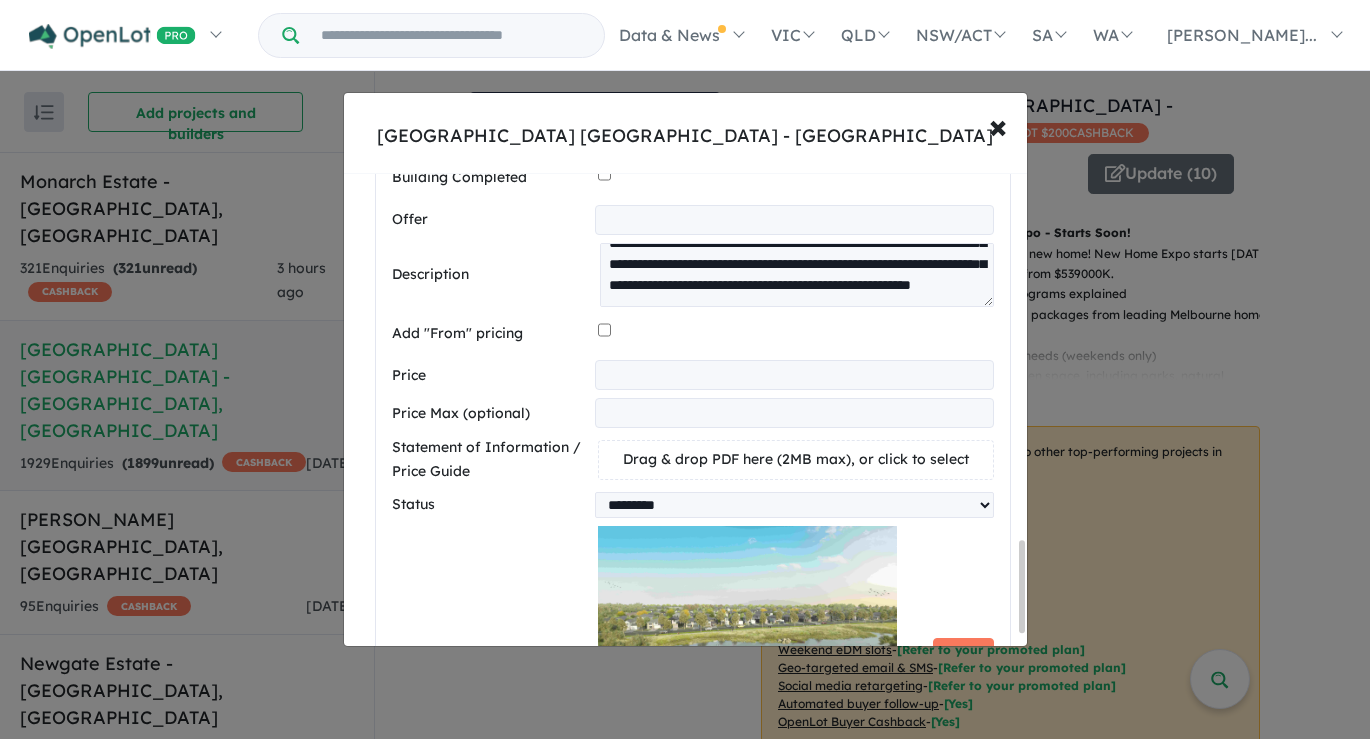 scroll, scrollTop: 1899, scrollLeft: 0, axis: vertical 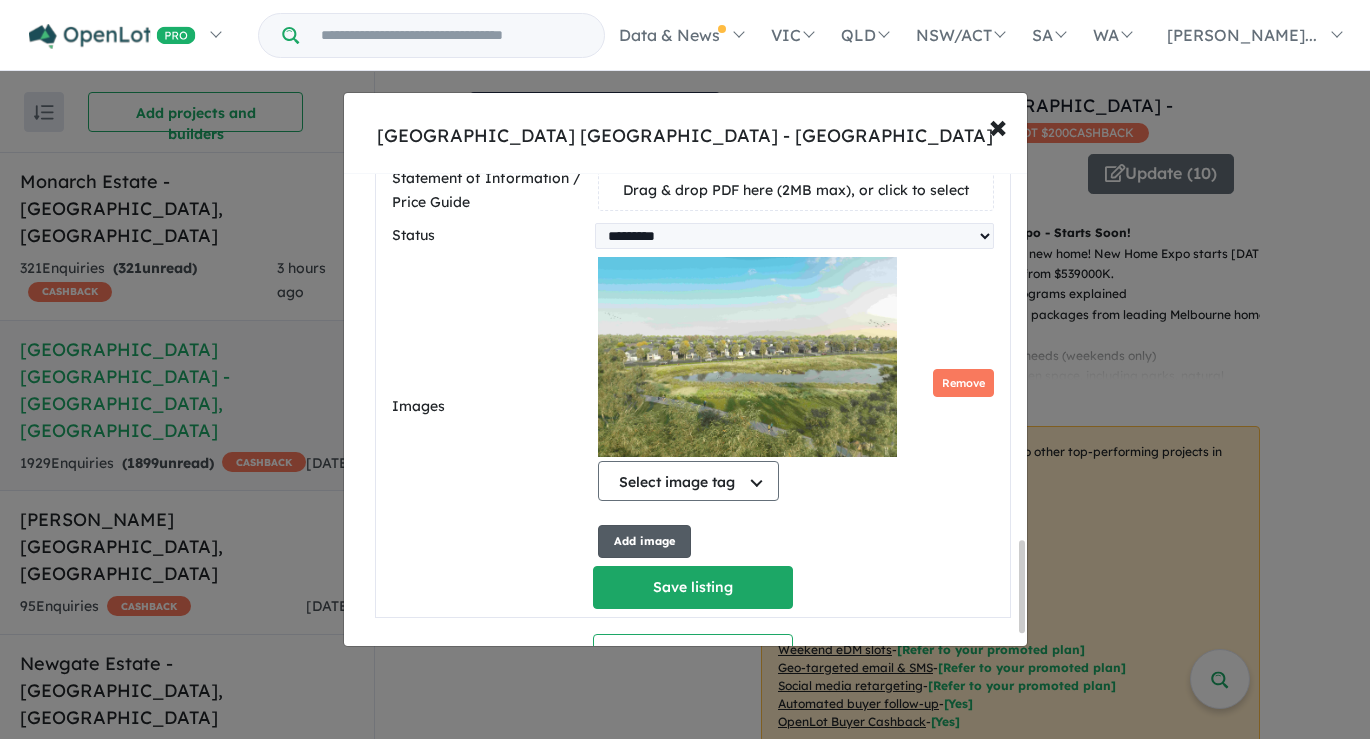 click on "Add image" at bounding box center (644, 541) 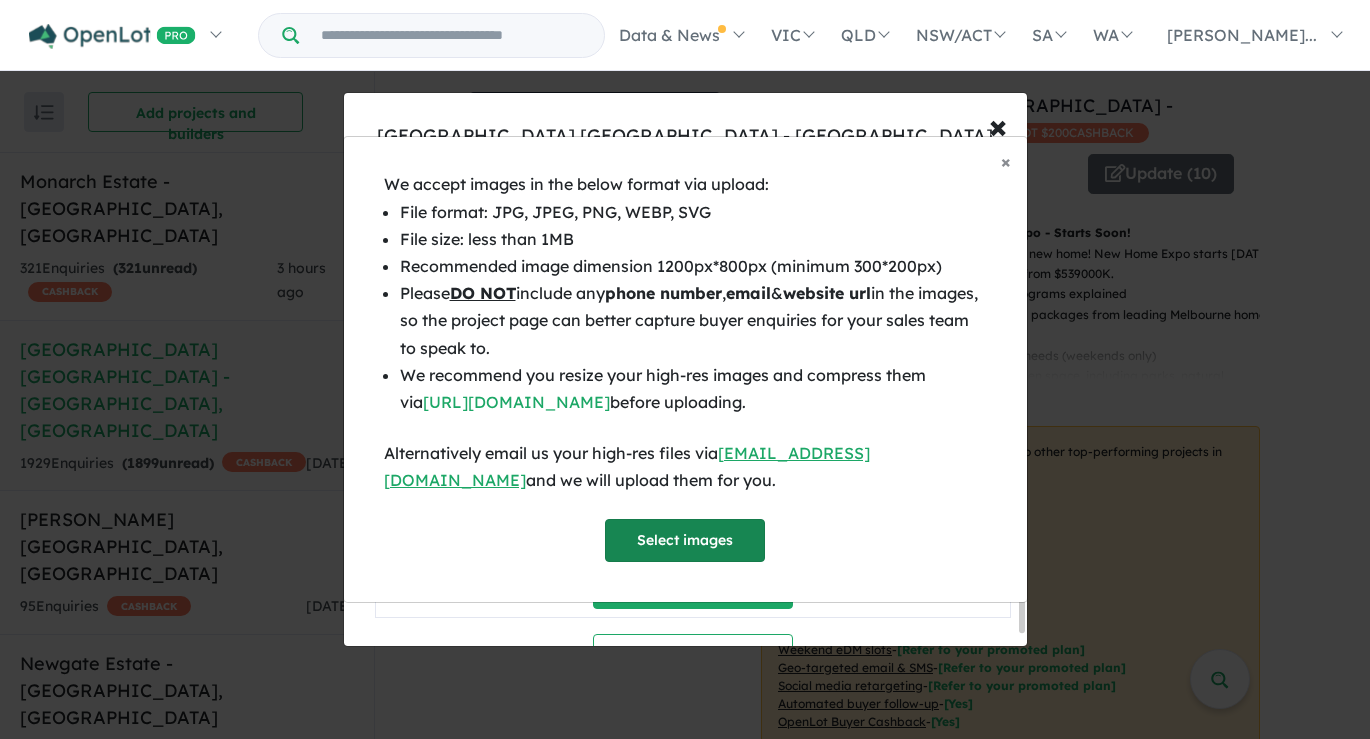 click on "Select images" at bounding box center [685, 540] 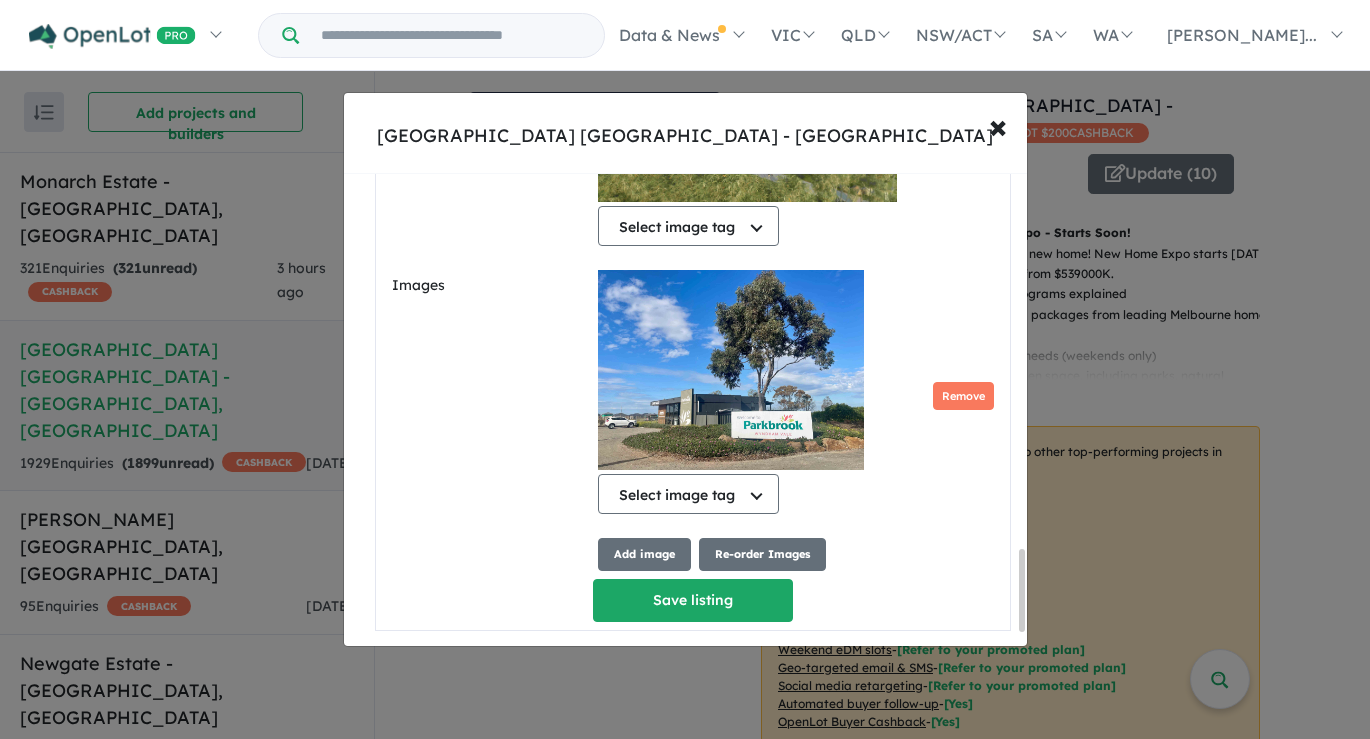 scroll, scrollTop: 2156, scrollLeft: 0, axis: vertical 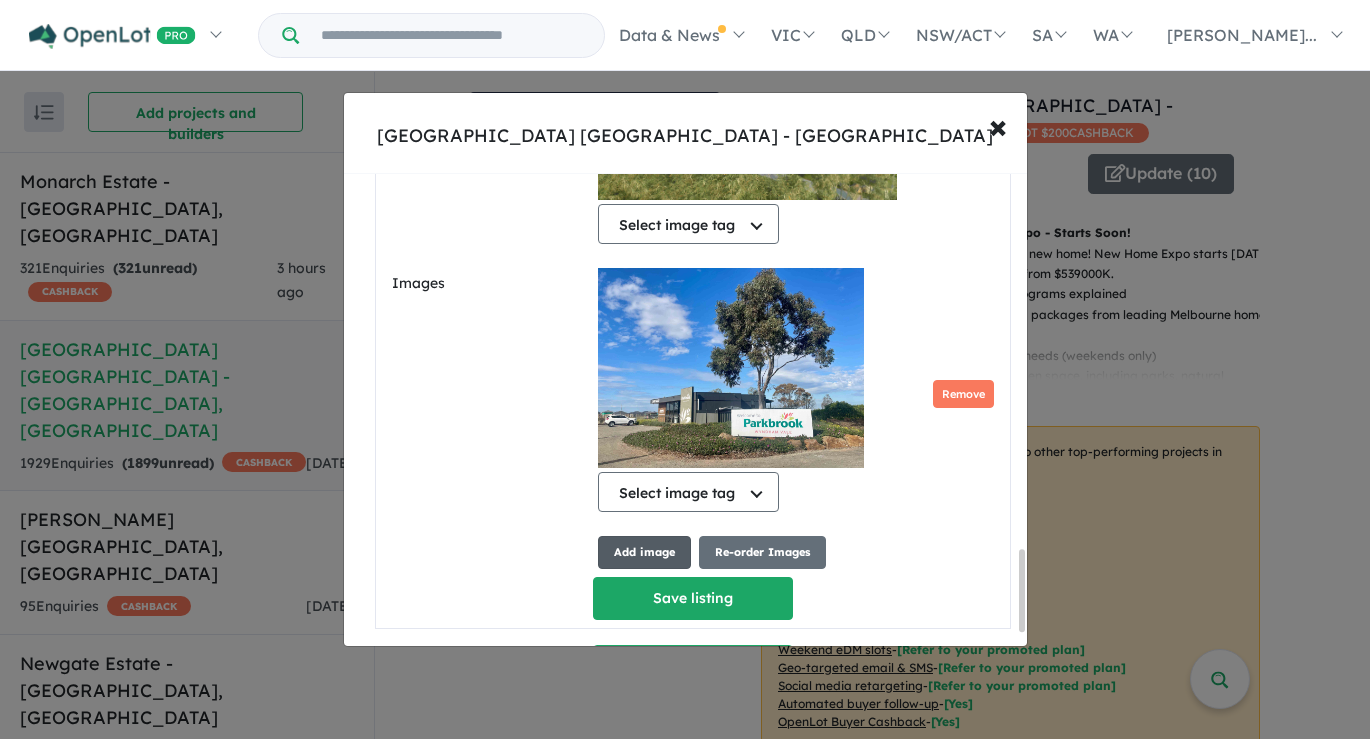 click on "Add image" at bounding box center (644, 552) 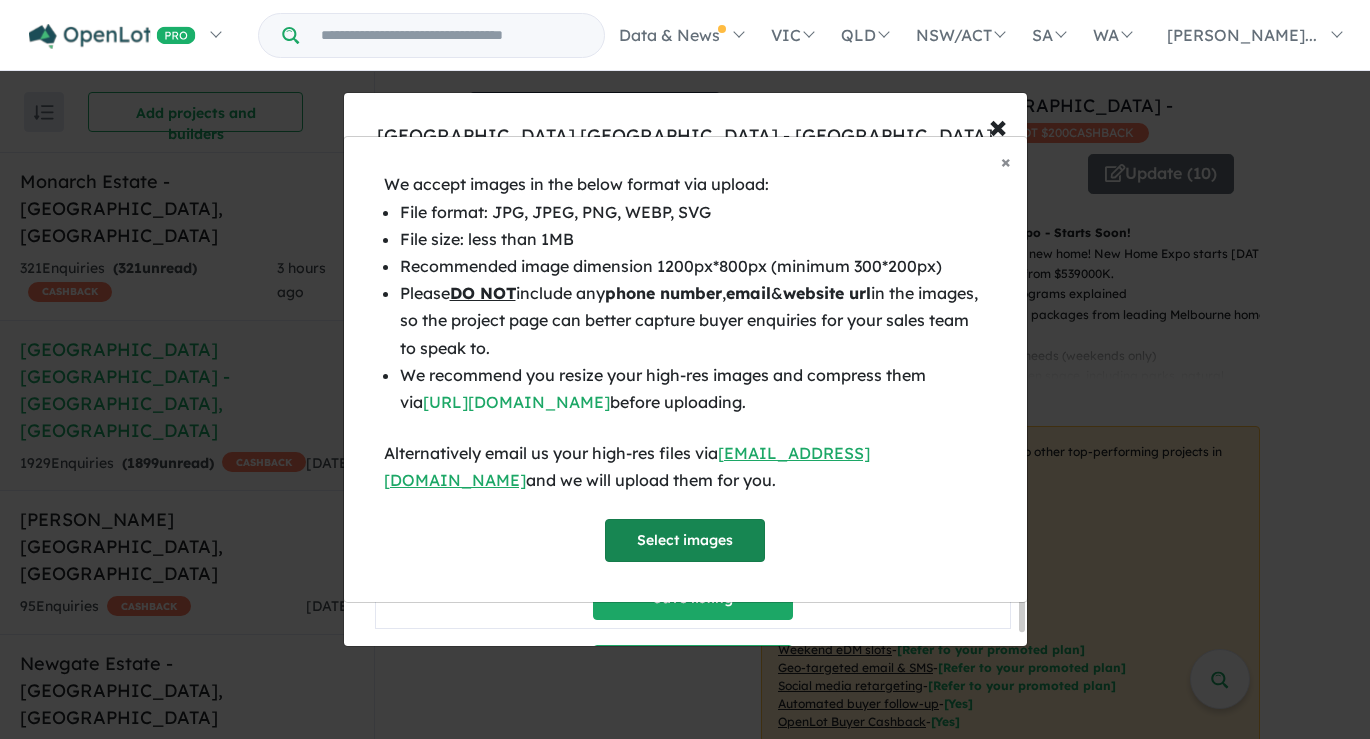 click on "Select images" at bounding box center [685, 540] 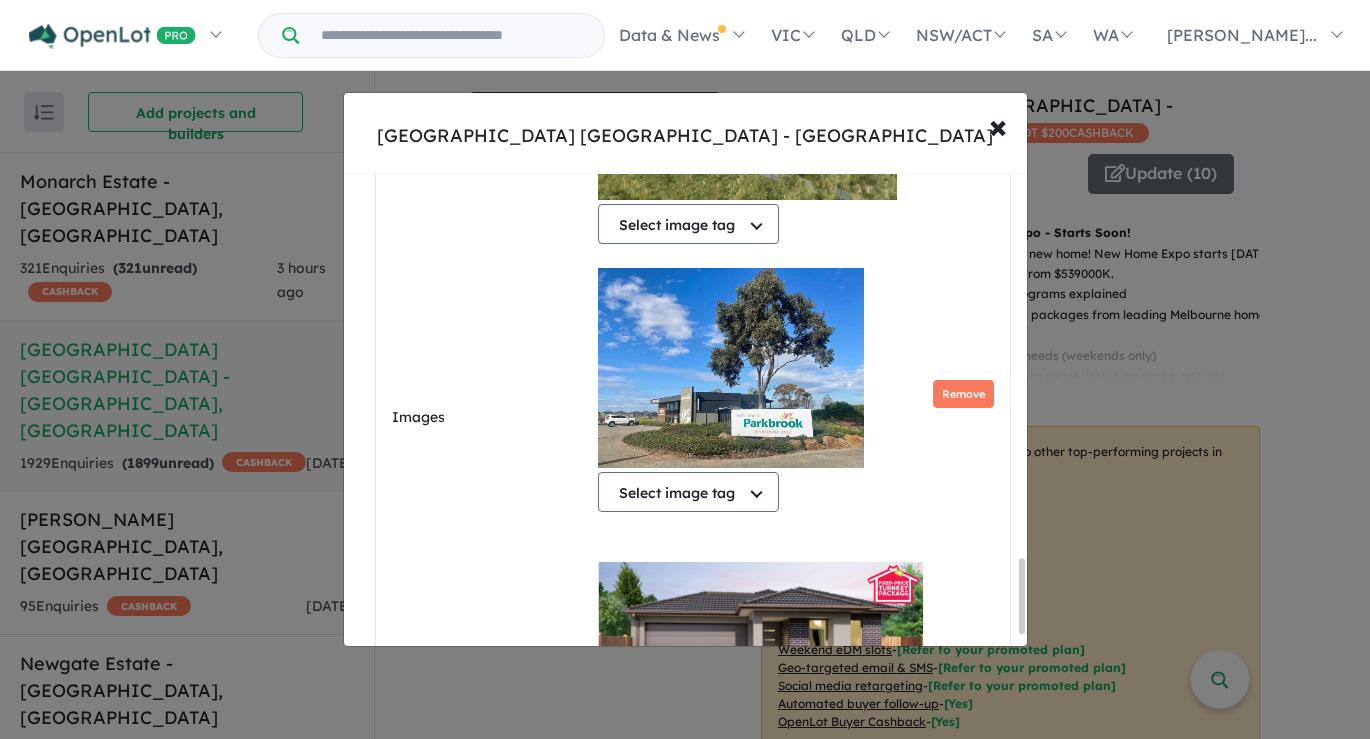 scroll, scrollTop: 2431, scrollLeft: 0, axis: vertical 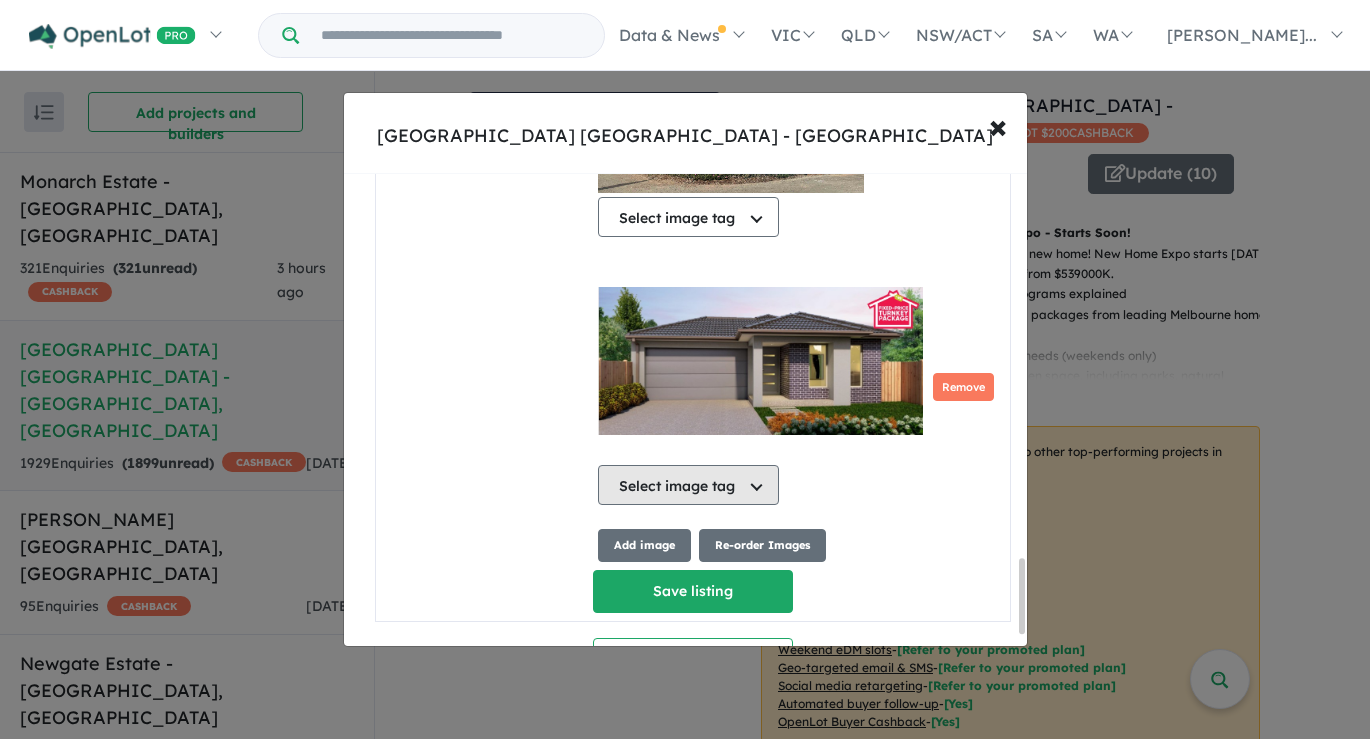 click on "Select image tag" at bounding box center (688, 485) 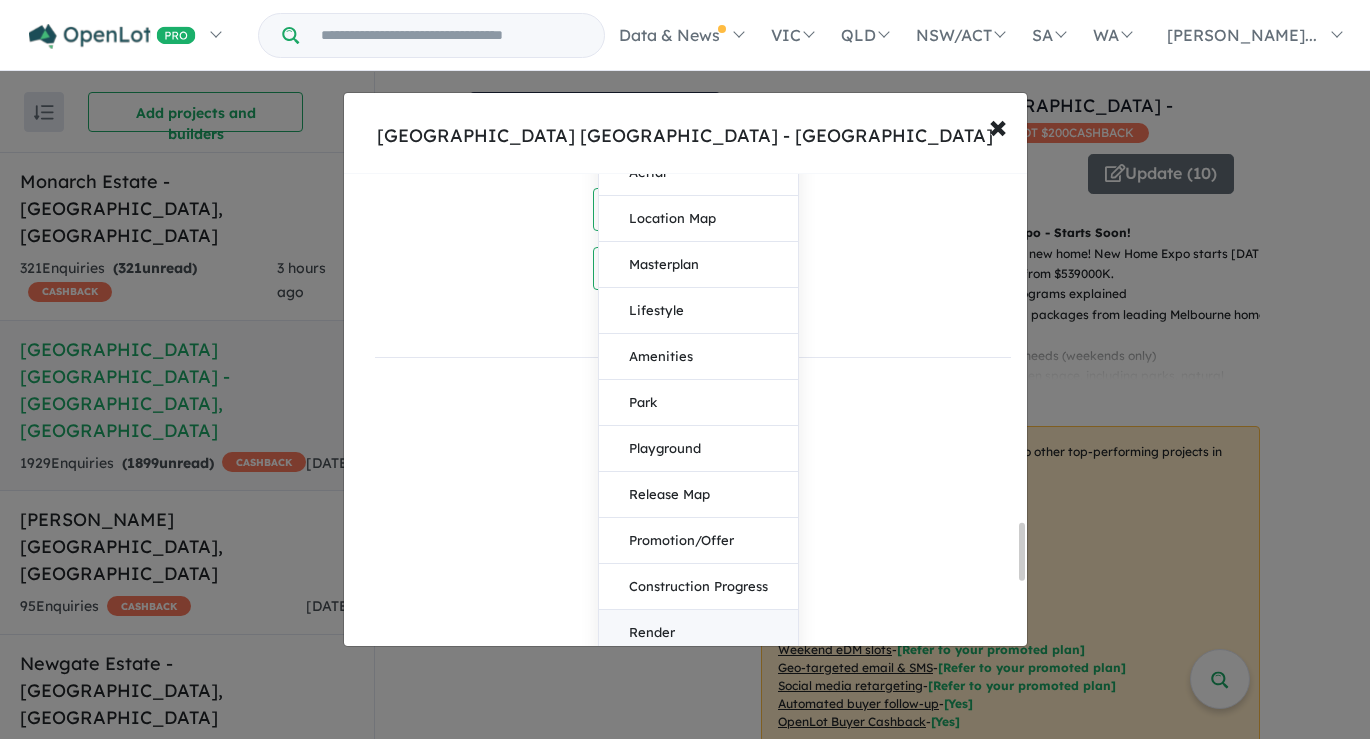 click on "Render" at bounding box center (698, 633) 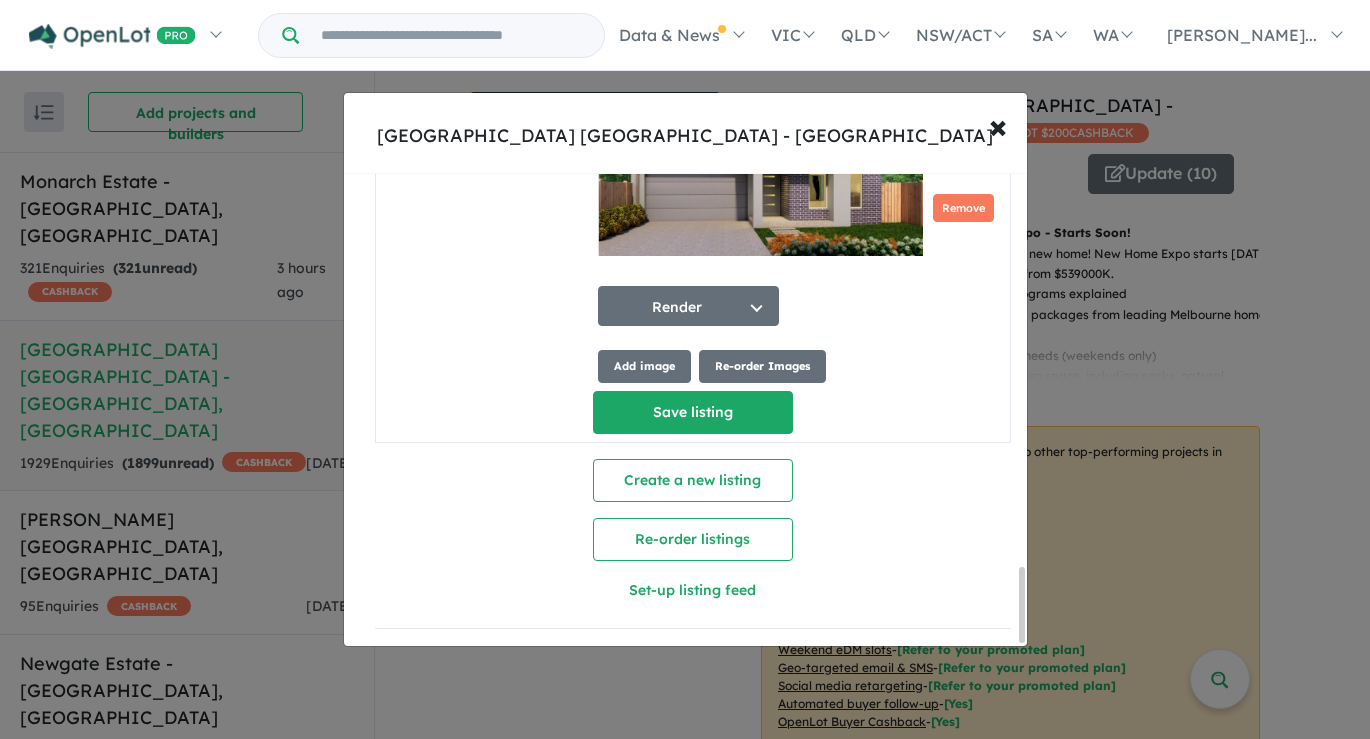 scroll, scrollTop: 2486, scrollLeft: 0, axis: vertical 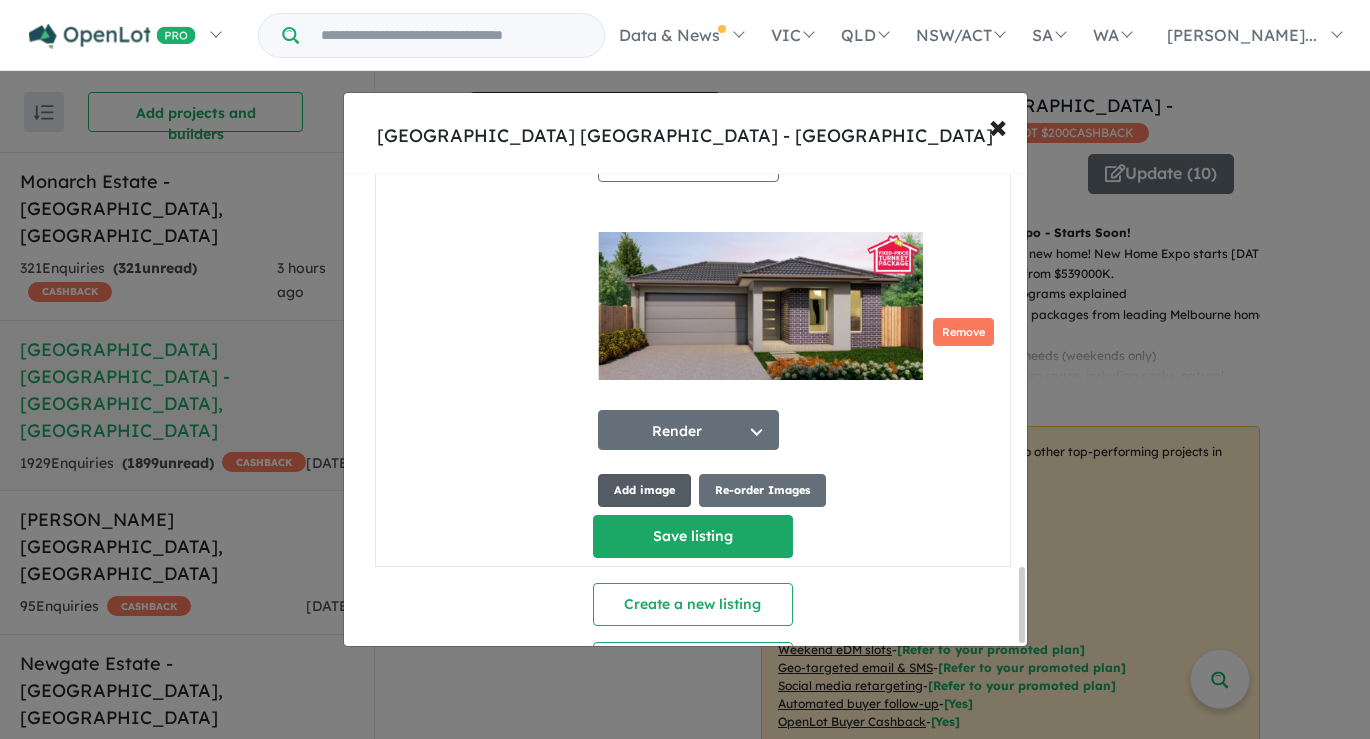 click on "Add image" at bounding box center (644, 490) 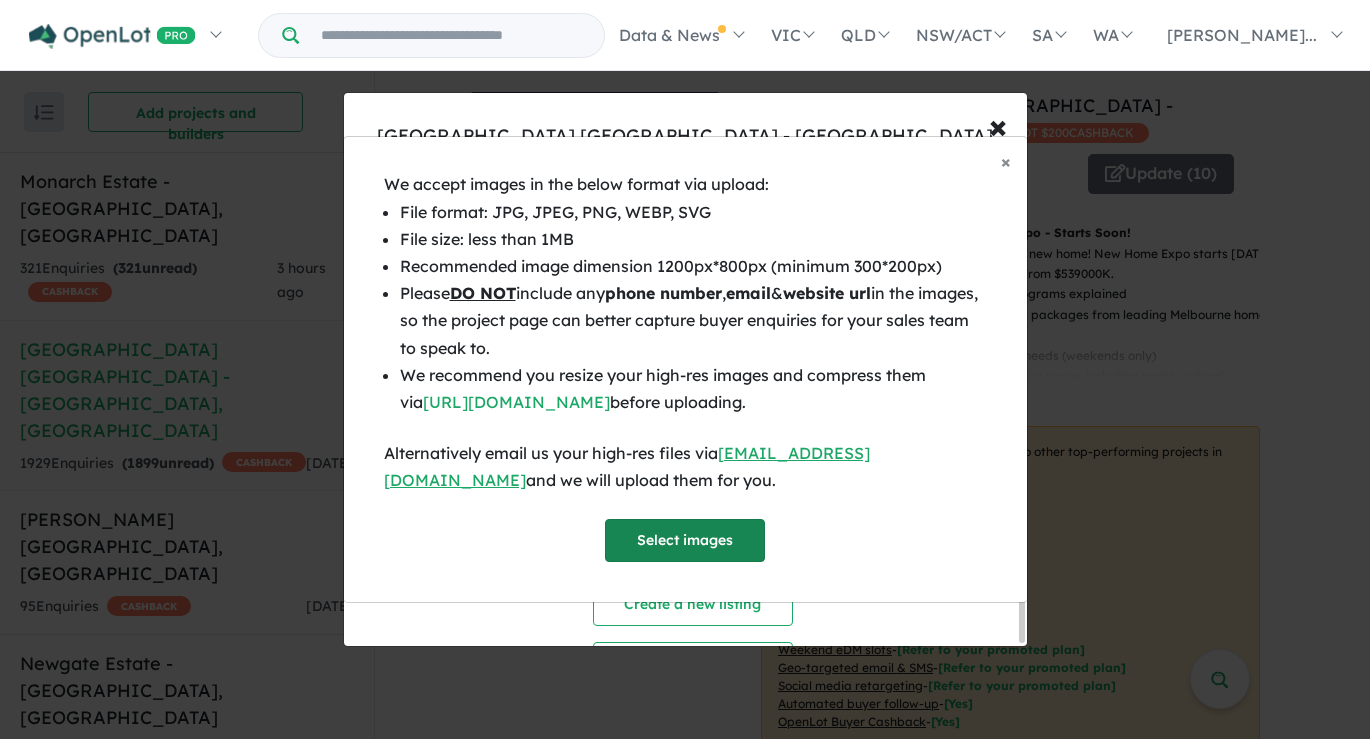 click on "Select images" at bounding box center [685, 540] 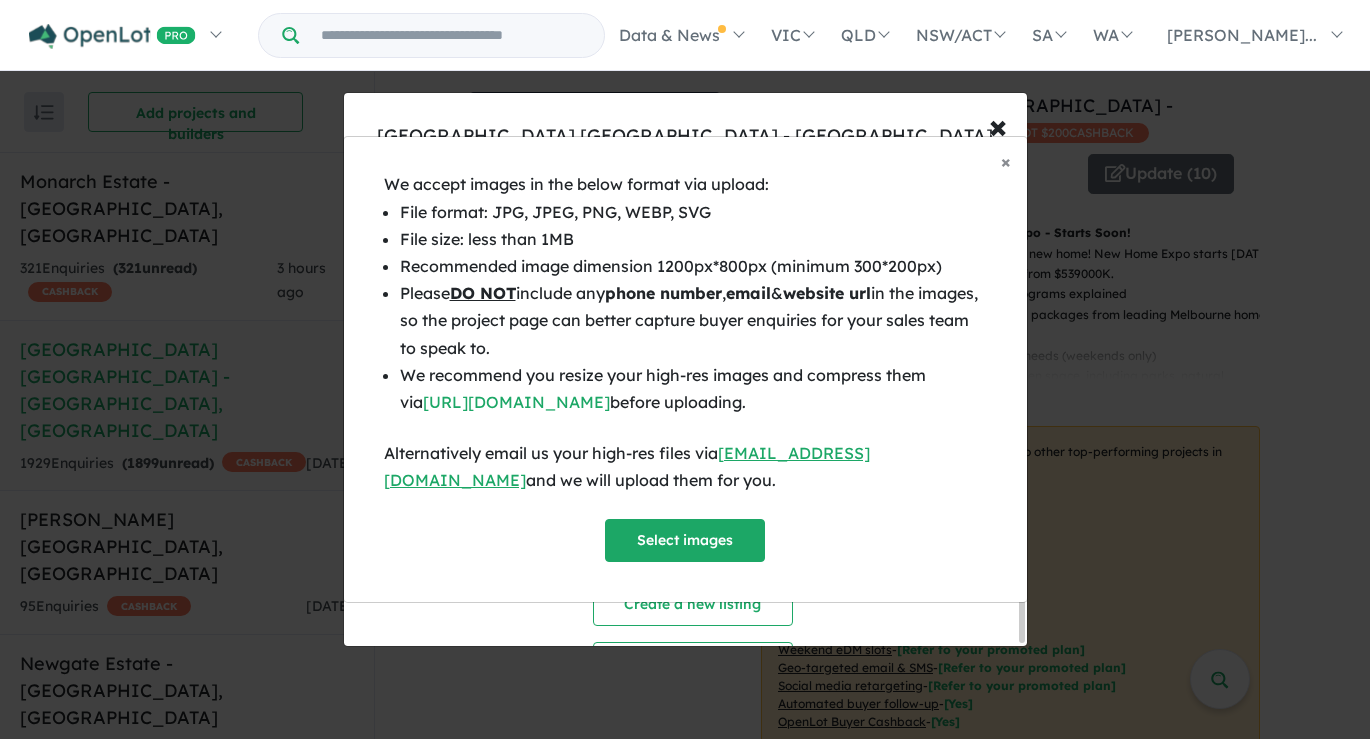 scroll, scrollTop: 6, scrollLeft: 0, axis: vertical 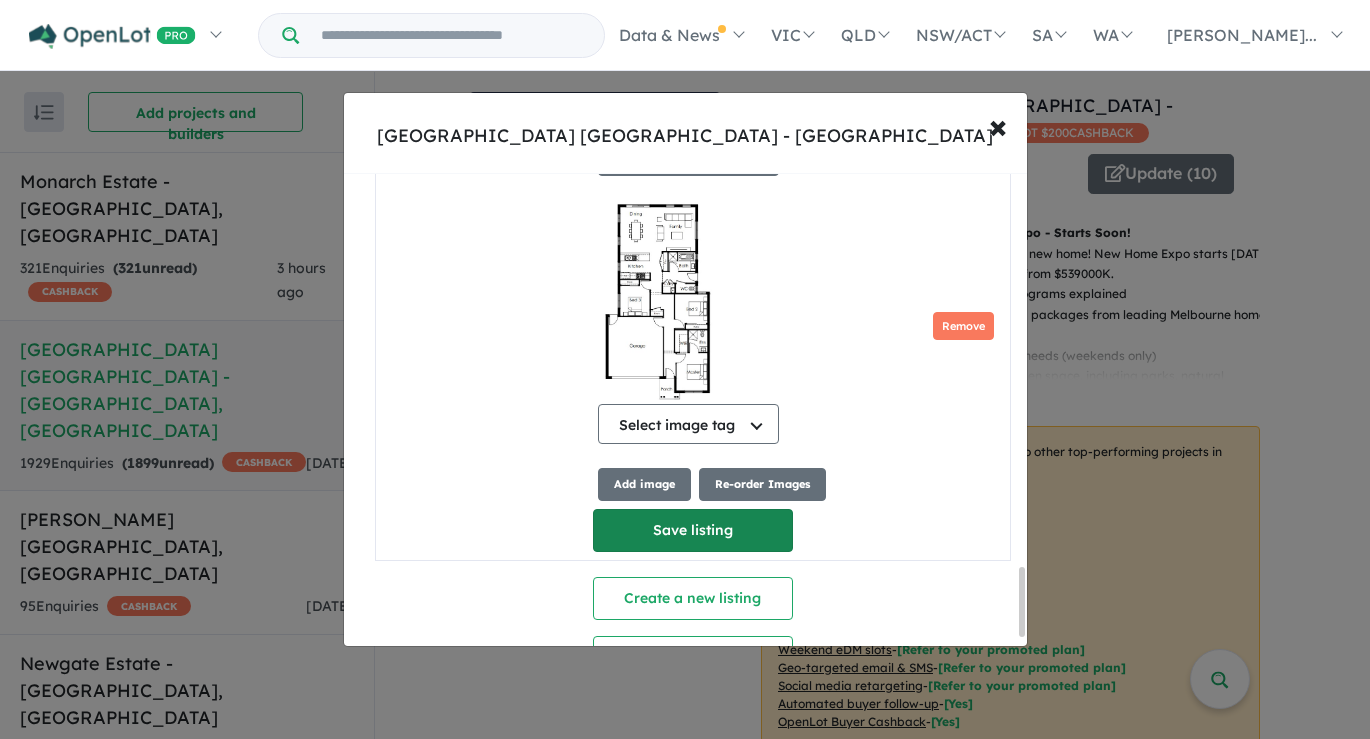 click on "Save listing" at bounding box center [693, 530] 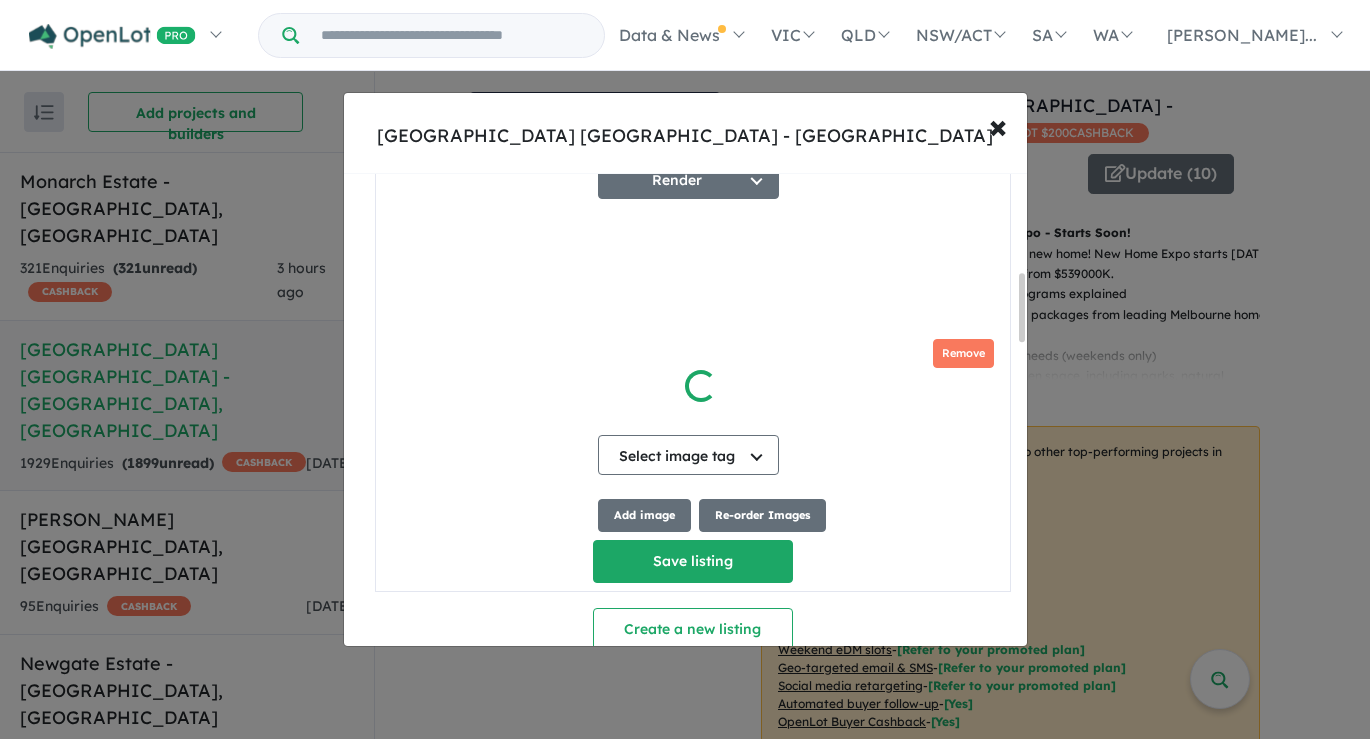 scroll, scrollTop: 722, scrollLeft: 0, axis: vertical 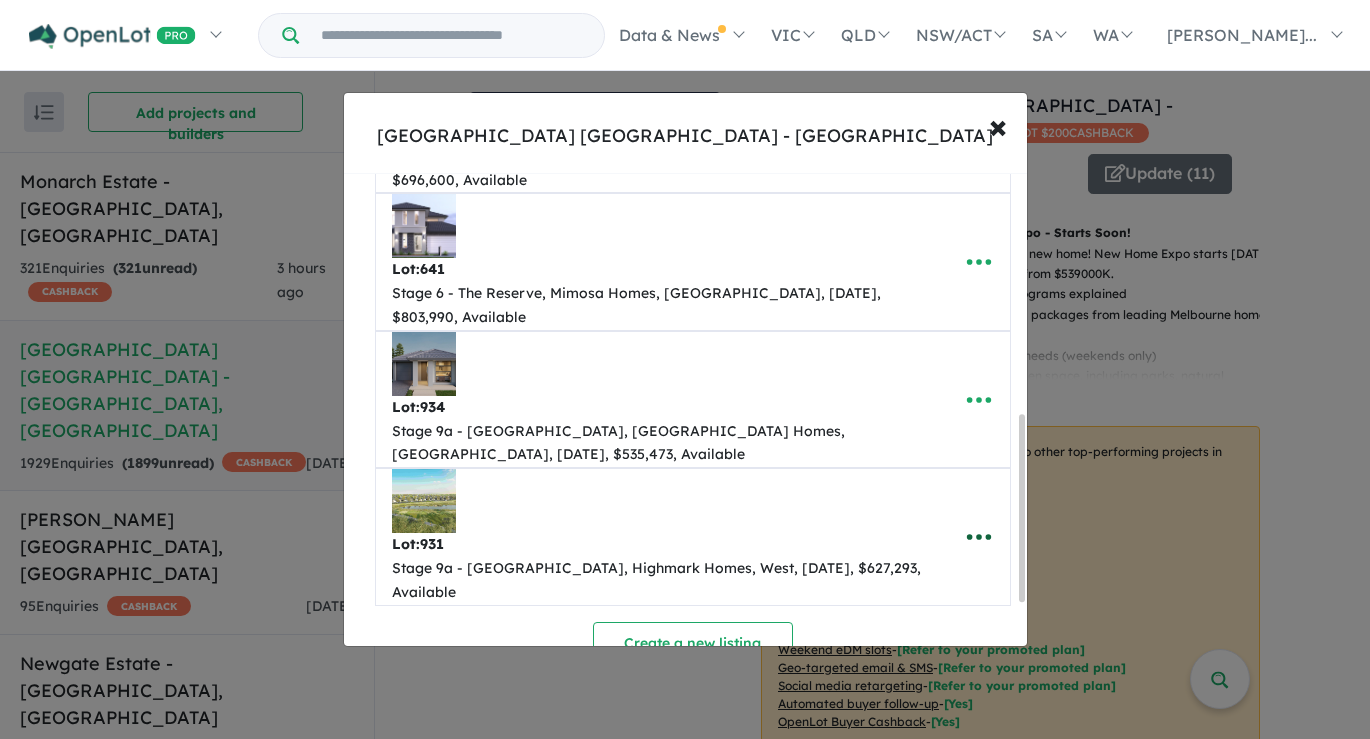 click 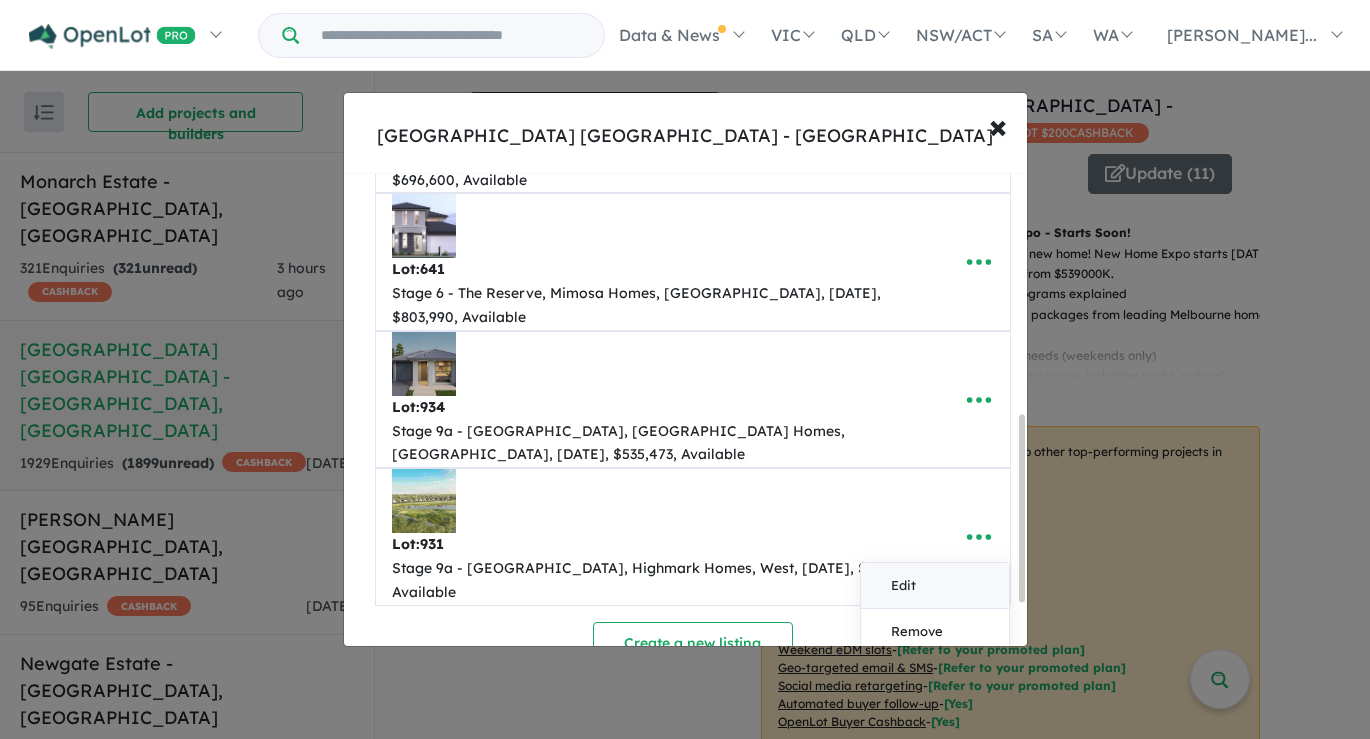 click on "Edit" at bounding box center (935, 586) 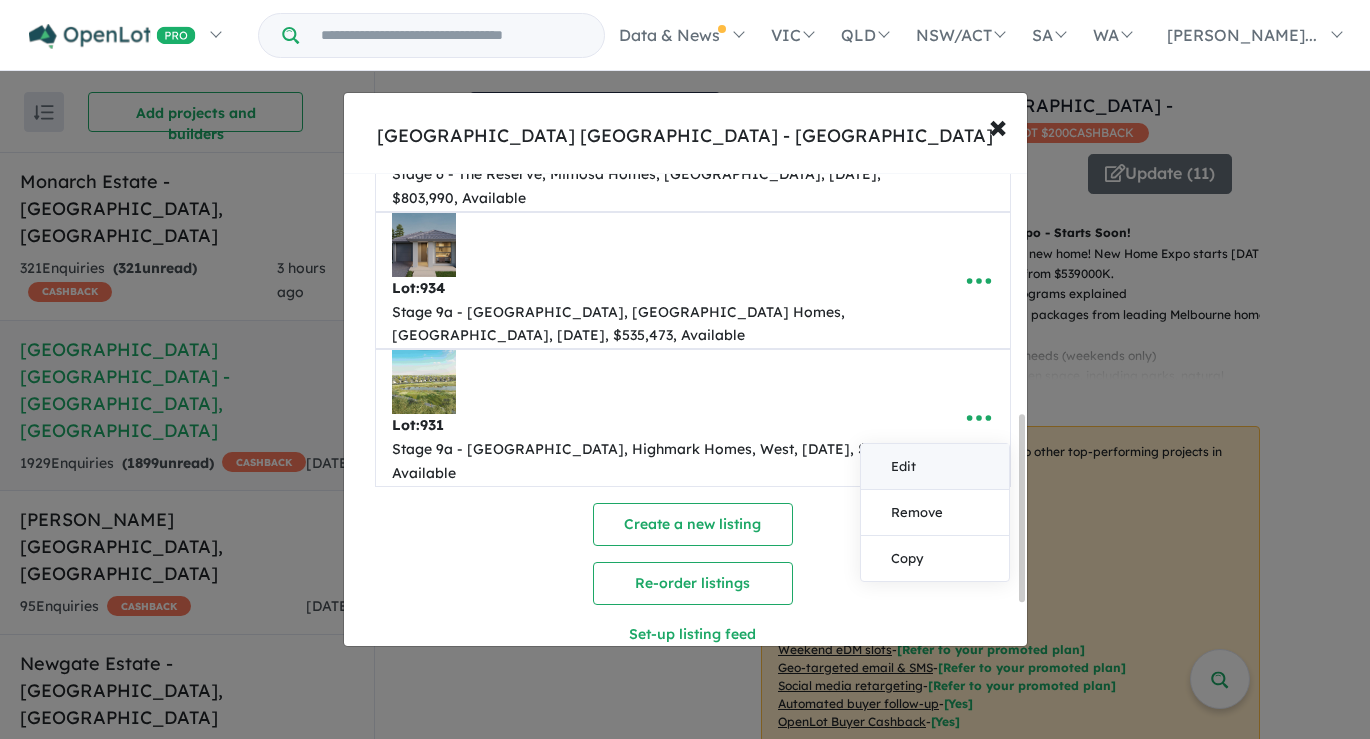 select on "****" 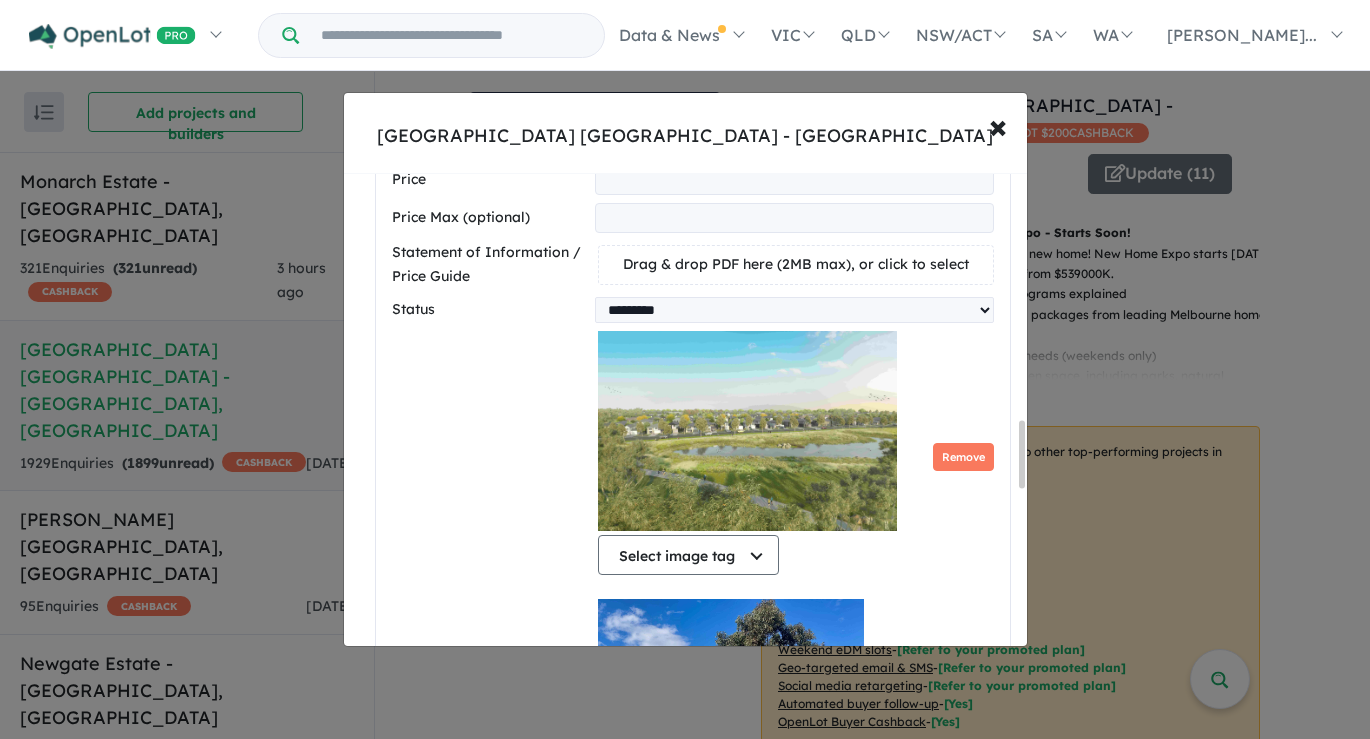 scroll, scrollTop: 1968, scrollLeft: 0, axis: vertical 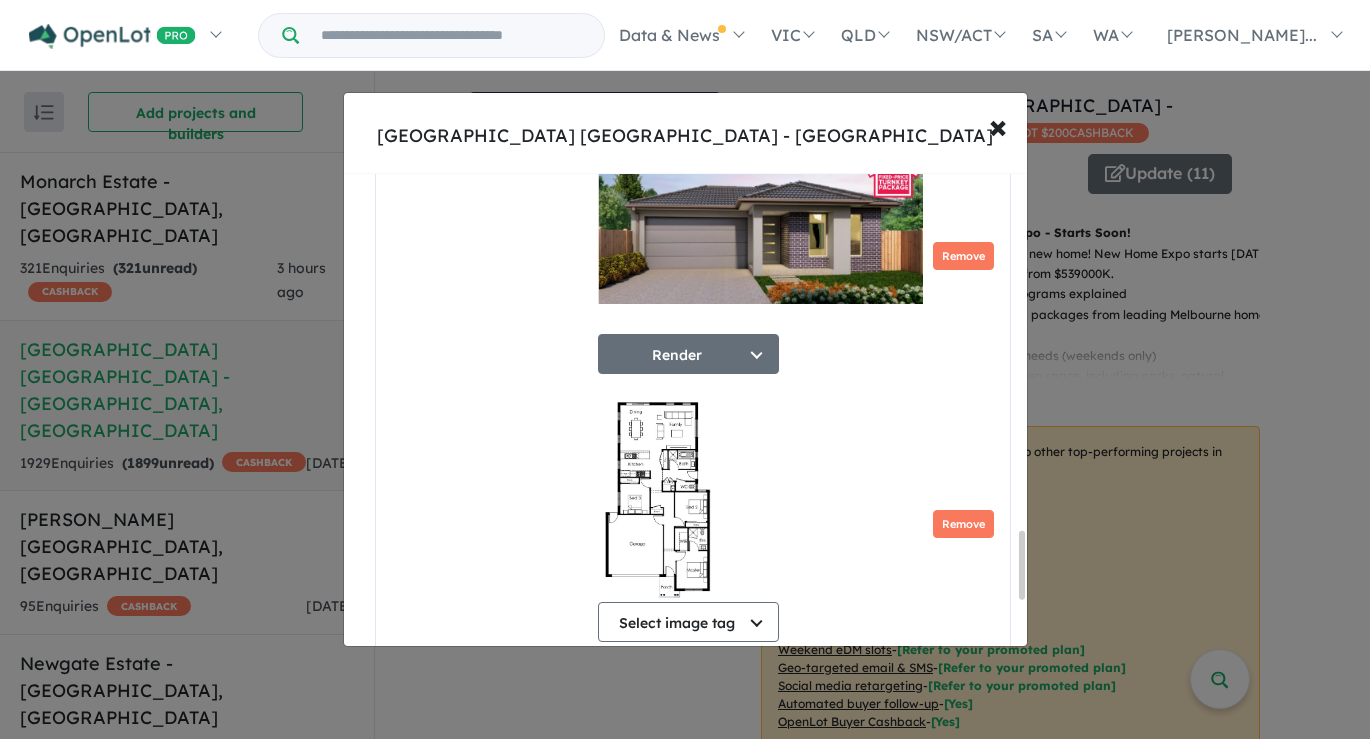 drag, startPoint x: 733, startPoint y: 386, endPoint x: 735, endPoint y: 336, distance: 50.039986 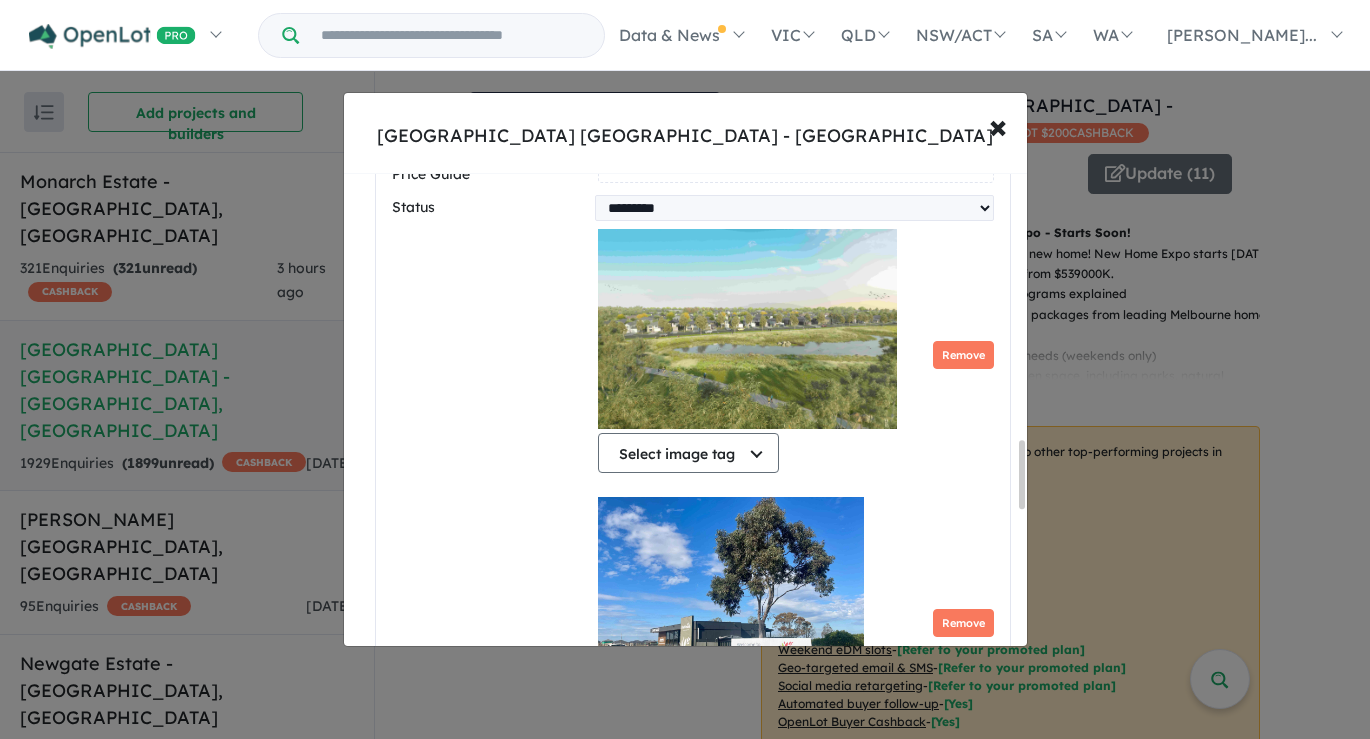 scroll, scrollTop: 1938, scrollLeft: 0, axis: vertical 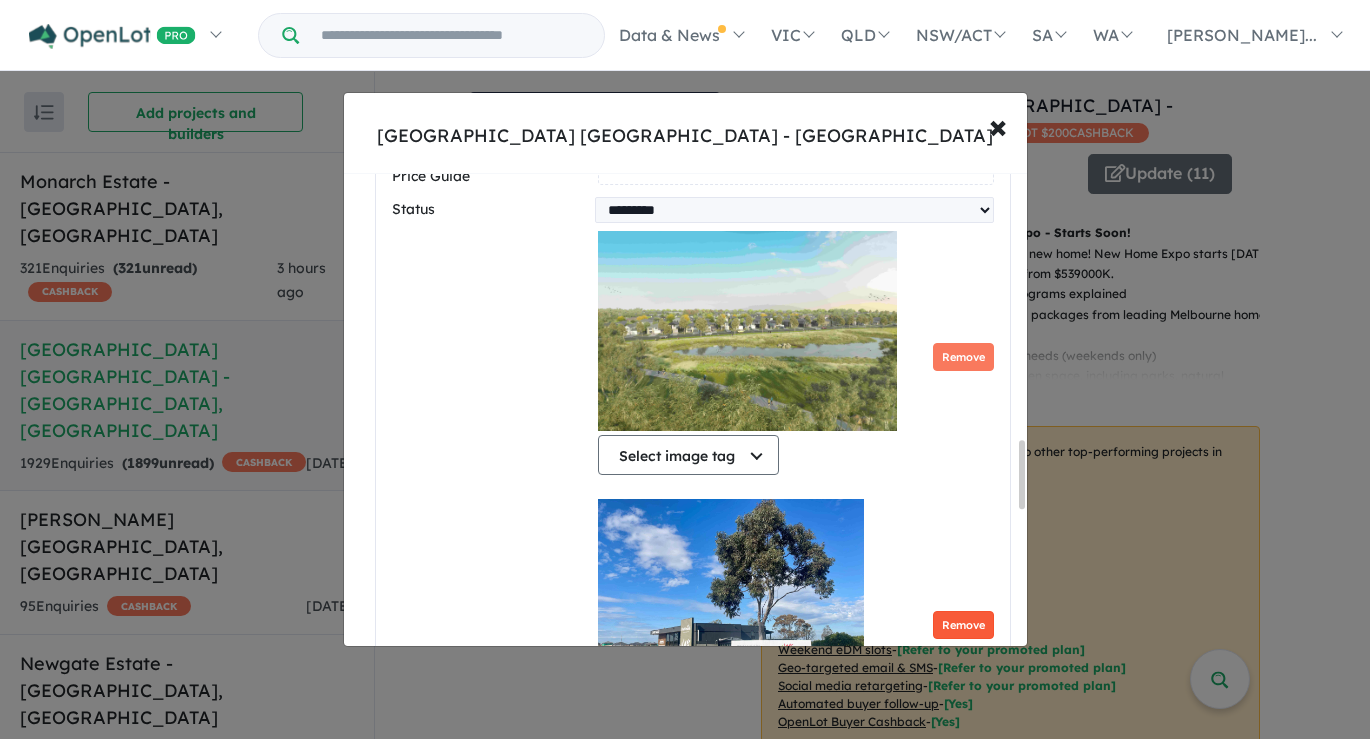 click on "Remove" at bounding box center [963, 625] 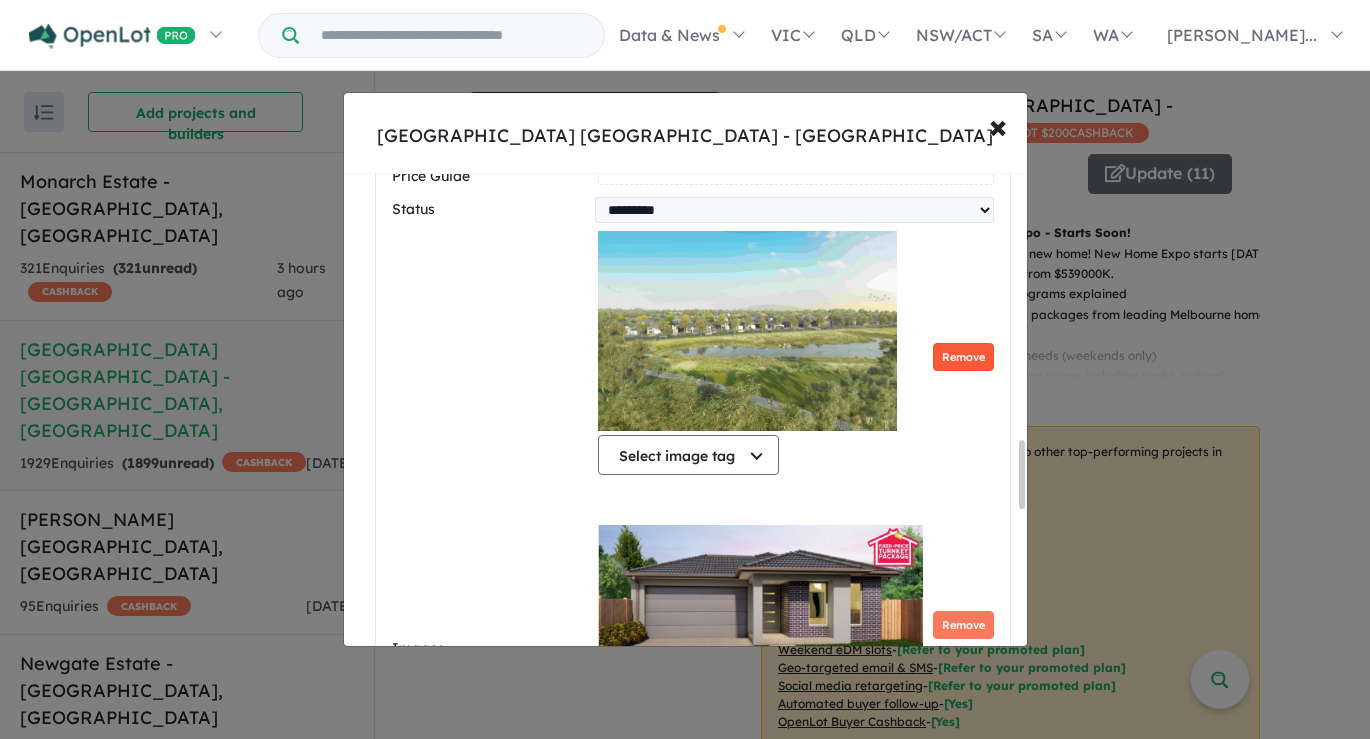 click on "Remove" at bounding box center [963, 357] 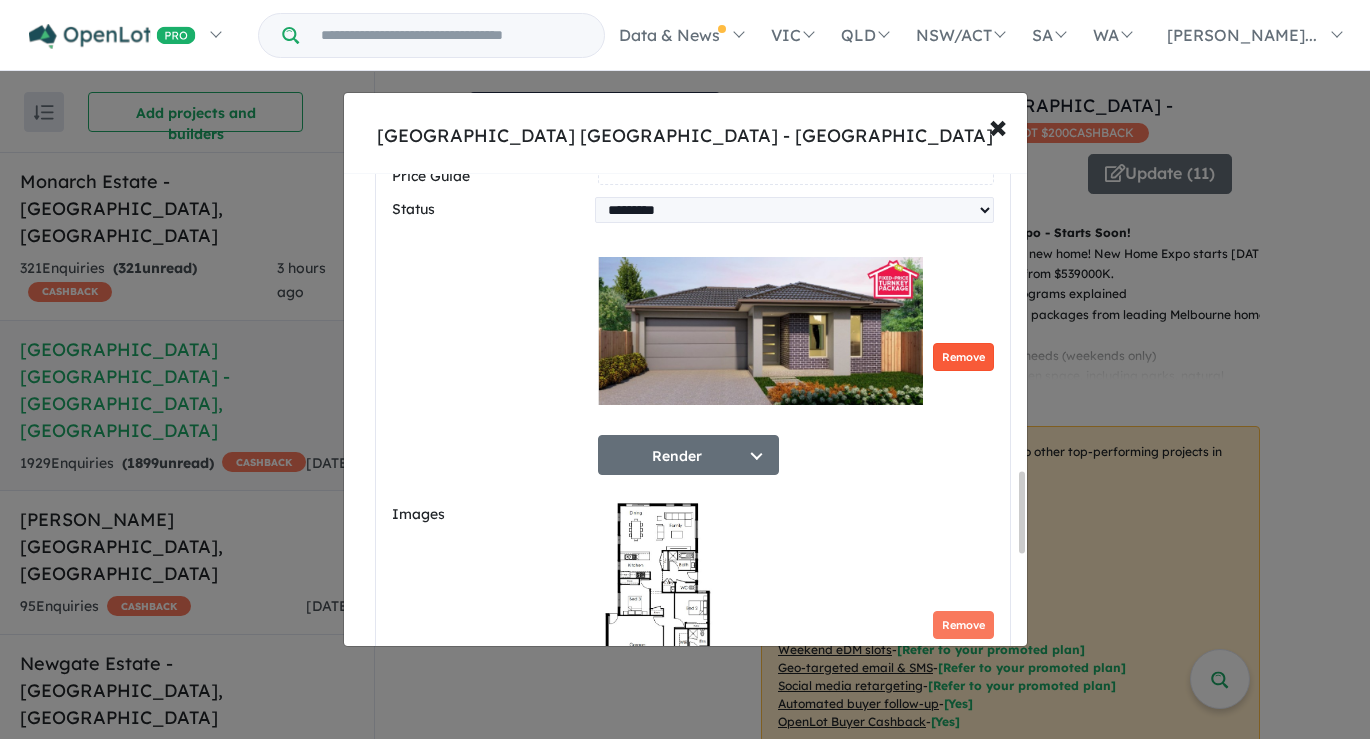 scroll, scrollTop: 0, scrollLeft: 0, axis: both 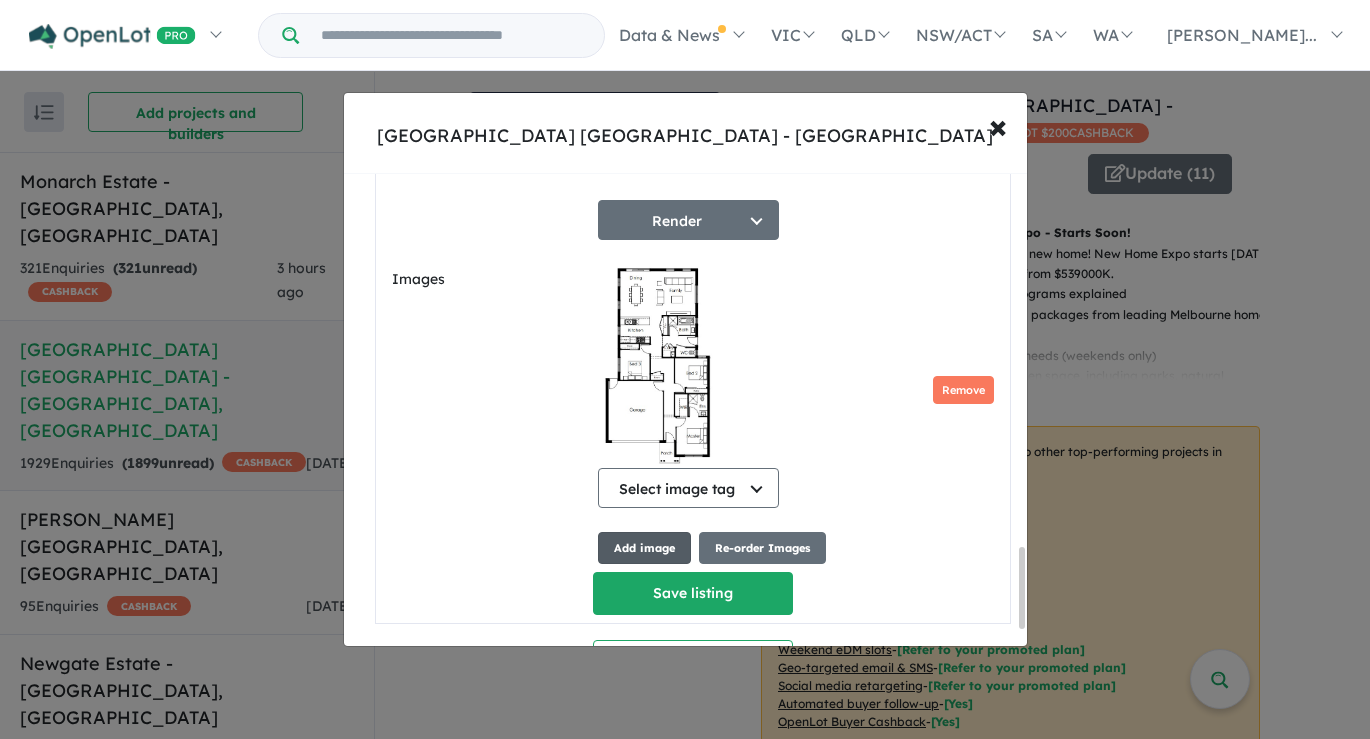 click on "Add image" at bounding box center [644, 548] 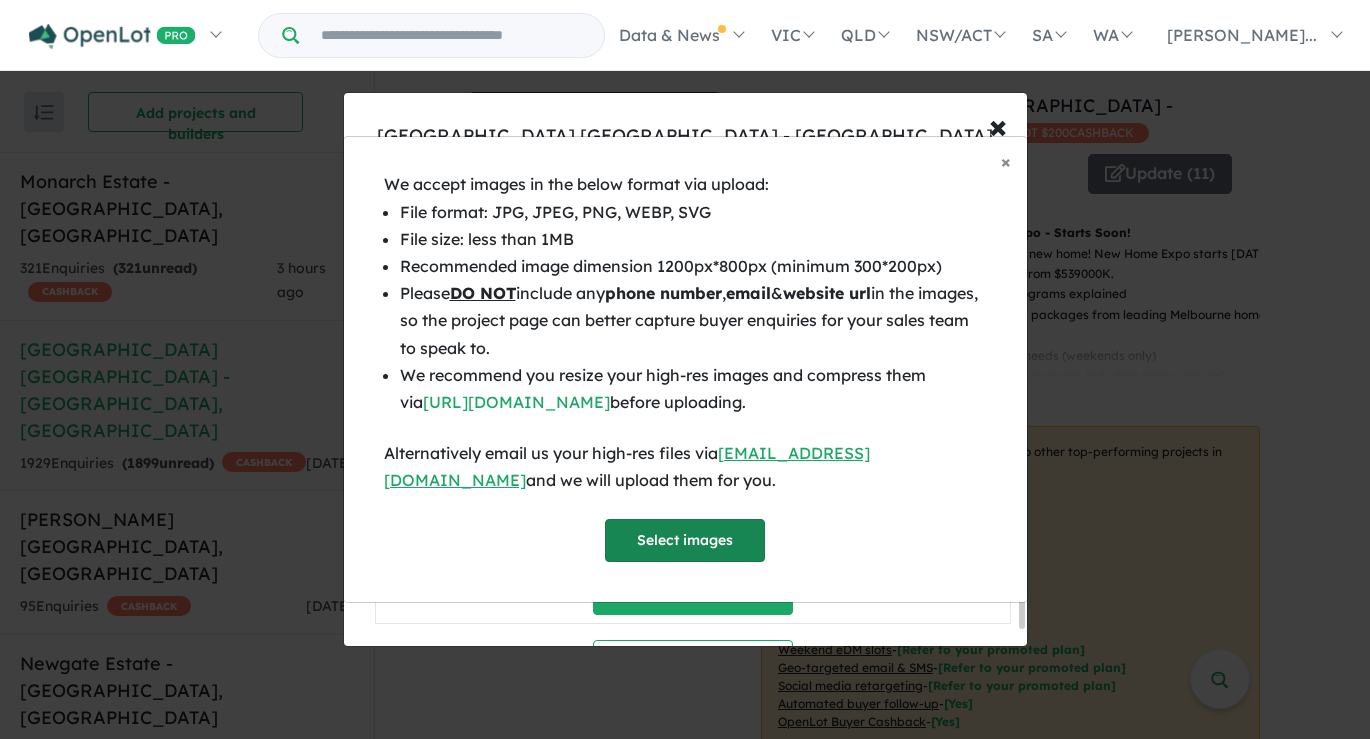 click on "Select images" at bounding box center (685, 540) 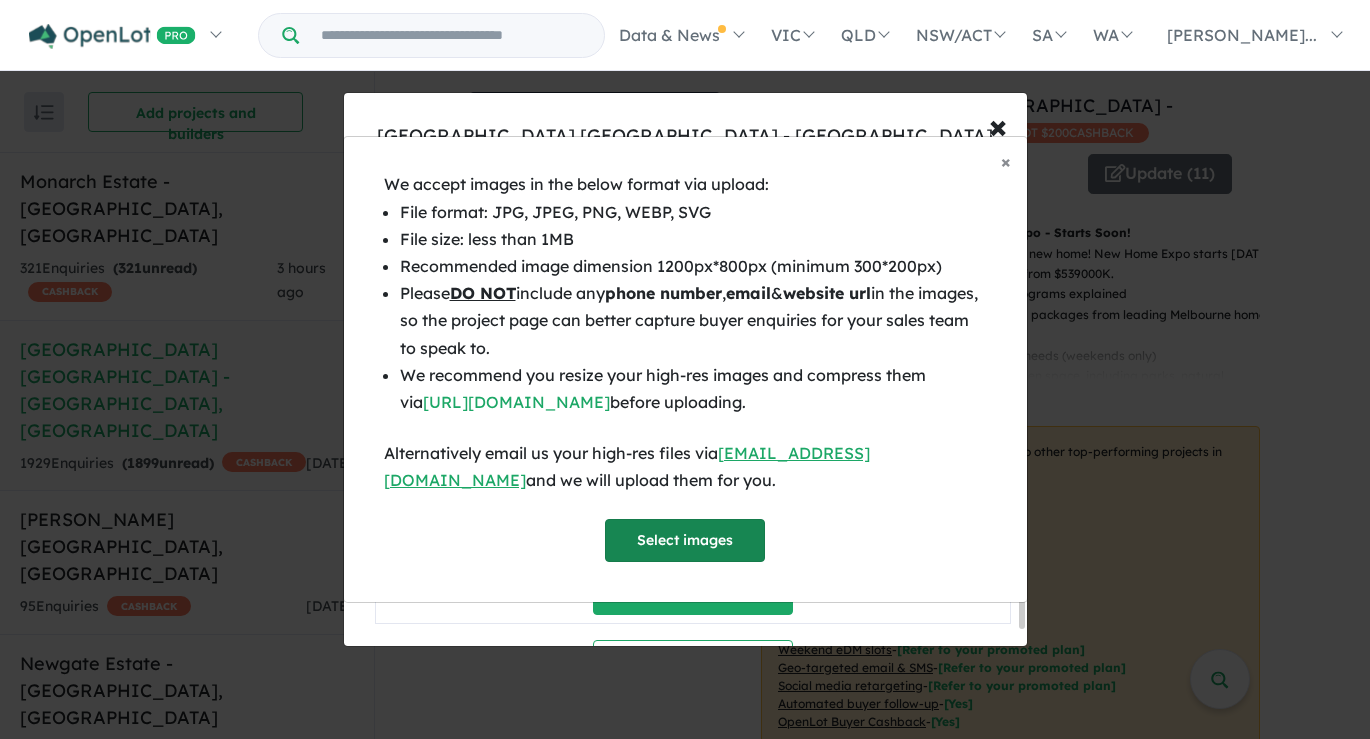 scroll, scrollTop: 2318, scrollLeft: 0, axis: vertical 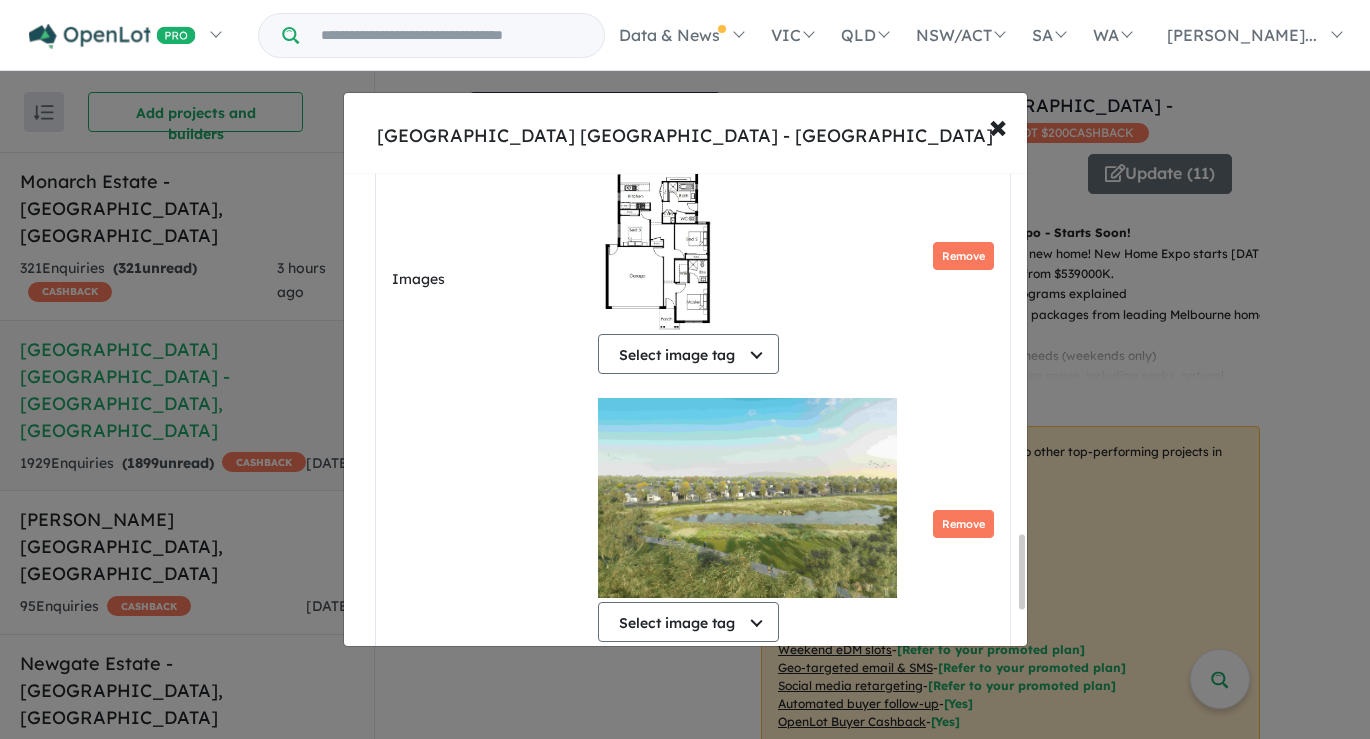 click on "Add image" at bounding box center [644, 682] 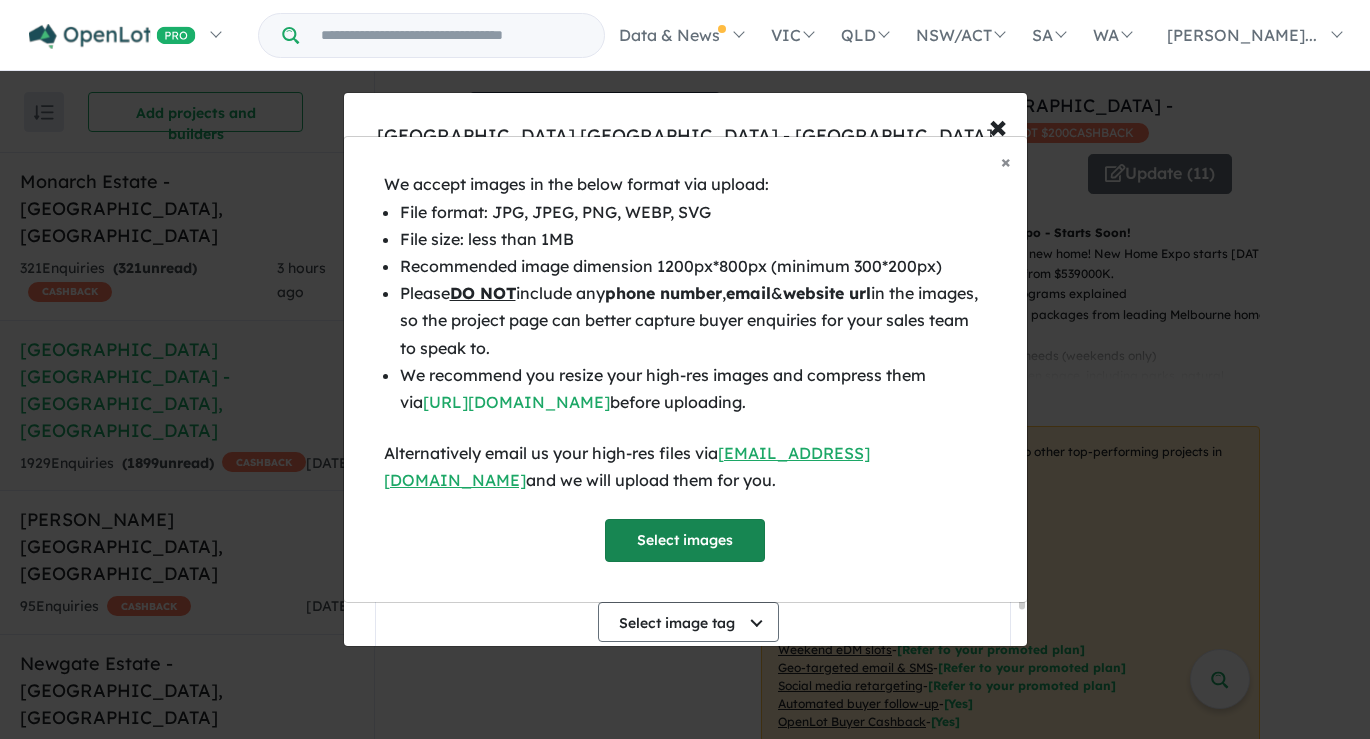 click on "Select images" at bounding box center (685, 540) 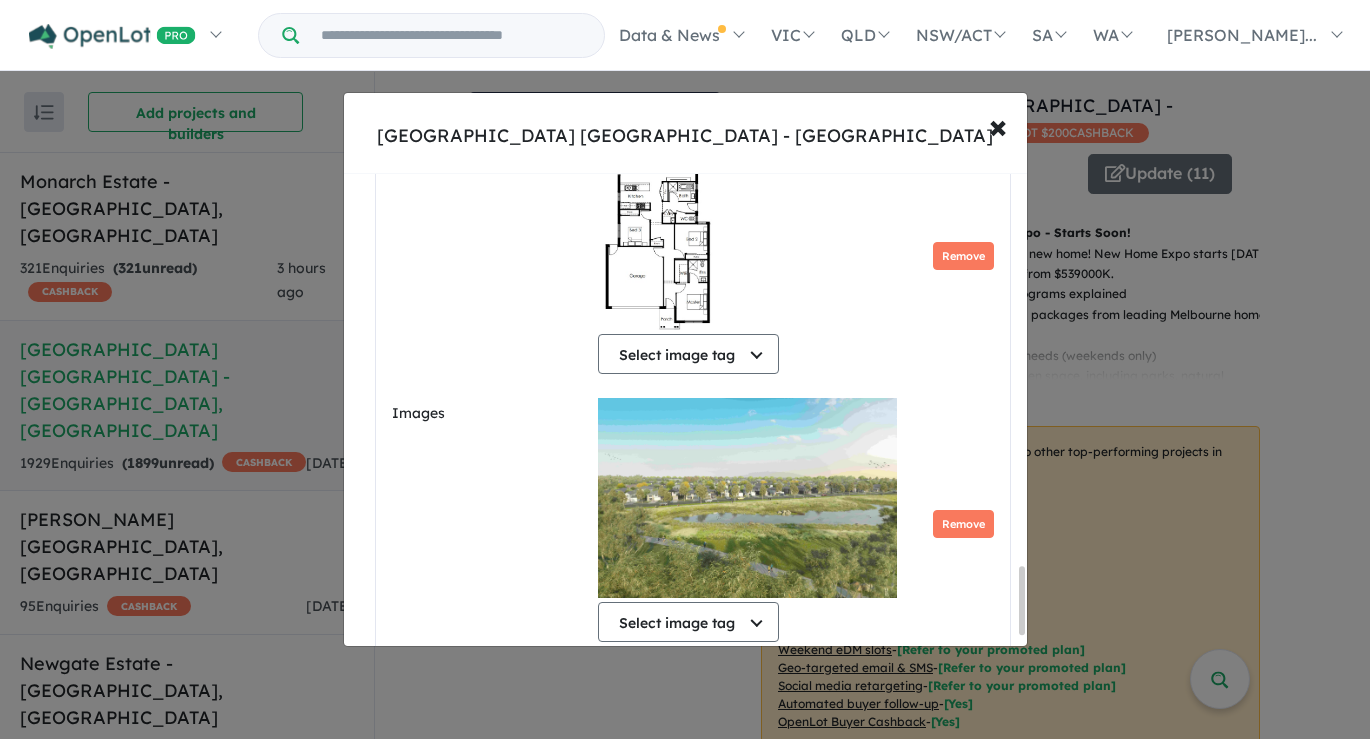 scroll, scrollTop: 2747, scrollLeft: 0, axis: vertical 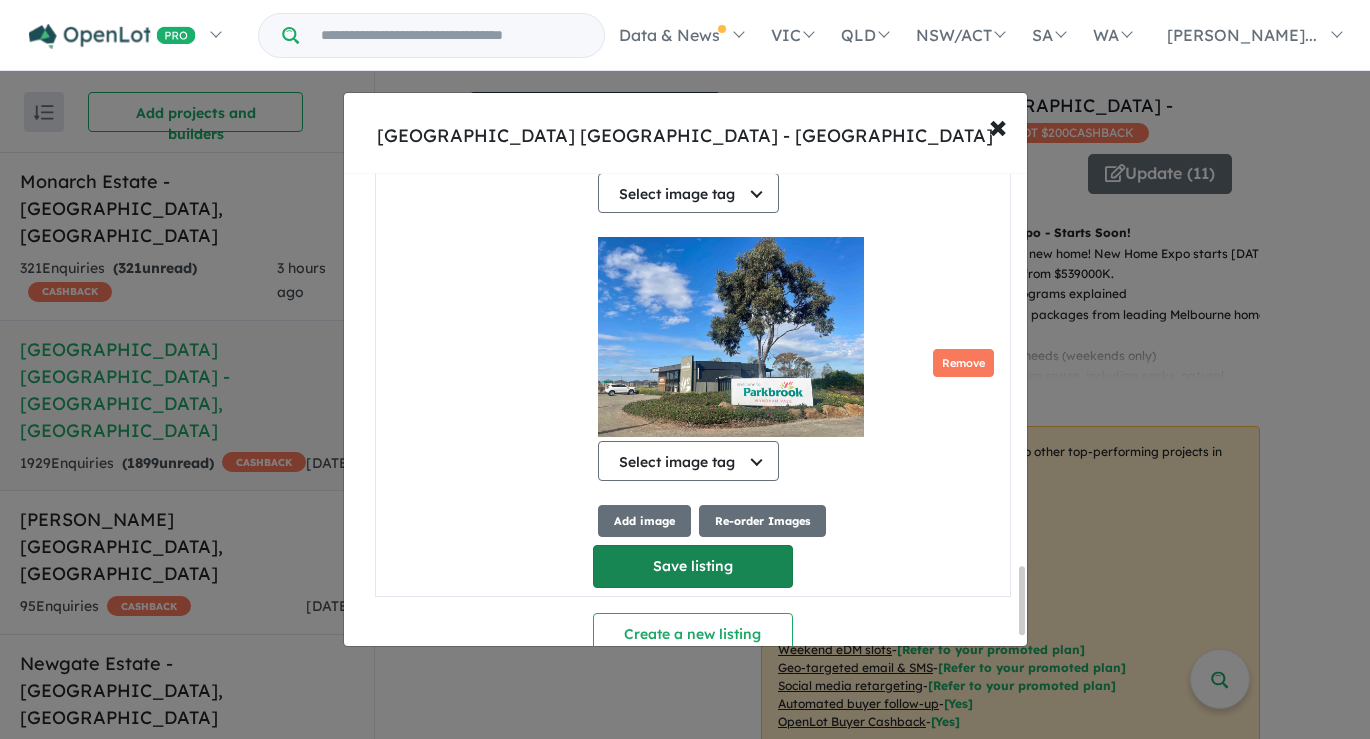 click on "Save listing" at bounding box center (693, 566) 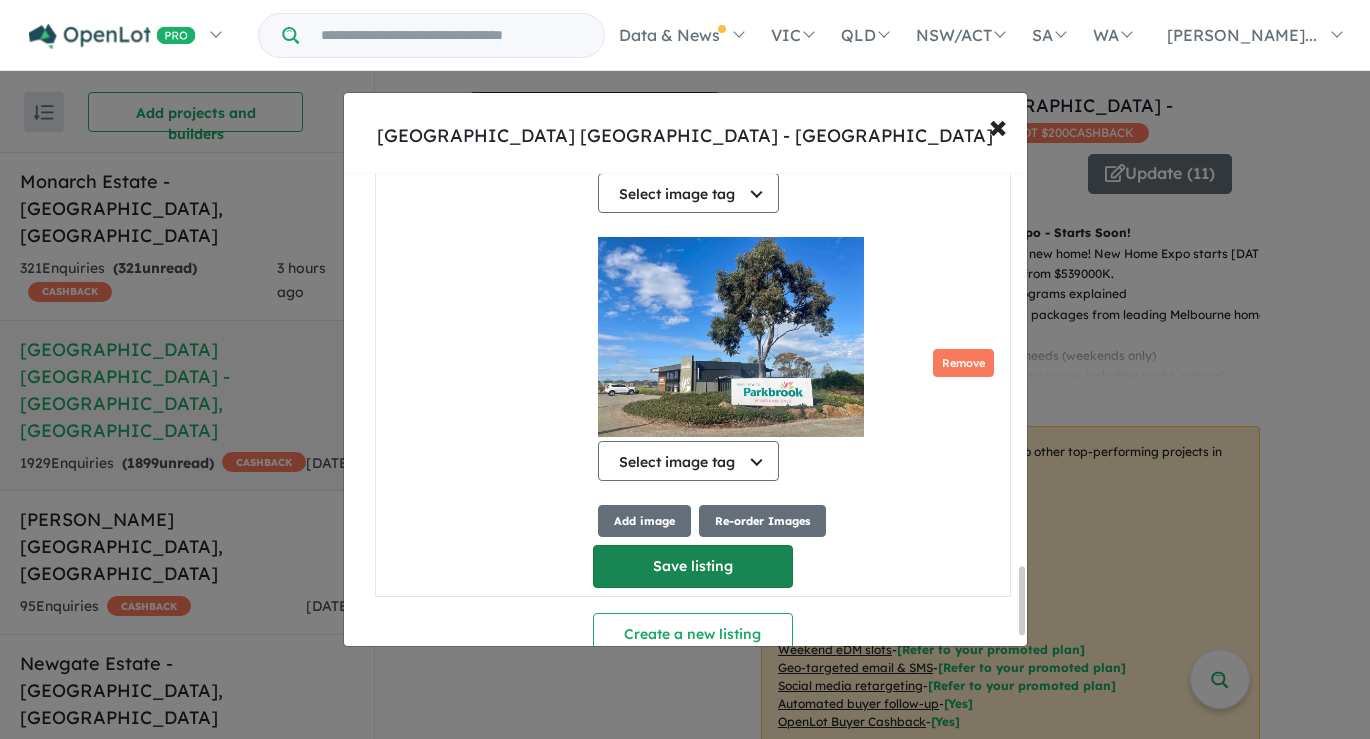 select on "****" 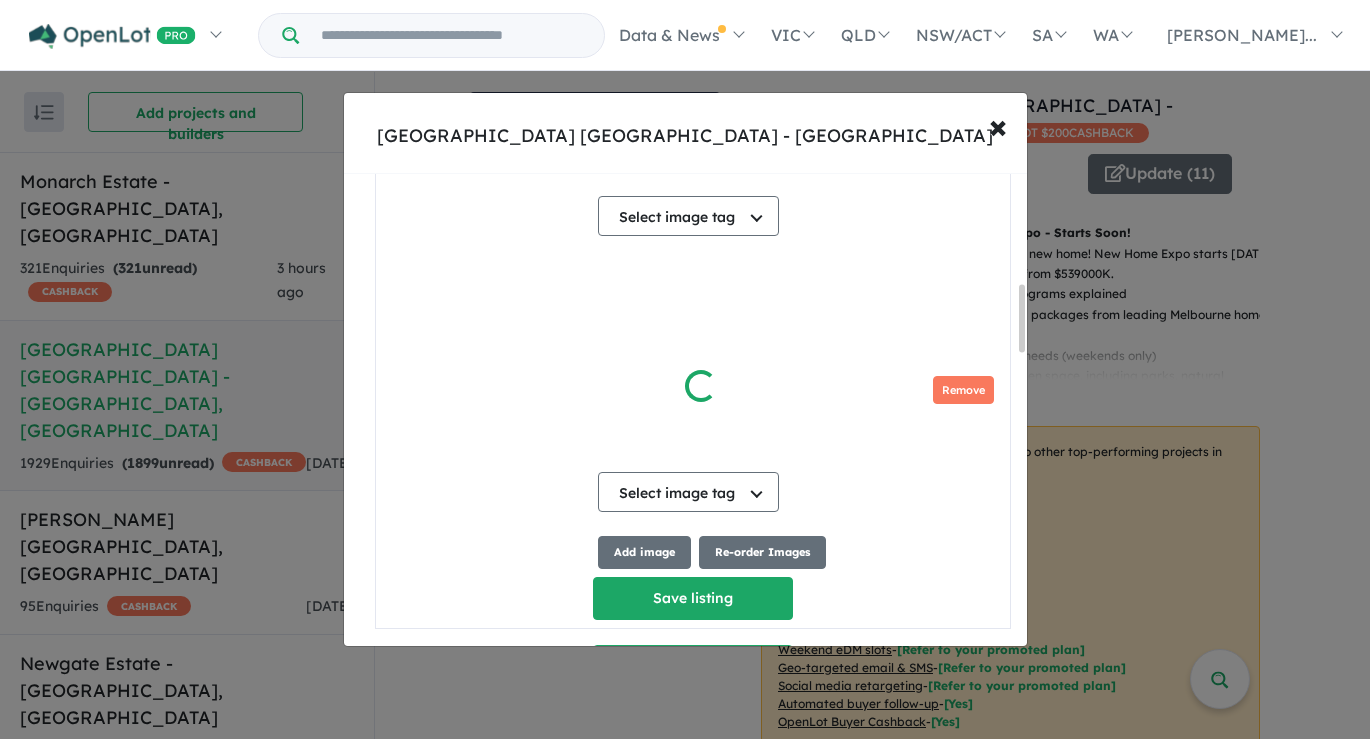 scroll, scrollTop: 770, scrollLeft: 0, axis: vertical 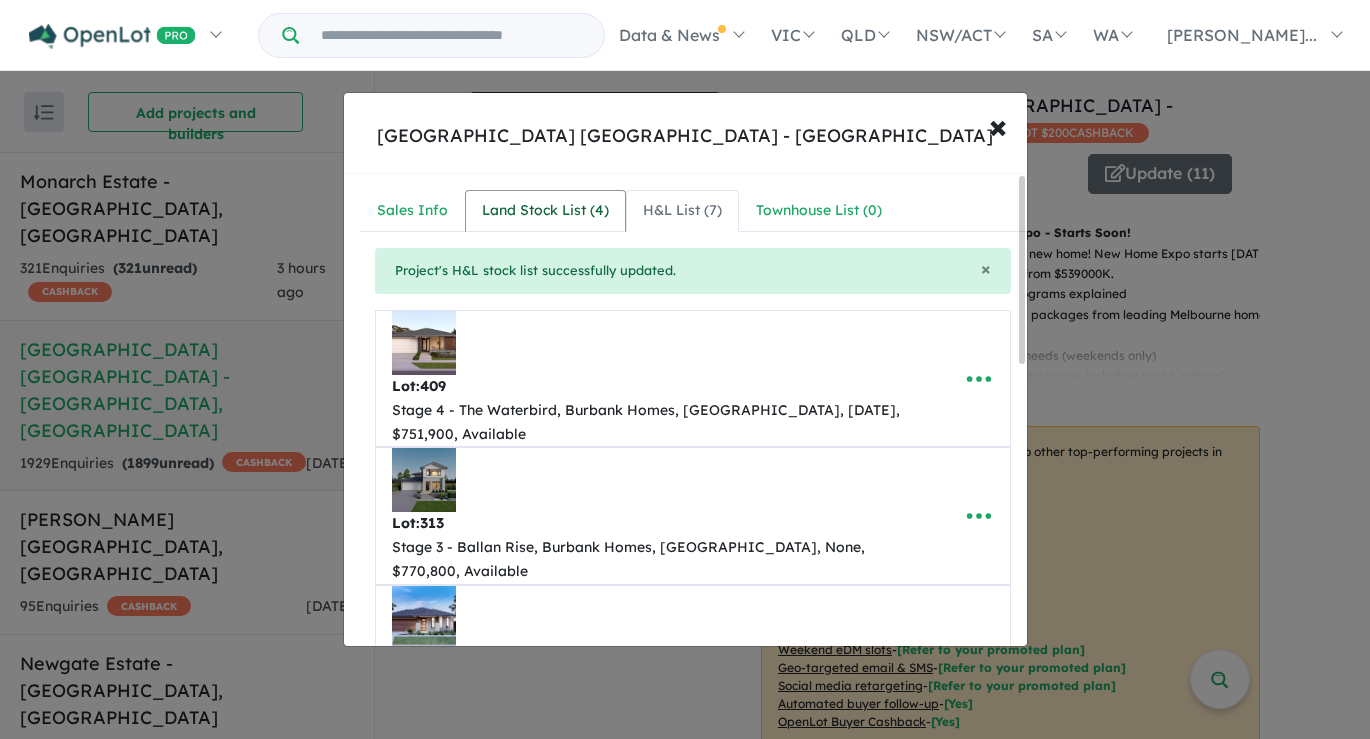 click on "Land Stock List ( 4 )" at bounding box center [545, 211] 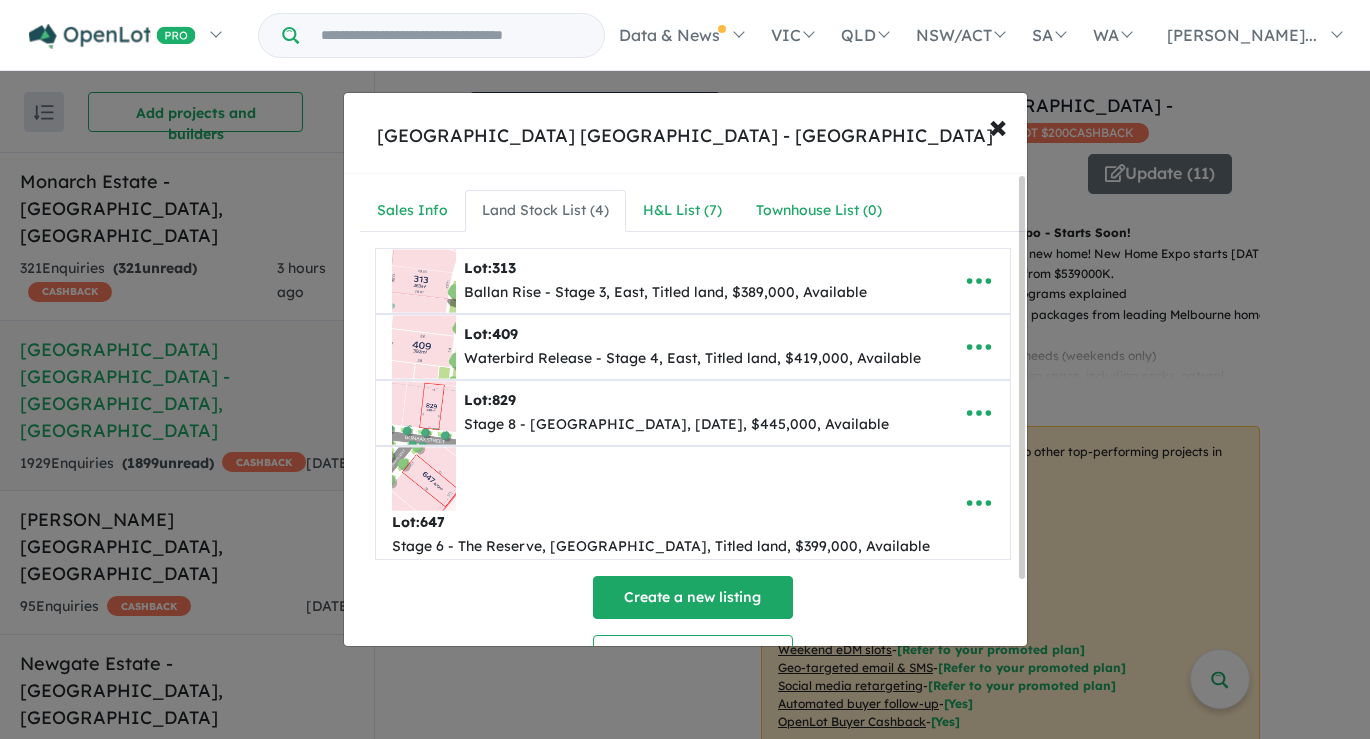 click on "Create a new listing" at bounding box center (693, 597) 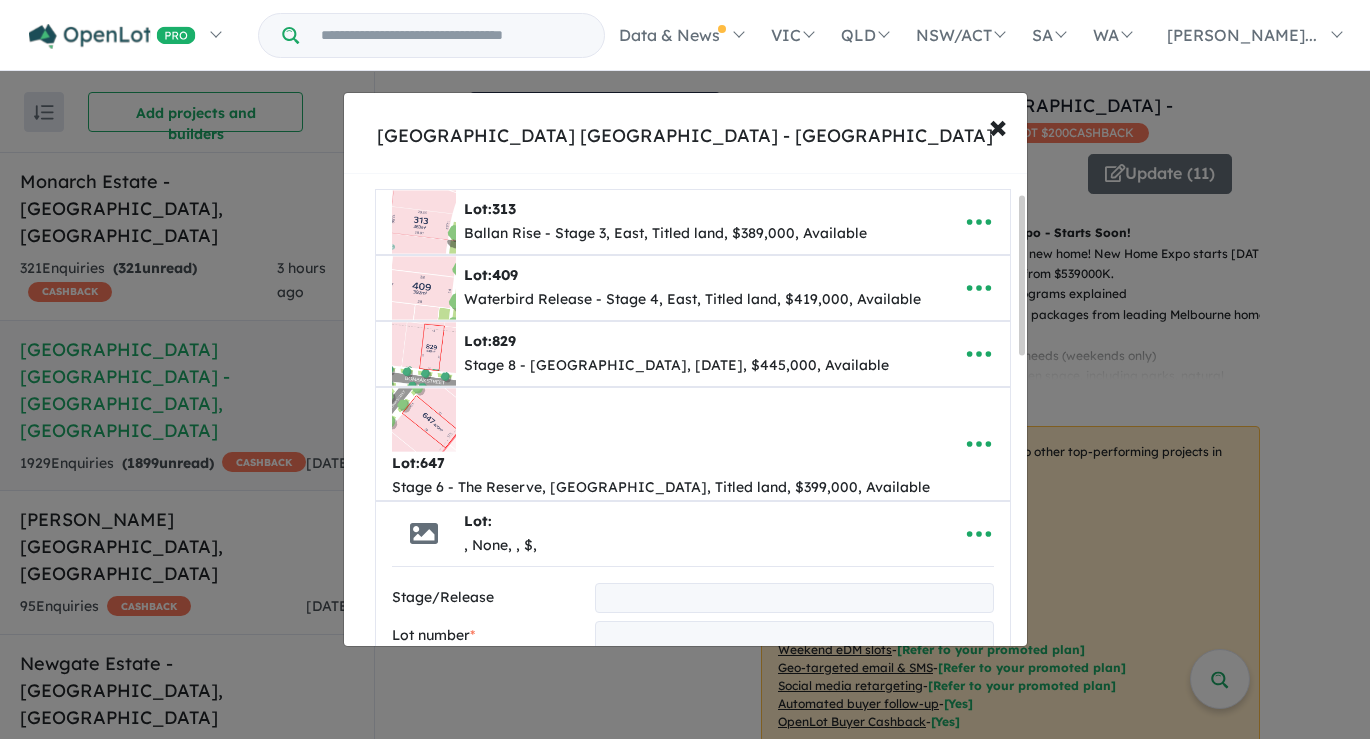 scroll, scrollTop: 60, scrollLeft: 0, axis: vertical 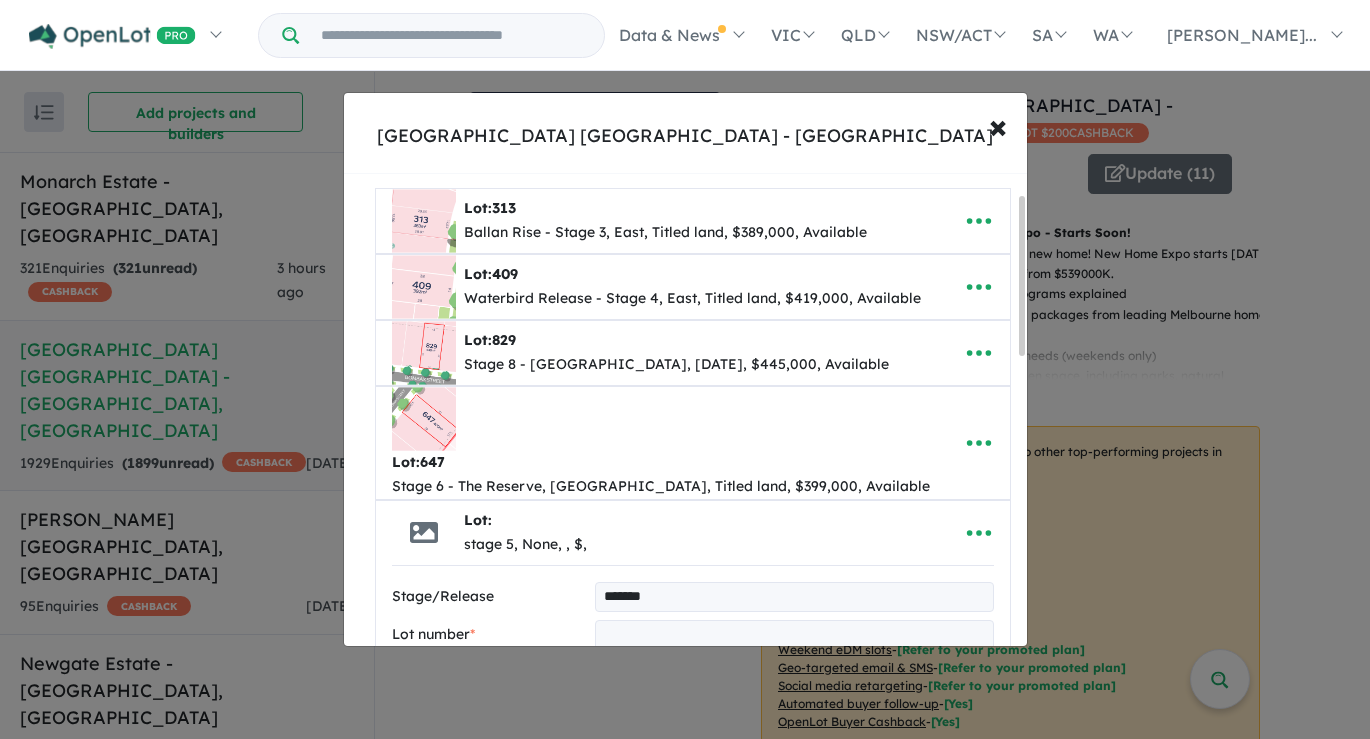 type on "**********" 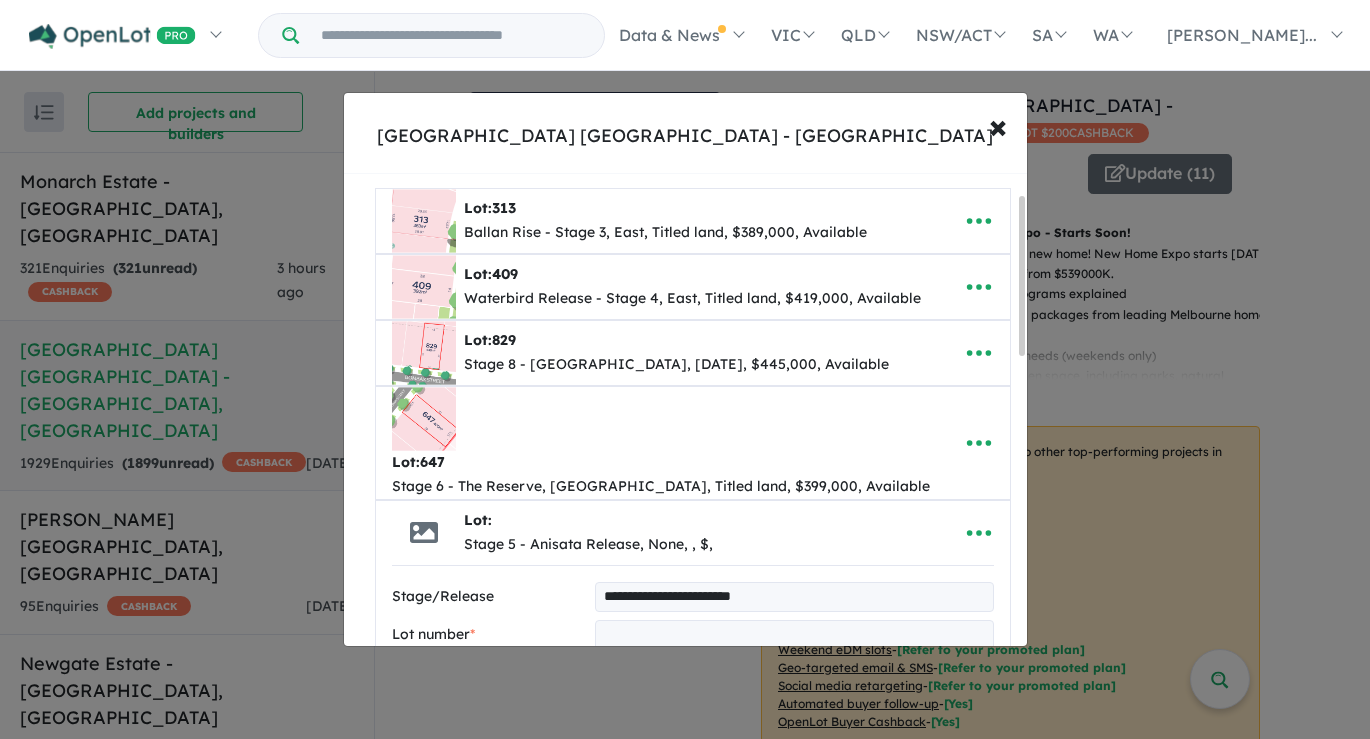 click at bounding box center (794, 635) 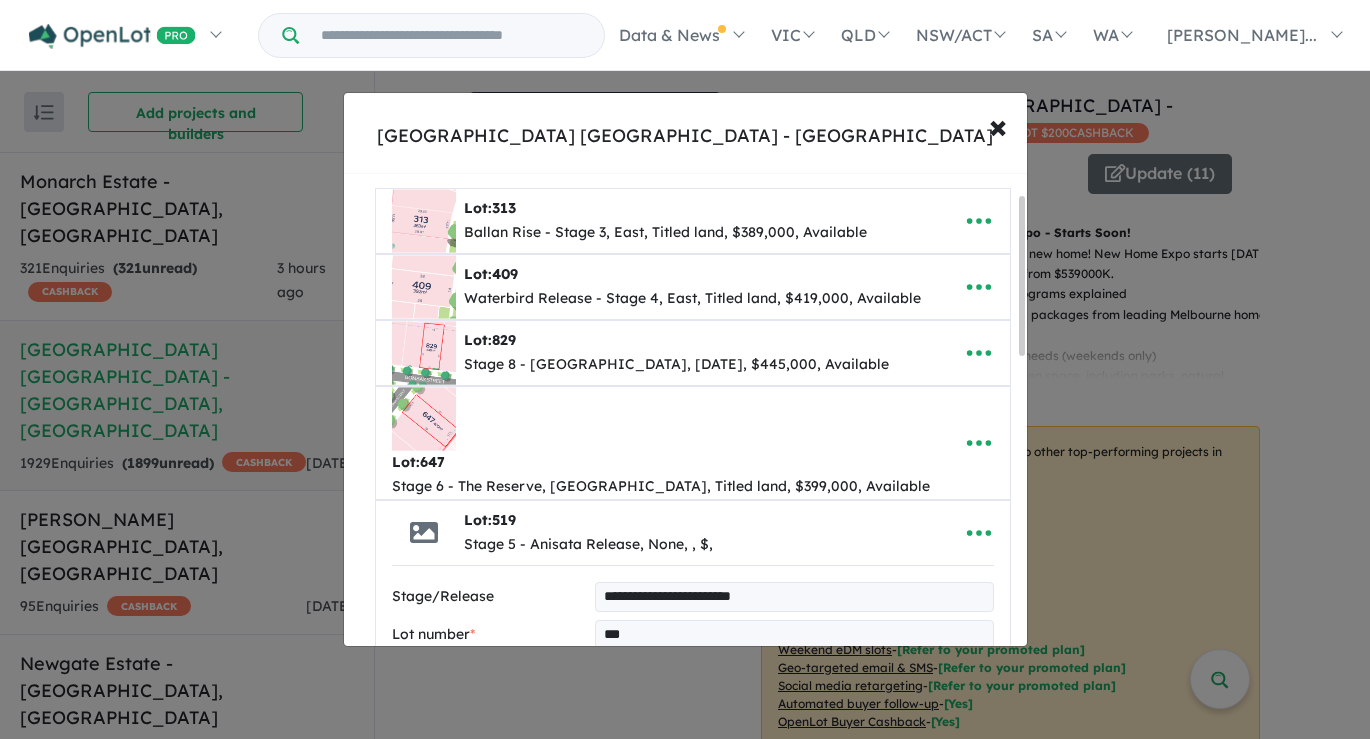 type on "***" 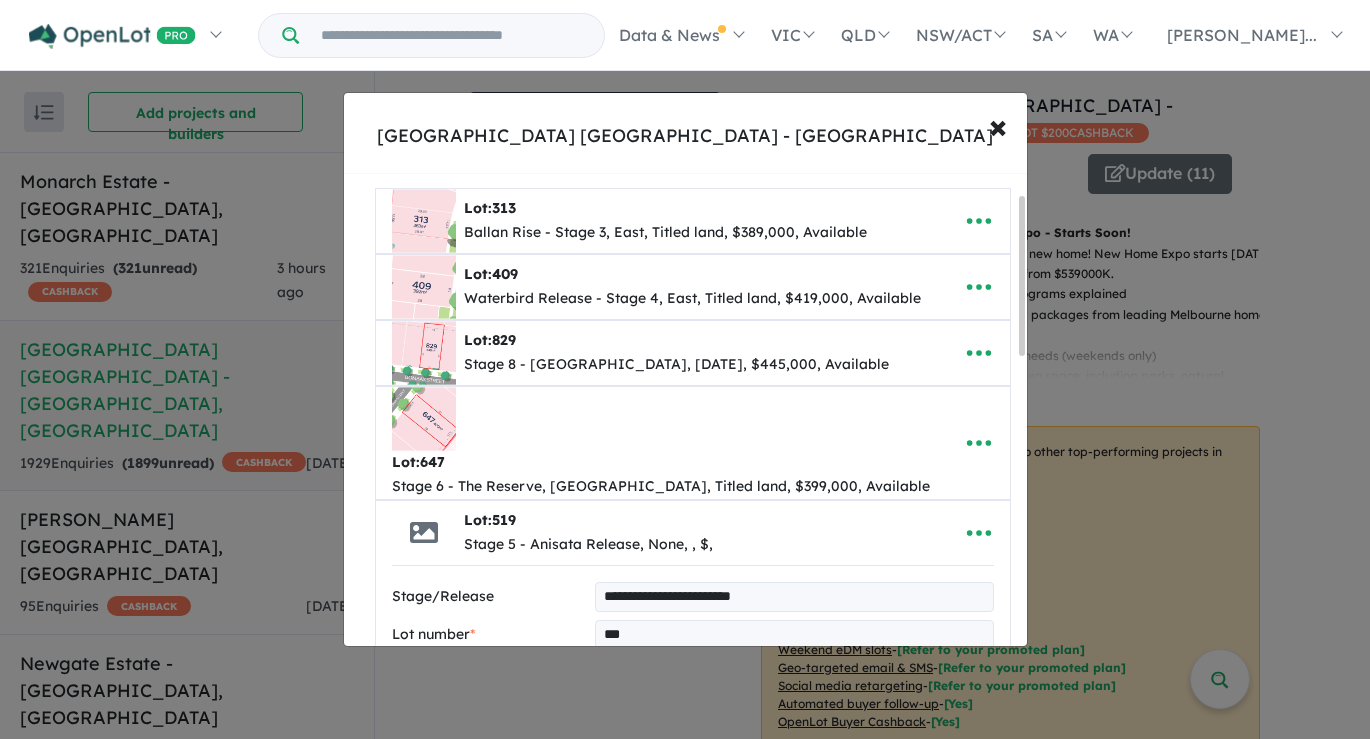 click at bounding box center [794, 673] 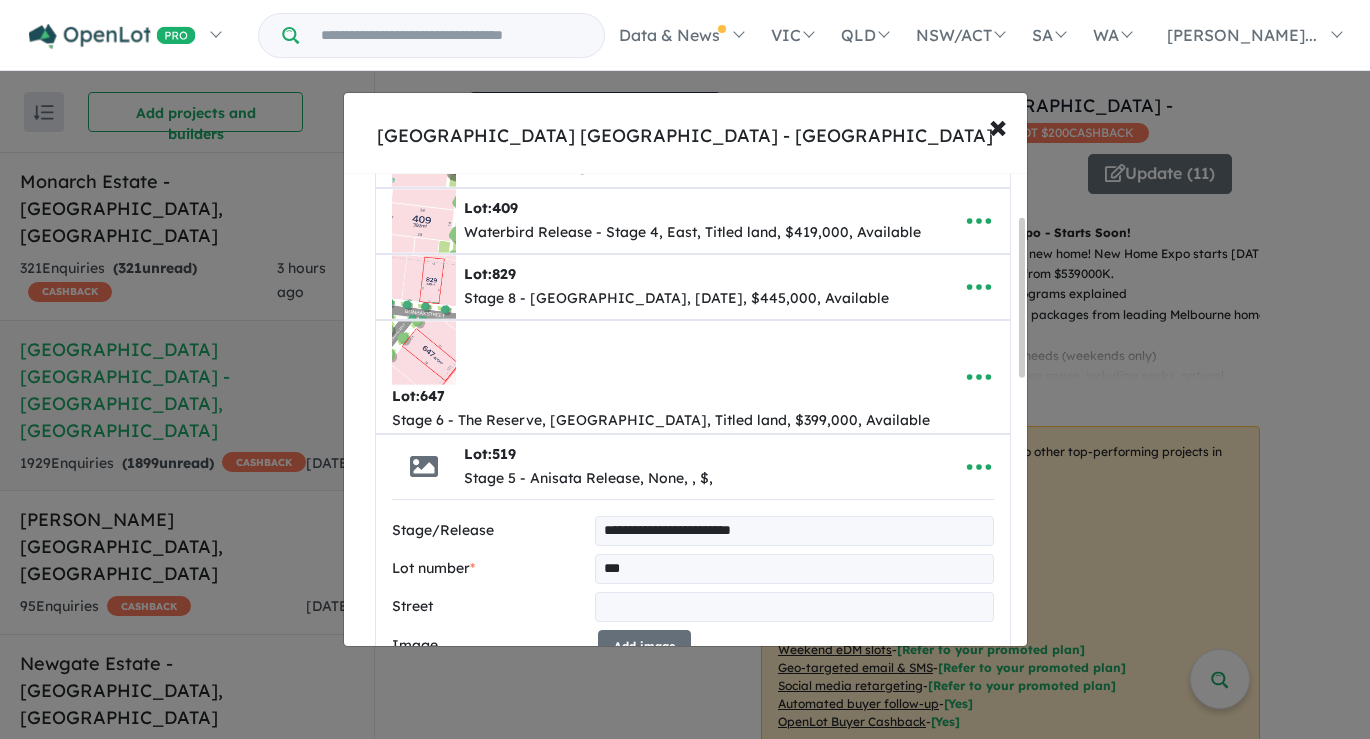 scroll, scrollTop: 130, scrollLeft: 0, axis: vertical 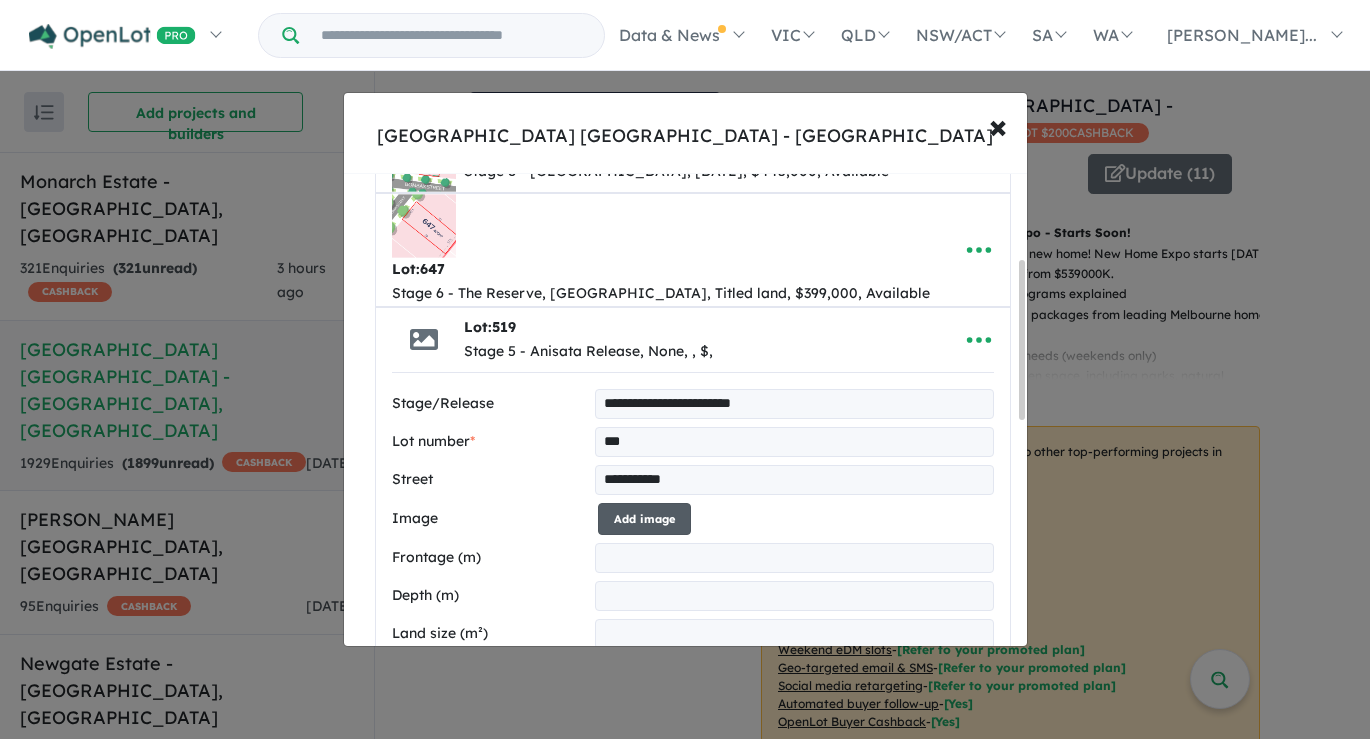 type on "**********" 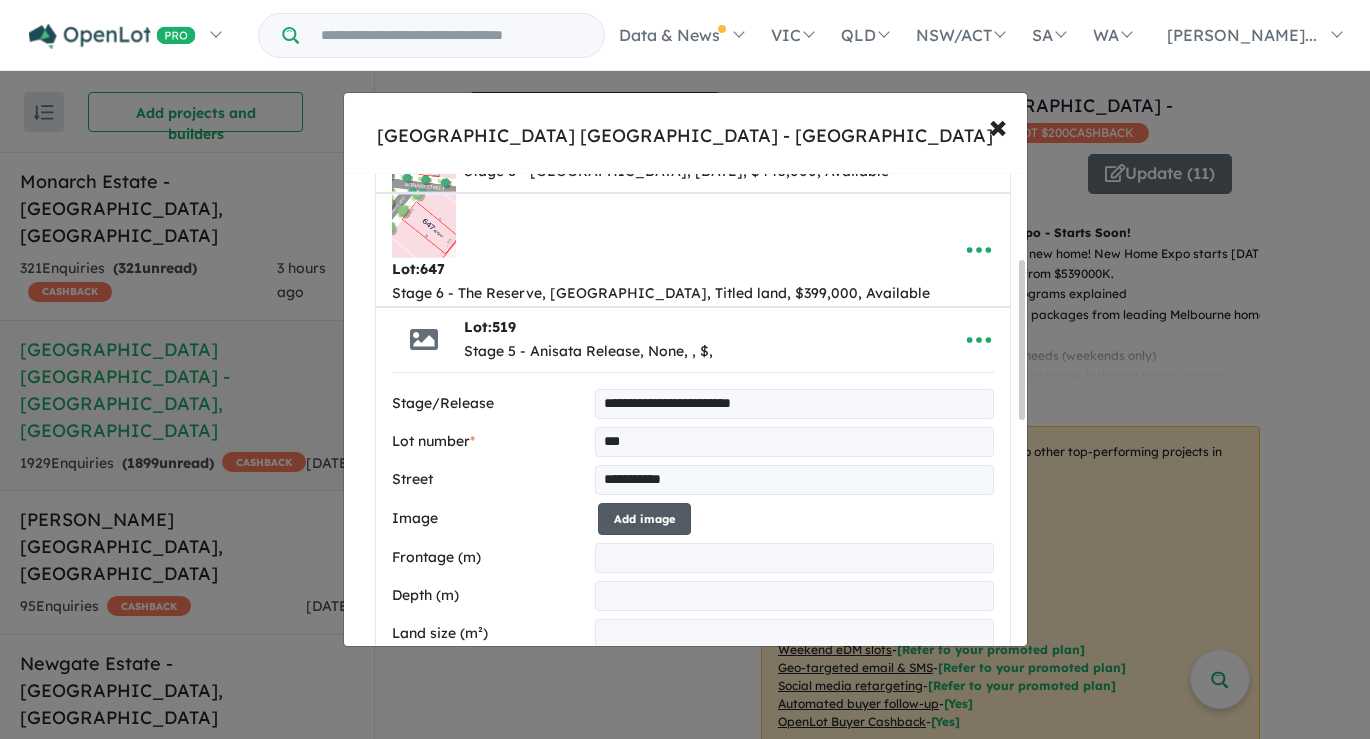 click on "Add image" at bounding box center (644, 519) 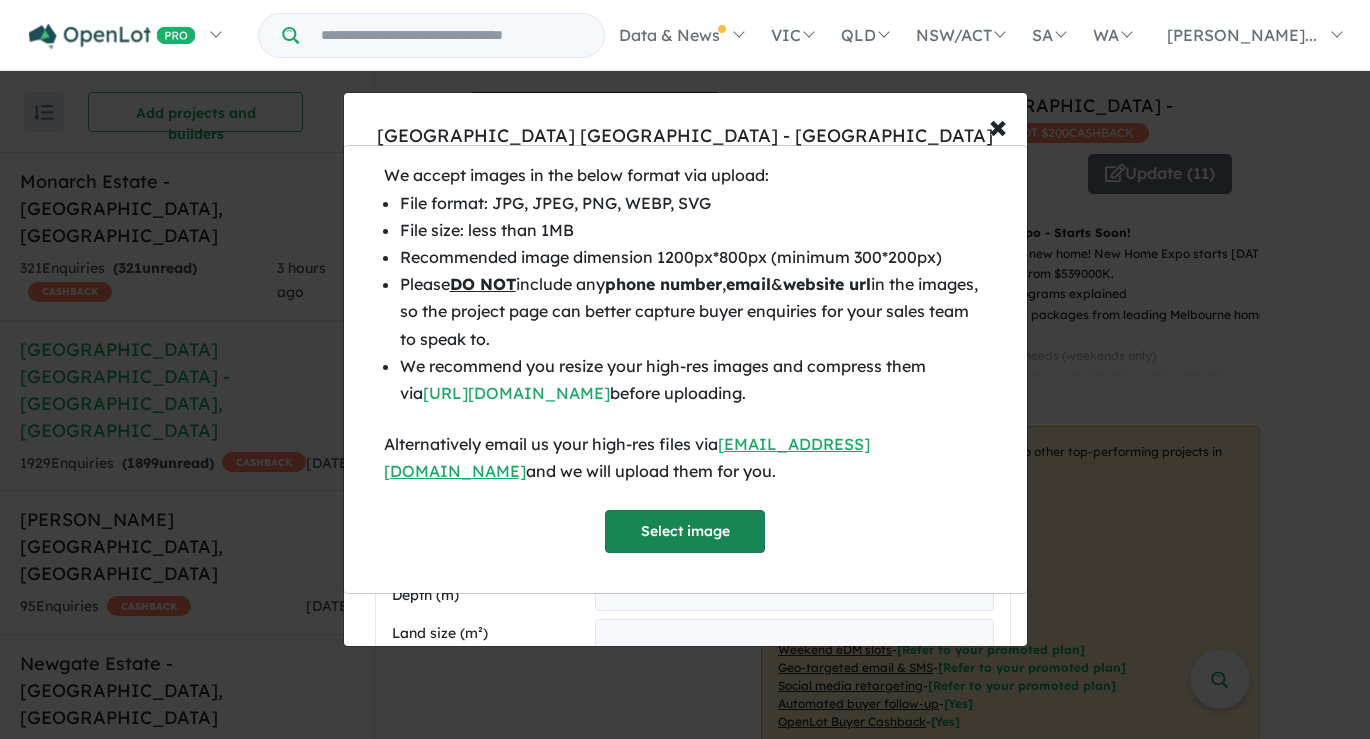 click on "Select image" at bounding box center (685, 531) 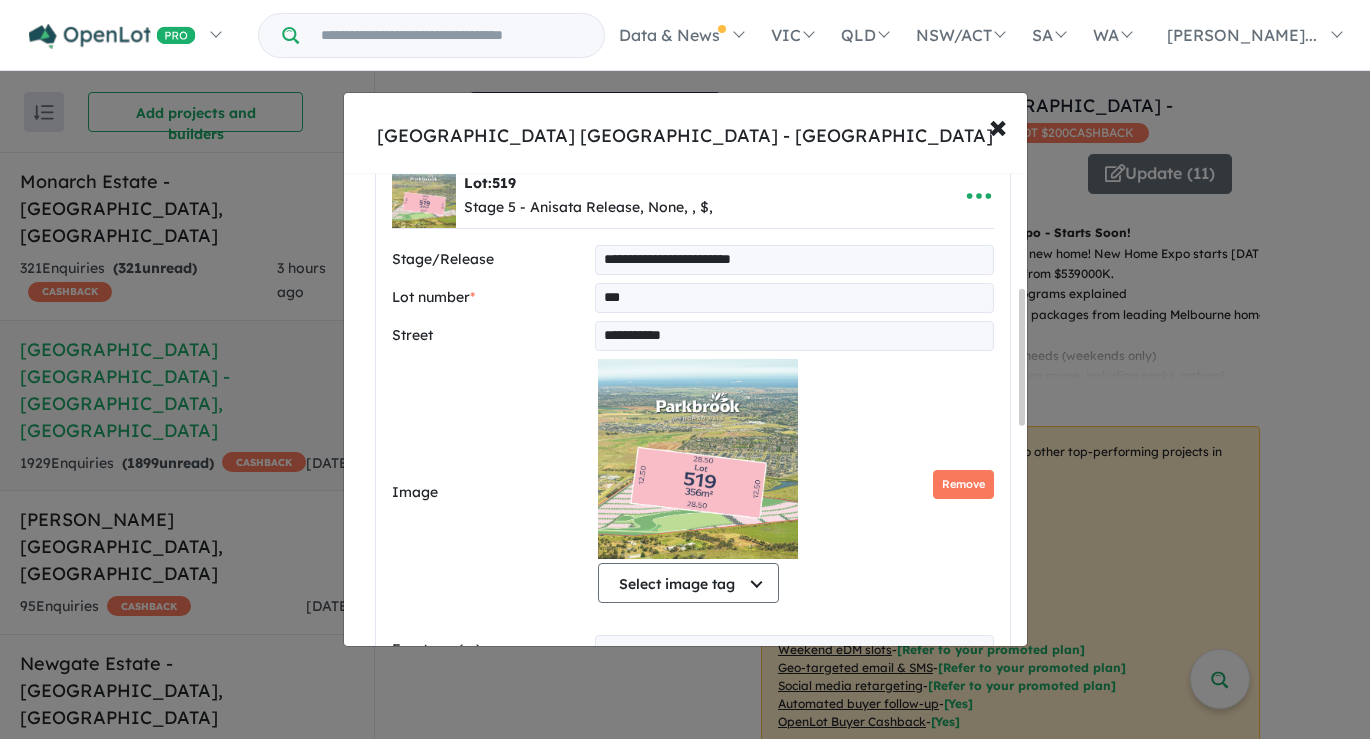 scroll, scrollTop: 491, scrollLeft: 0, axis: vertical 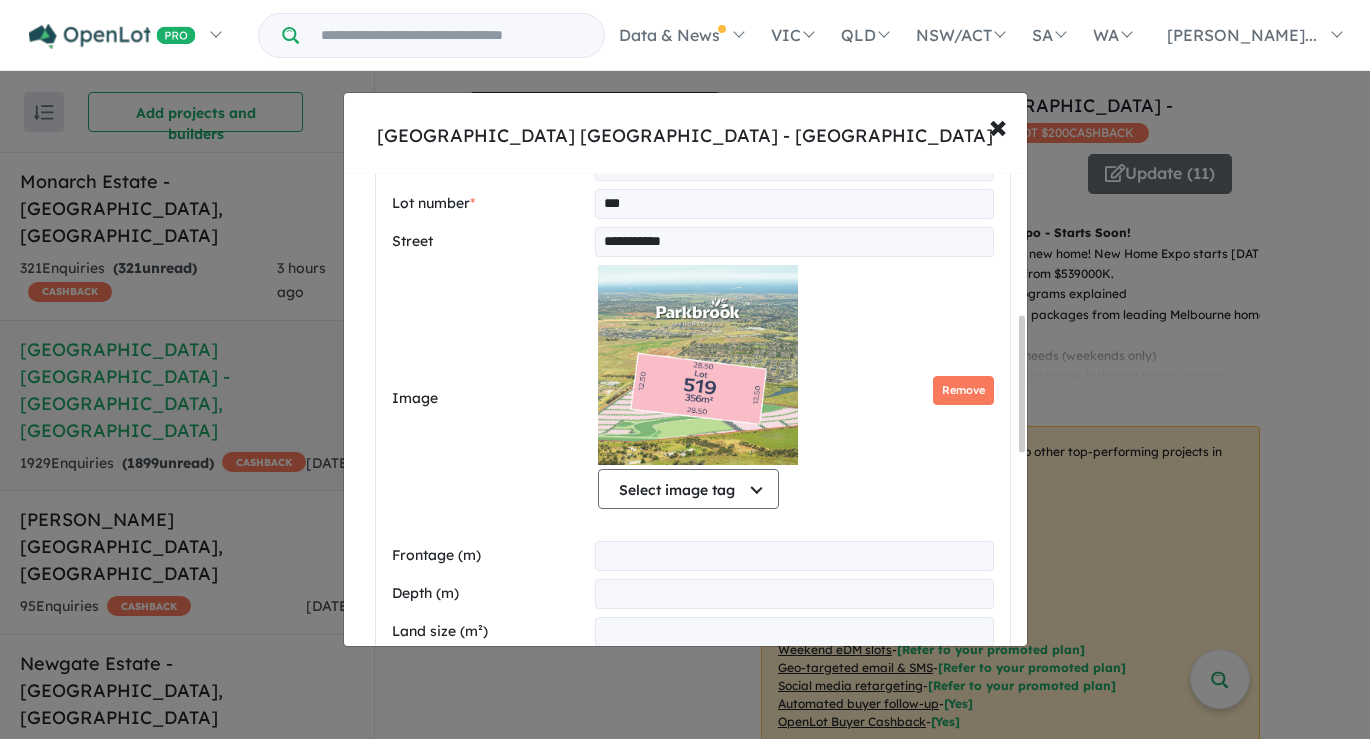 click on "Select image tag" at bounding box center (688, 489) 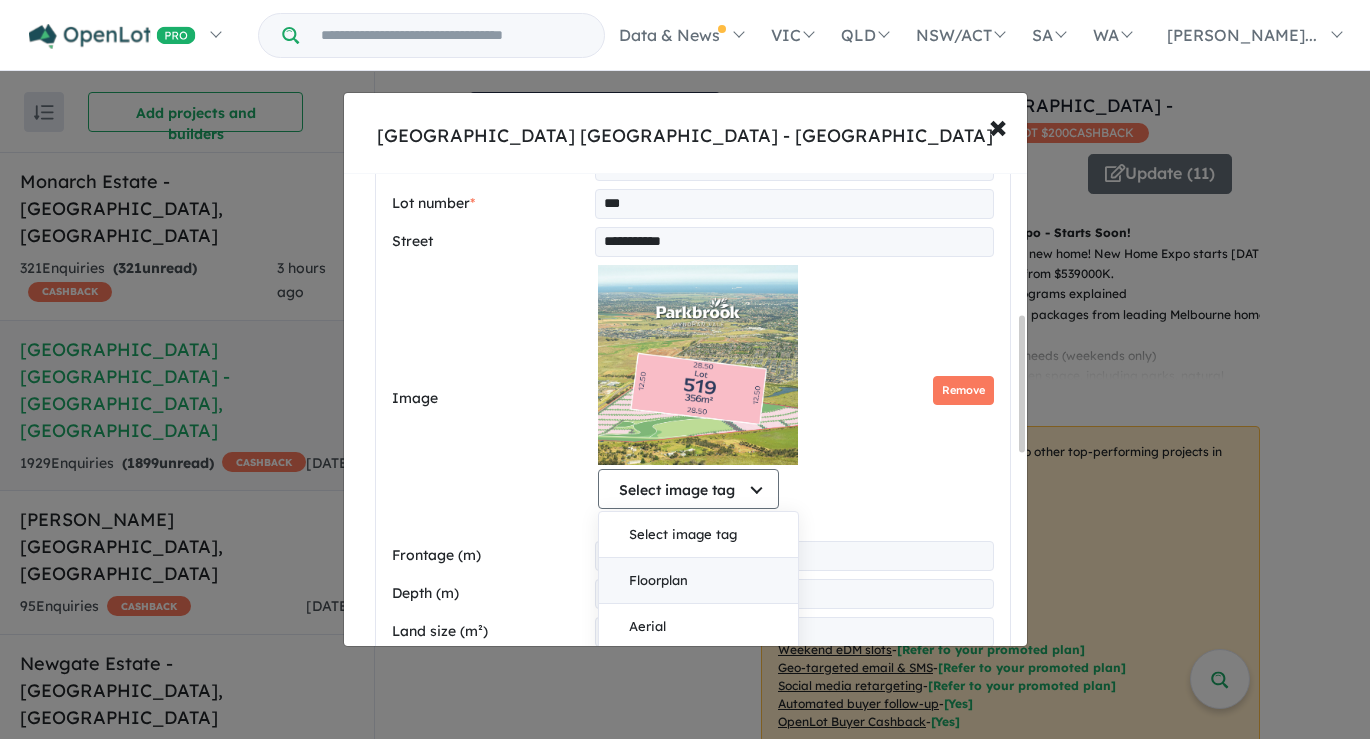click on "Floorplan" at bounding box center (698, 581) 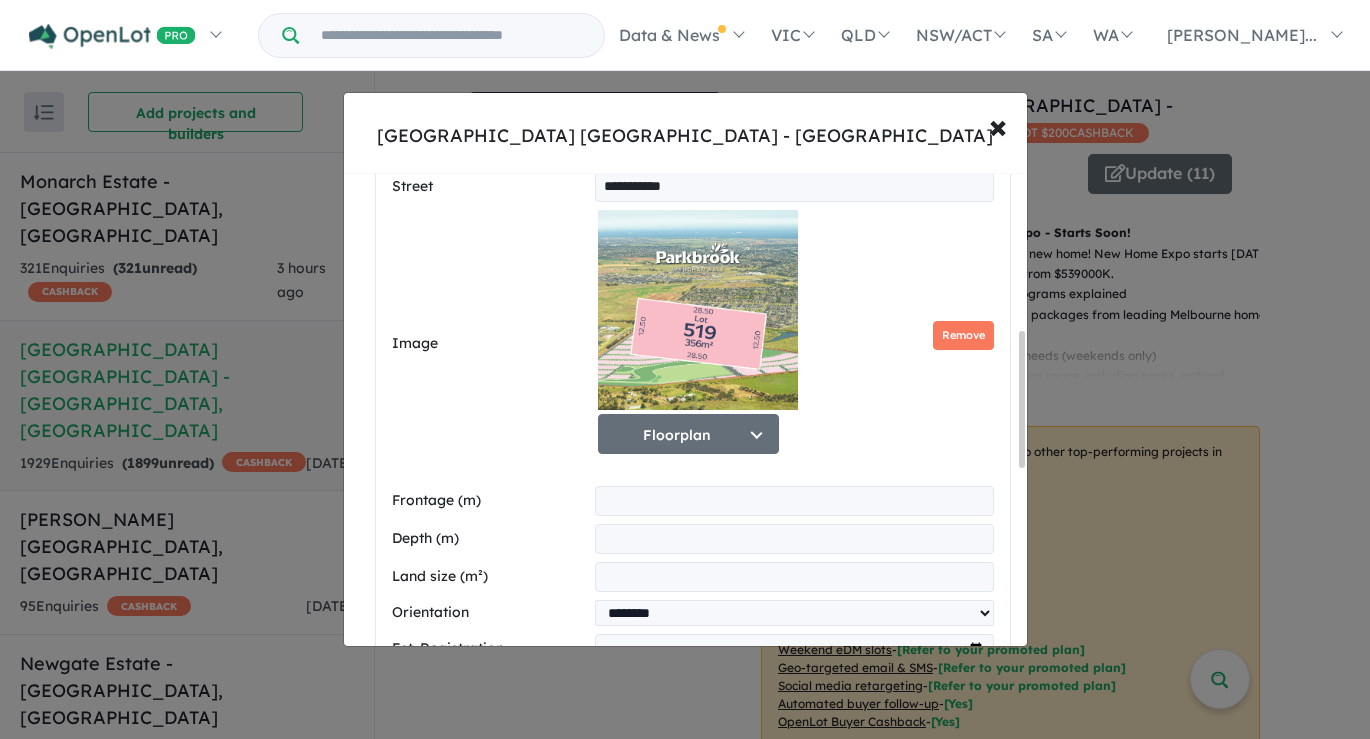 scroll, scrollTop: 548, scrollLeft: 0, axis: vertical 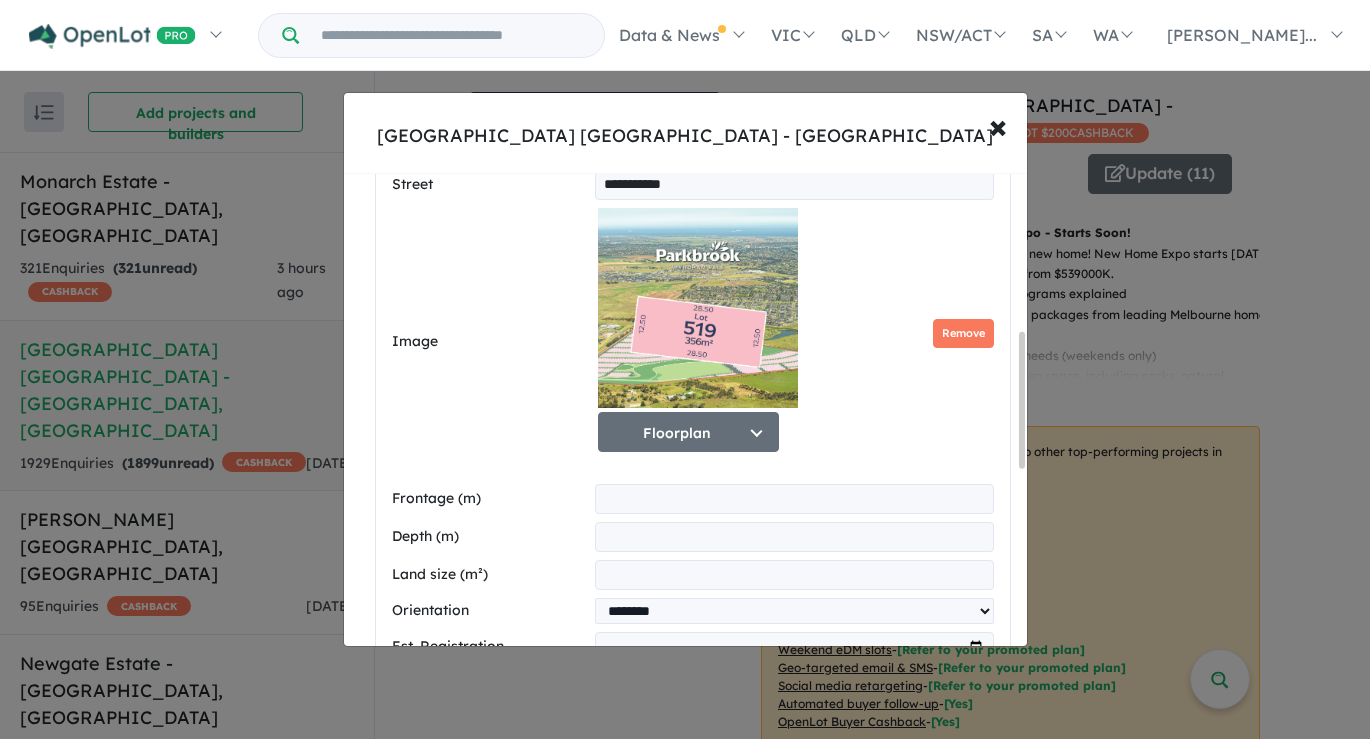 click at bounding box center [794, 499] 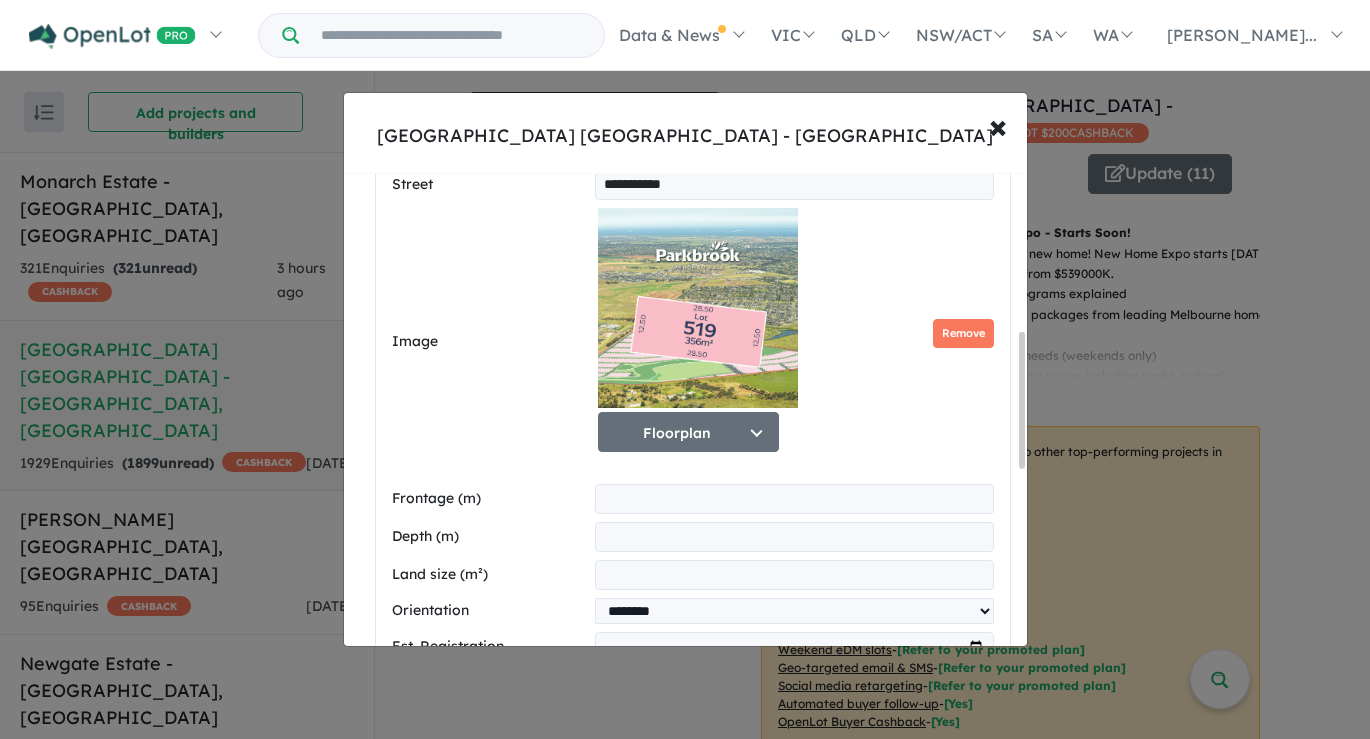 type on "****" 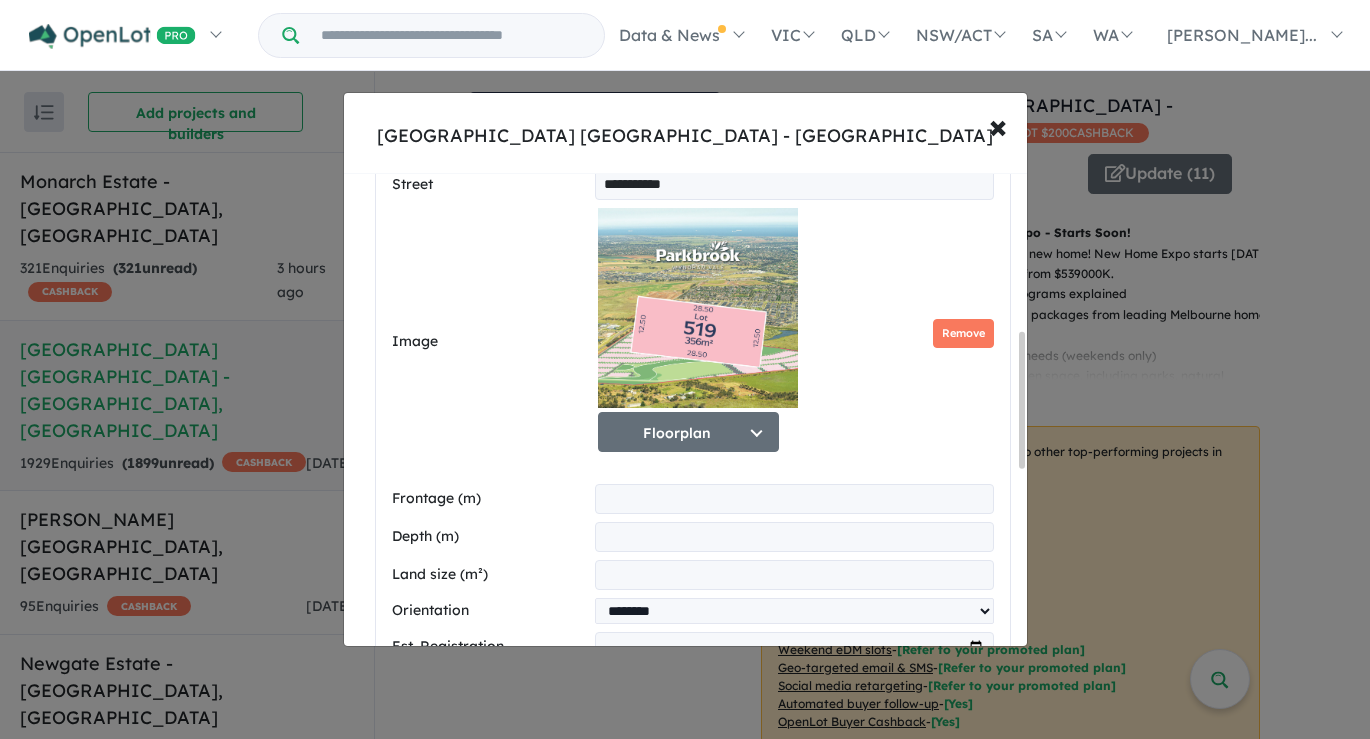 click at bounding box center (794, 537) 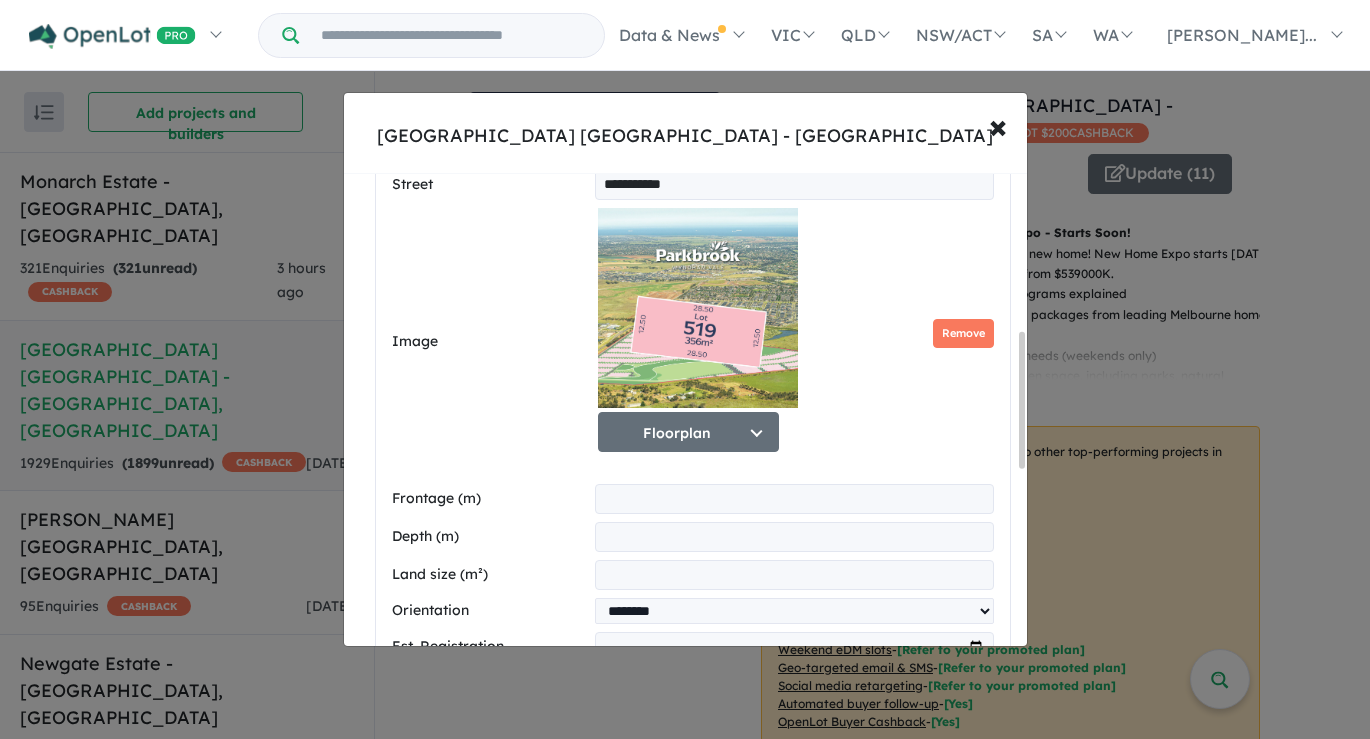 type on "****" 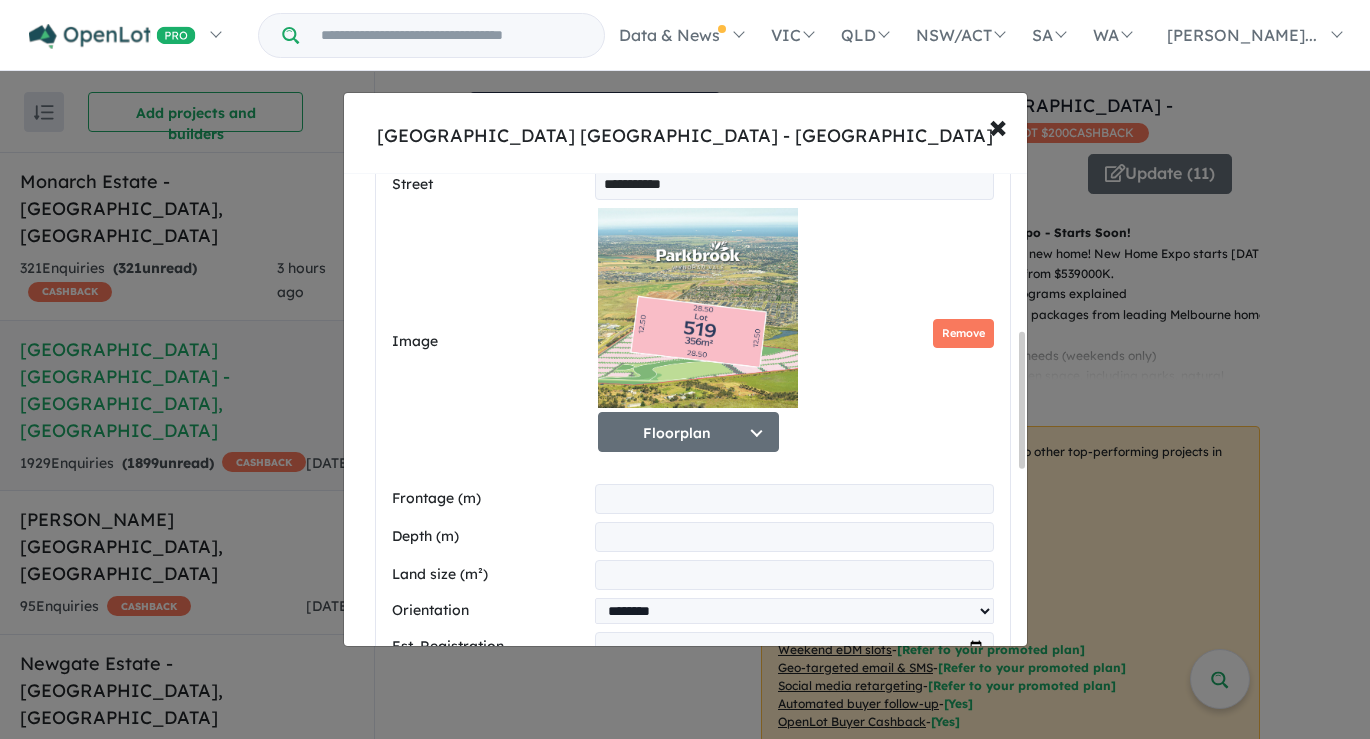 click at bounding box center [794, 575] 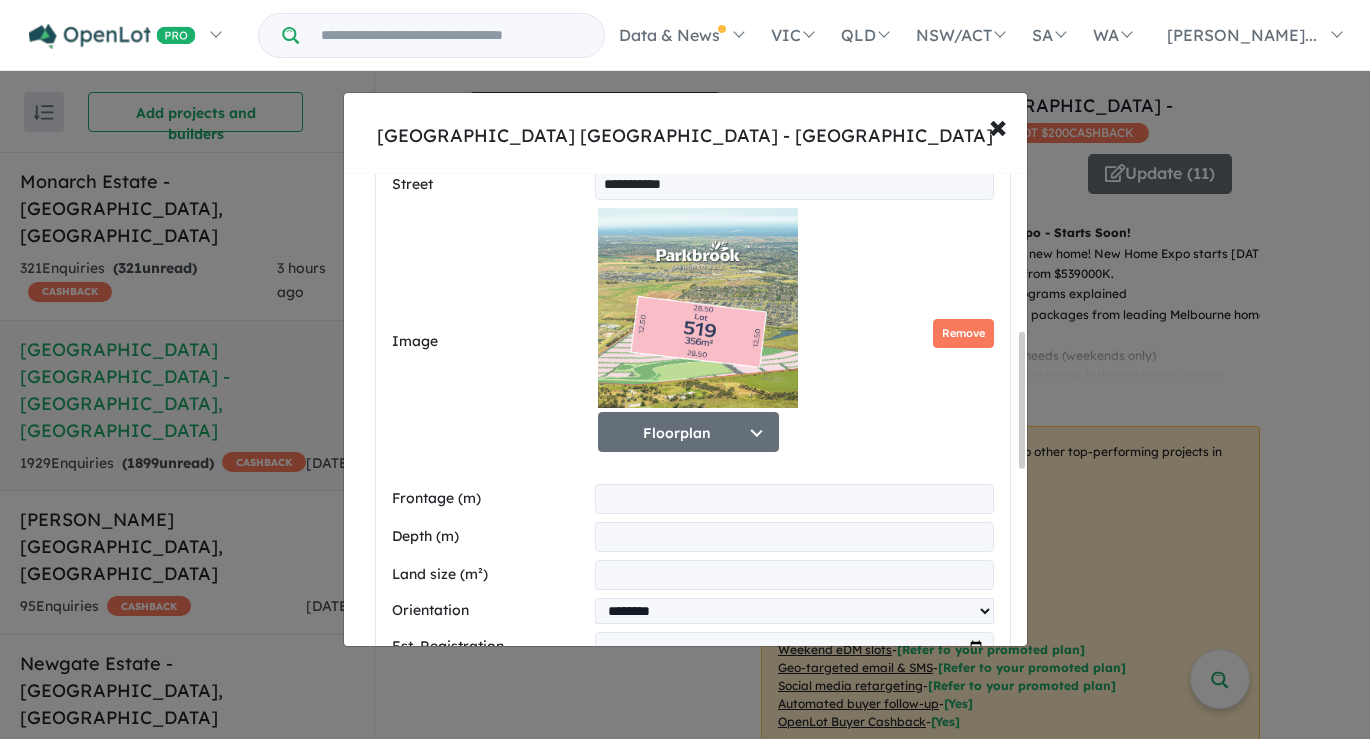 type on "***" 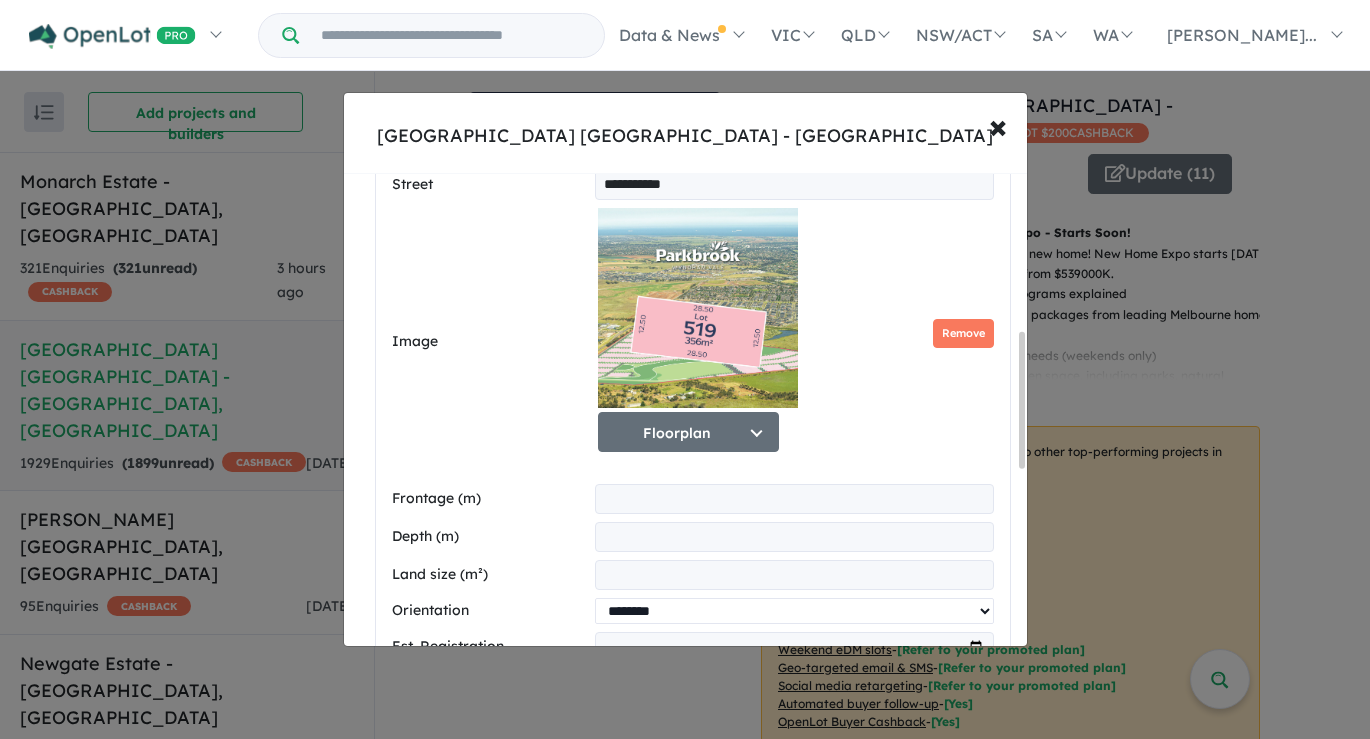click on "**********" at bounding box center (794, 611) 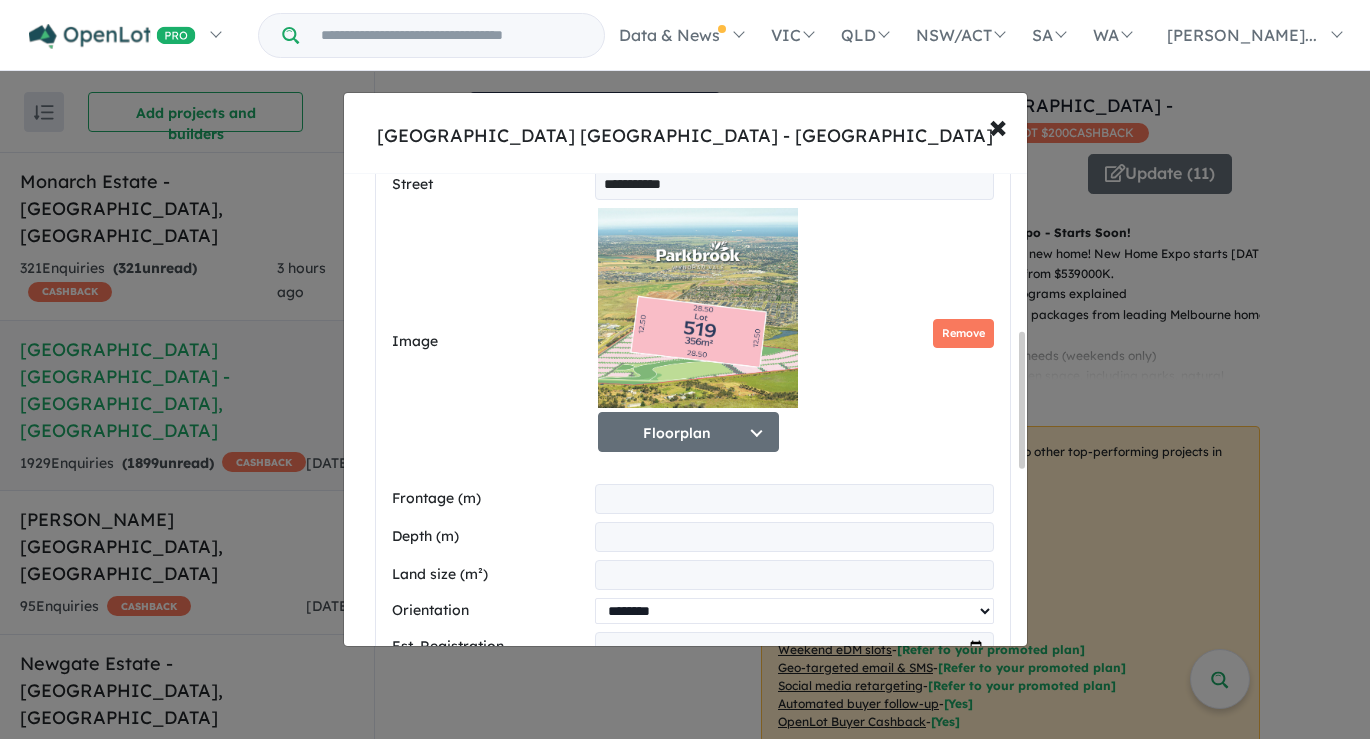 select on "**********" 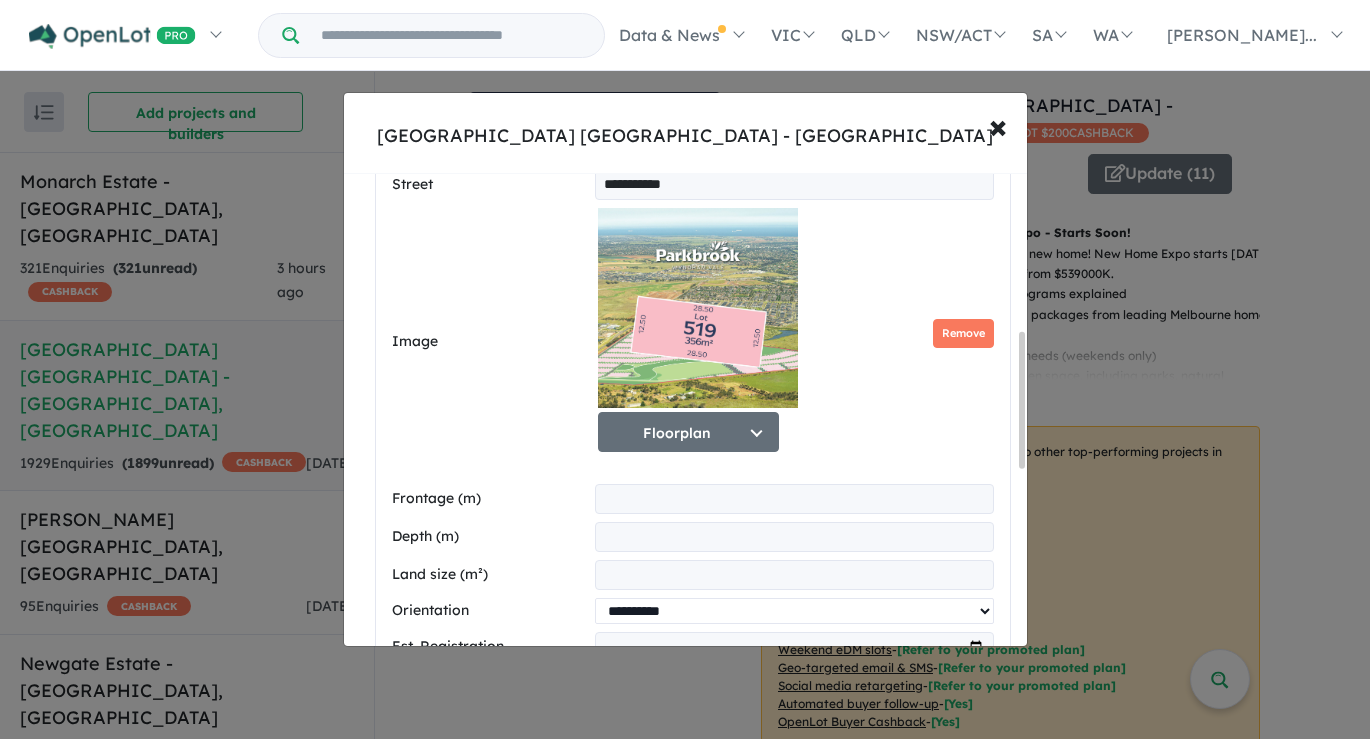 click on "**********" at bounding box center [794, 611] 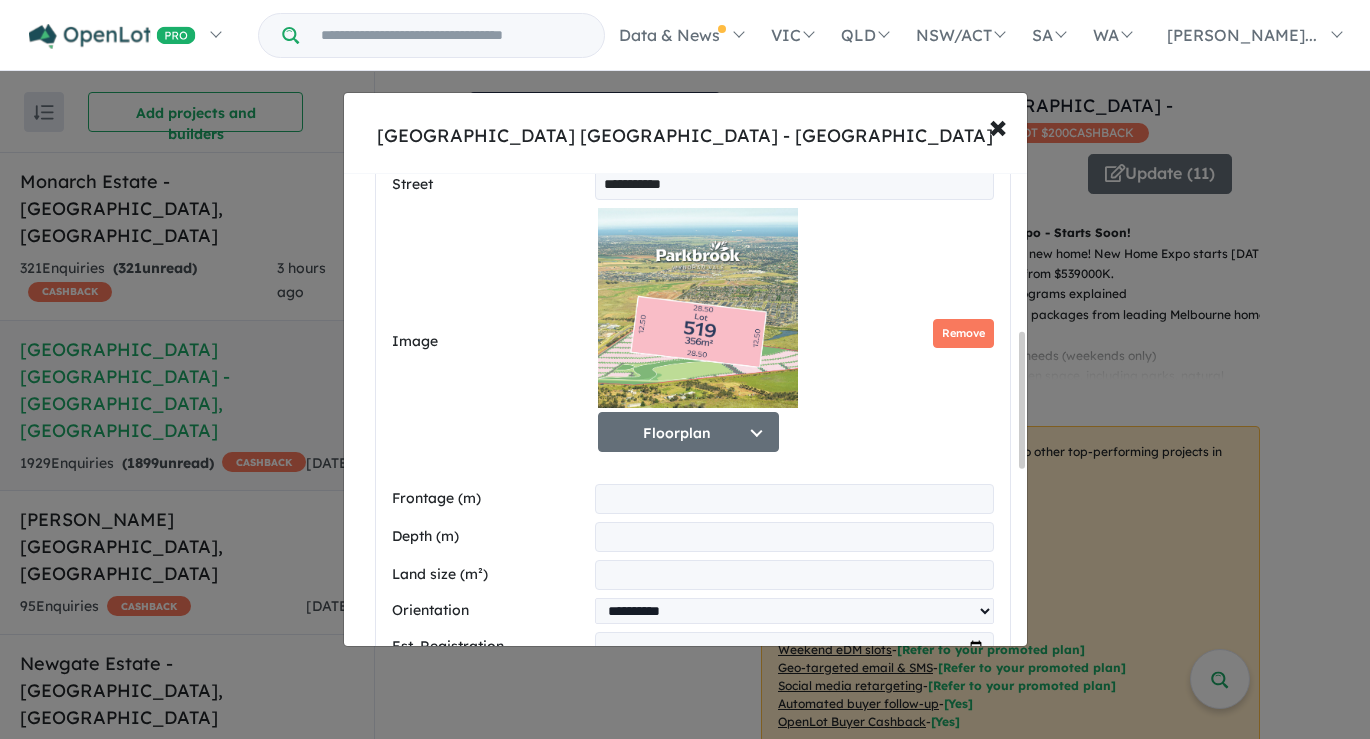 click at bounding box center (794, 647) 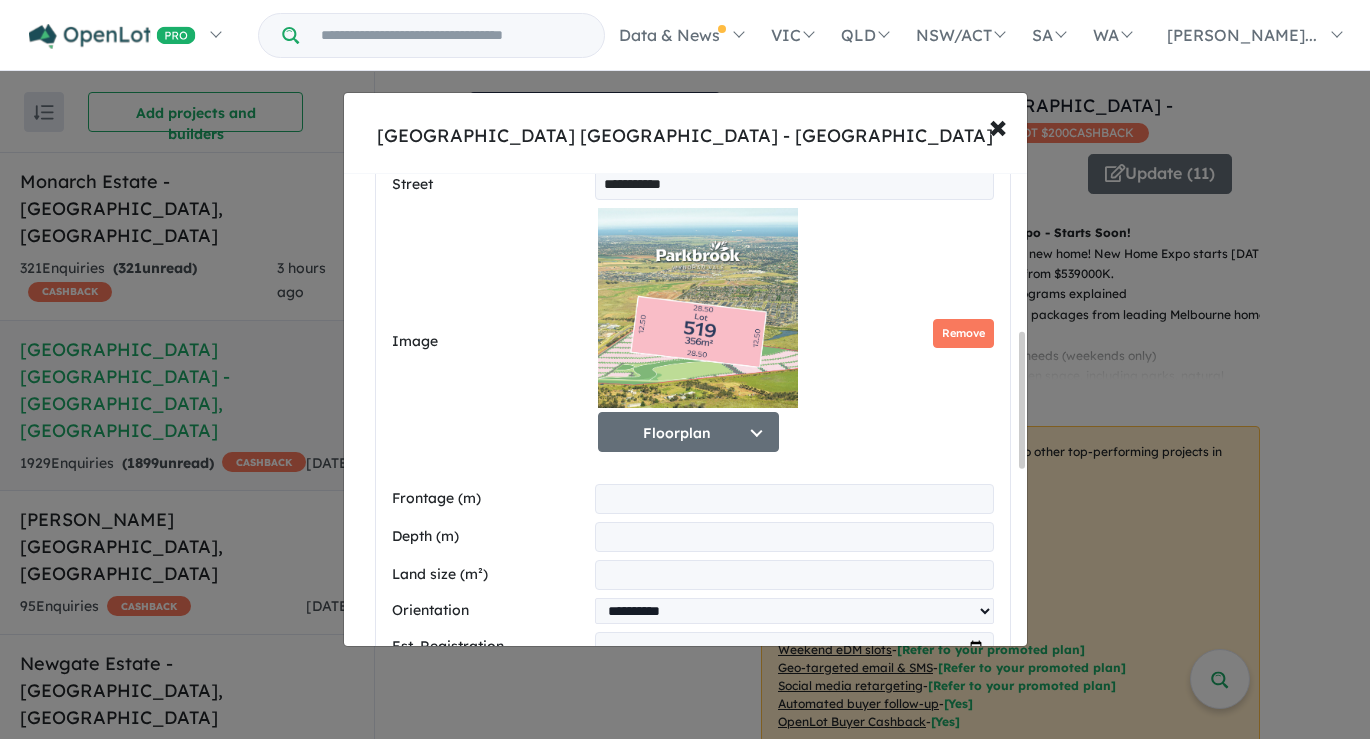 type on "*******" 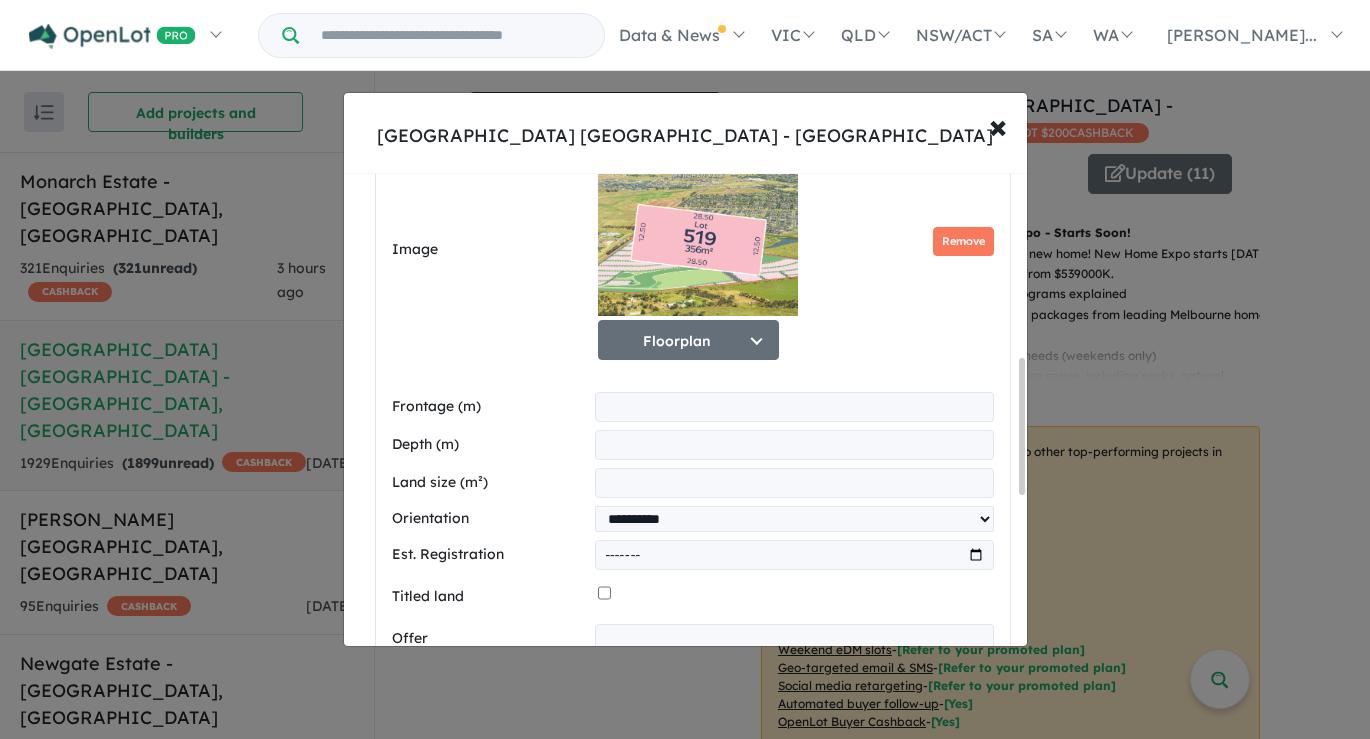 scroll, scrollTop: 641, scrollLeft: 0, axis: vertical 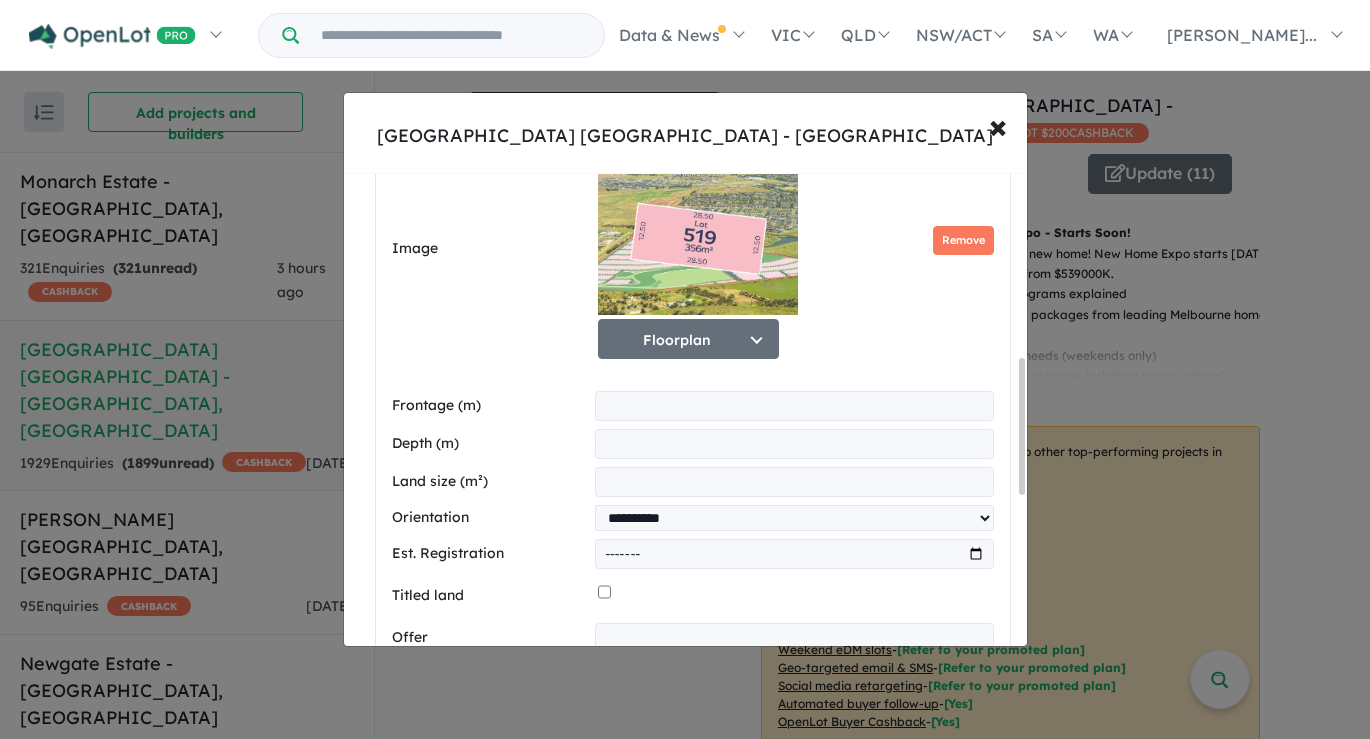 click on "*******" at bounding box center (794, 554) 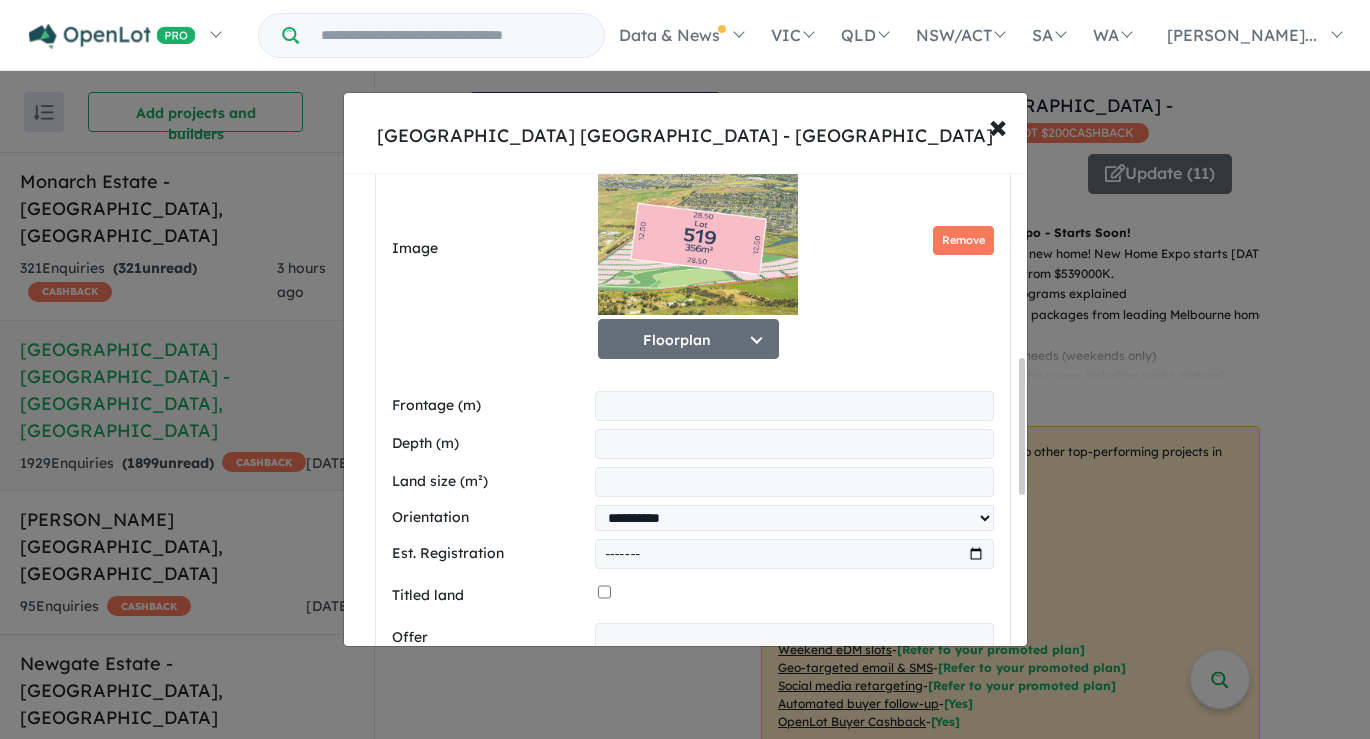 click on "*******" at bounding box center (794, 554) 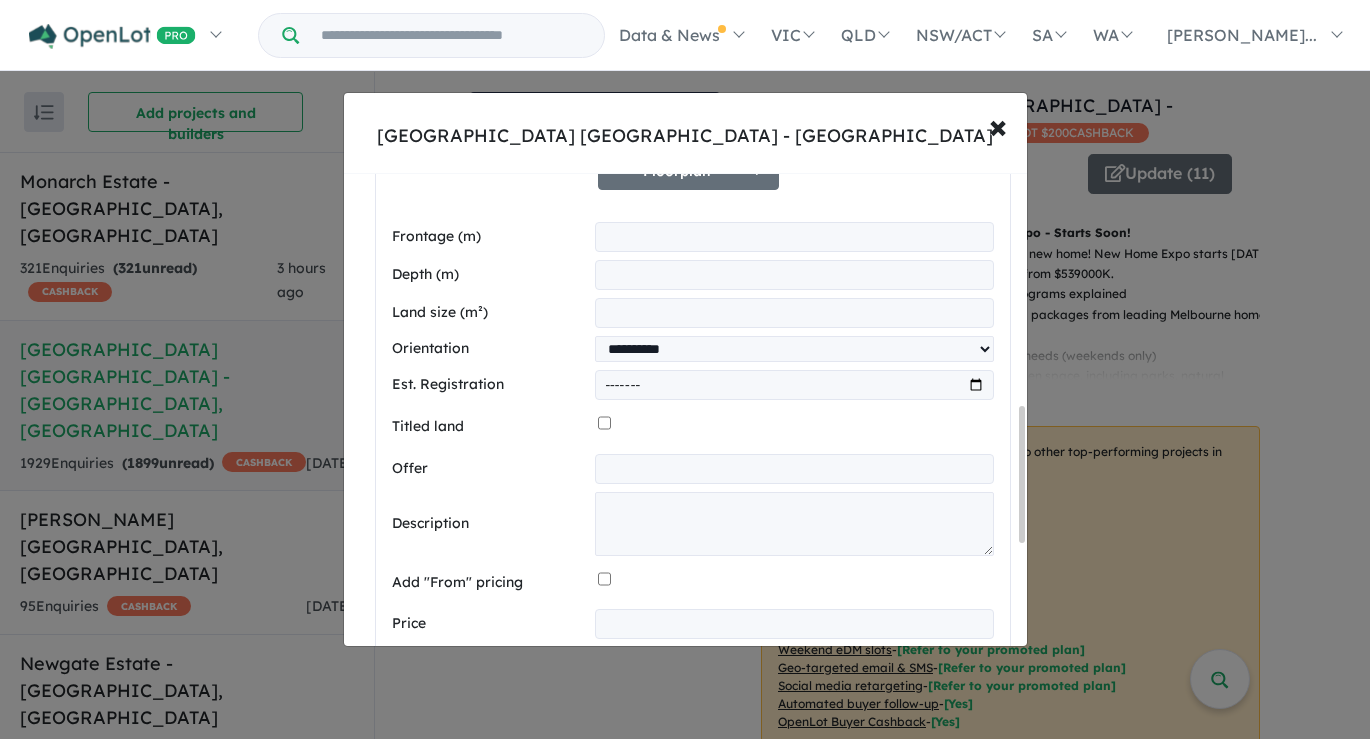 scroll, scrollTop: 811, scrollLeft: 0, axis: vertical 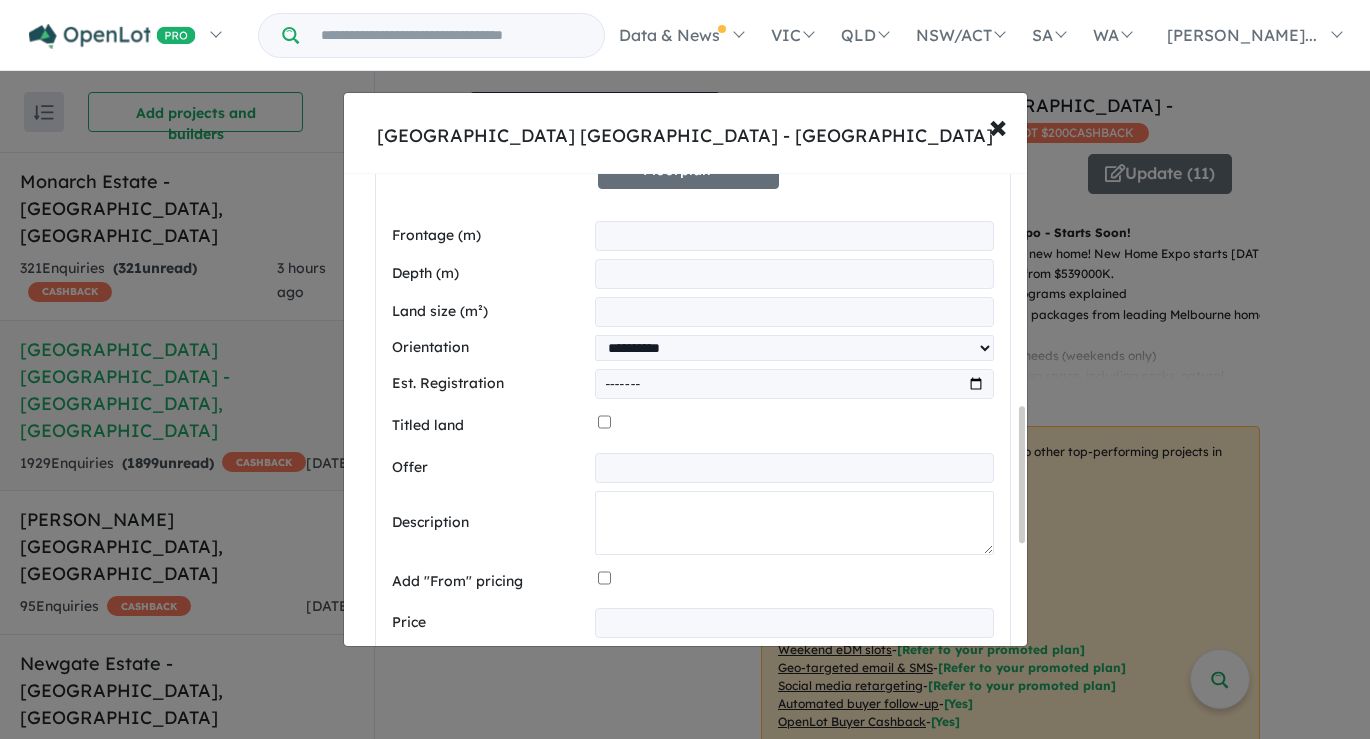 click at bounding box center [794, 523] 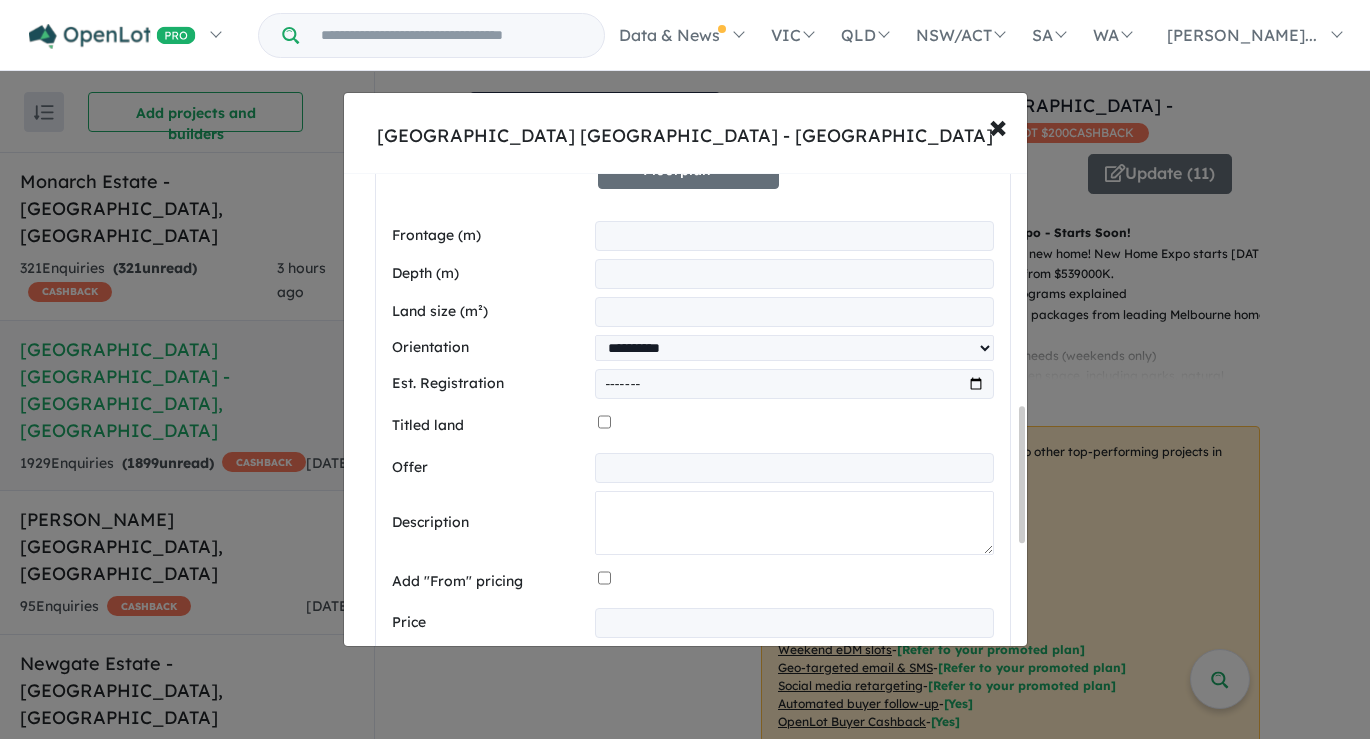 click at bounding box center [794, 523] 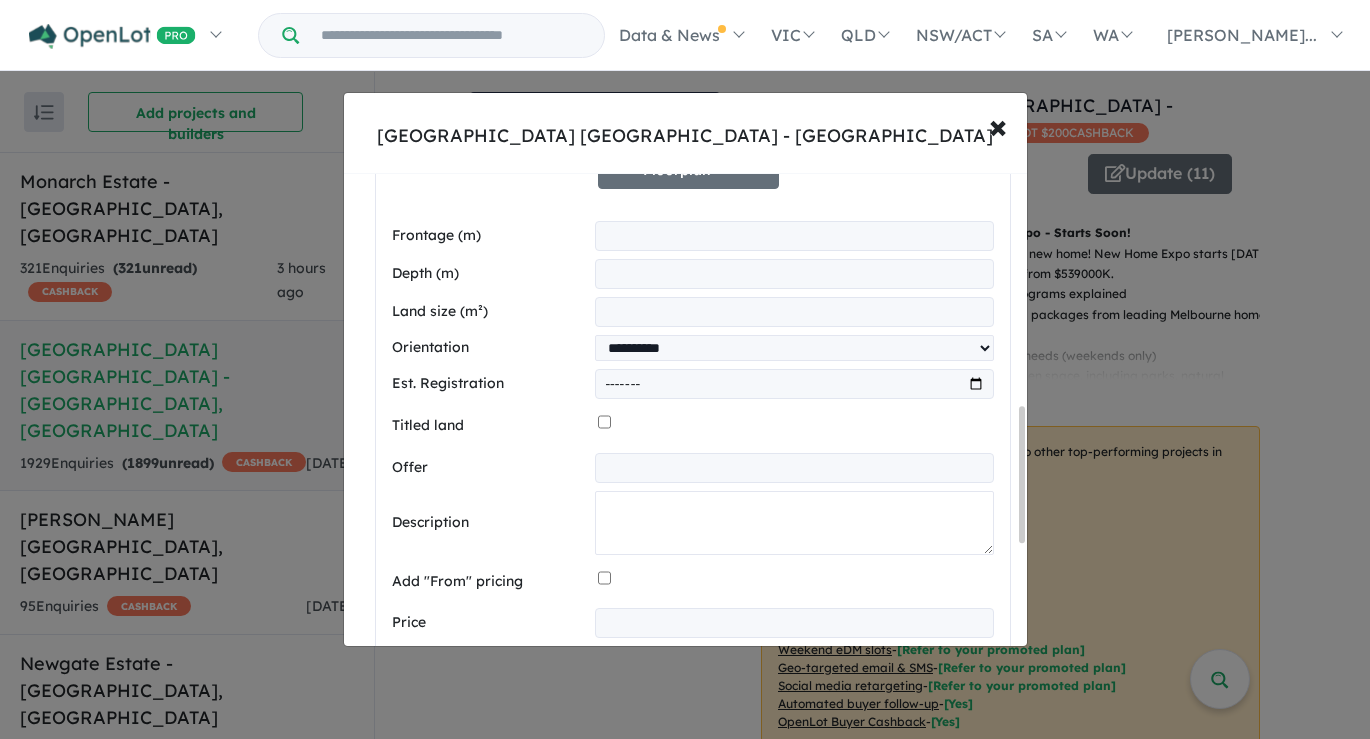 paste on "**********" 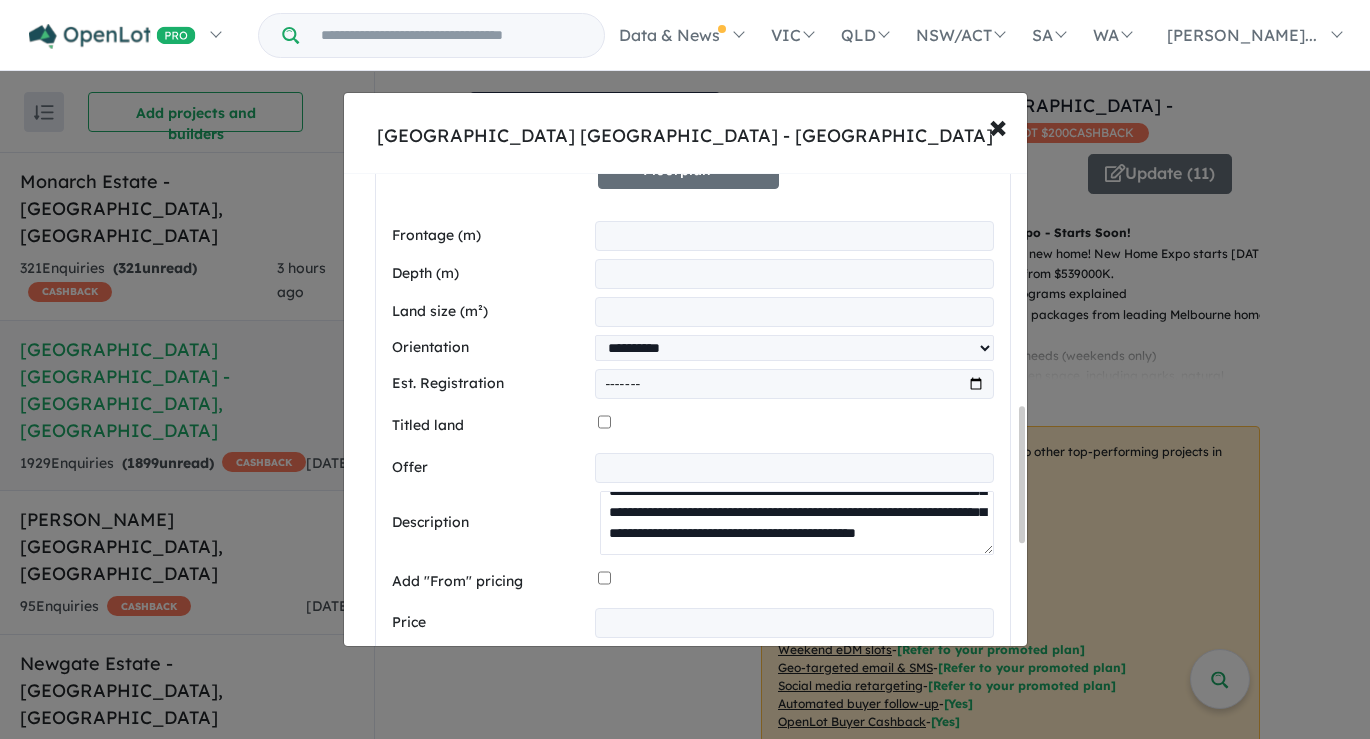scroll, scrollTop: 84, scrollLeft: 0, axis: vertical 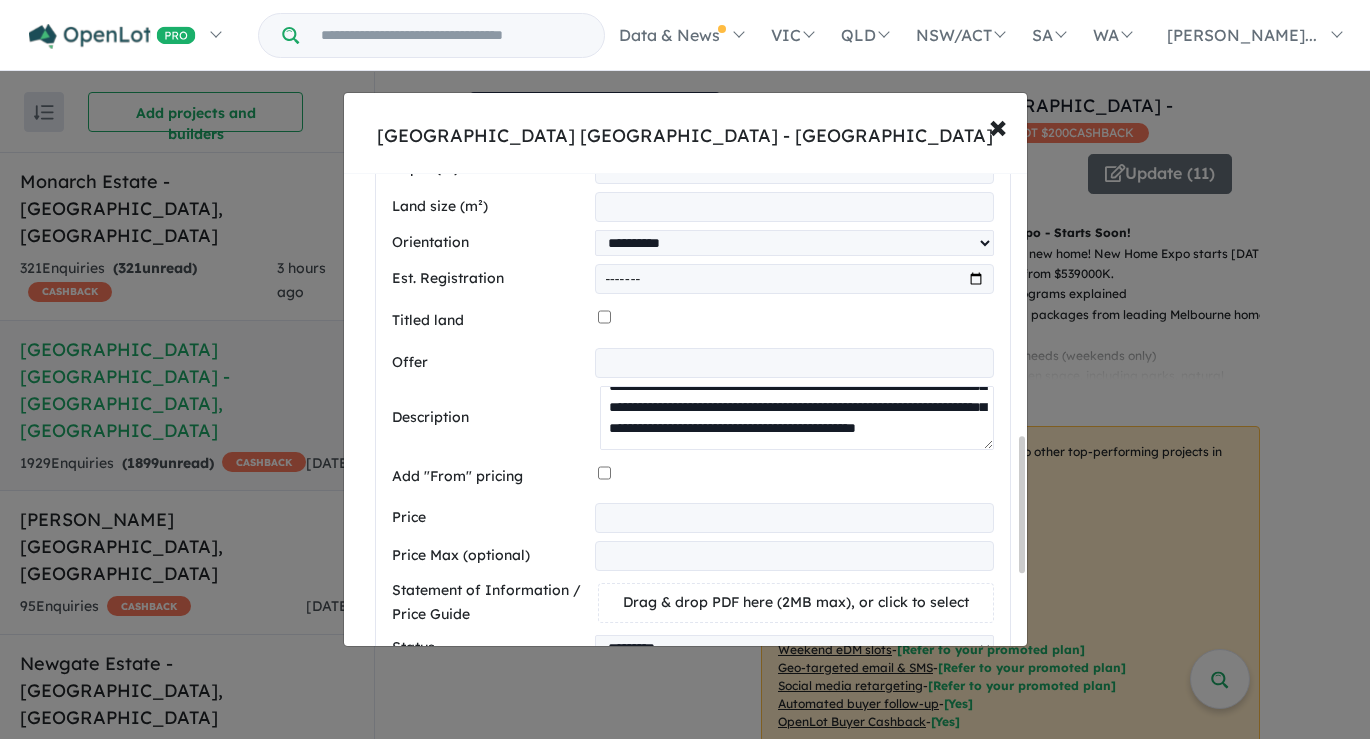 type on "**********" 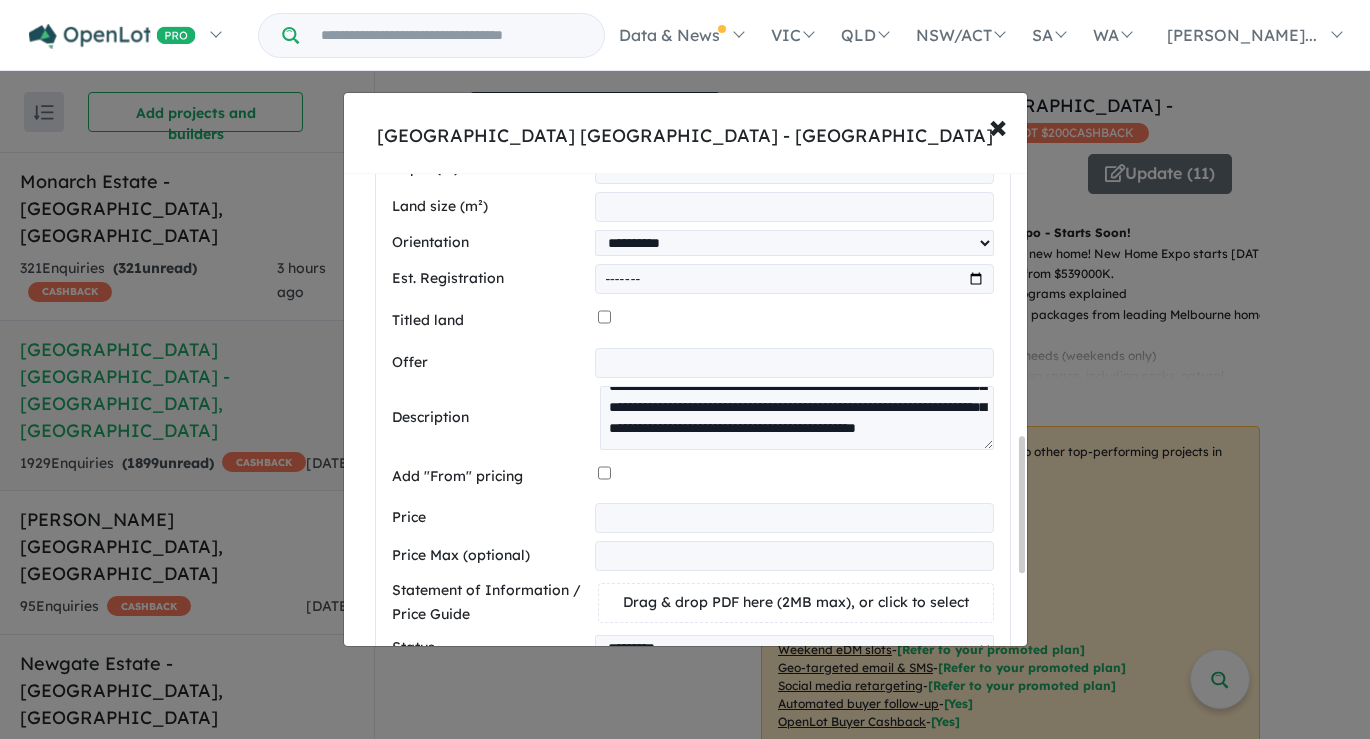 click at bounding box center [794, 518] 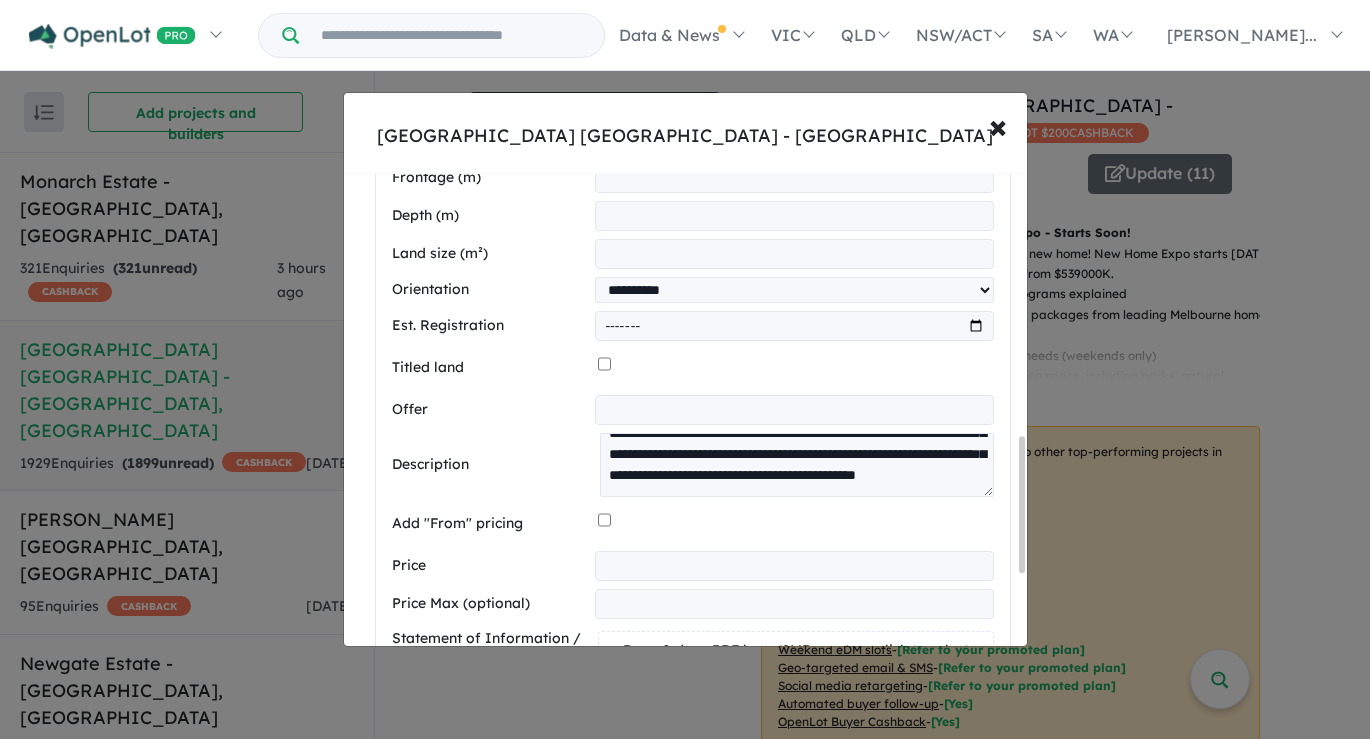type on "******" 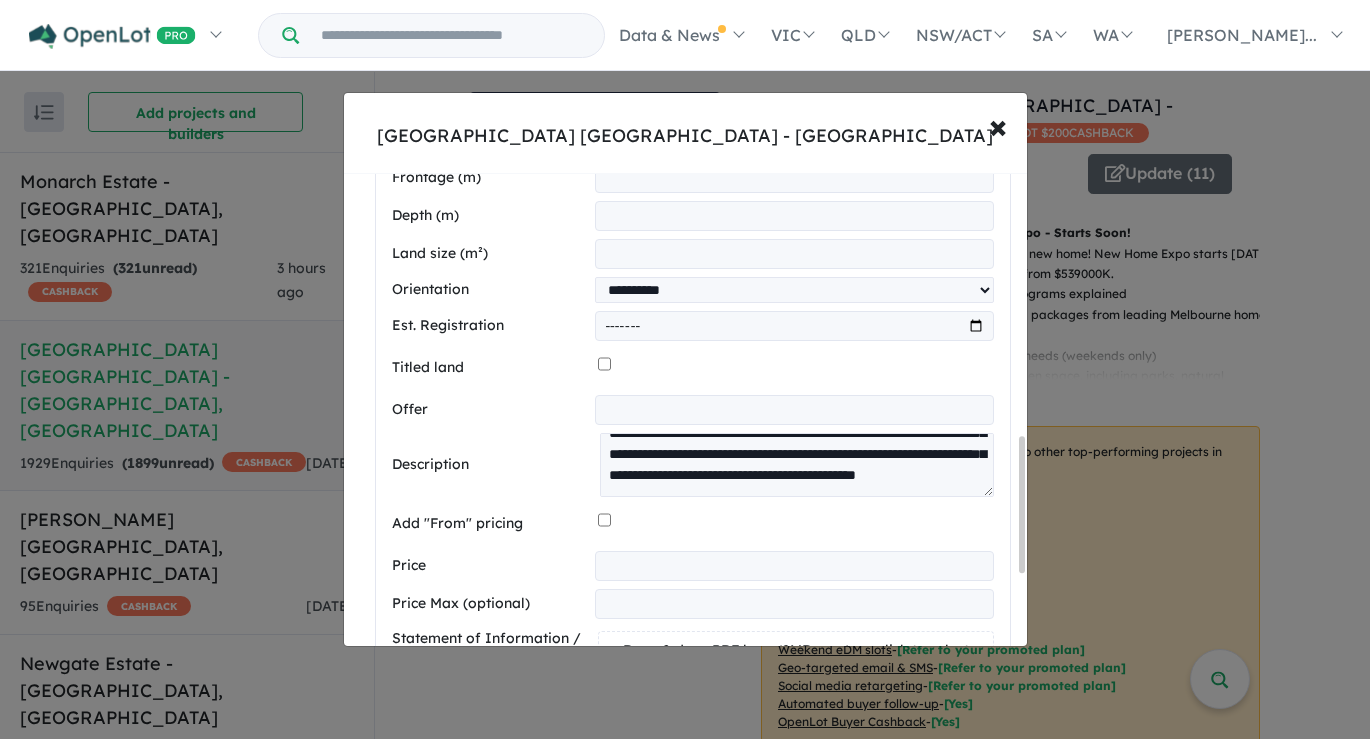 click at bounding box center (794, 604) 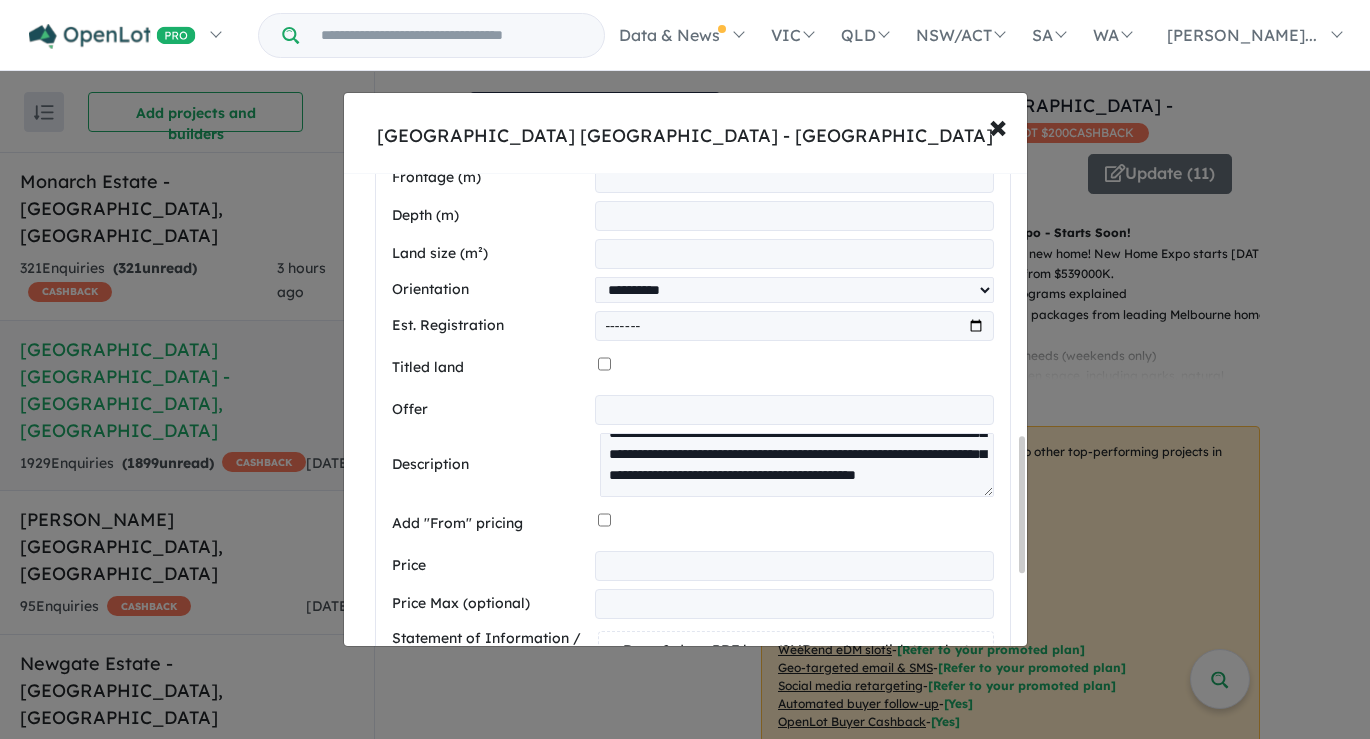 scroll, scrollTop: 1161, scrollLeft: 0, axis: vertical 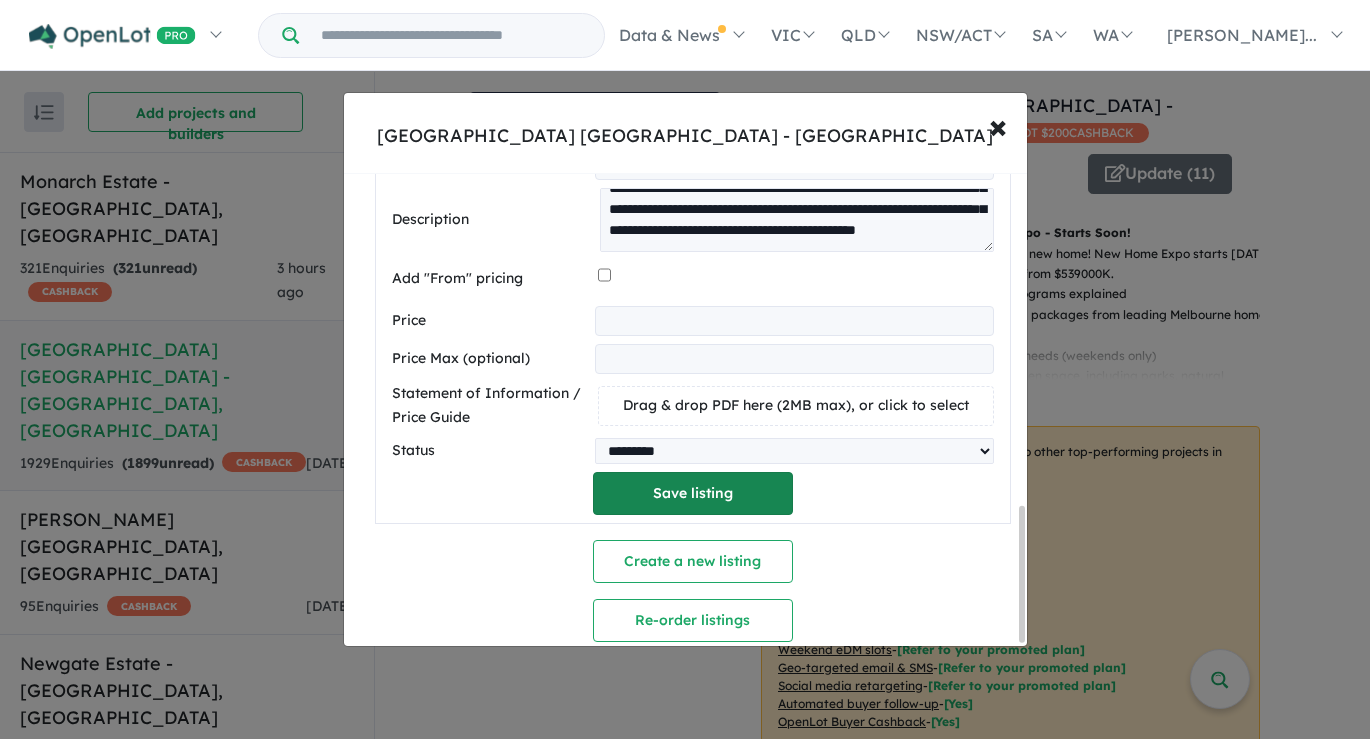 click on "Save listing" at bounding box center [693, 493] 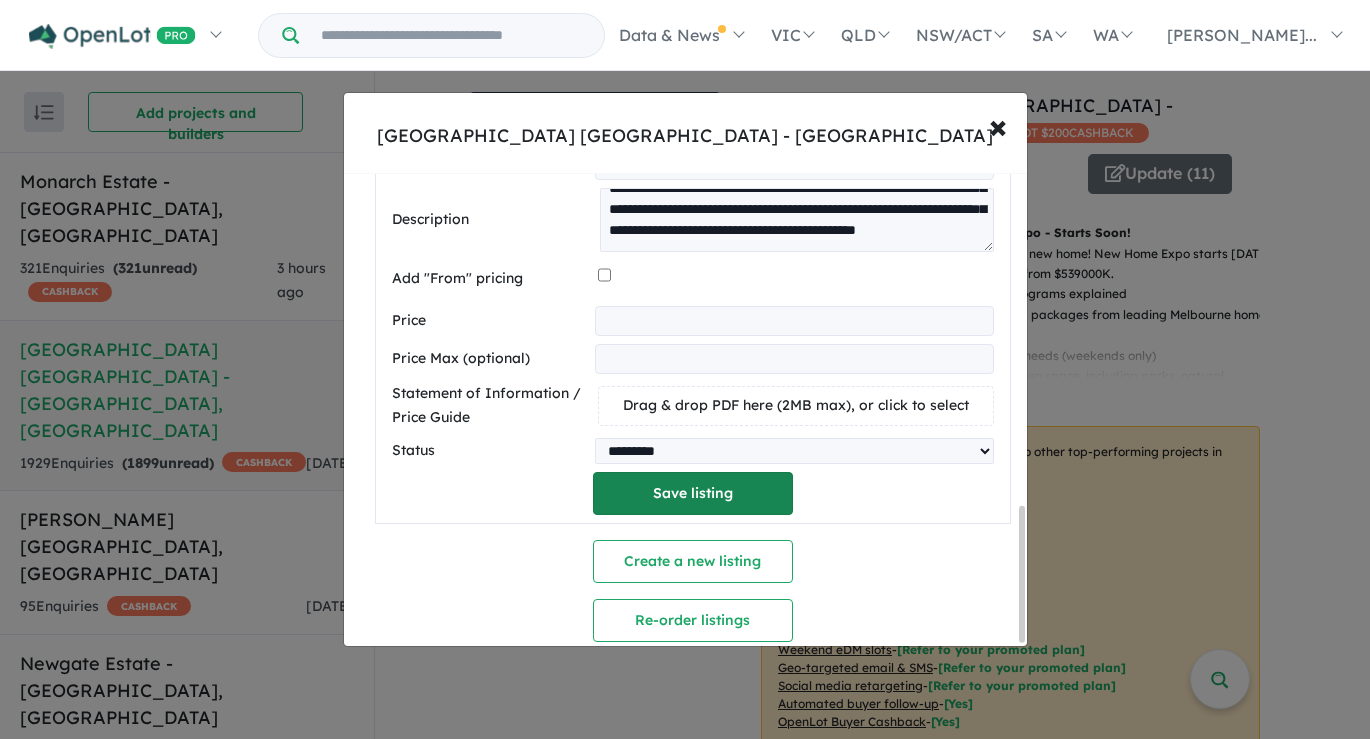 select on "**********" 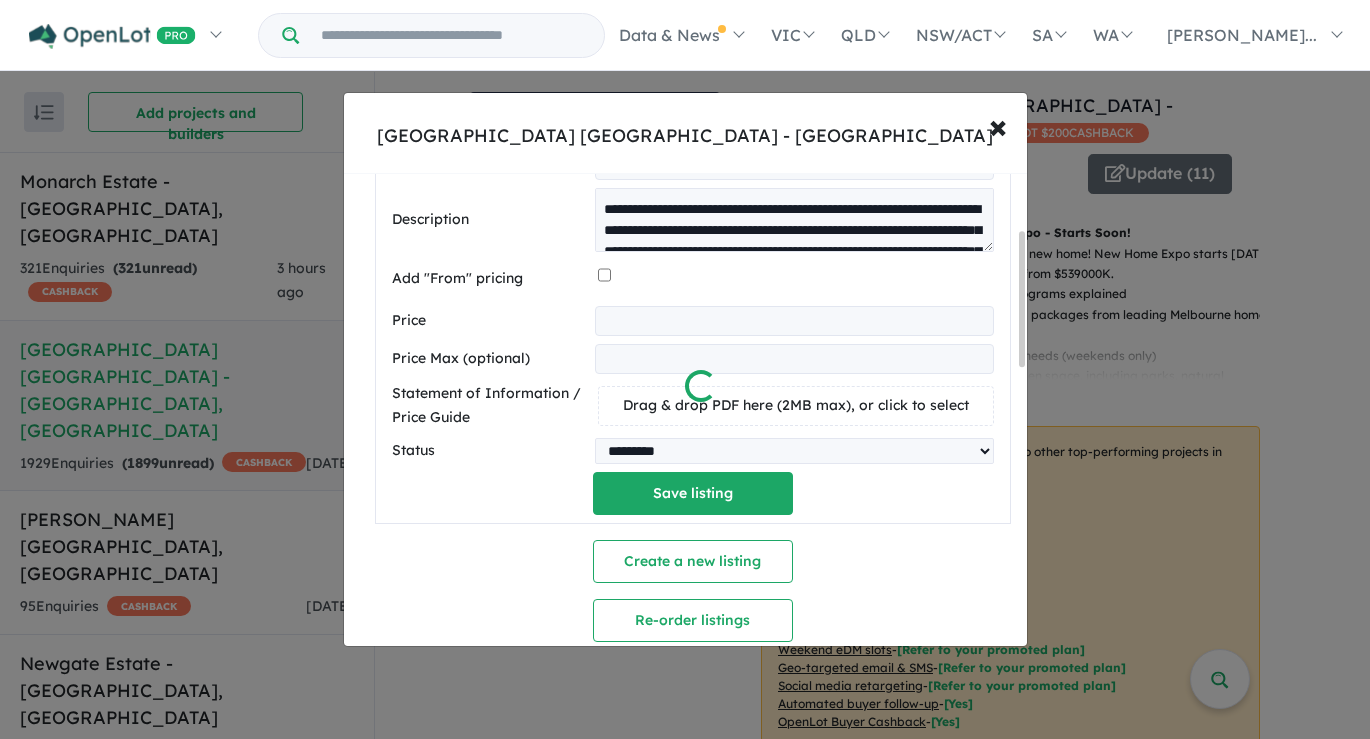 scroll, scrollTop: 195, scrollLeft: 0, axis: vertical 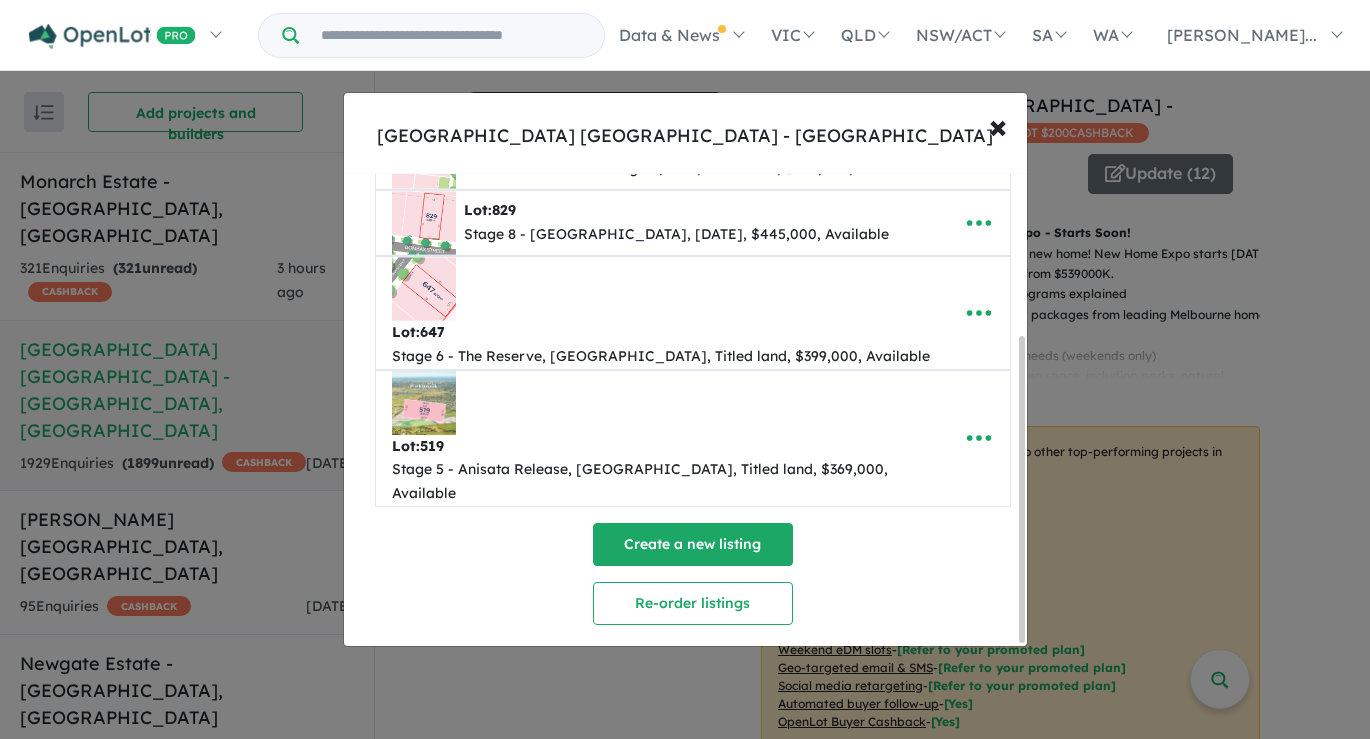 click on "Create a new listing" at bounding box center (693, 544) 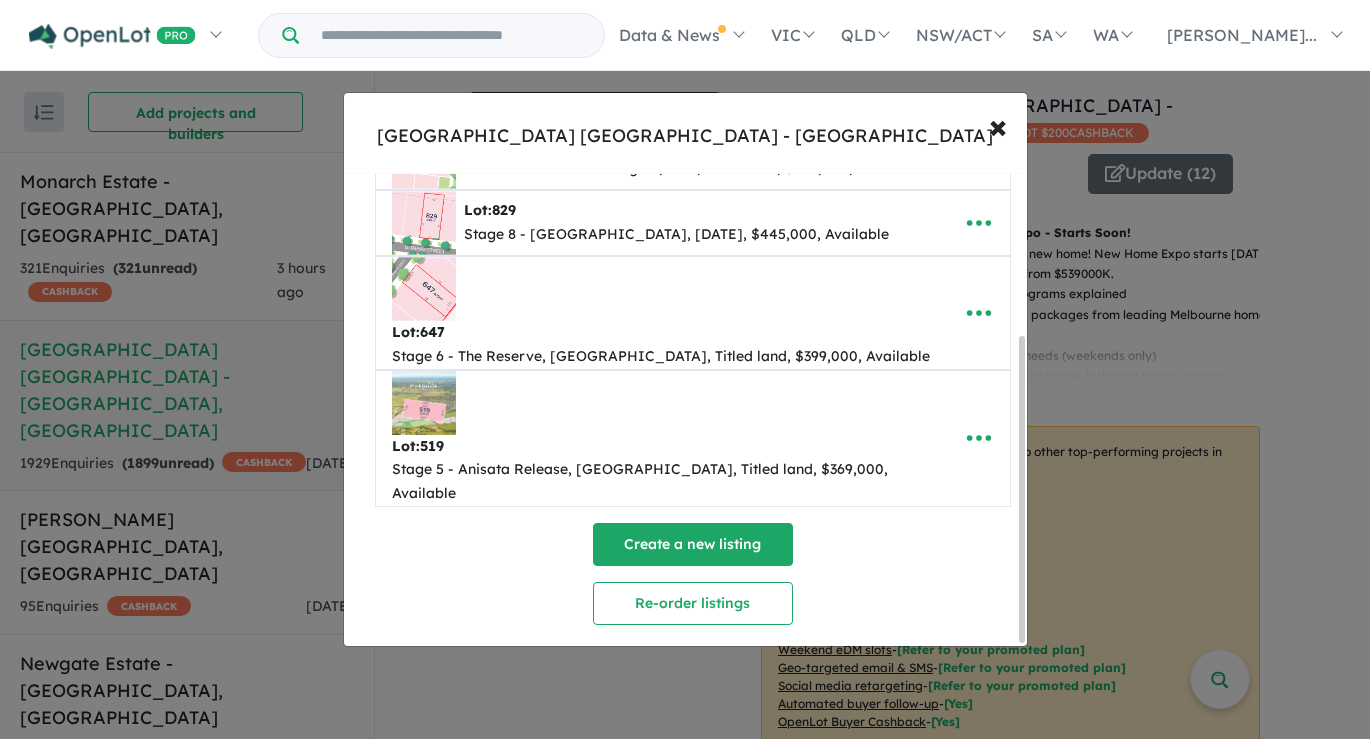 scroll, scrollTop: 371, scrollLeft: 0, axis: vertical 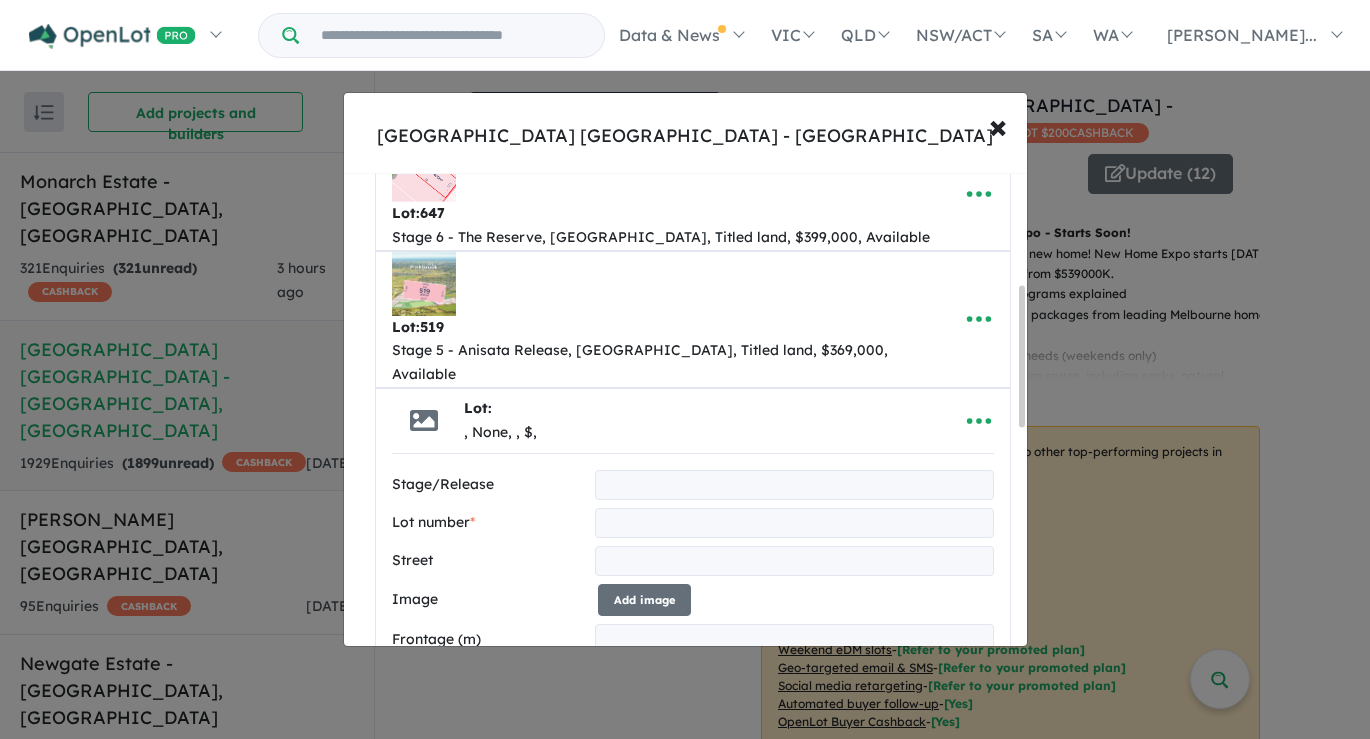 click at bounding box center (794, 485) 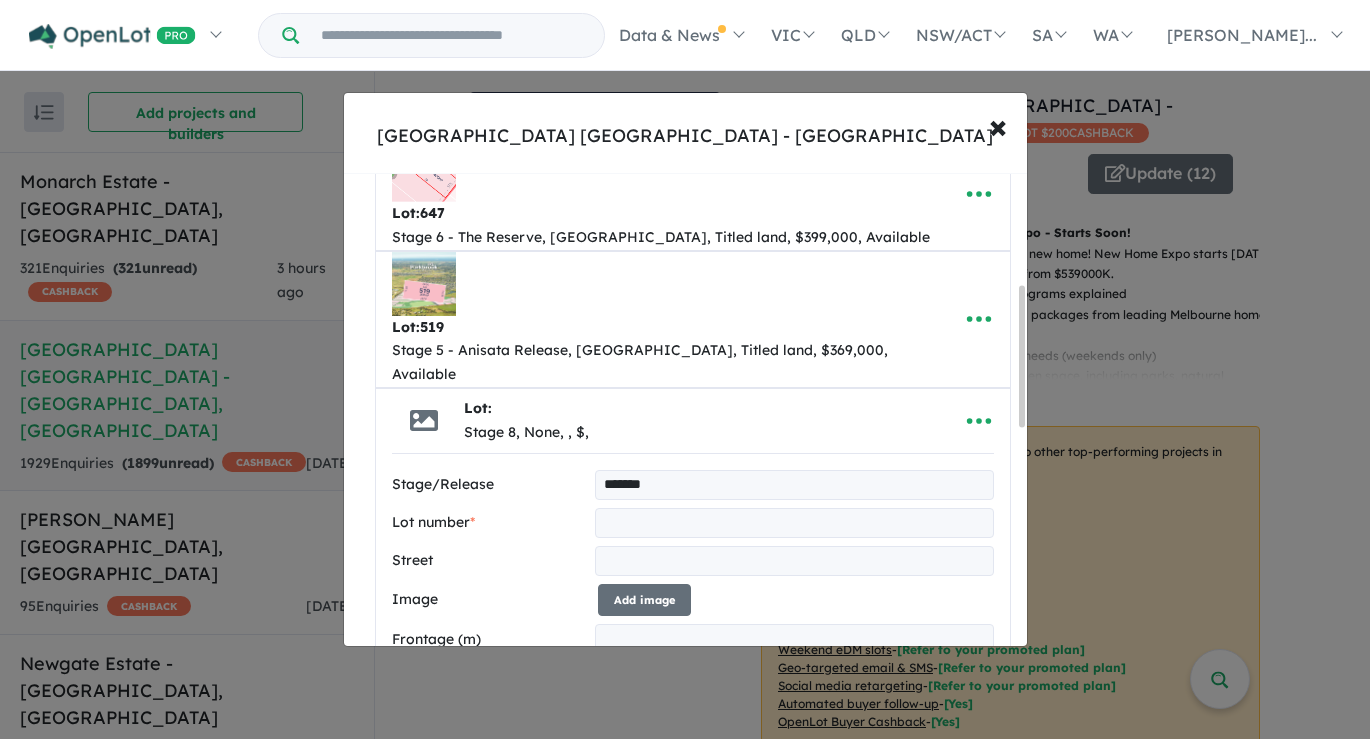type on "**********" 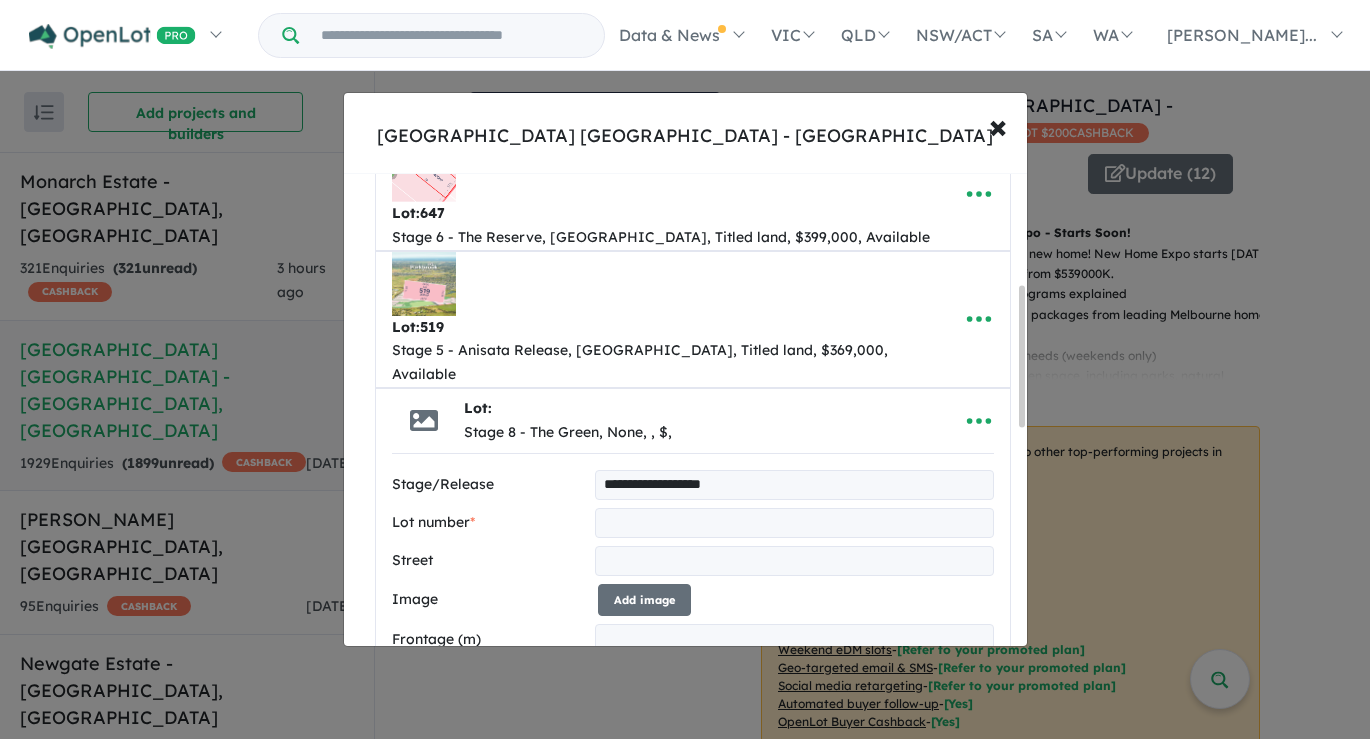 click at bounding box center (794, 523) 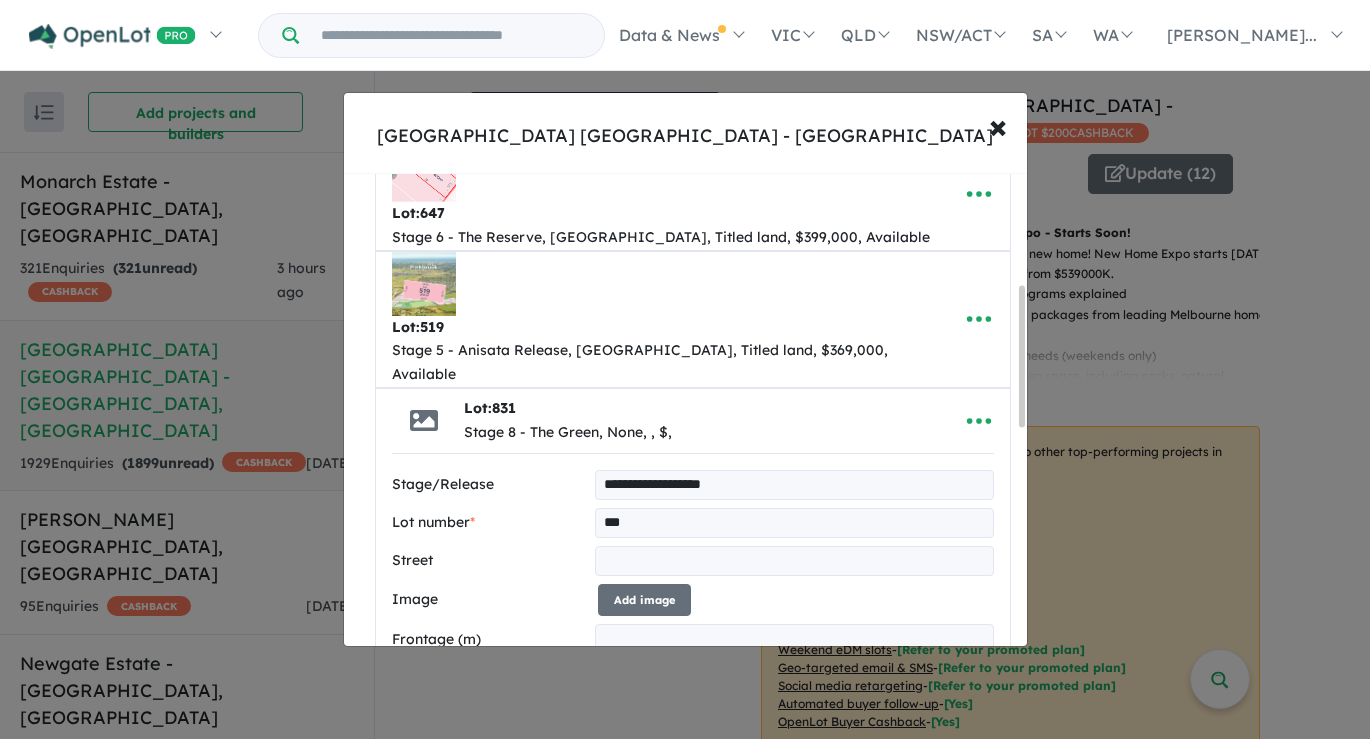 type on "***" 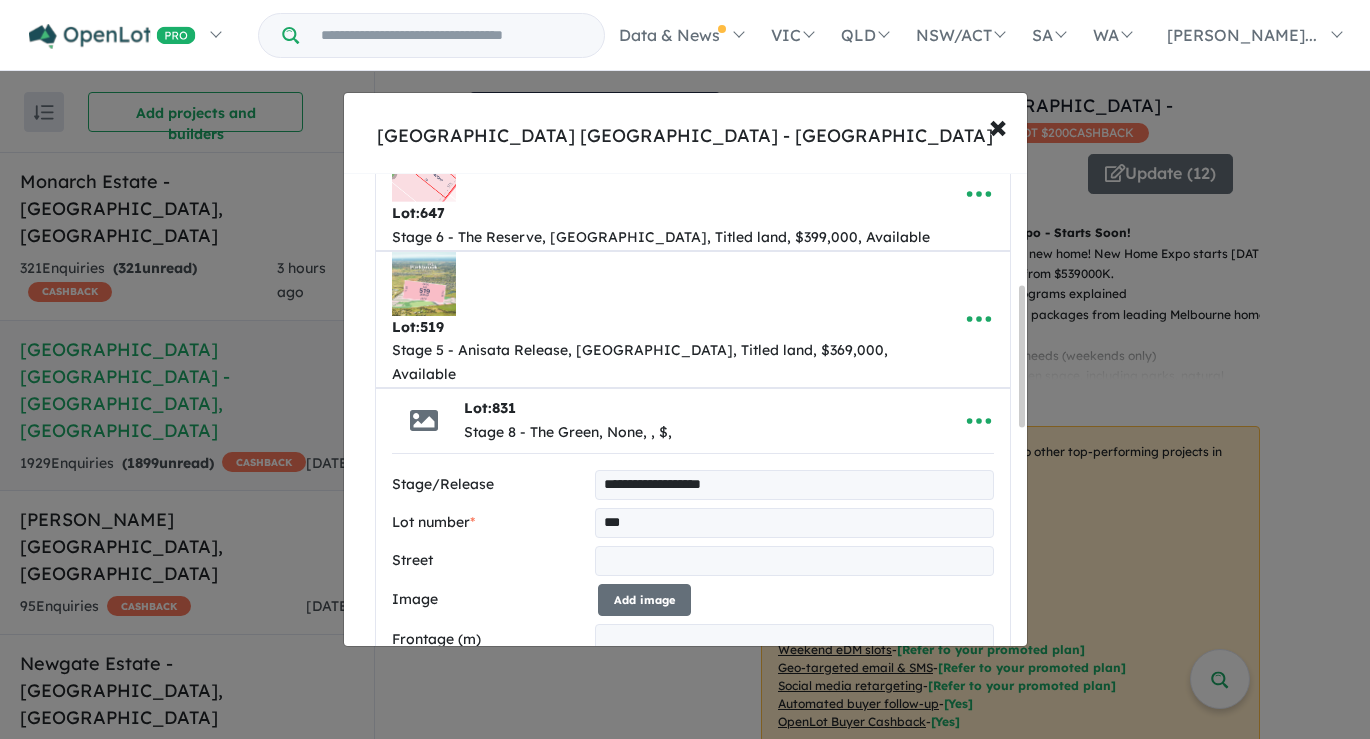 click at bounding box center [794, 561] 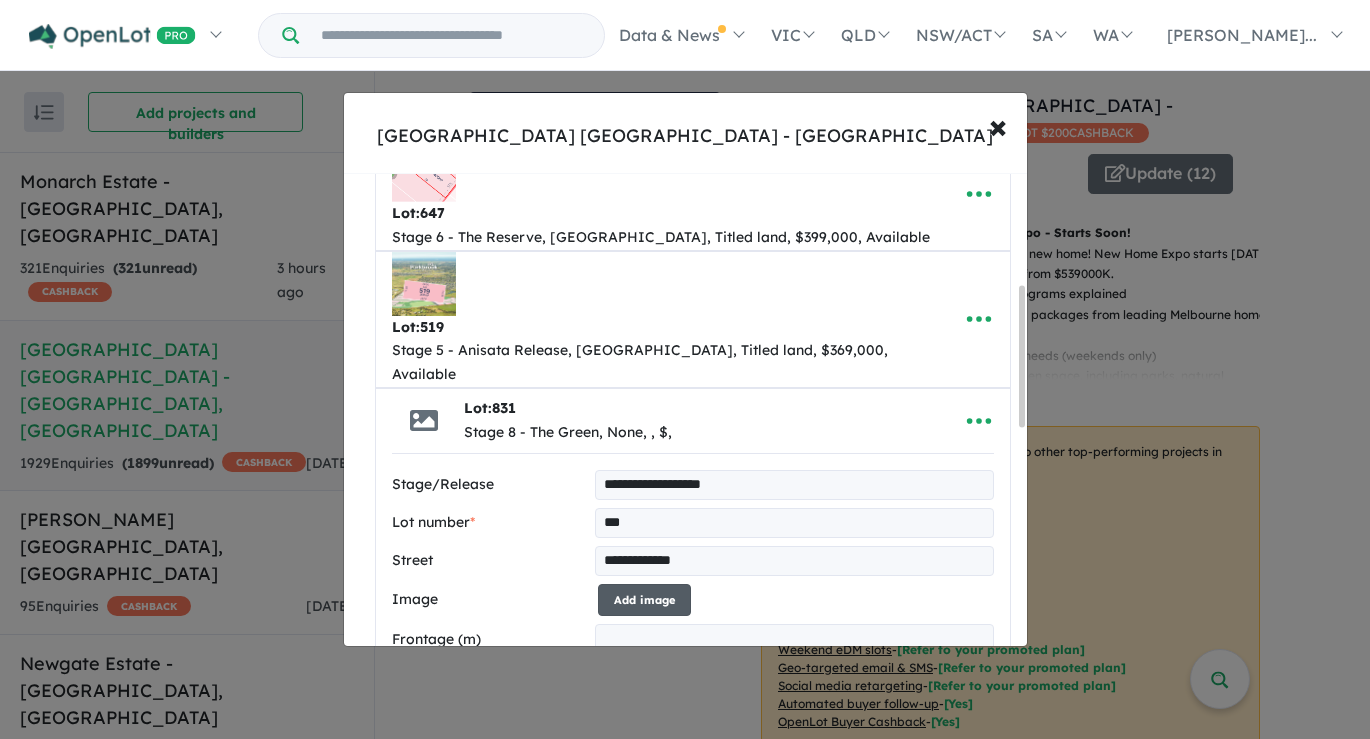 type on "**********" 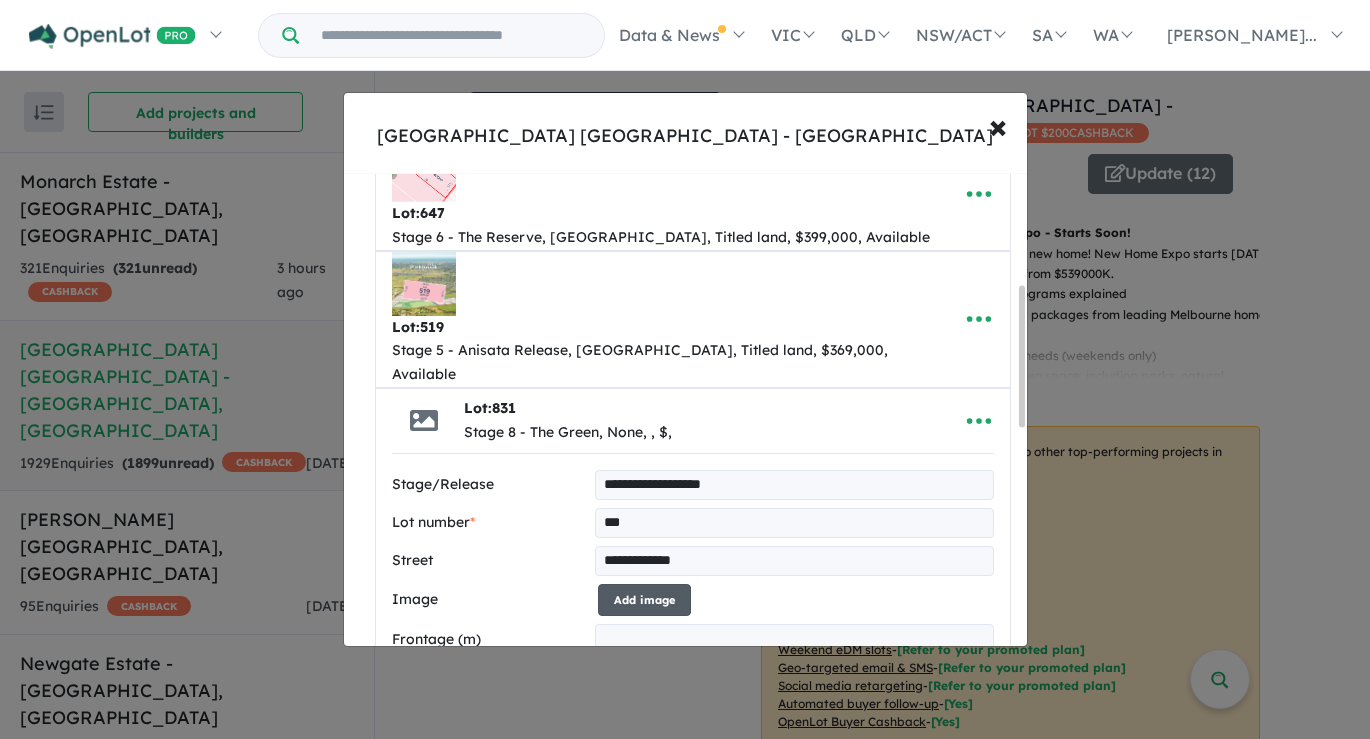 click on "Add image" at bounding box center [644, 600] 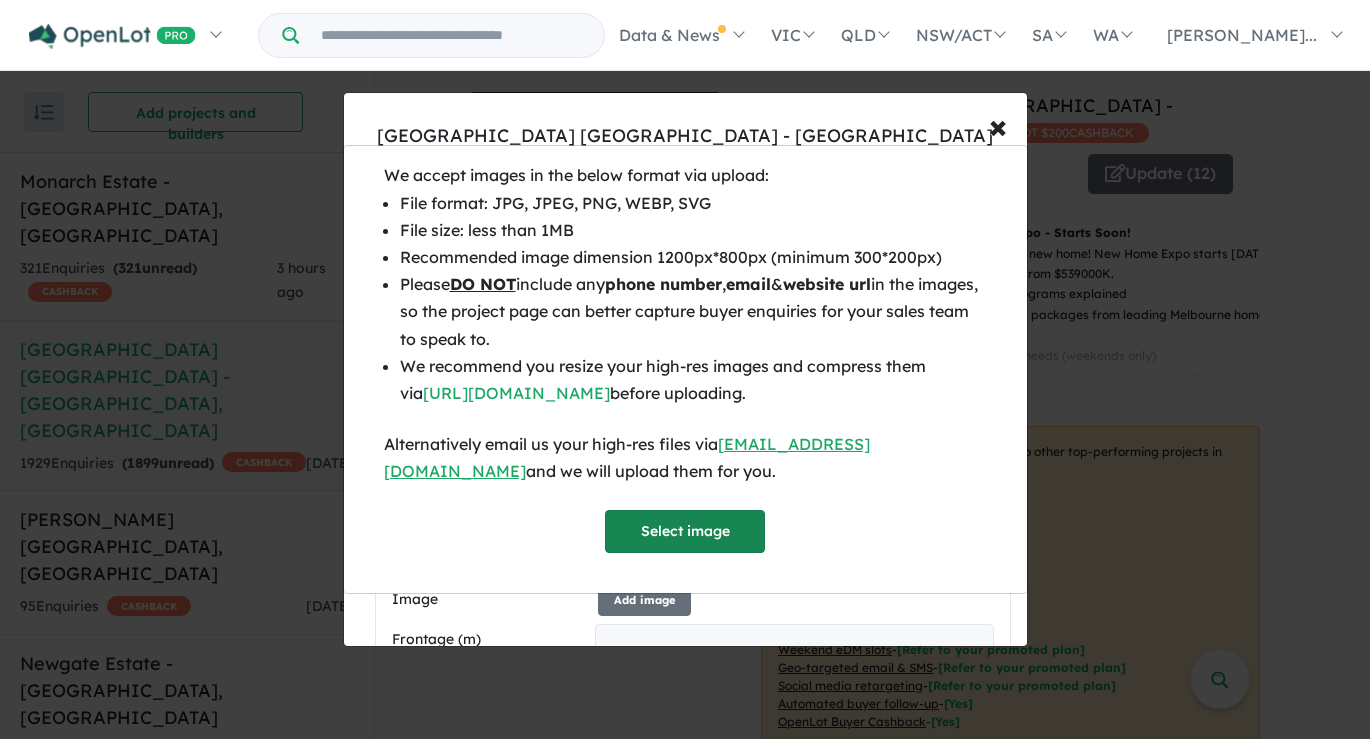 click on "Select image" at bounding box center [685, 531] 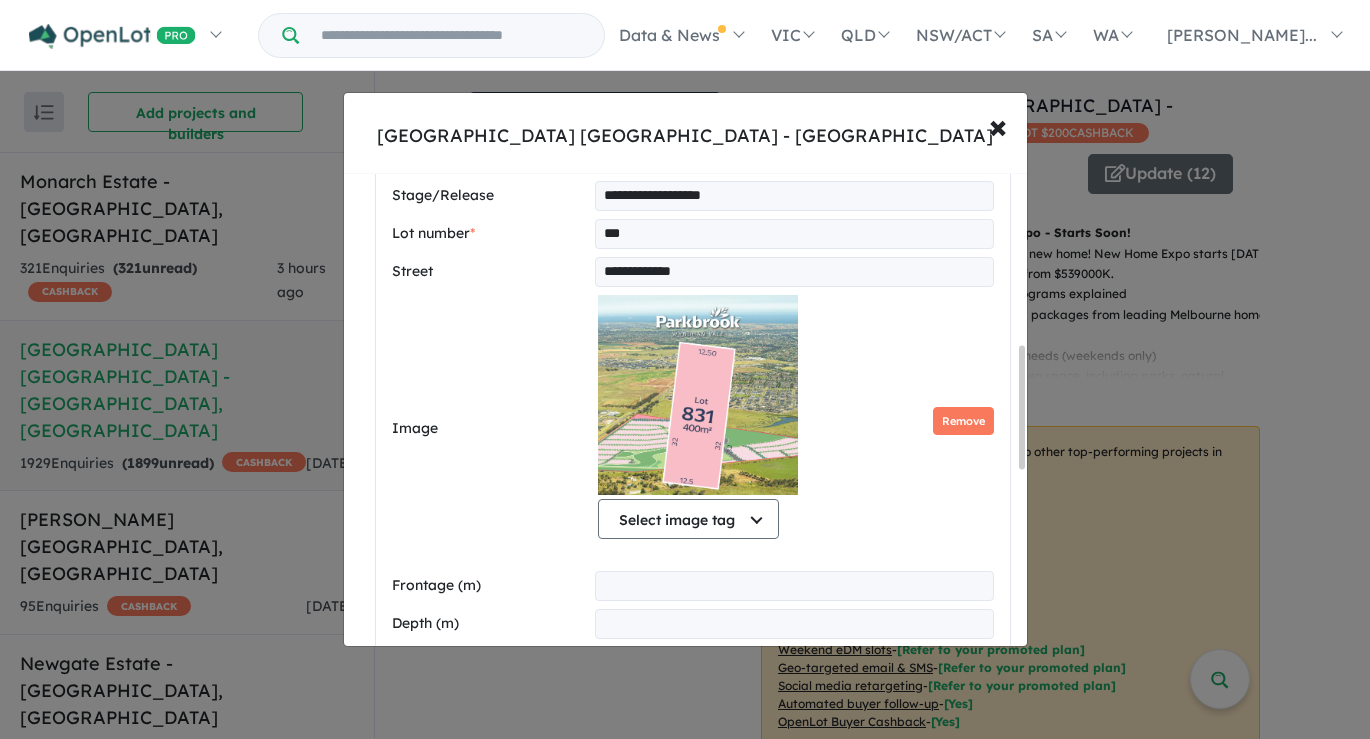 scroll, scrollTop: 661, scrollLeft: 0, axis: vertical 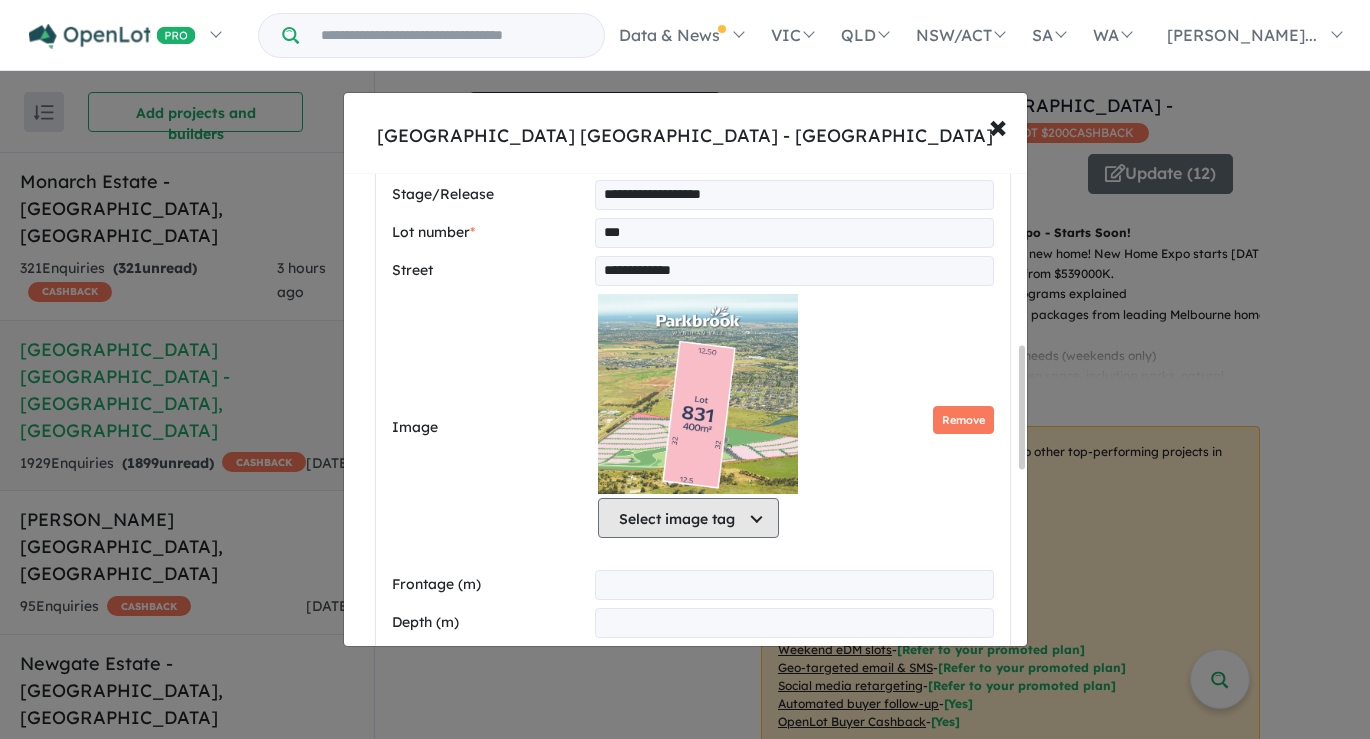 click on "Select image tag" at bounding box center [688, 518] 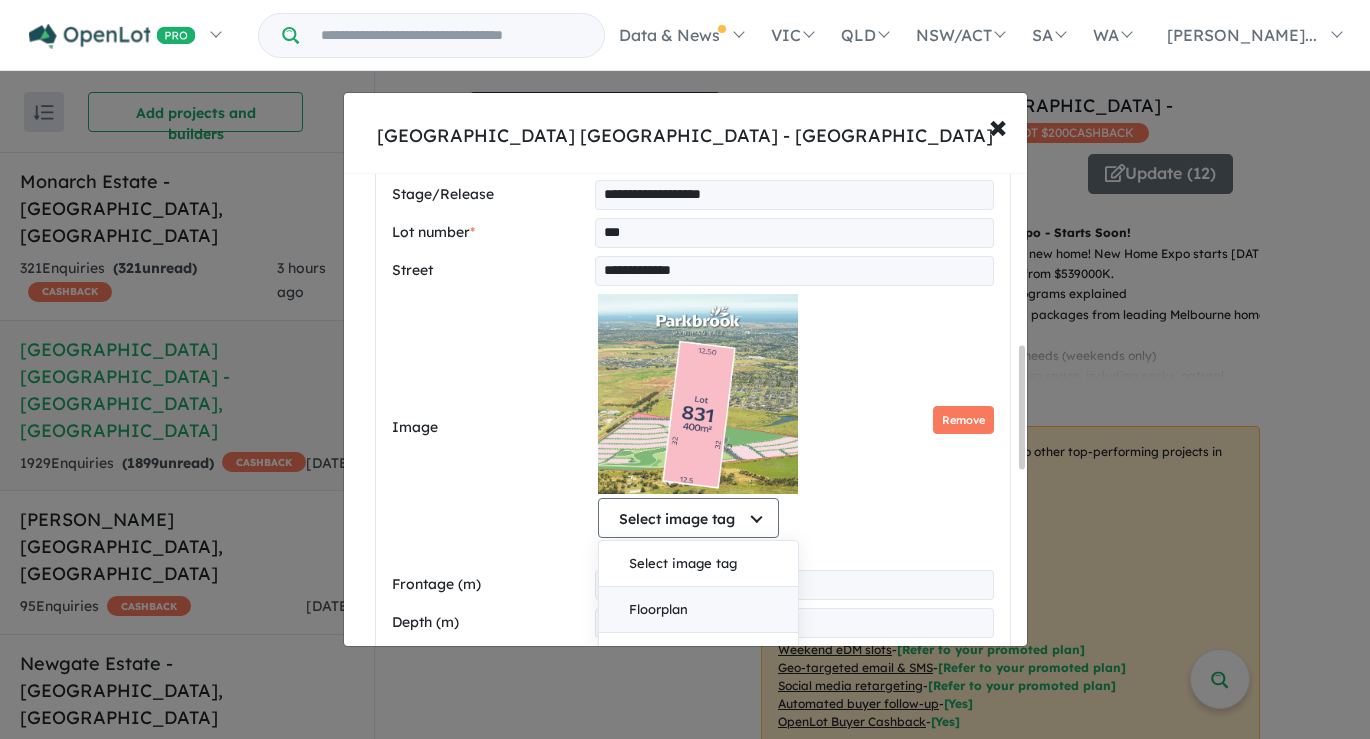 click on "Floorplan" at bounding box center (698, 610) 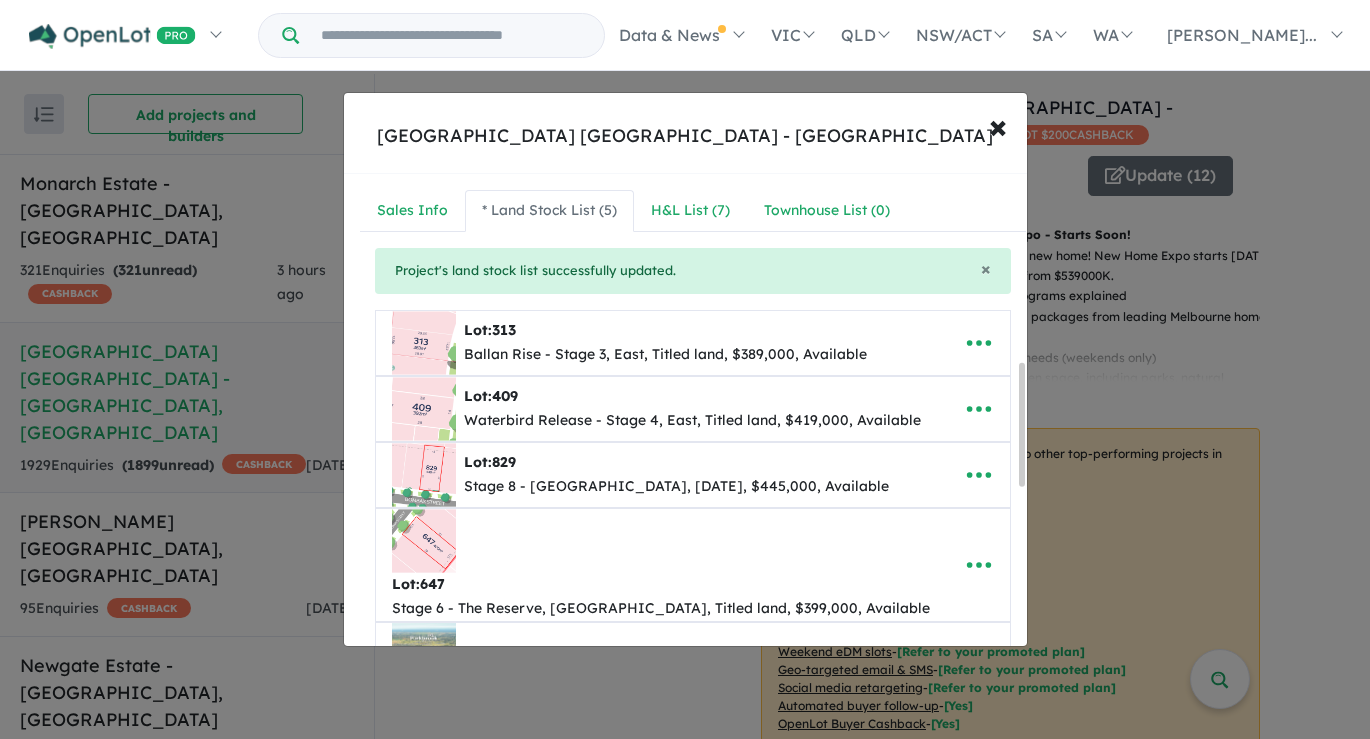 scroll, scrollTop: 2, scrollLeft: 0, axis: vertical 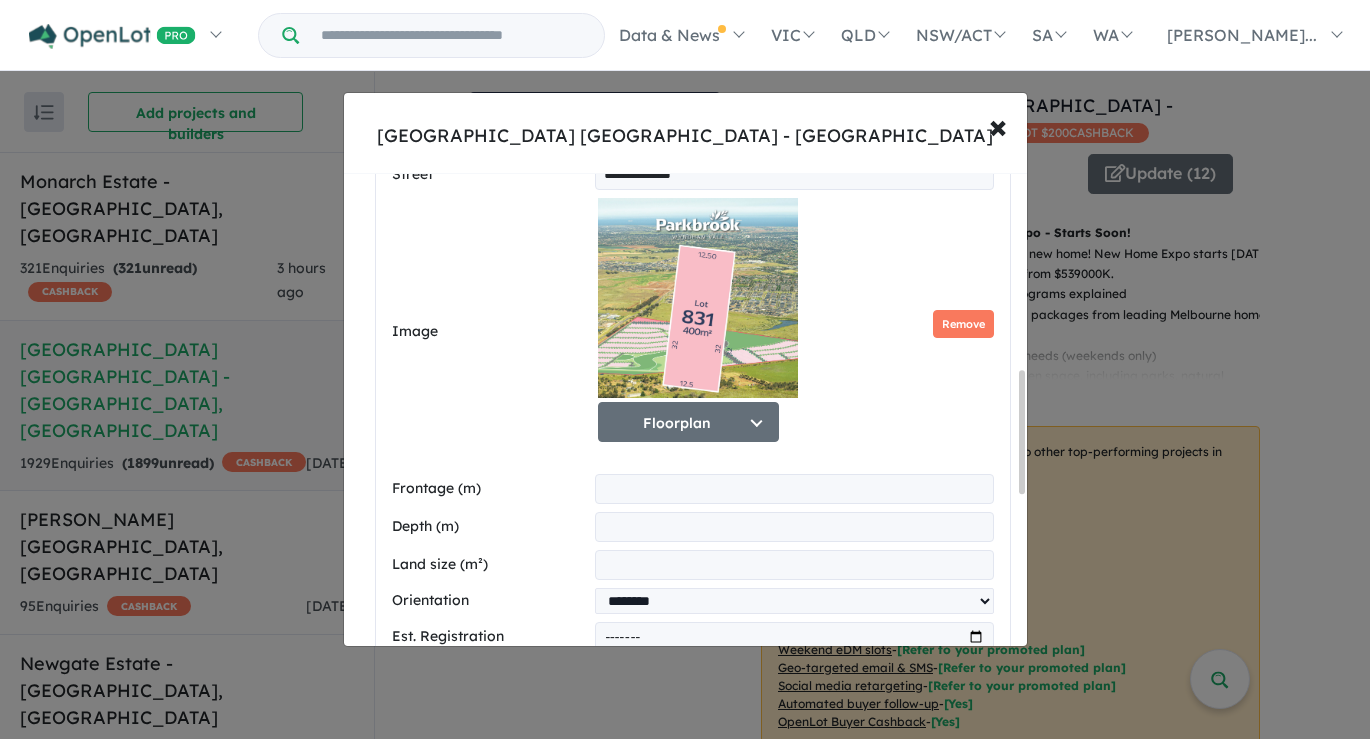 click at bounding box center [794, 489] 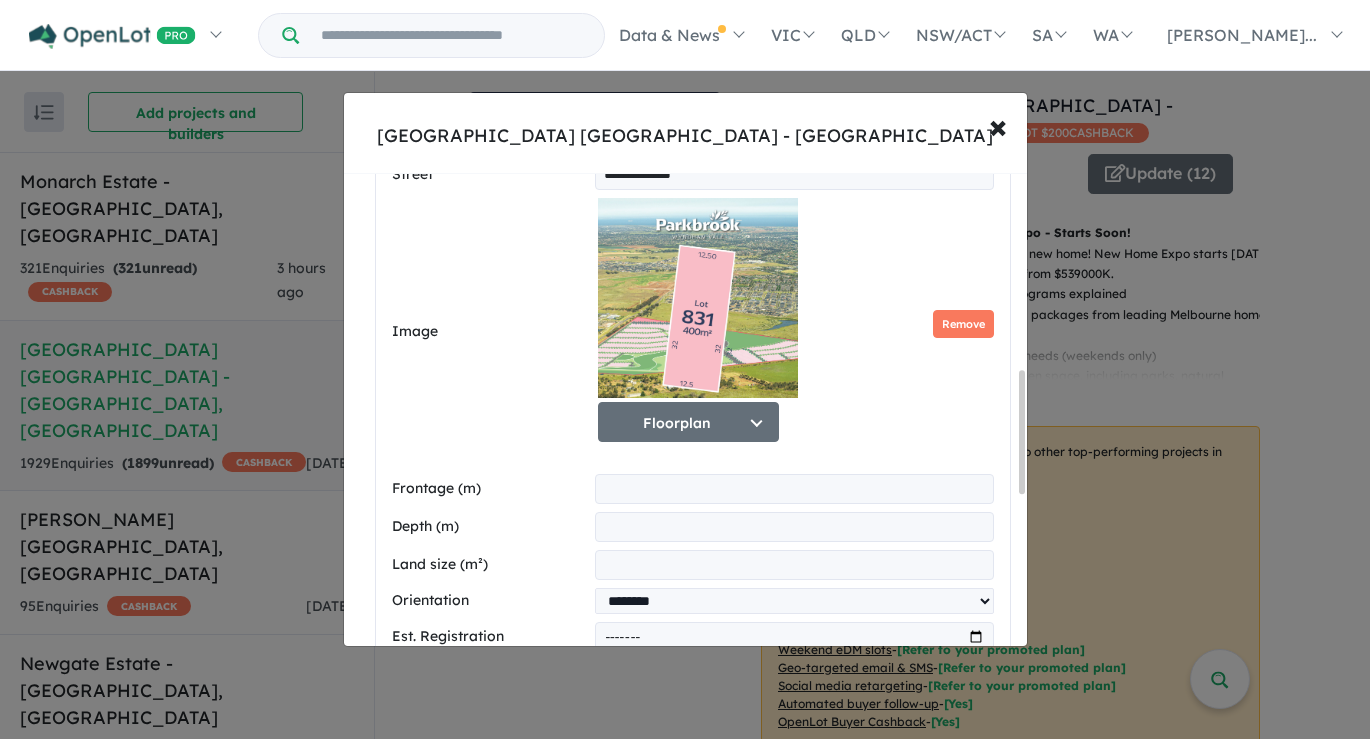 click at bounding box center (794, 527) 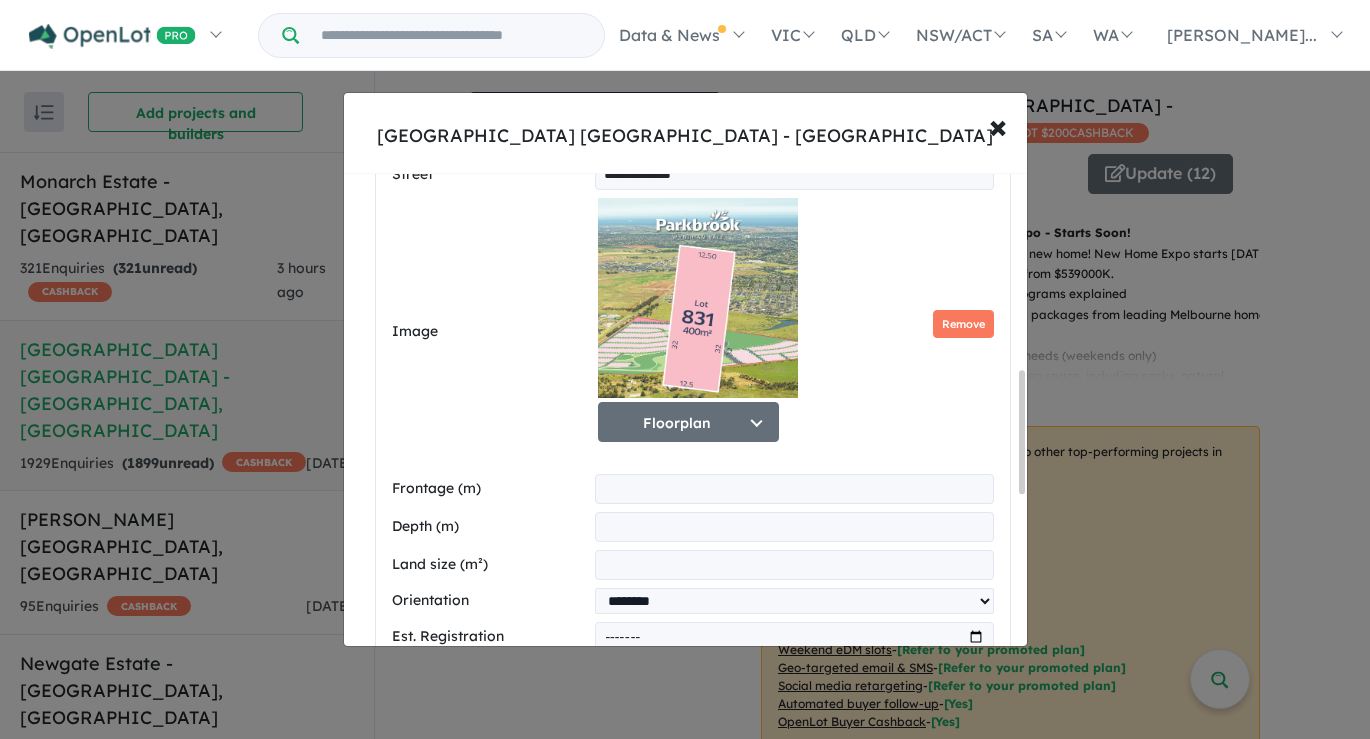 type on "**" 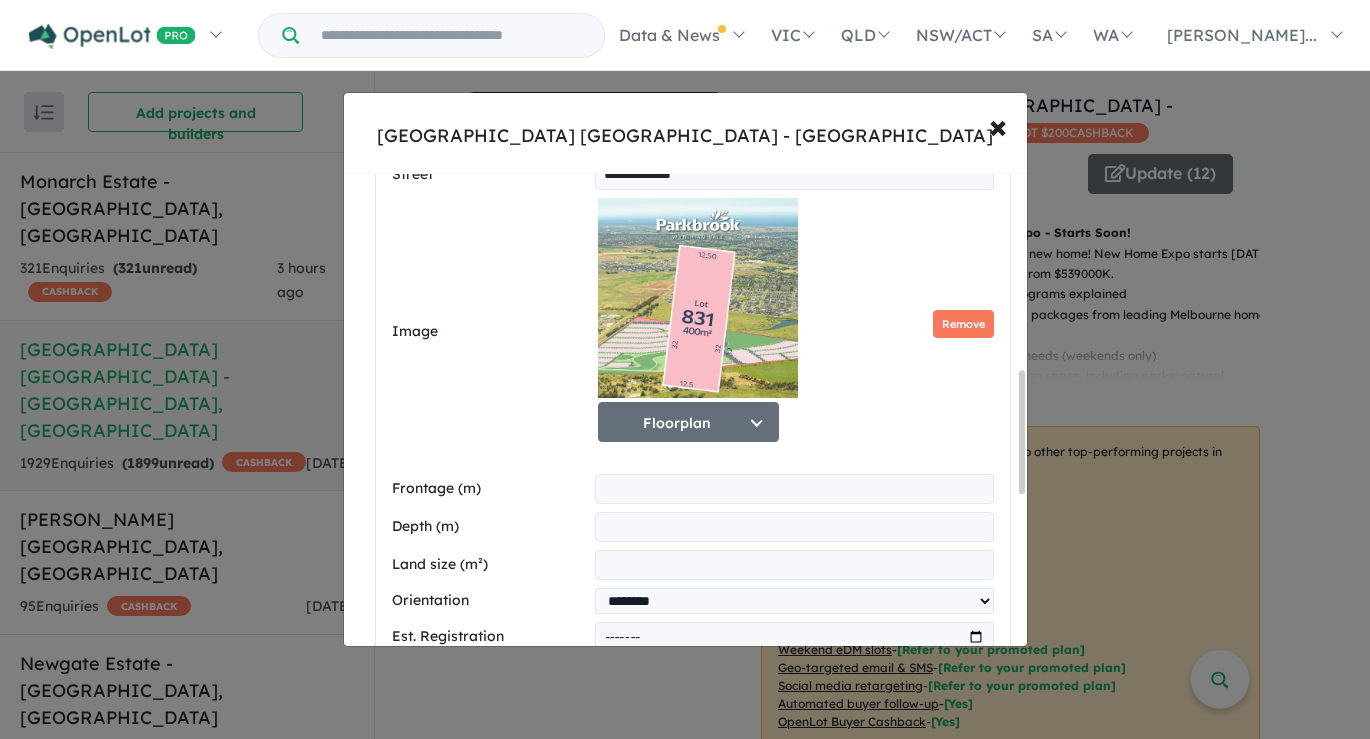 click at bounding box center [794, 565] 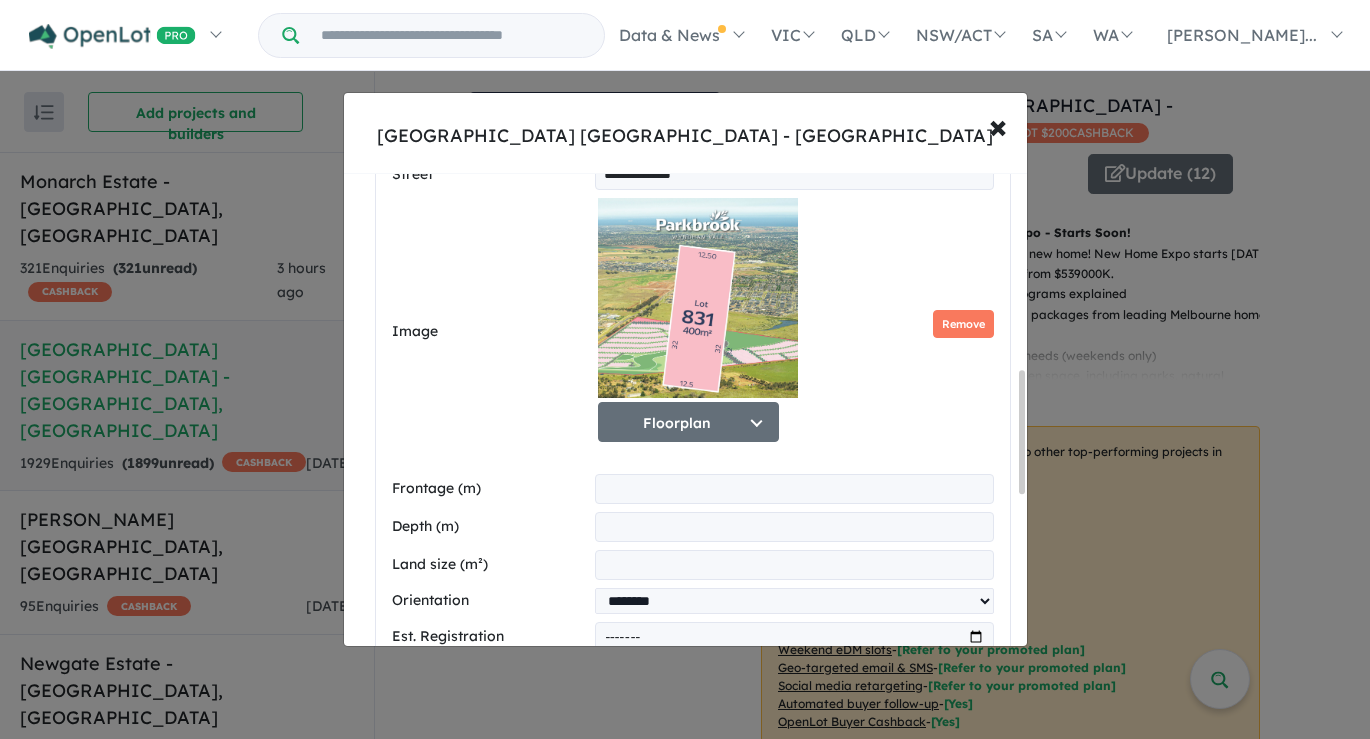 click on "Image Floorplan Select image tag Floorplan Aerial Location Map Masterplan Lifestyle Amenities Park Playground Release Map Promotion/Offer Construction Progress Render Streetscape External Façade Kitchen Study Hallway Living Dining Bedroom Ensuite Bathroom Landscaping Backyard Other Remove" at bounding box center (693, 332) 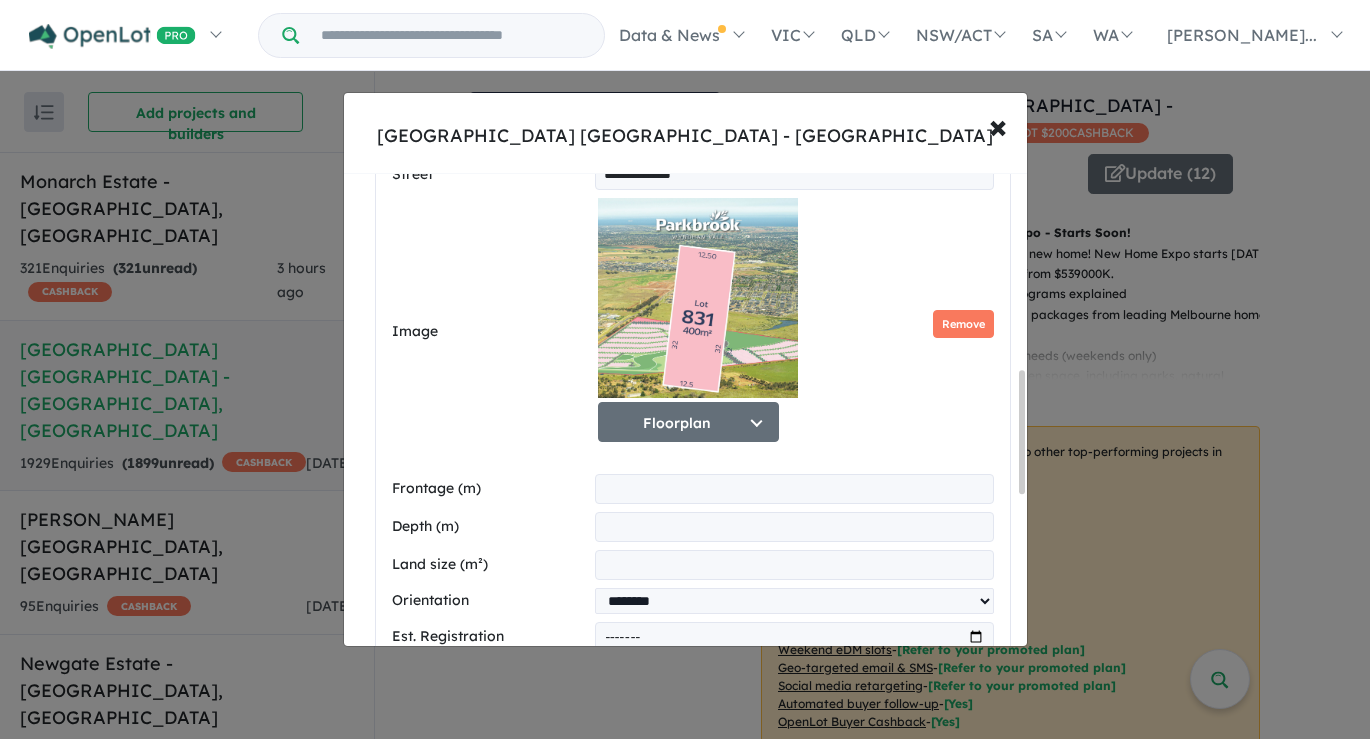 type on "***" 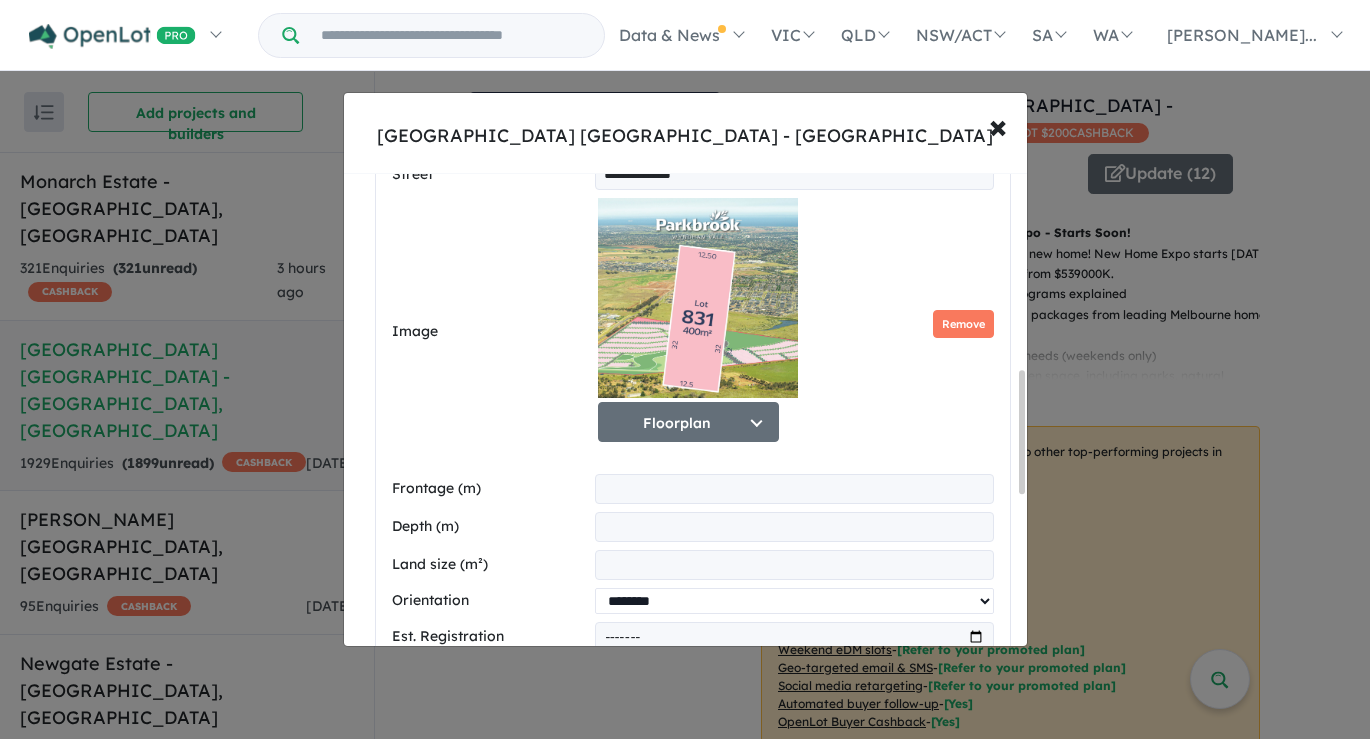 click on "**********" at bounding box center [794, 601] 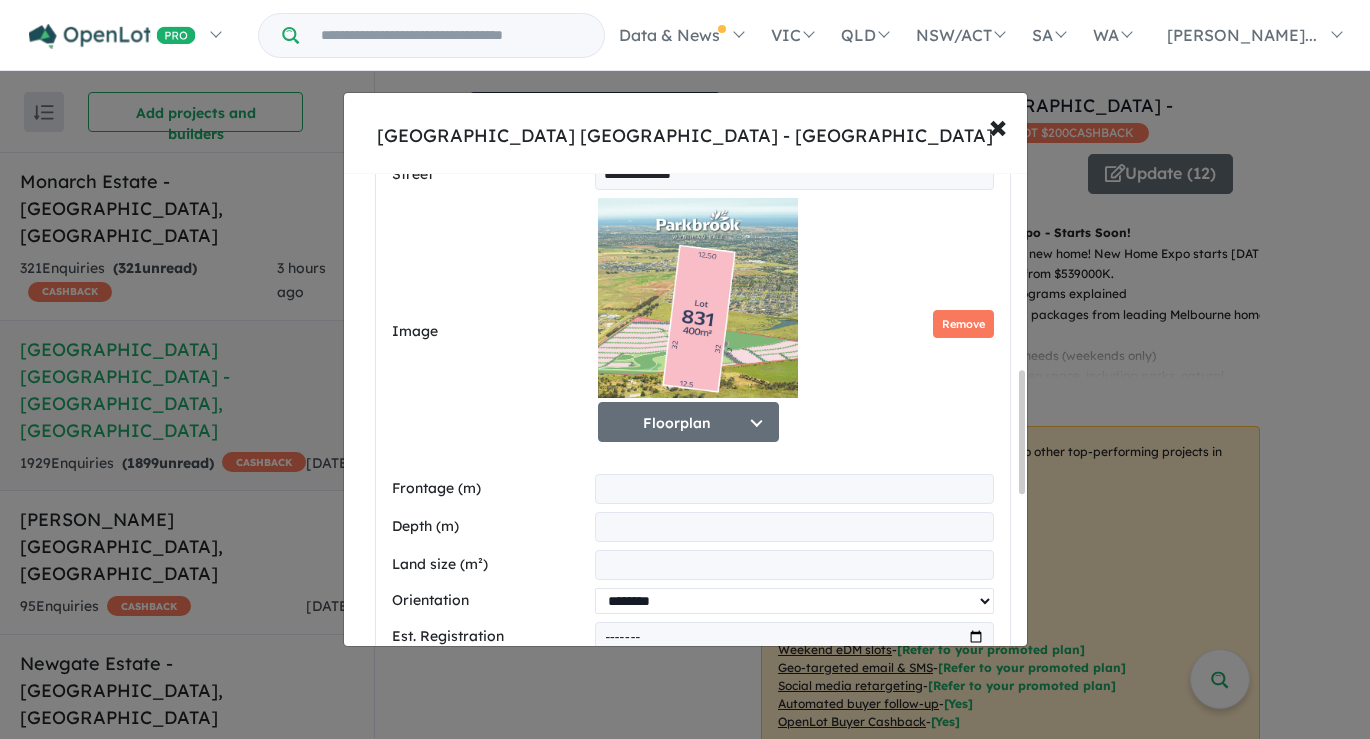 select on "*****" 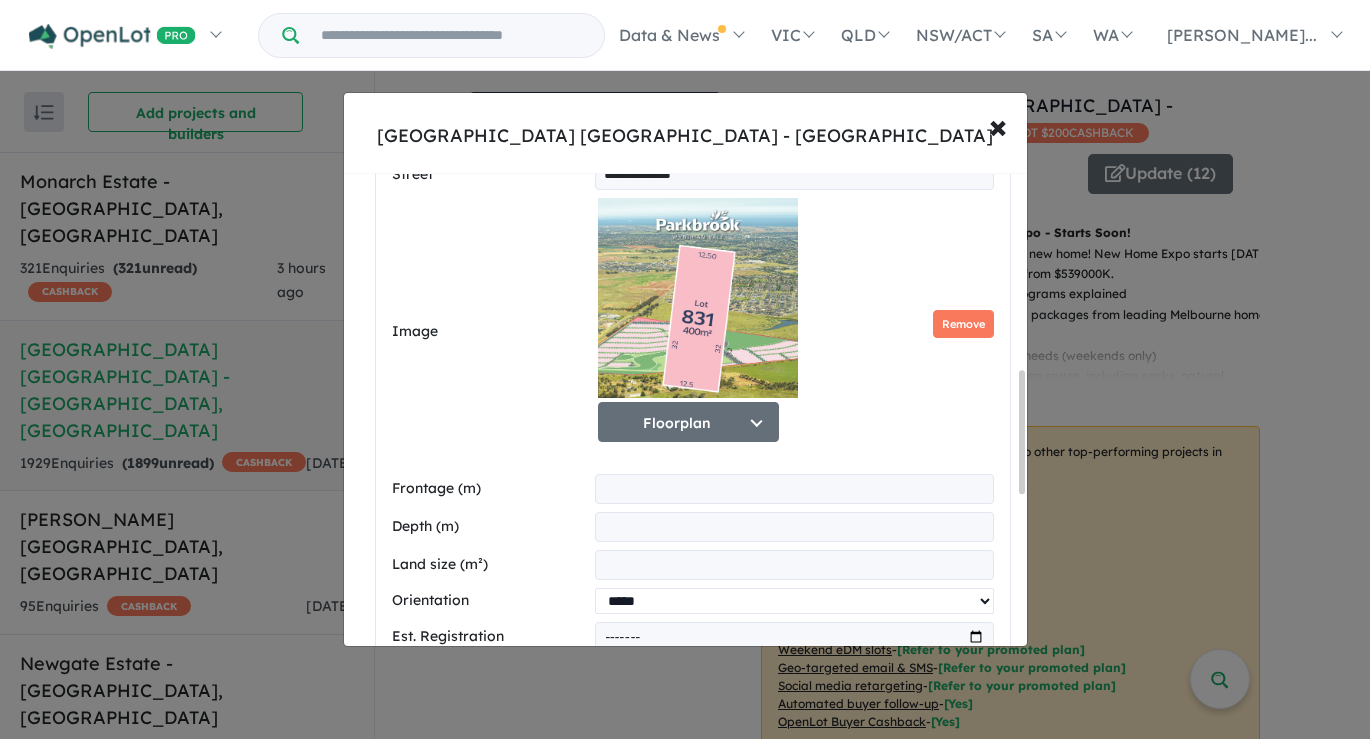 click on "**********" at bounding box center [794, 601] 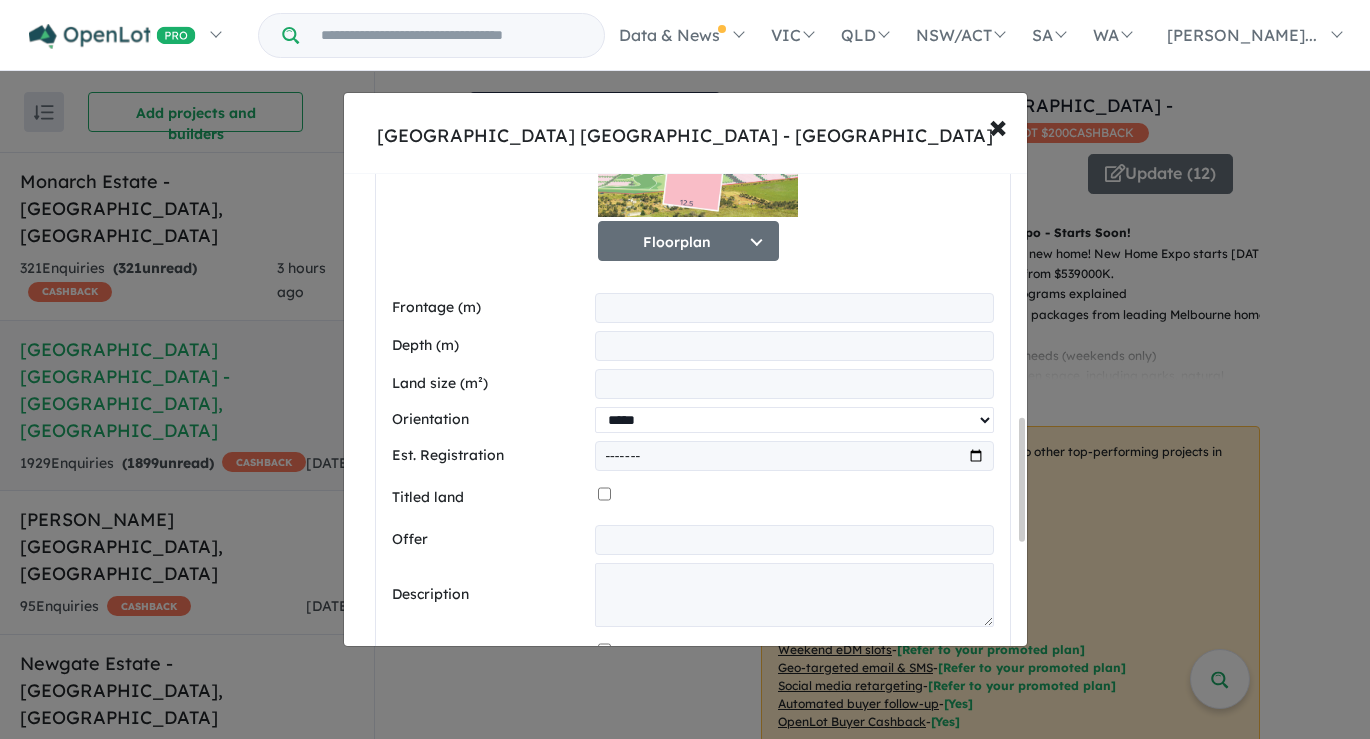 scroll, scrollTop: 942, scrollLeft: 0, axis: vertical 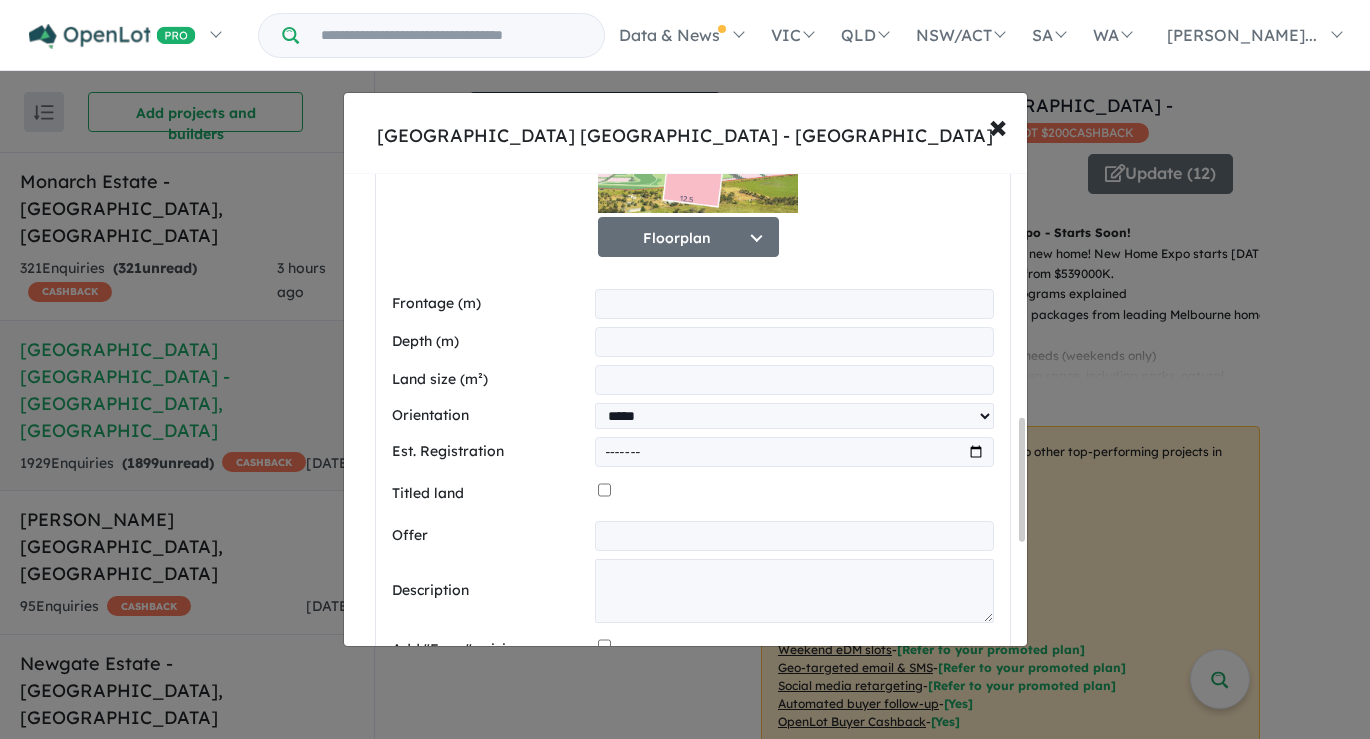 click at bounding box center [794, 452] 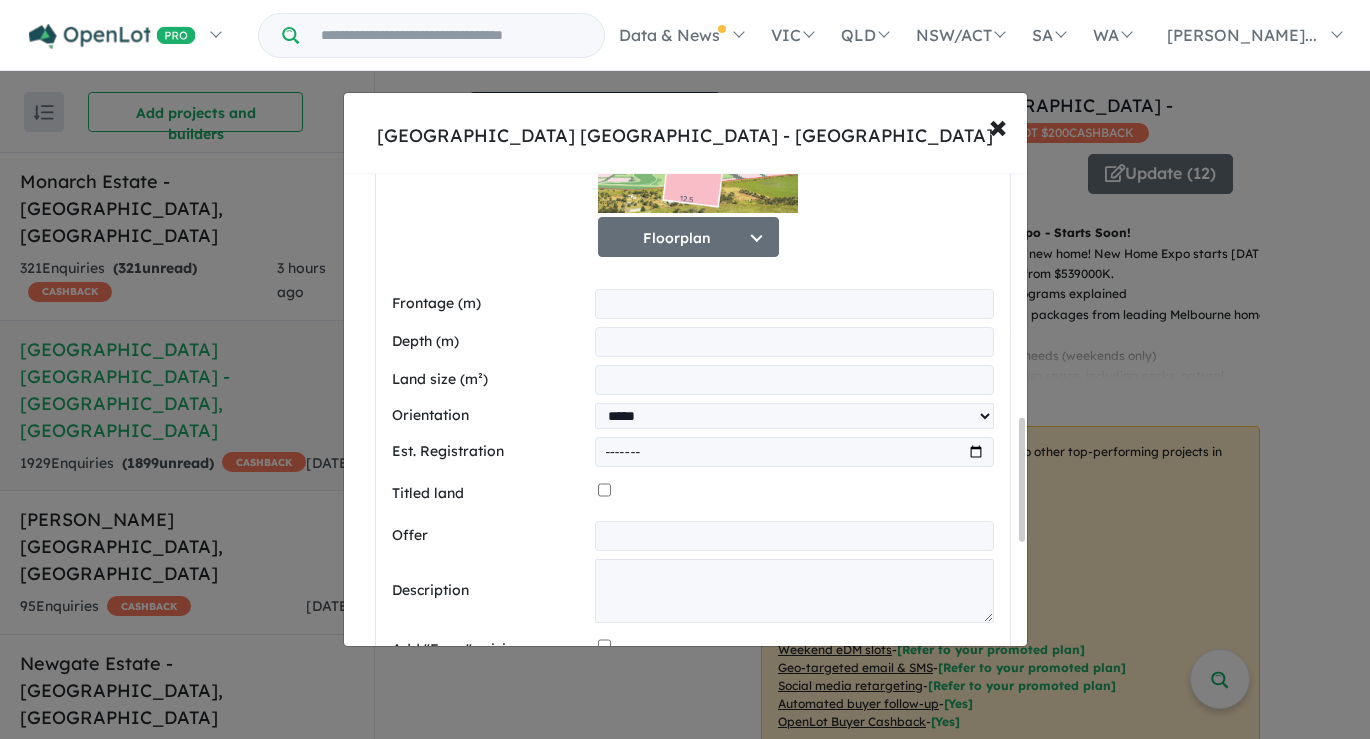 type on "*******" 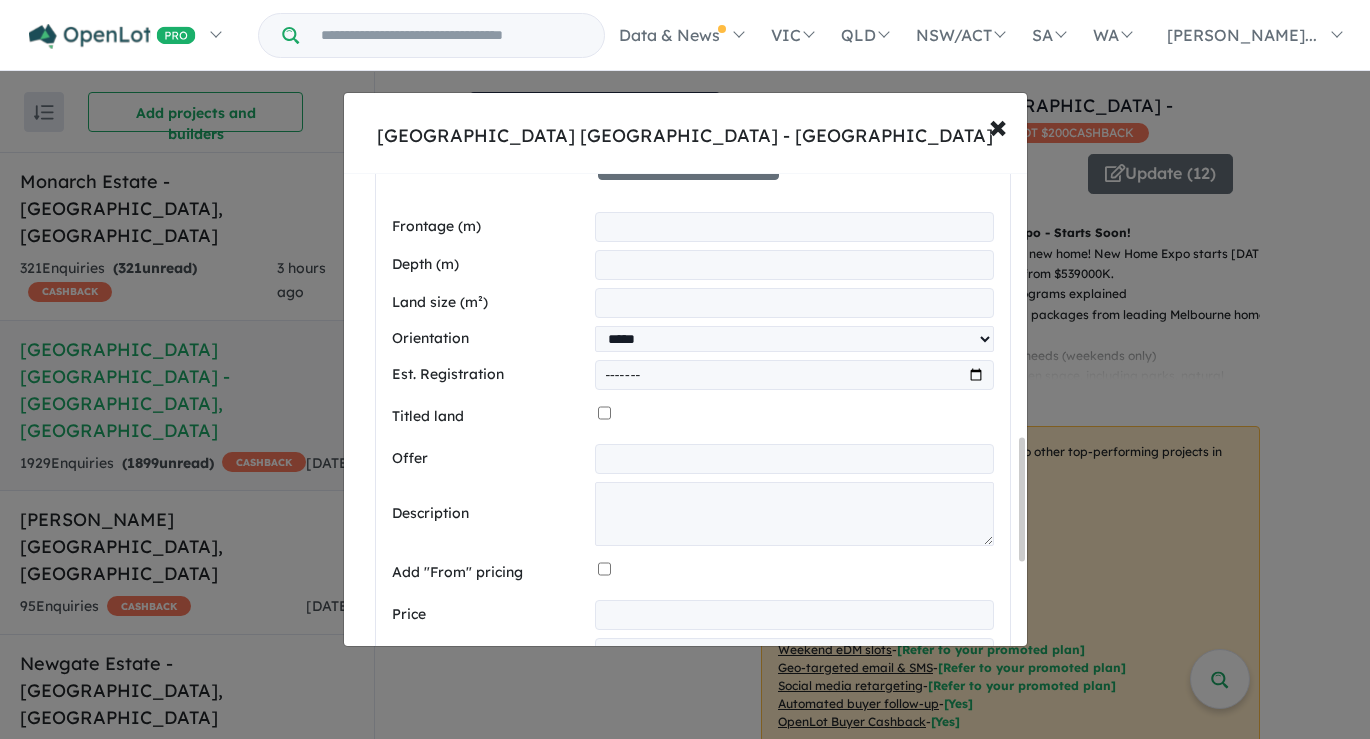 scroll, scrollTop: 1020, scrollLeft: 0, axis: vertical 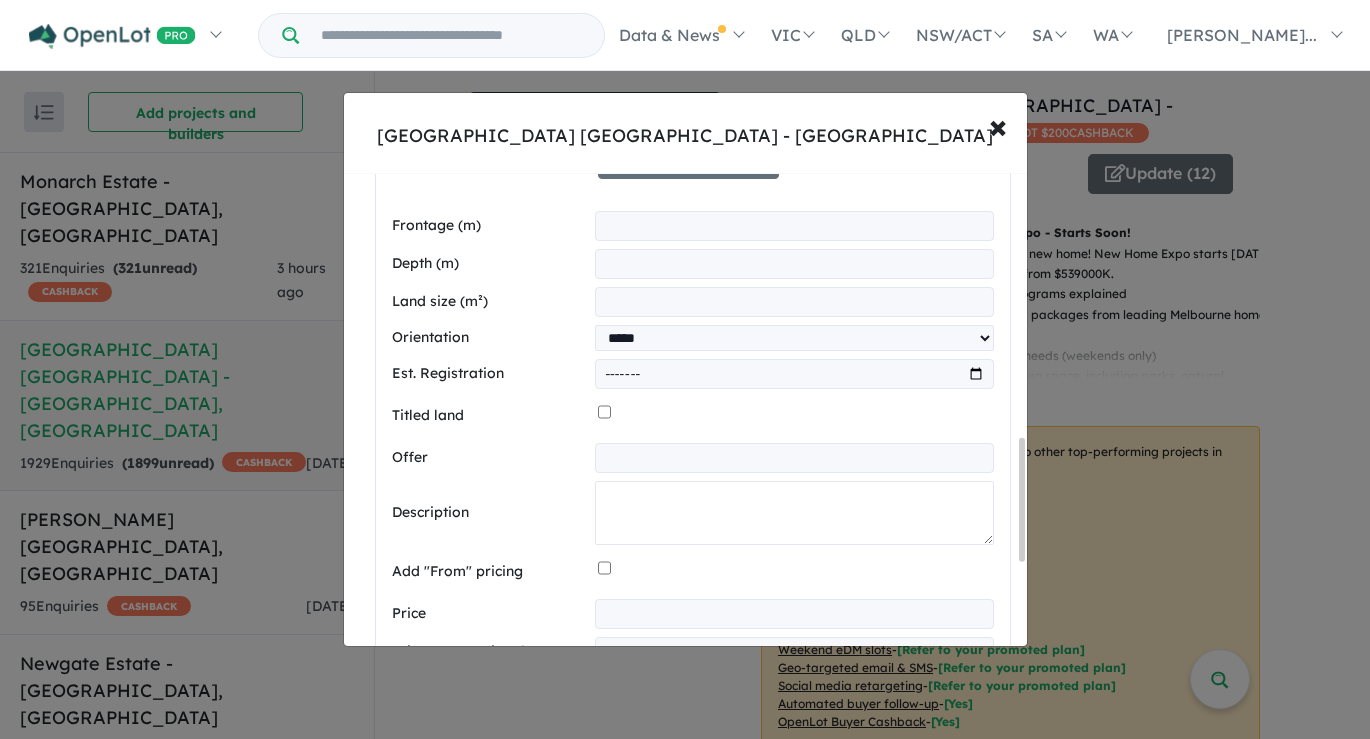 click at bounding box center (794, 513) 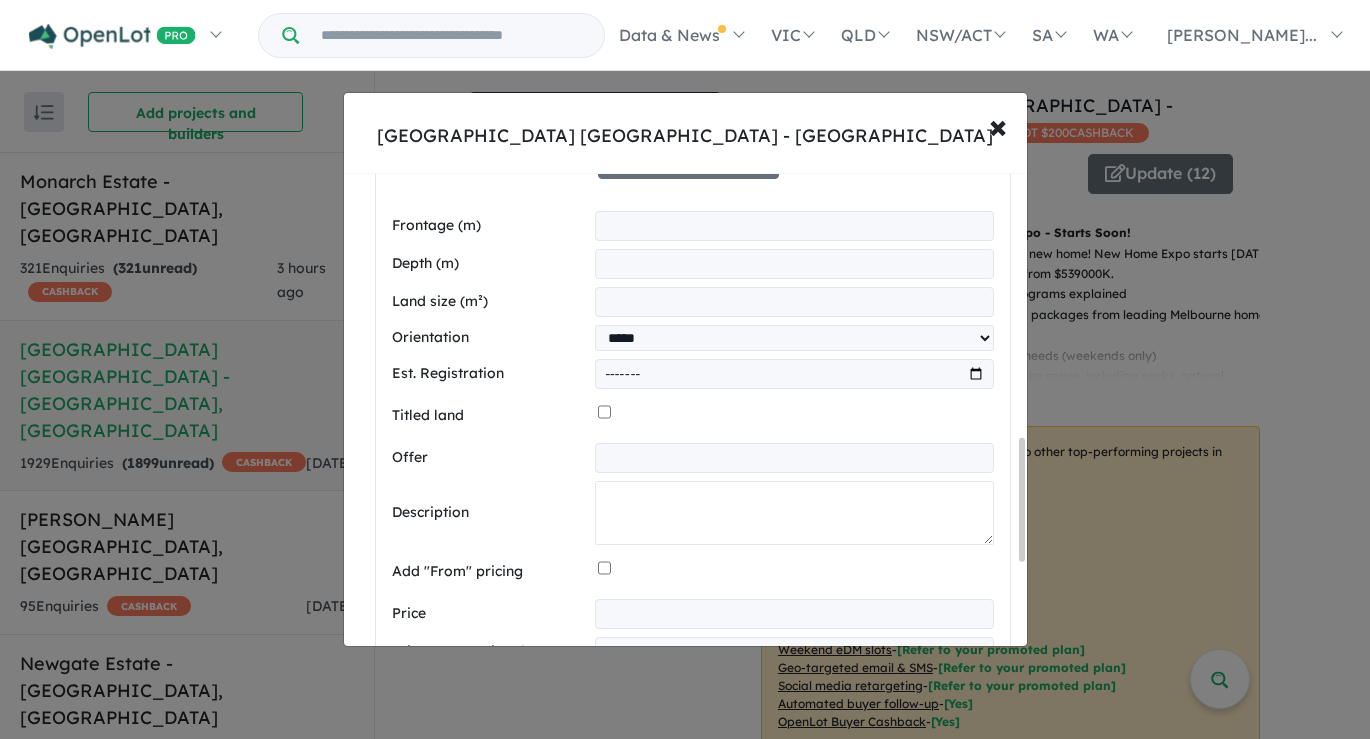 click at bounding box center [794, 513] 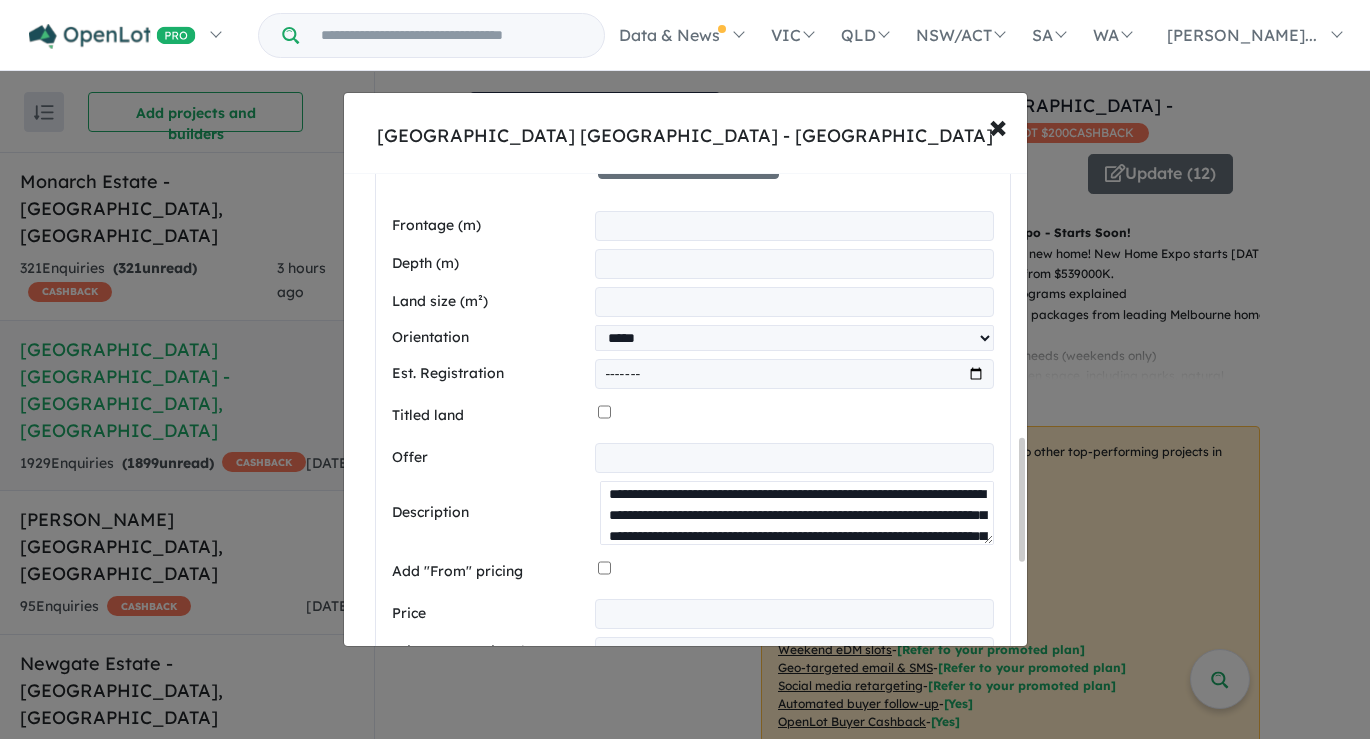 scroll, scrollTop: 0, scrollLeft: 0, axis: both 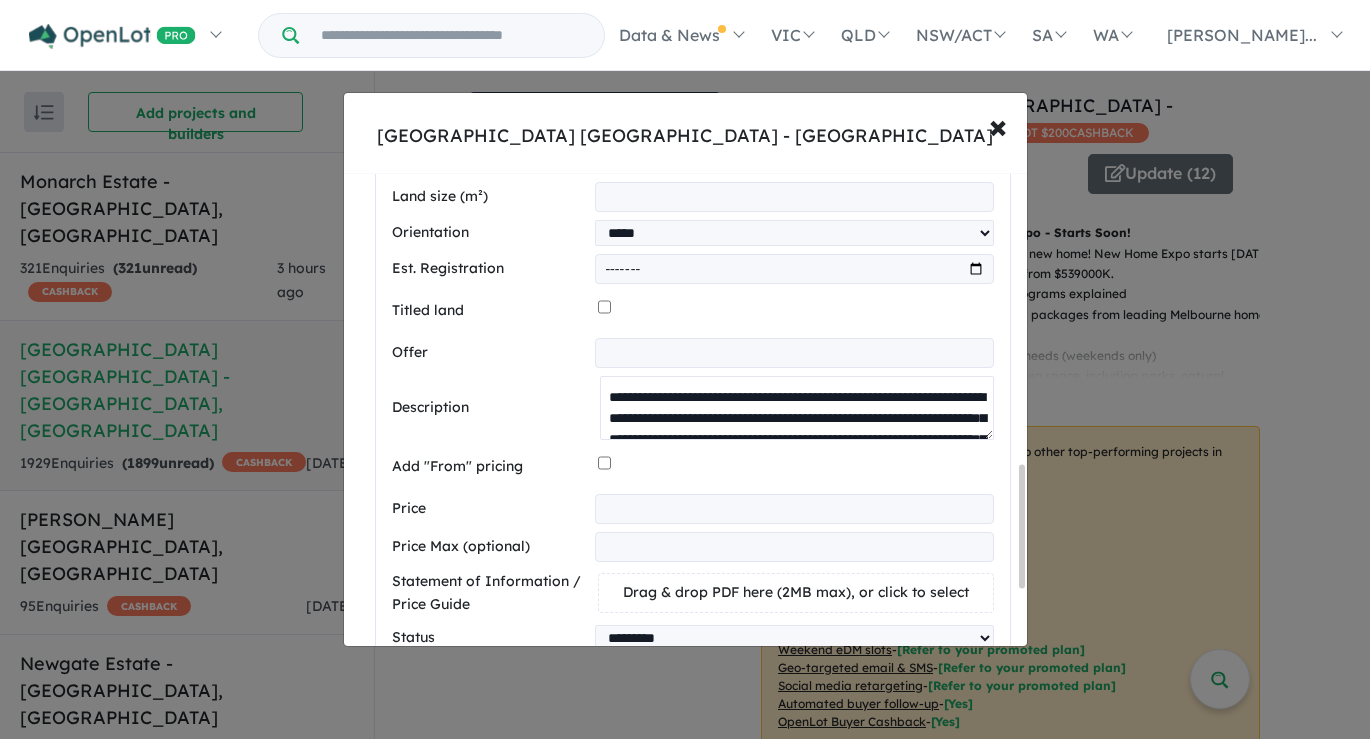 type on "**********" 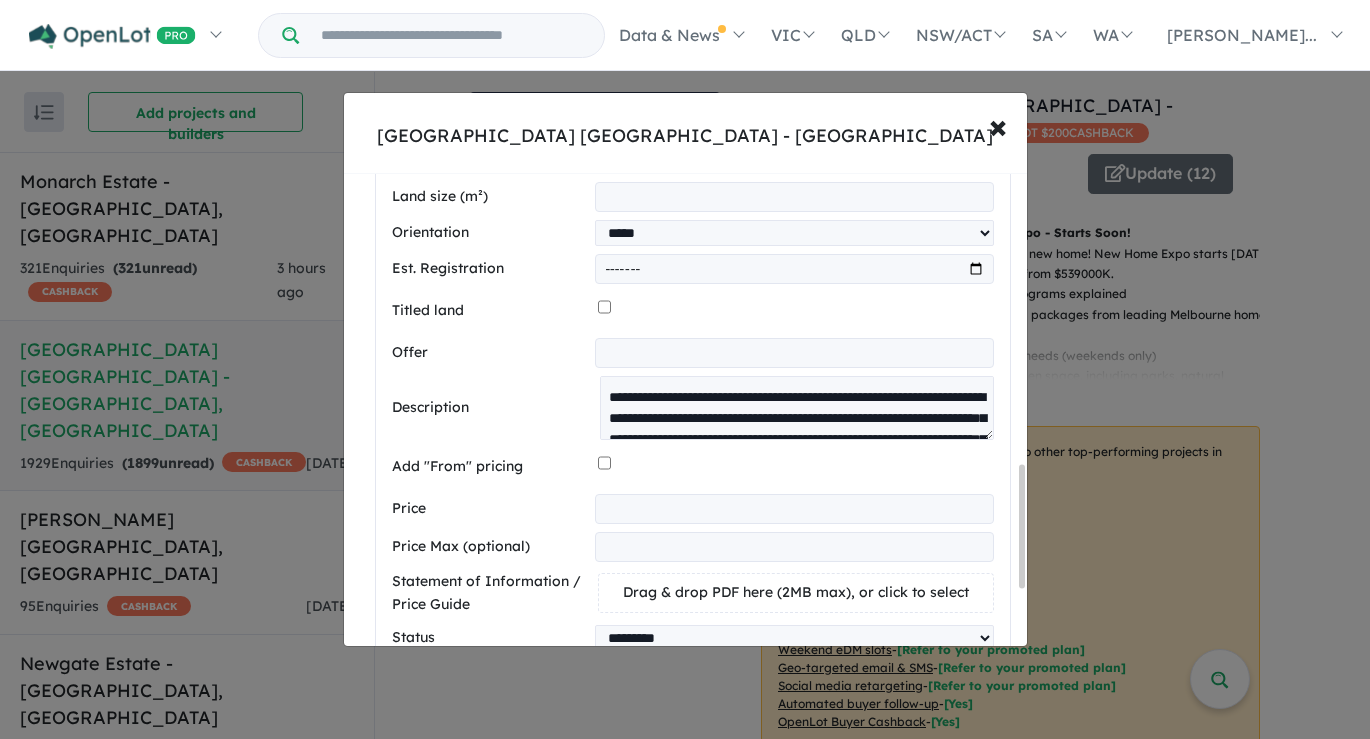 click at bounding box center [794, 509] 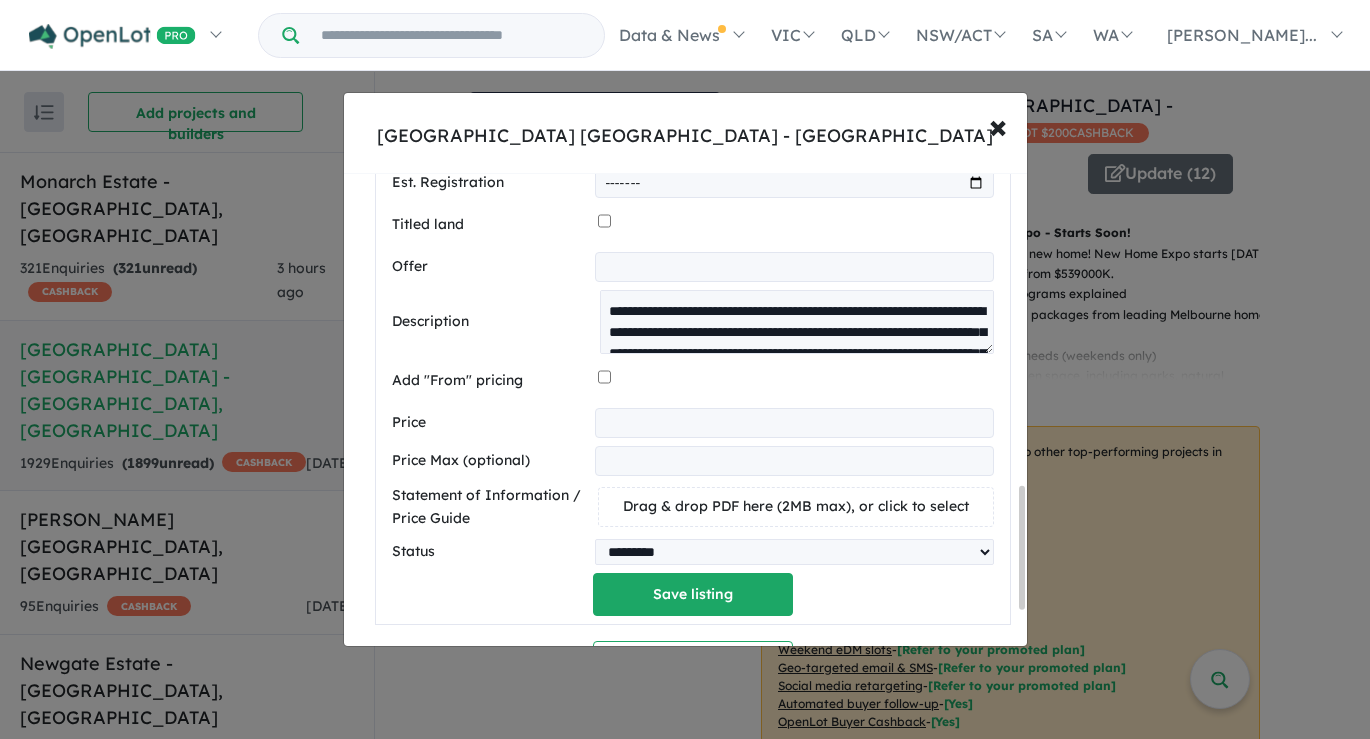 scroll, scrollTop: 1213, scrollLeft: 0, axis: vertical 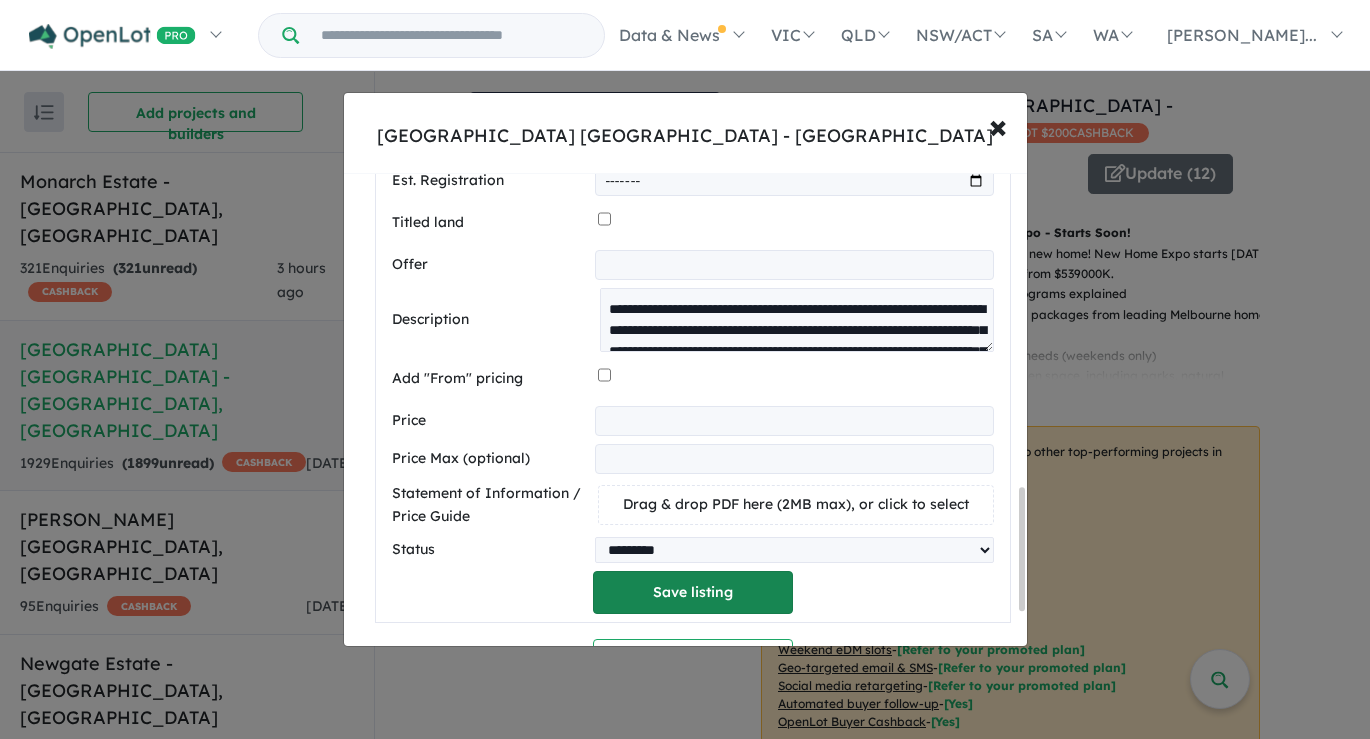 type on "******" 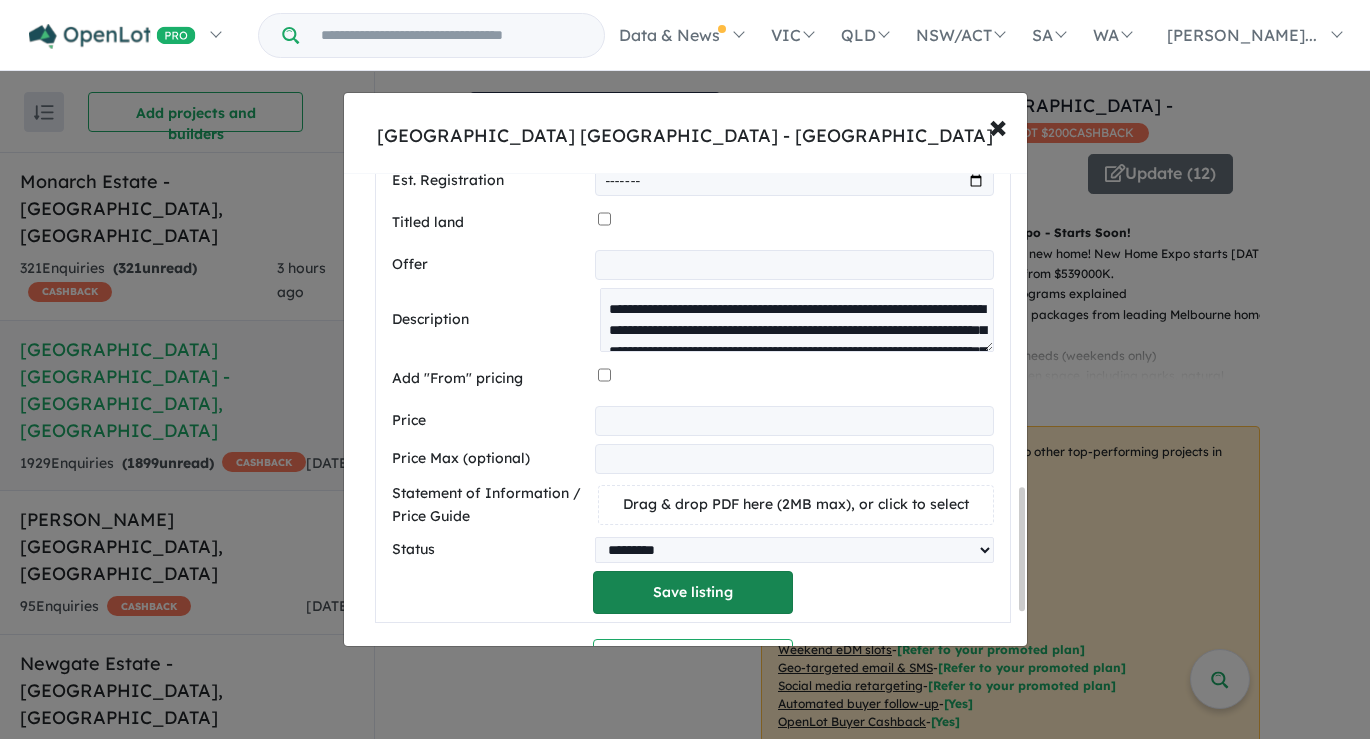 click on "Save listing" at bounding box center (693, 592) 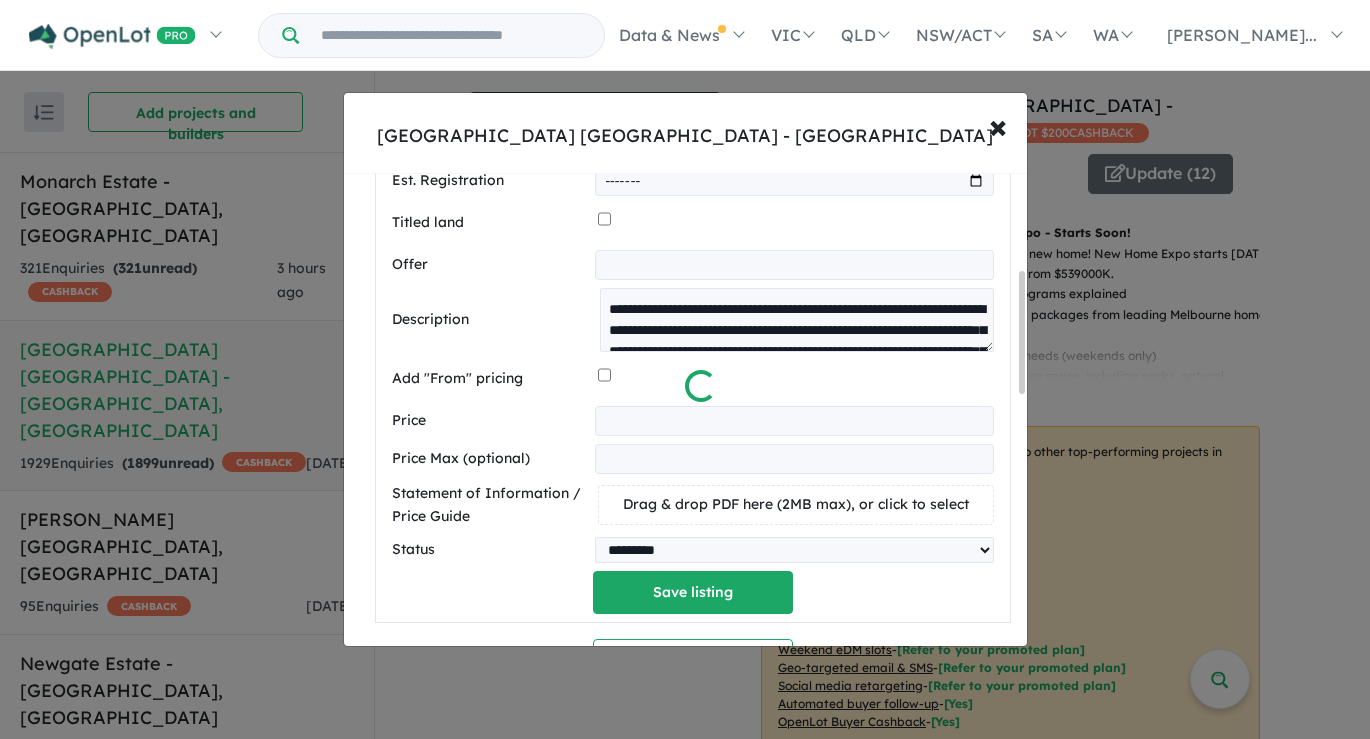 scroll, scrollTop: 371, scrollLeft: 0, axis: vertical 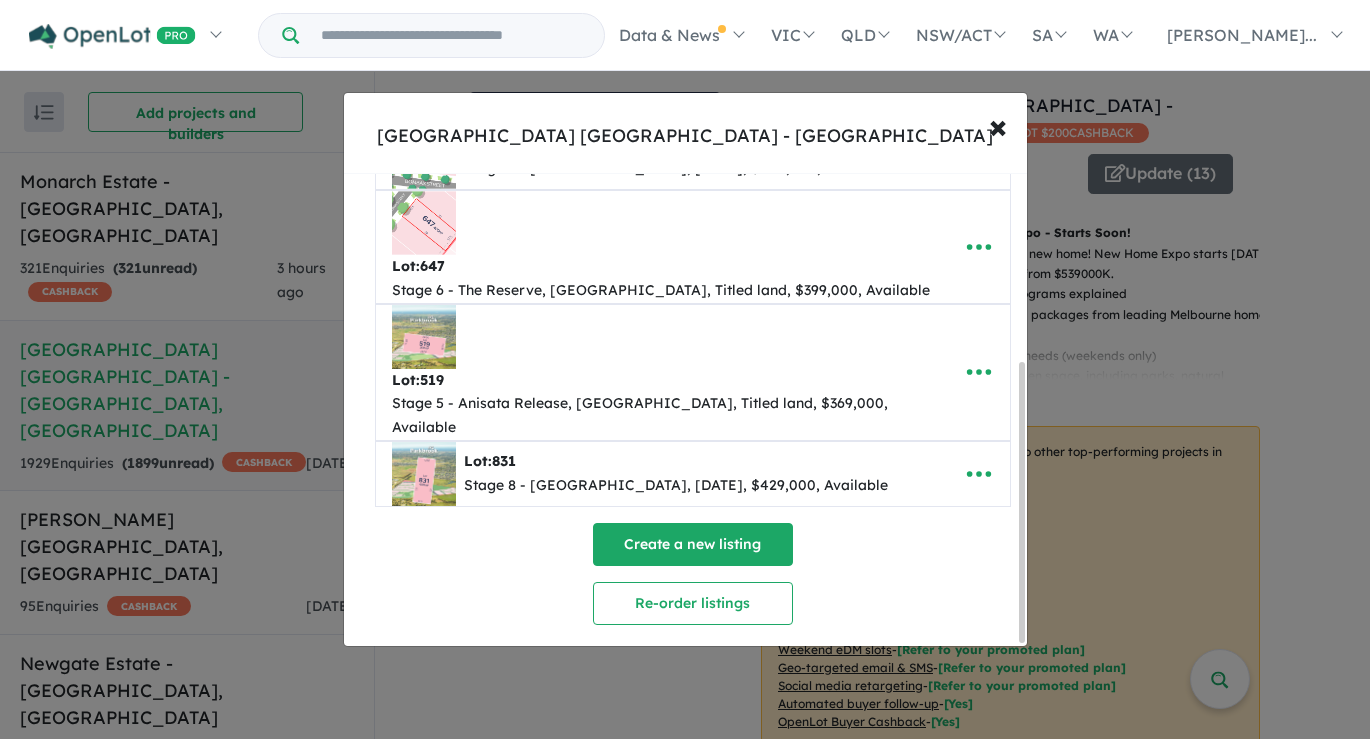 click on "Create a new listing" at bounding box center (693, 544) 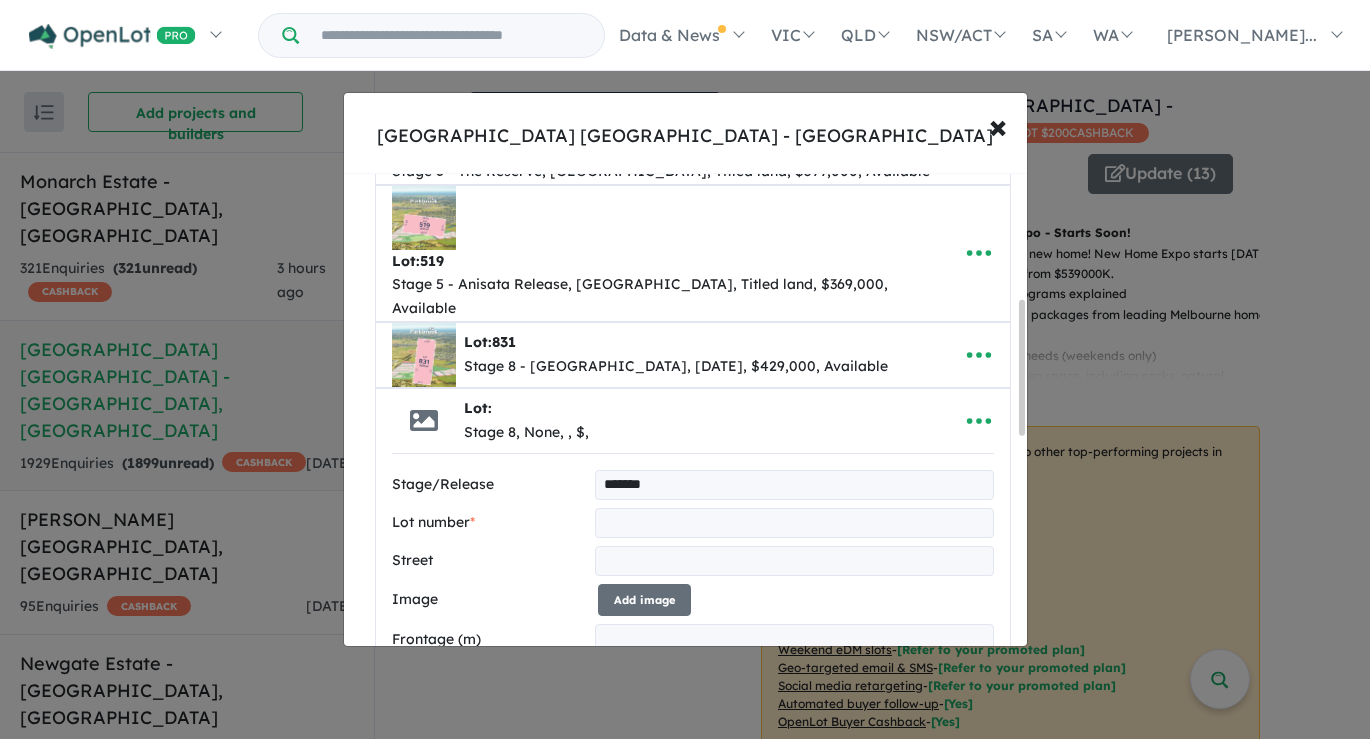 type on "**********" 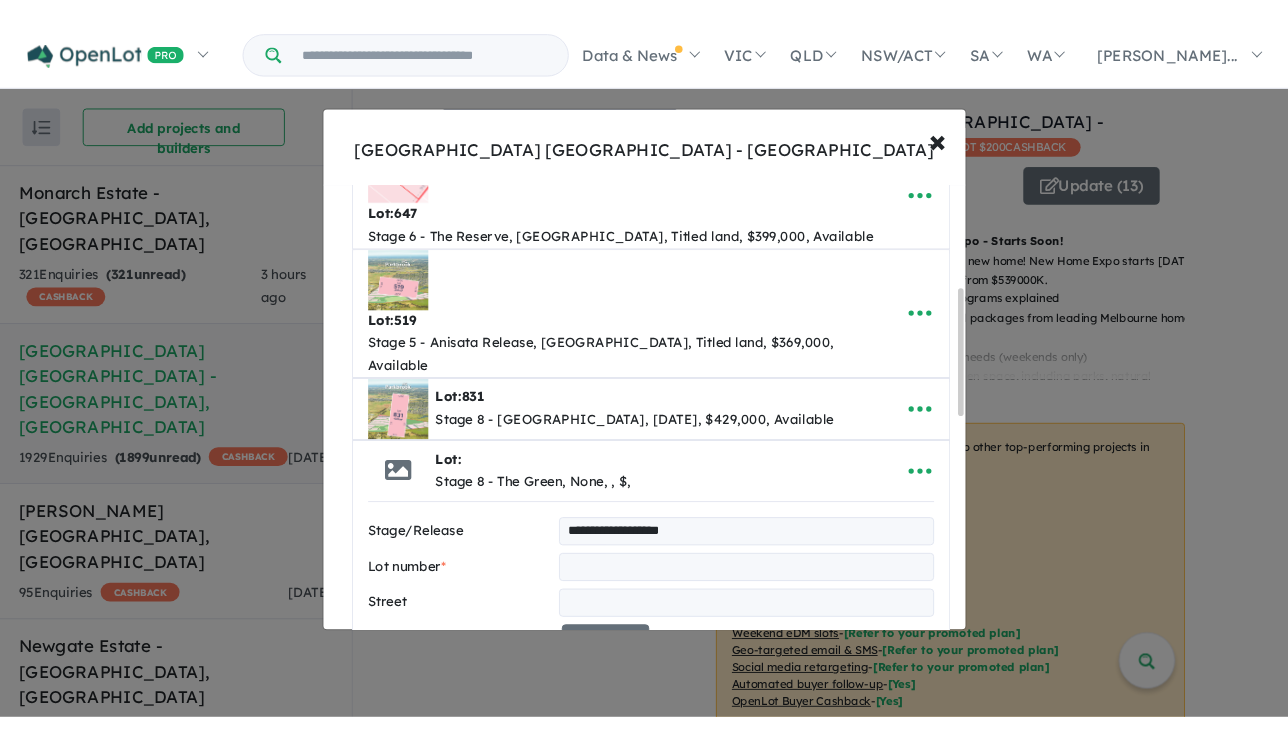 scroll, scrollTop: 401, scrollLeft: 0, axis: vertical 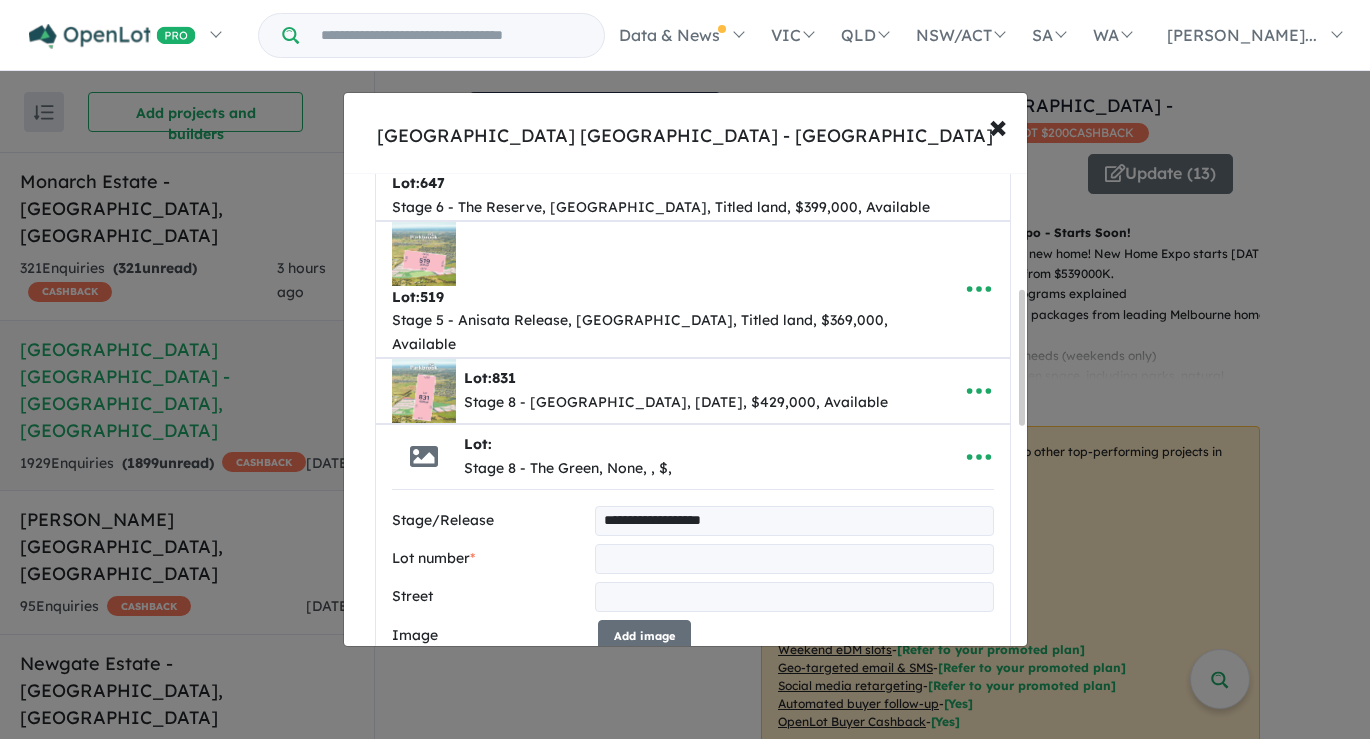 click at bounding box center [794, 559] 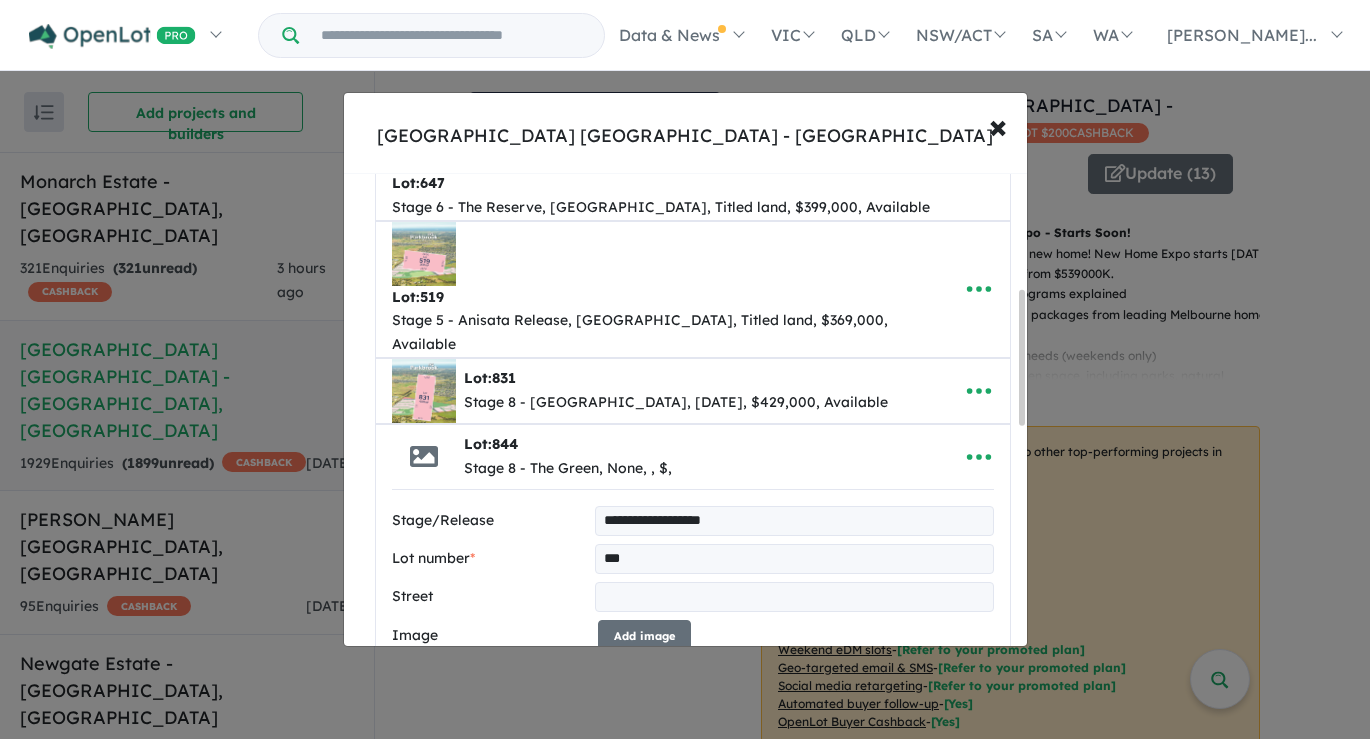 type on "***" 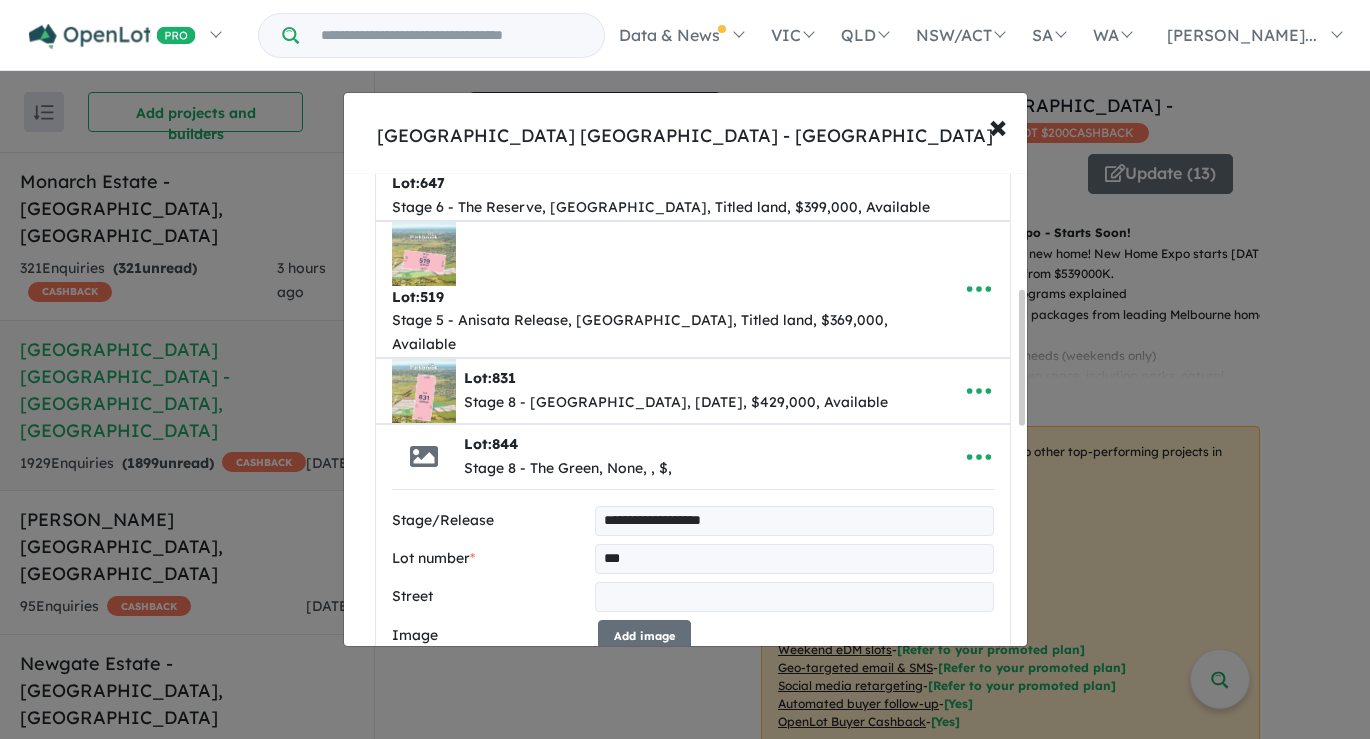 click at bounding box center (794, 597) 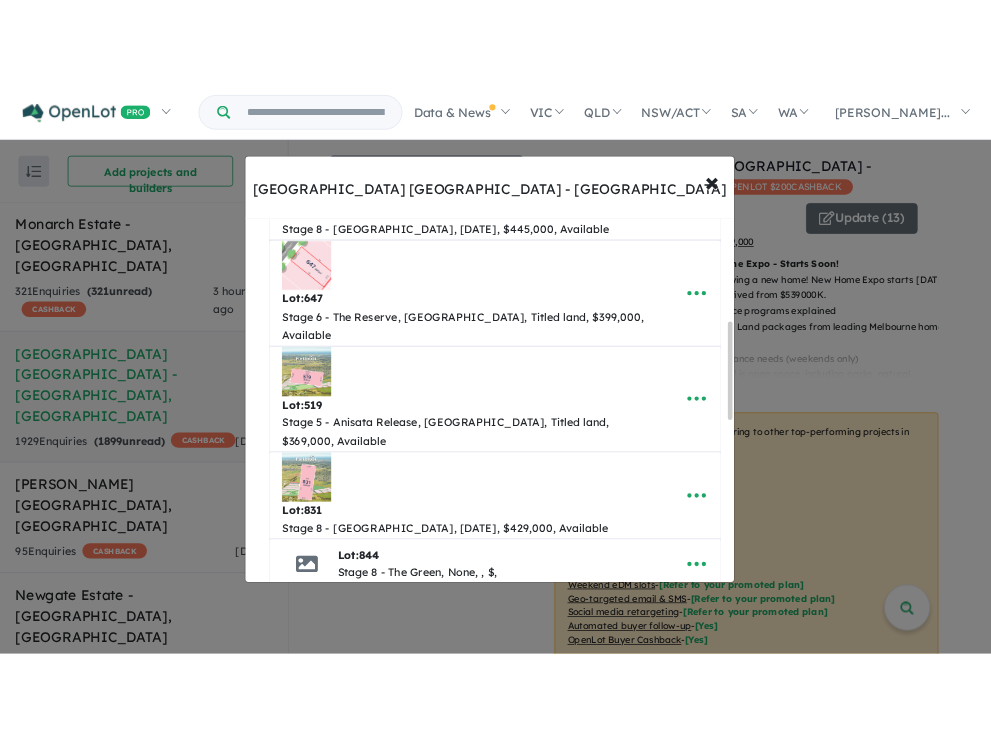 scroll, scrollTop: 0, scrollLeft: 0, axis: both 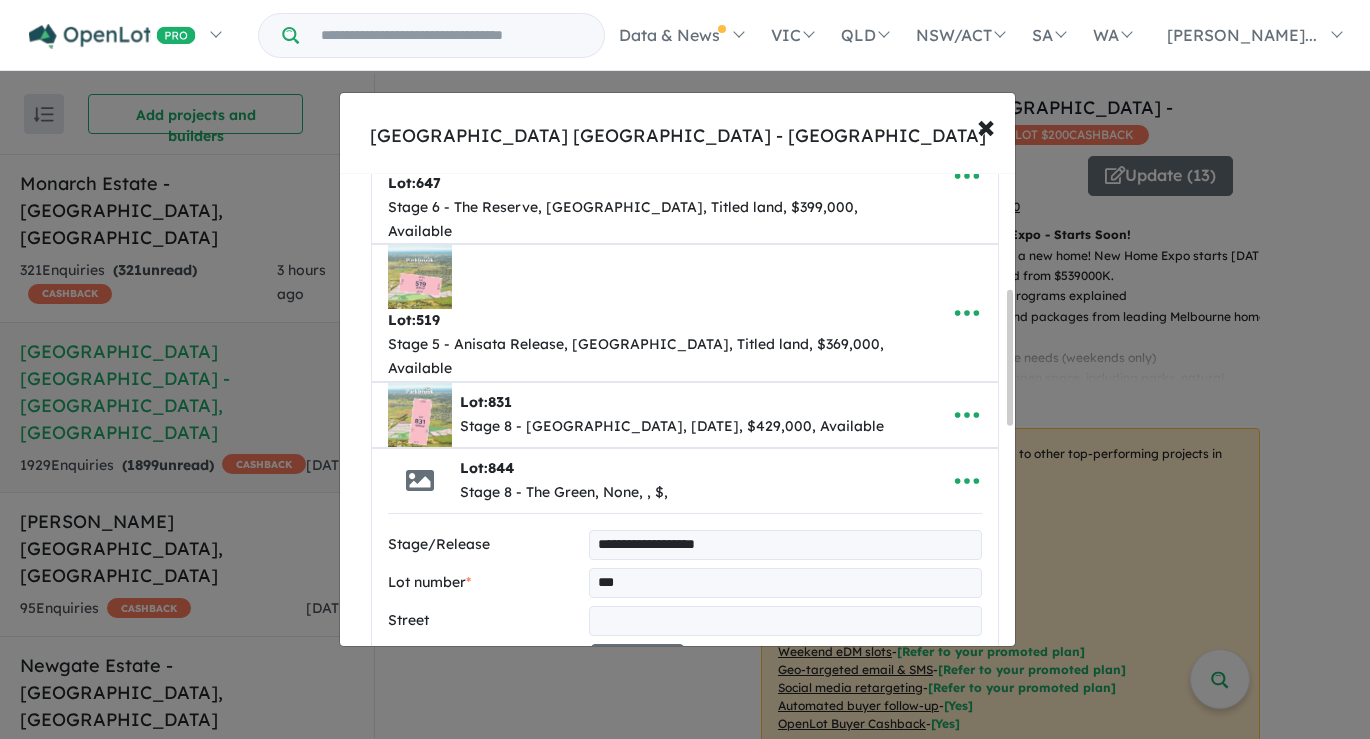 click on "**********" at bounding box center (685, 905) 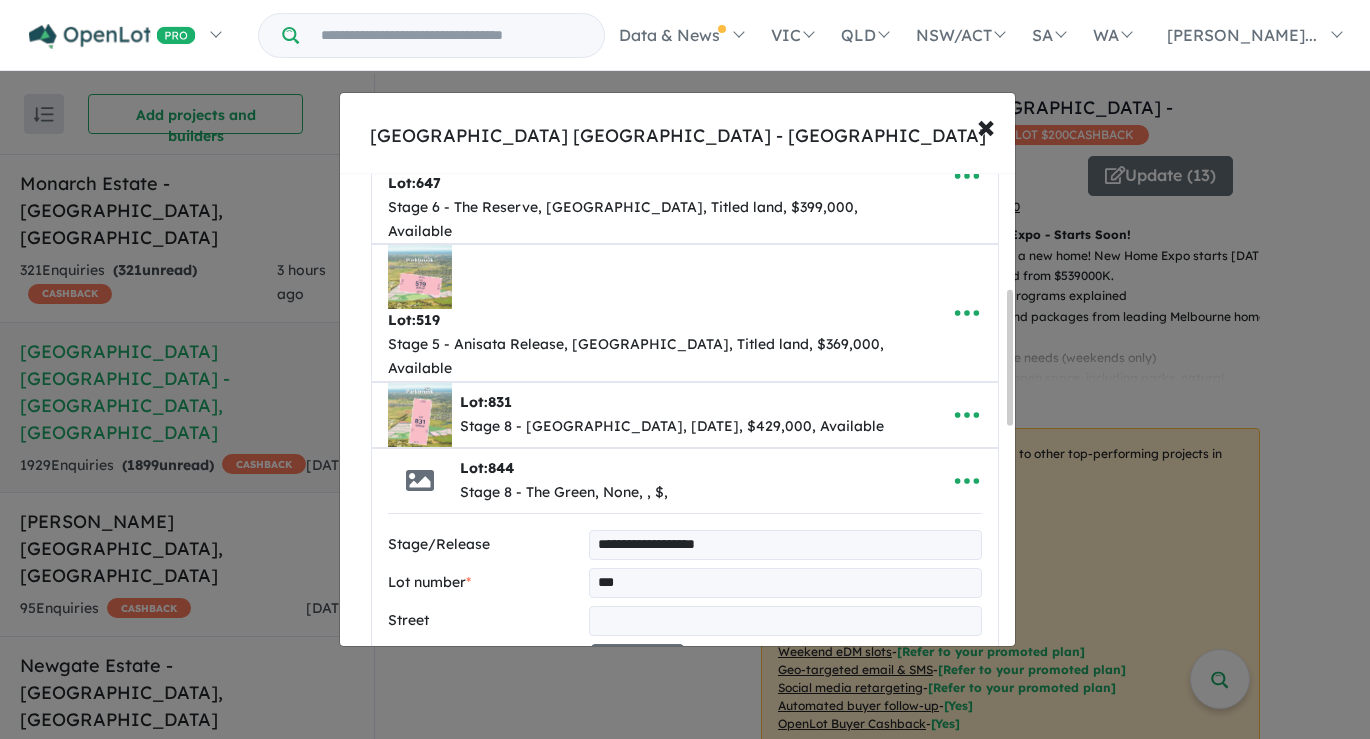 click at bounding box center [785, 621] 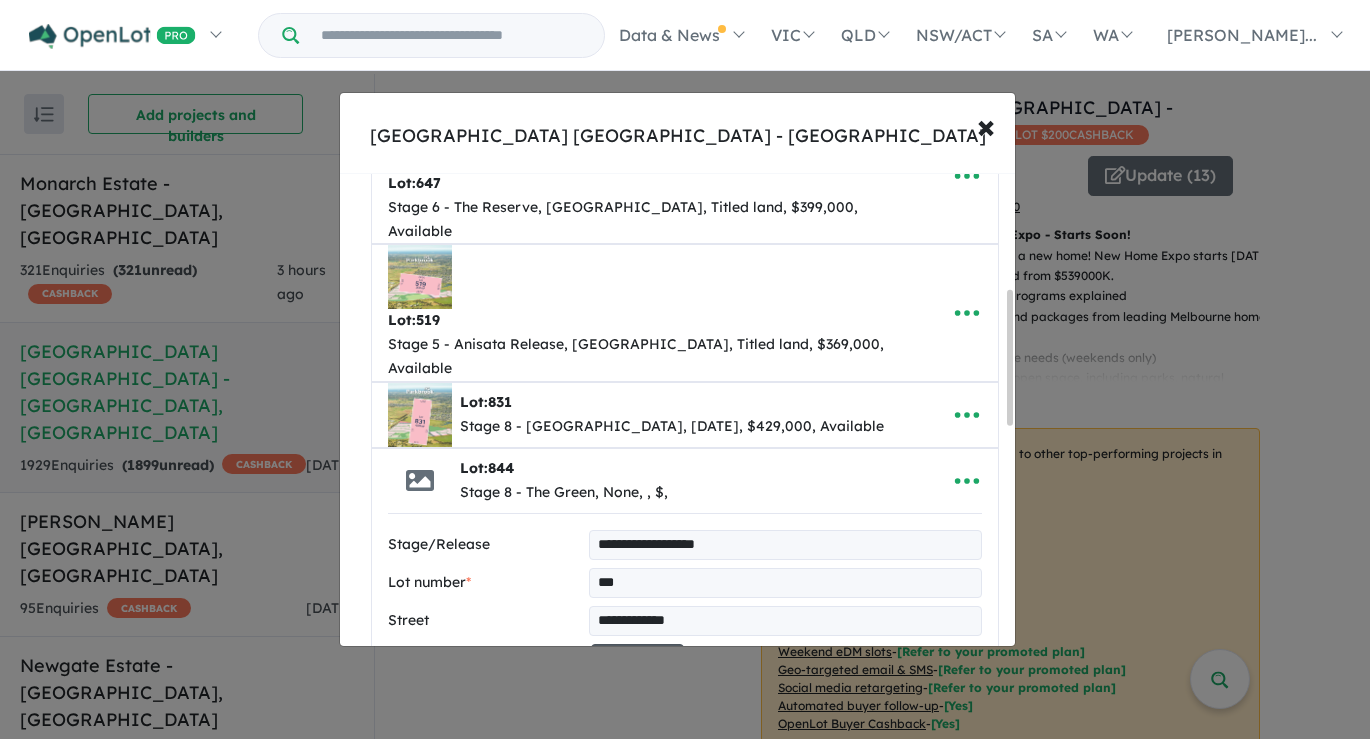 type on "**********" 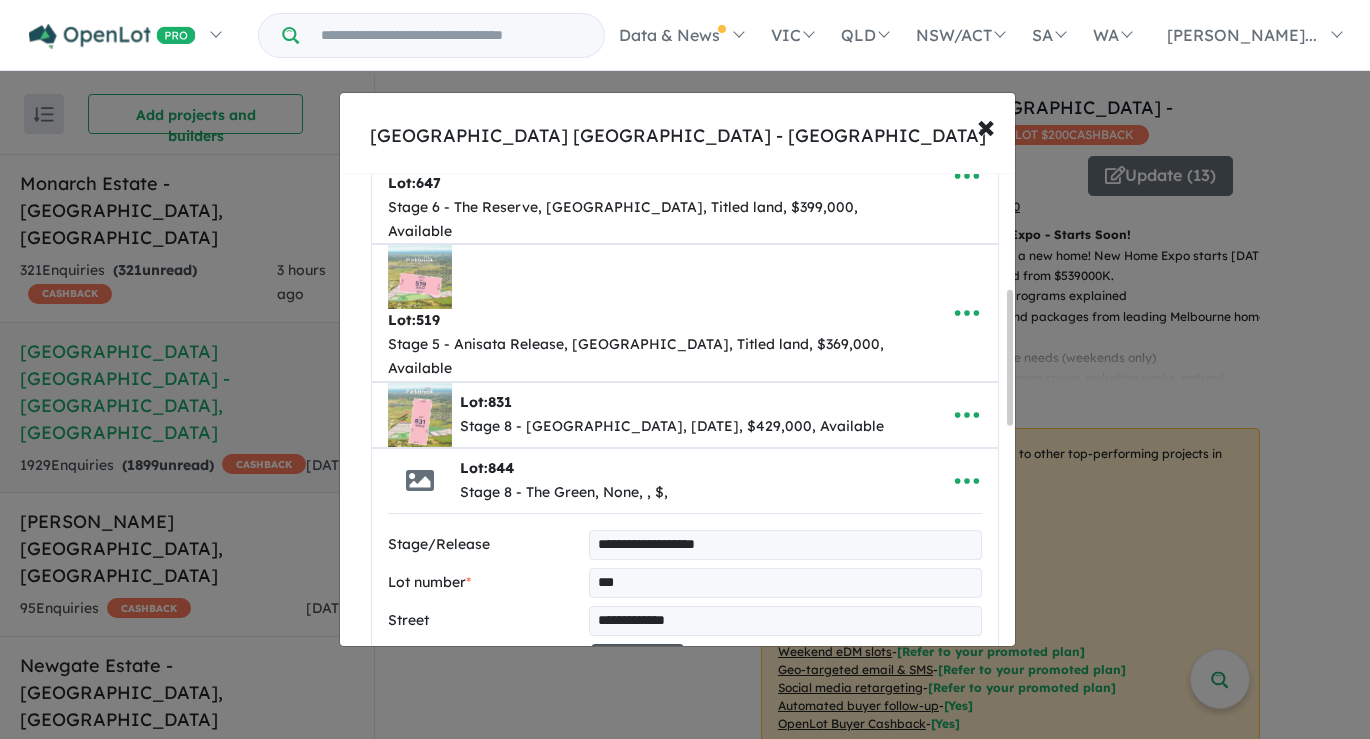 click on "Add image" at bounding box center (637, 660) 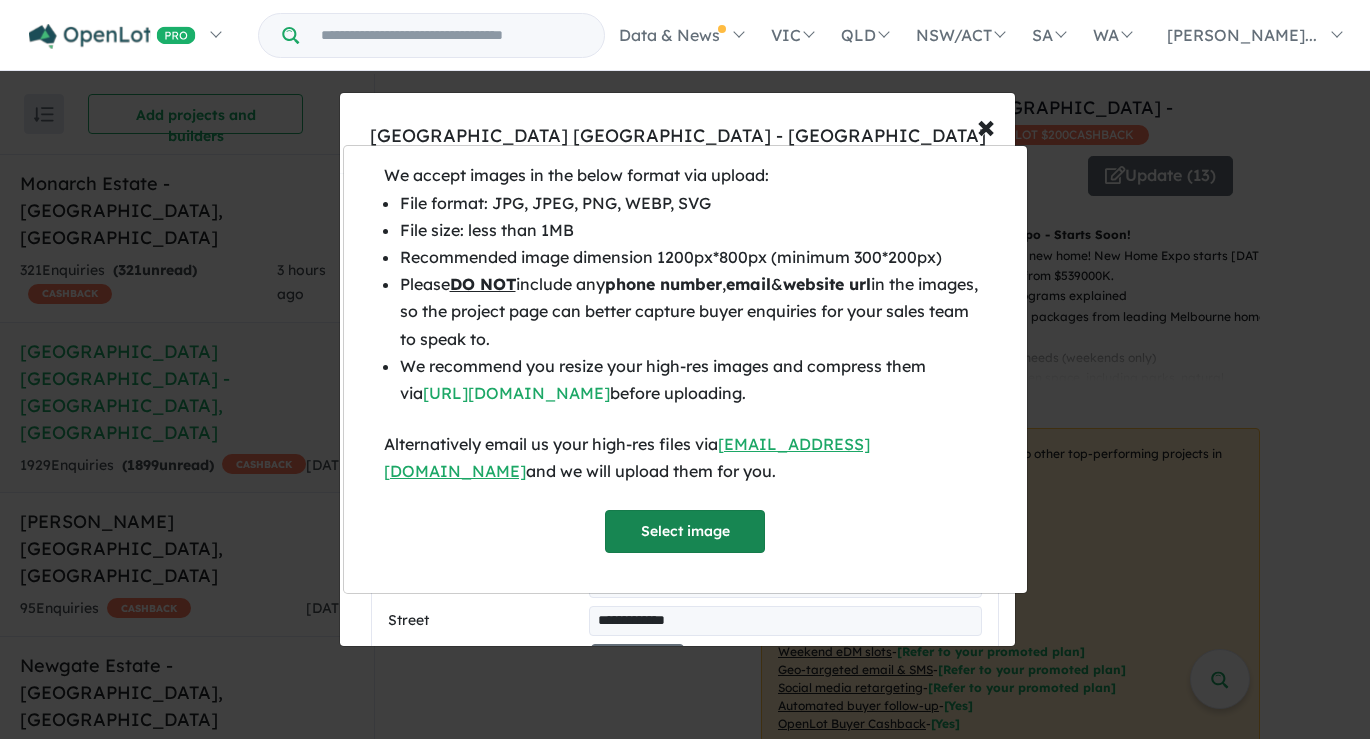 click on "Select image" at bounding box center [685, 531] 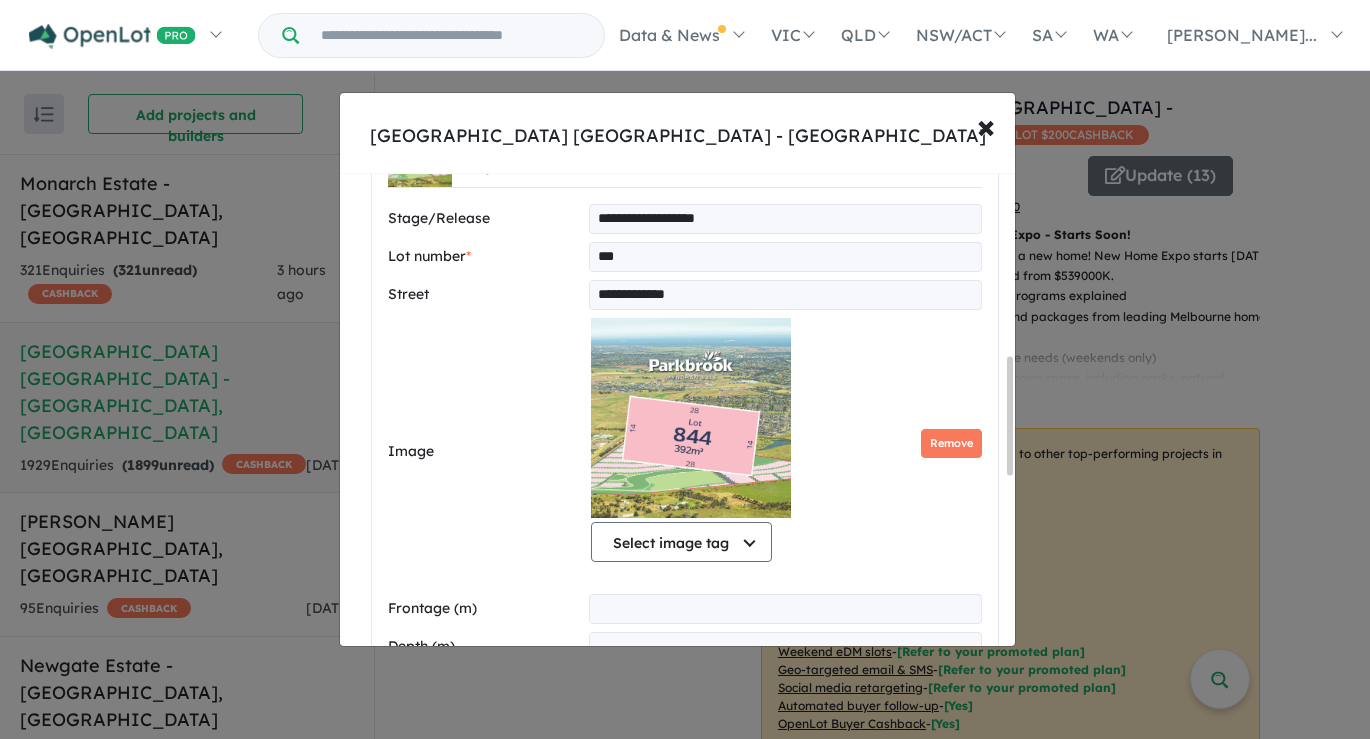 scroll, scrollTop: 728, scrollLeft: 0, axis: vertical 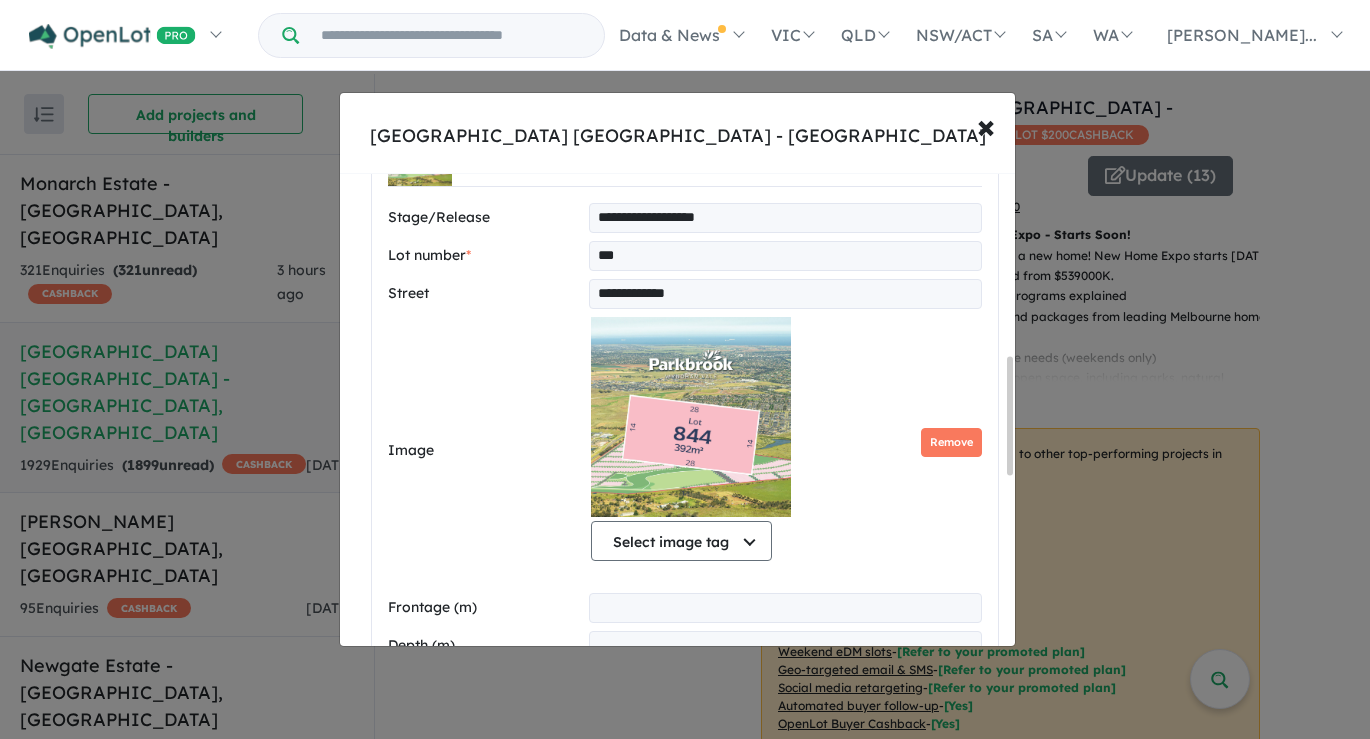 click on "Select image tag" at bounding box center (681, 541) 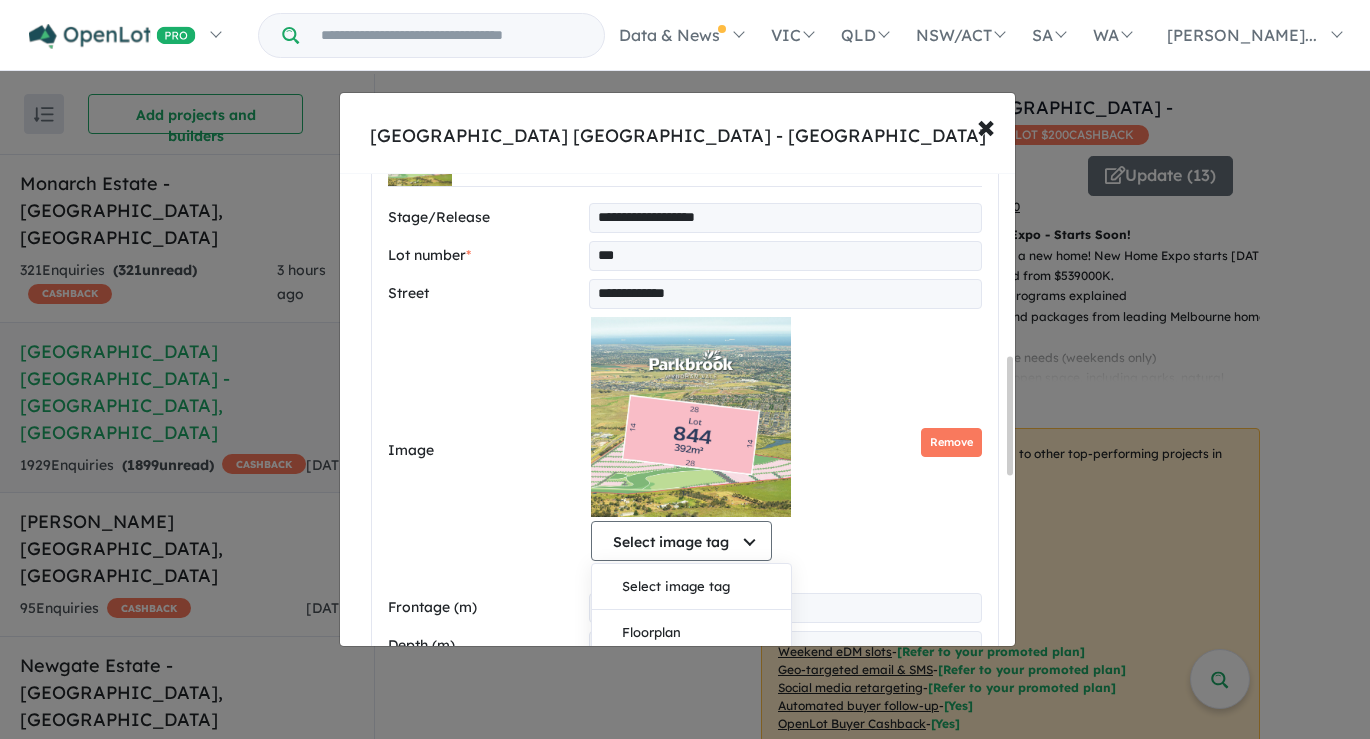 click on "Aerial" at bounding box center [691, 679] 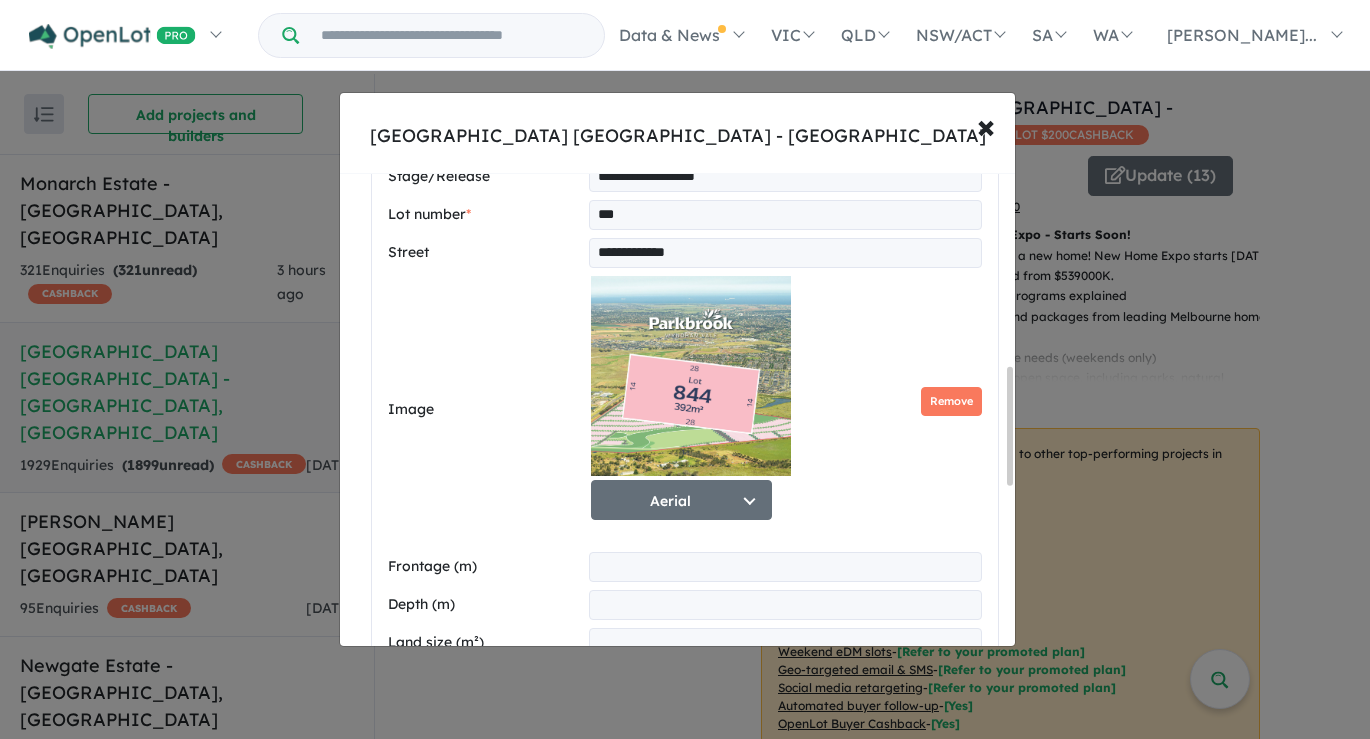 scroll, scrollTop: 772, scrollLeft: 0, axis: vertical 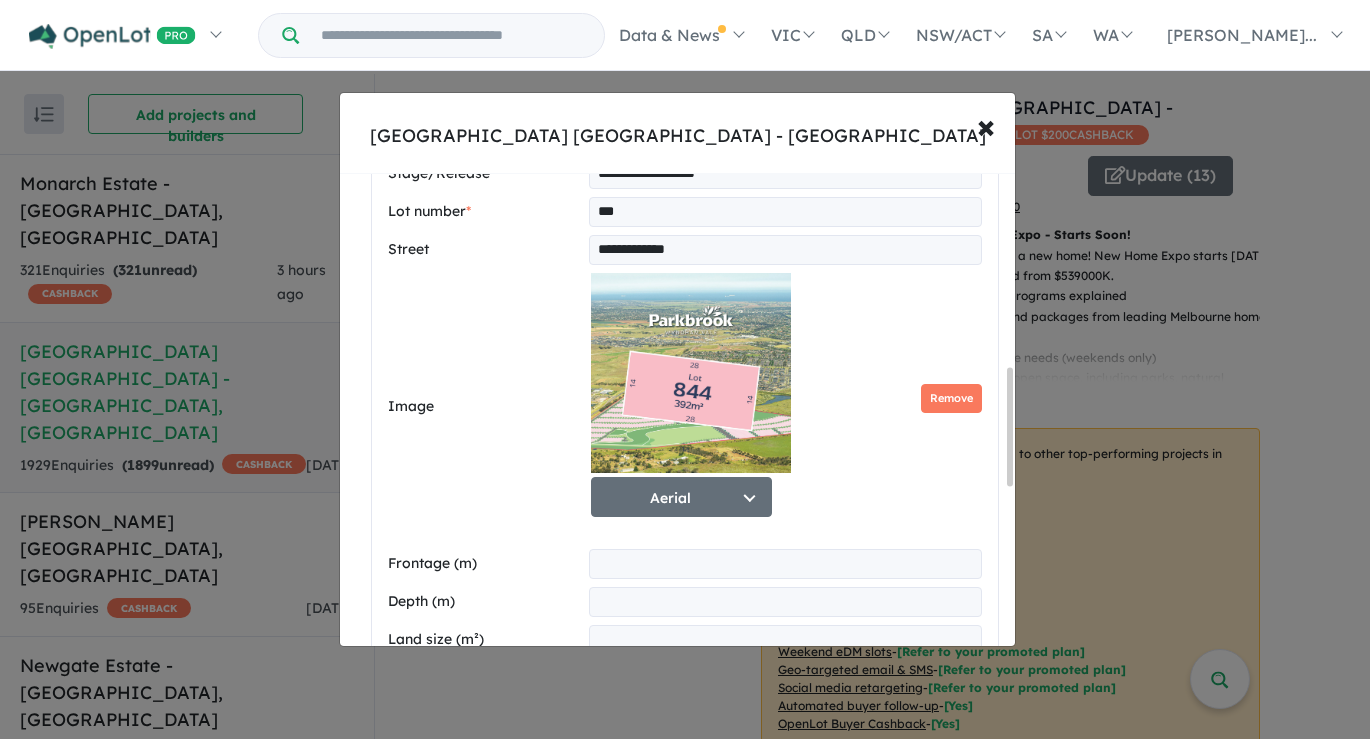 click at bounding box center (785, 640) 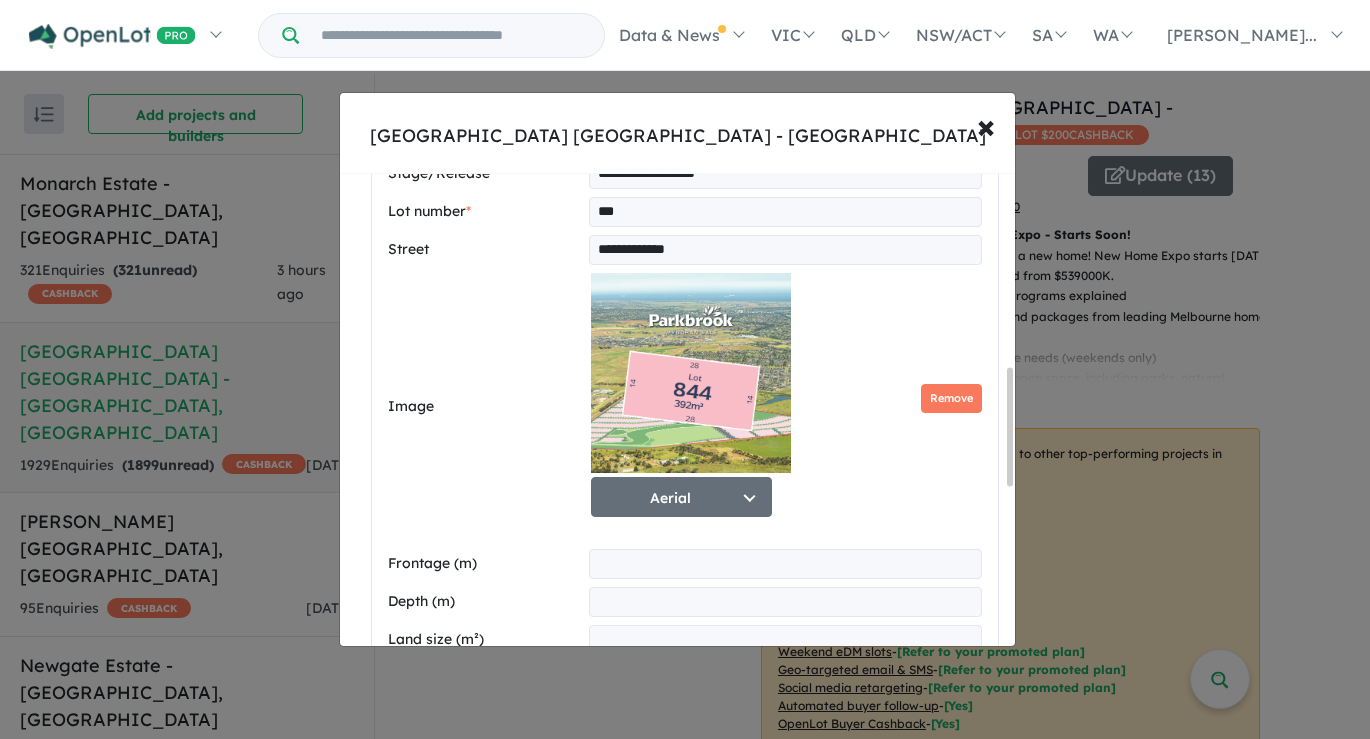 type on "***" 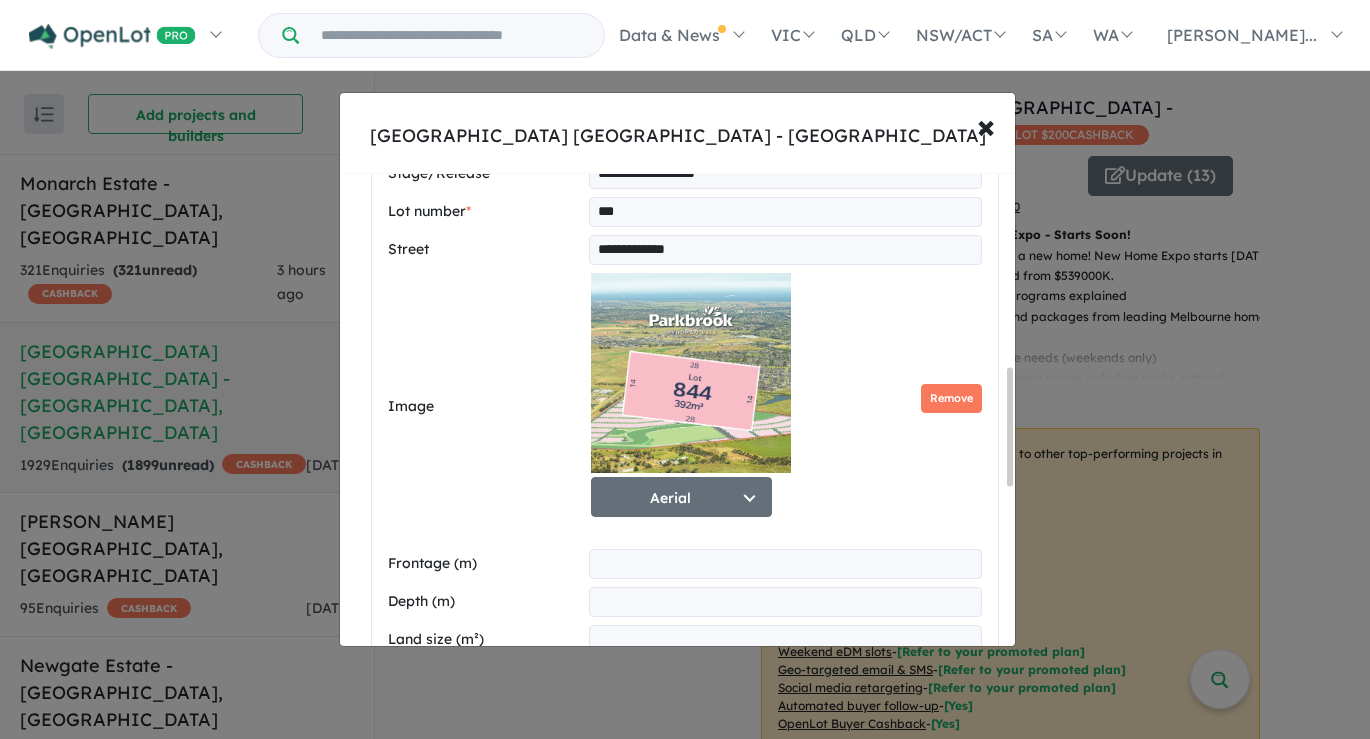 click at bounding box center (785, 564) 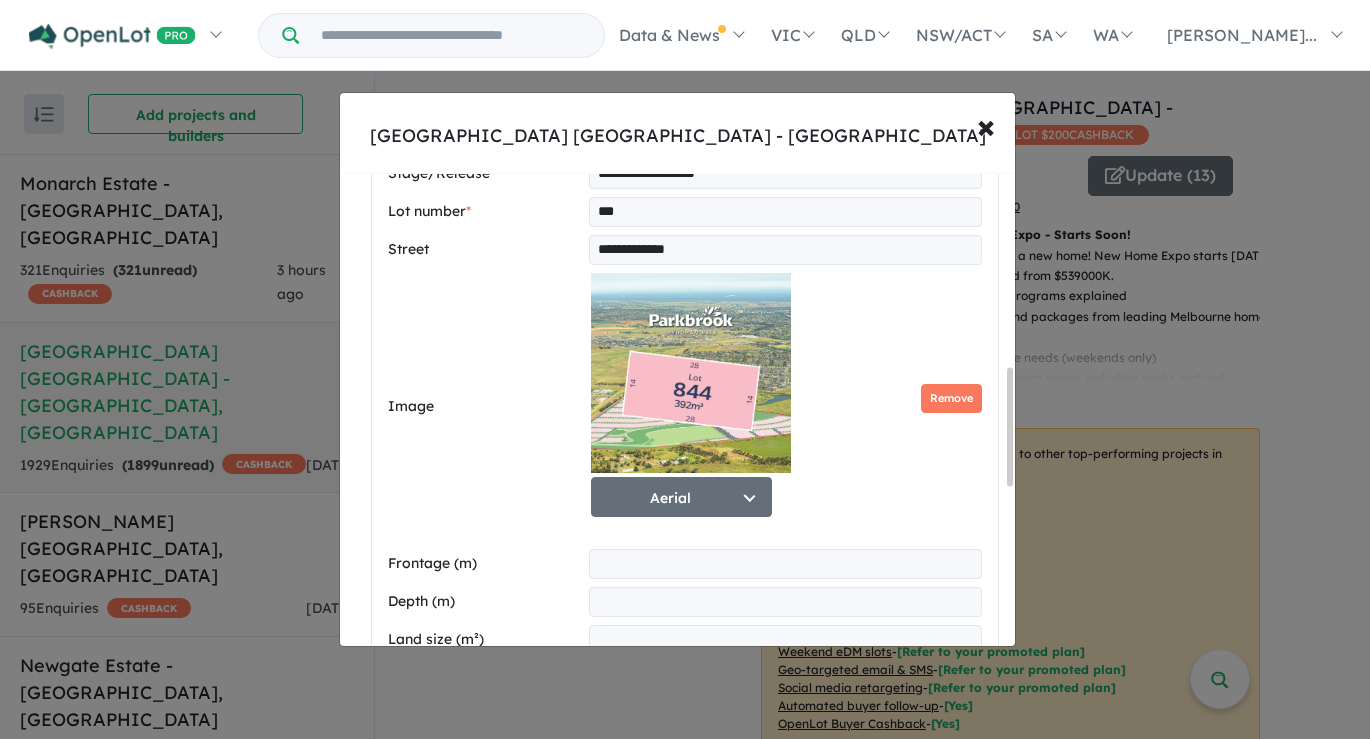 type on "**" 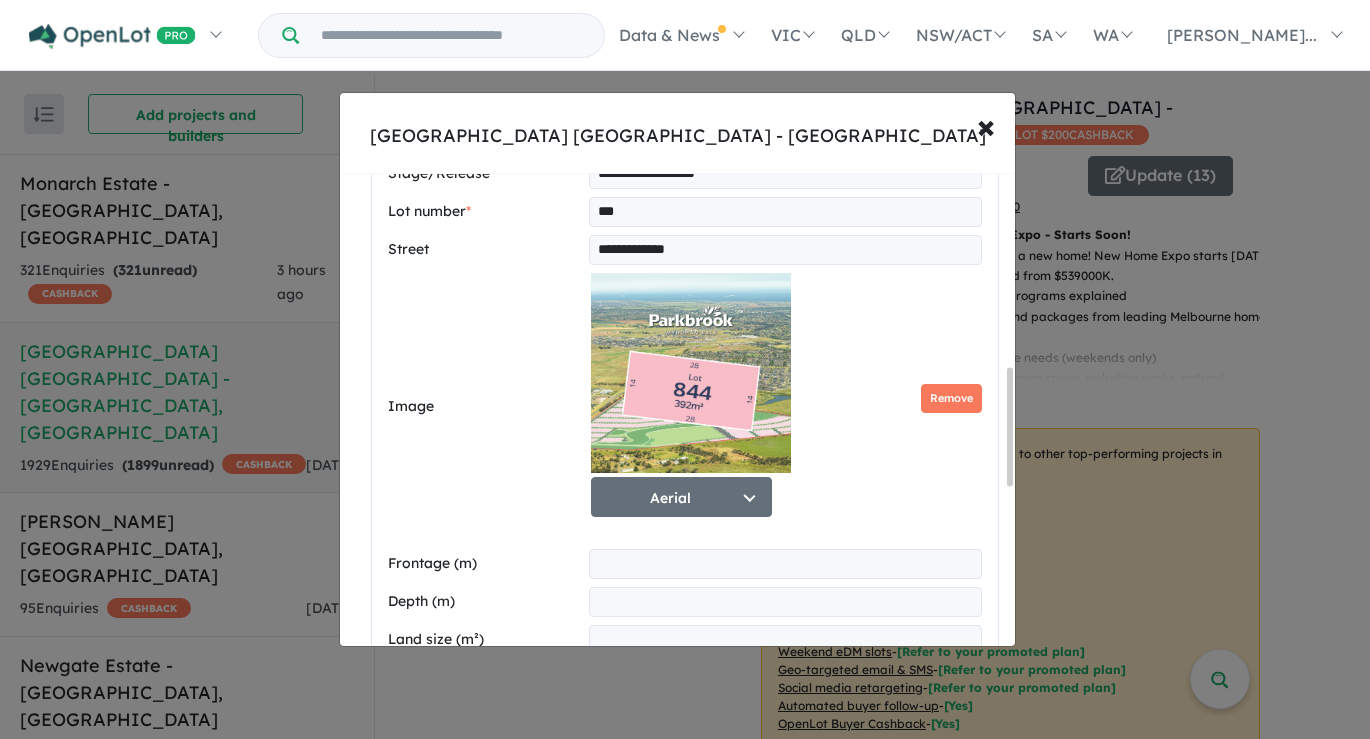 click at bounding box center (785, 602) 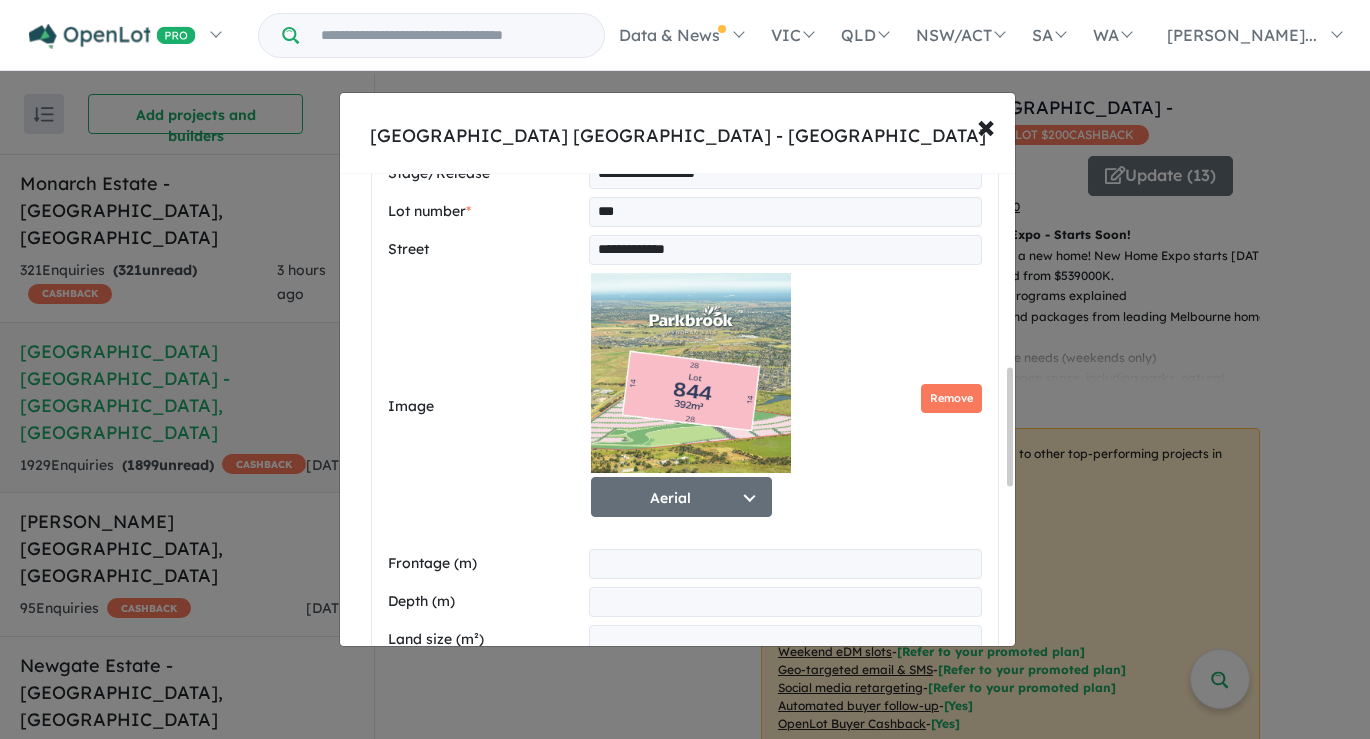 type on "**" 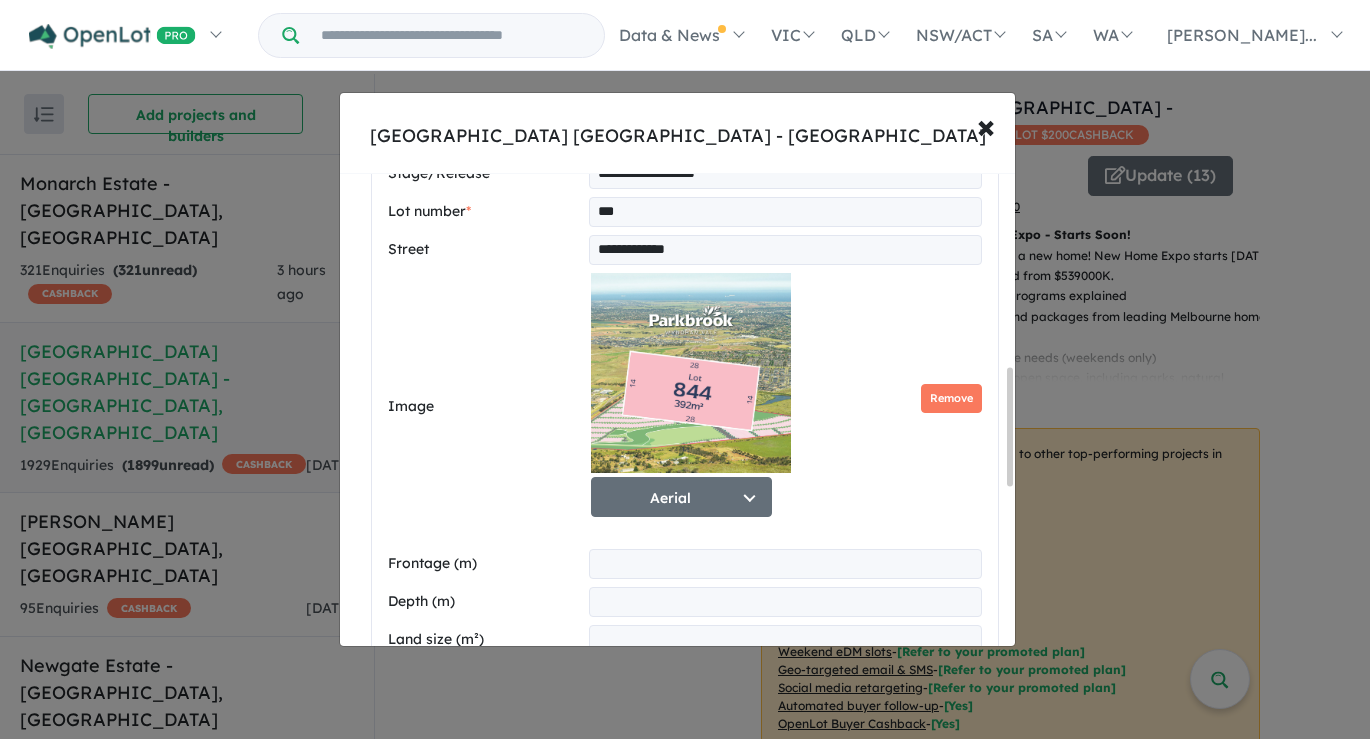 click on "**********" at bounding box center [785, 676] 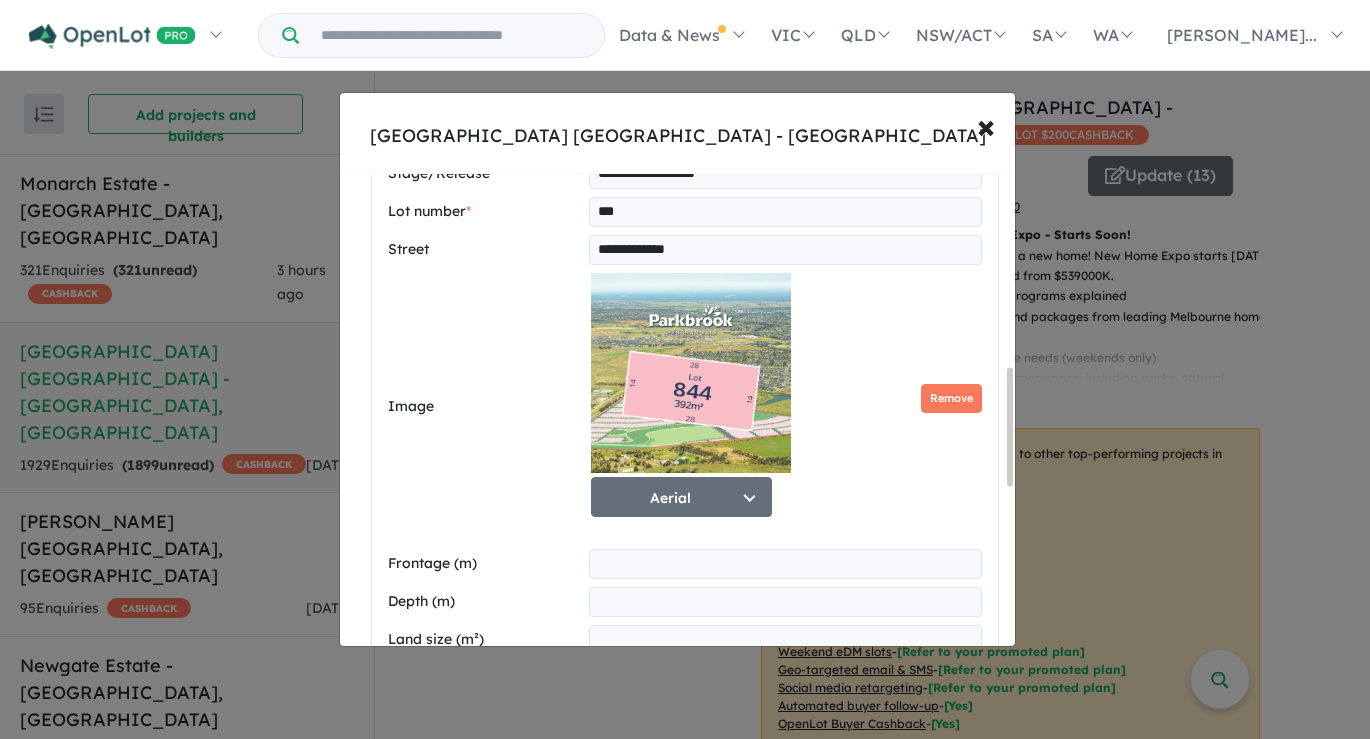 select on "****" 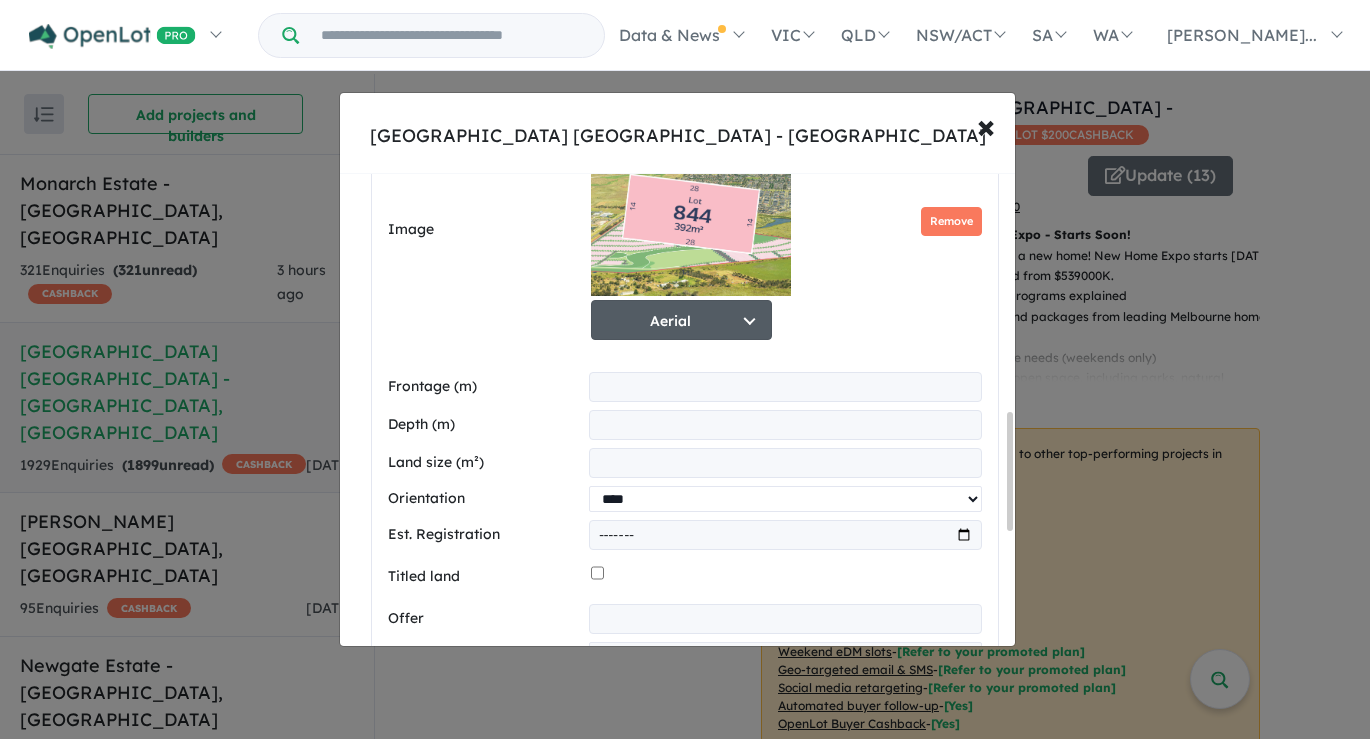 scroll, scrollTop: 951, scrollLeft: 0, axis: vertical 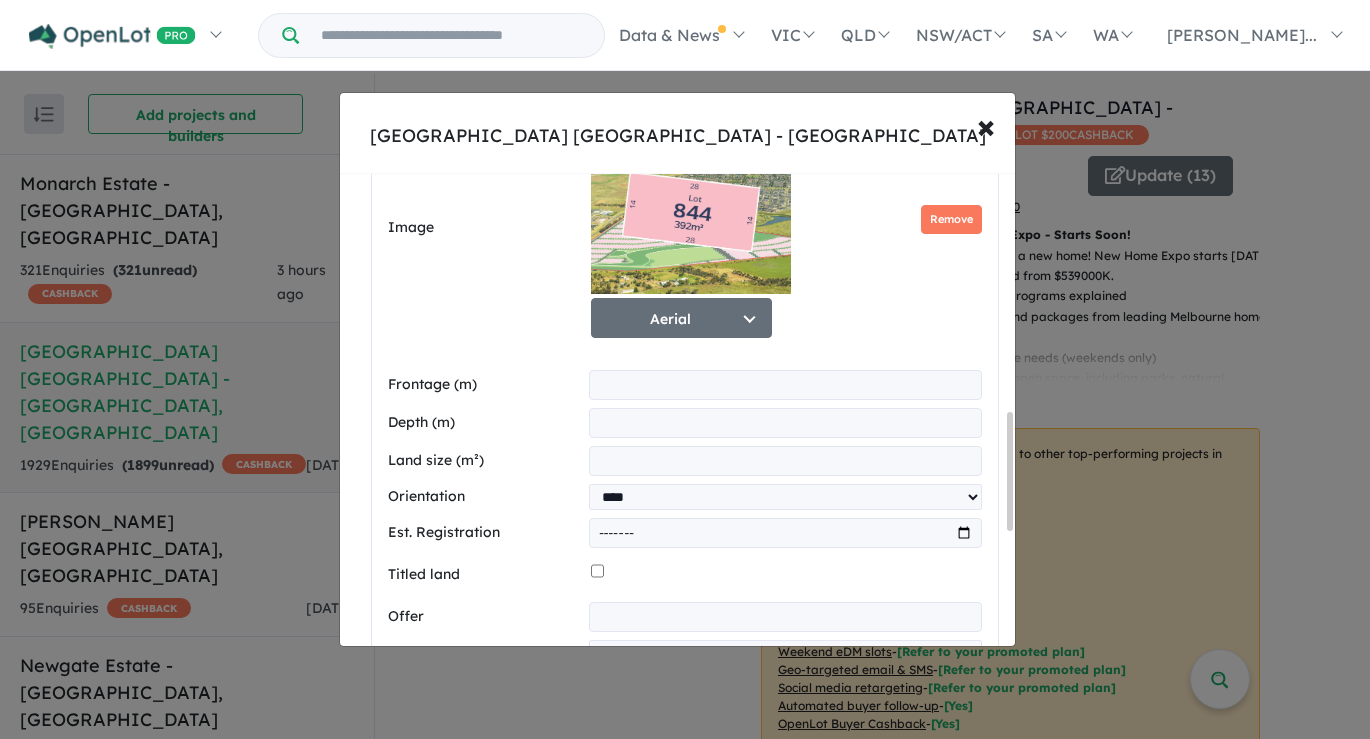 click at bounding box center (785, 533) 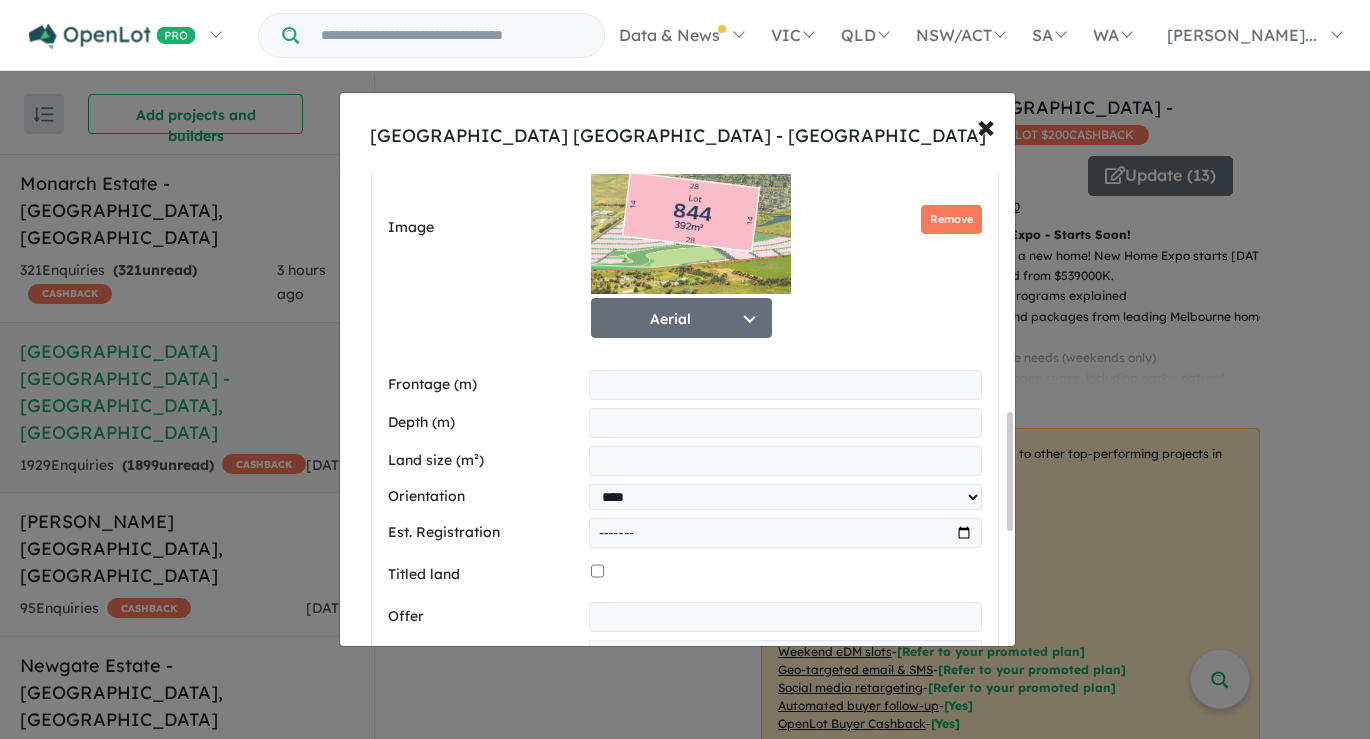 type on "*******" 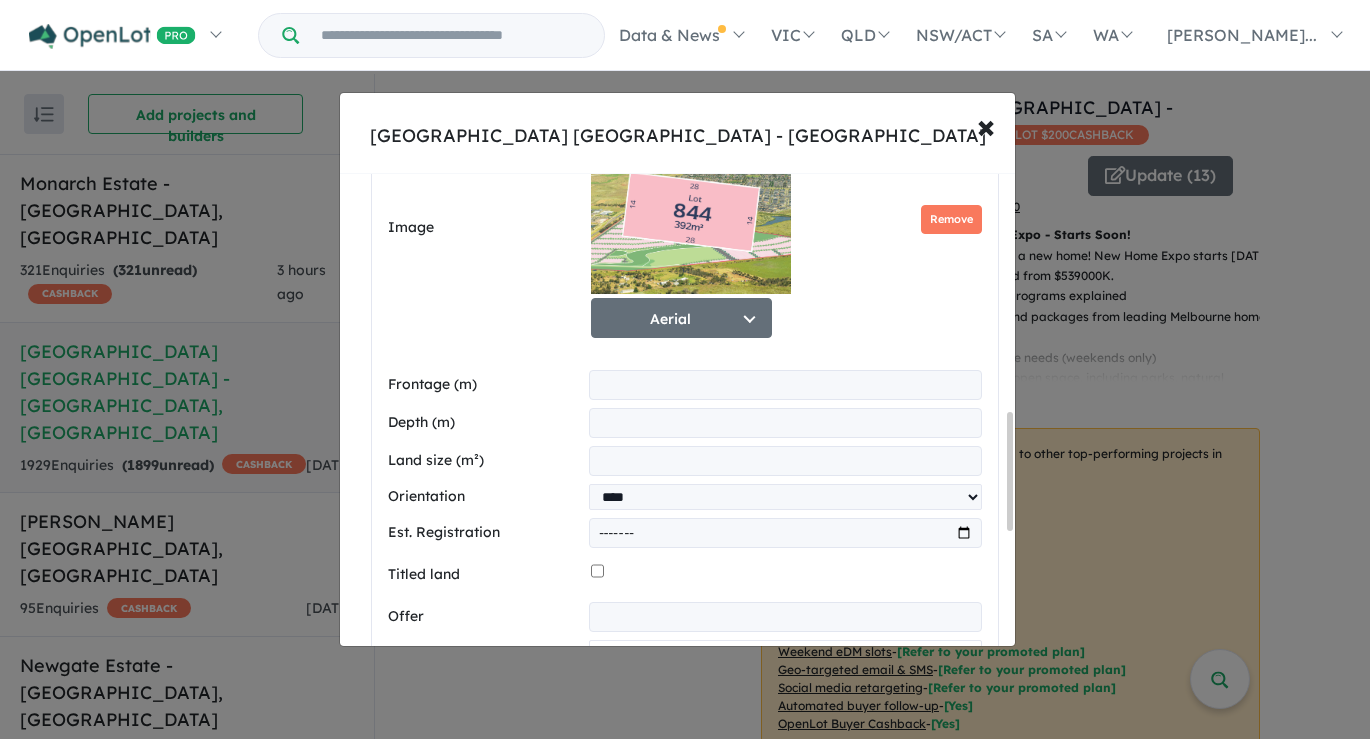 click at bounding box center (785, 672) 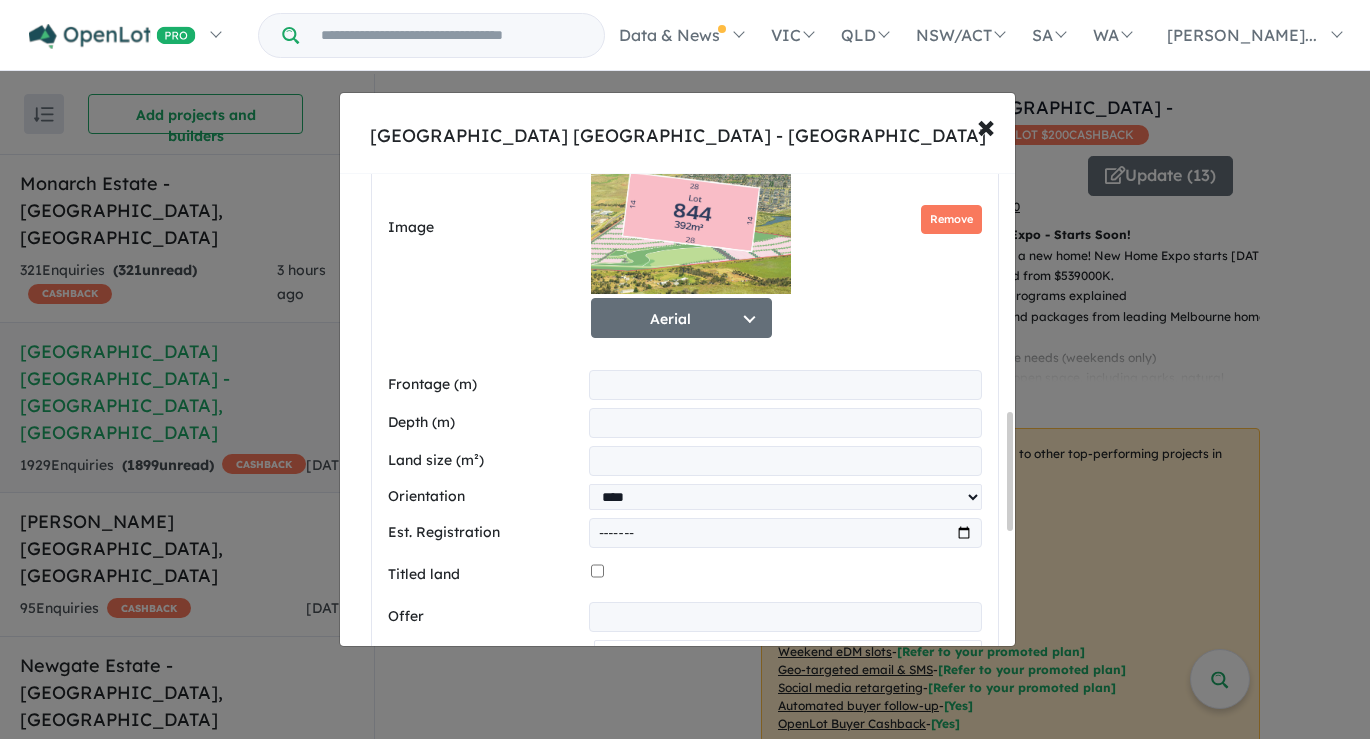 drag, startPoint x: 720, startPoint y: 588, endPoint x: 645, endPoint y: 593, distance: 75.16648 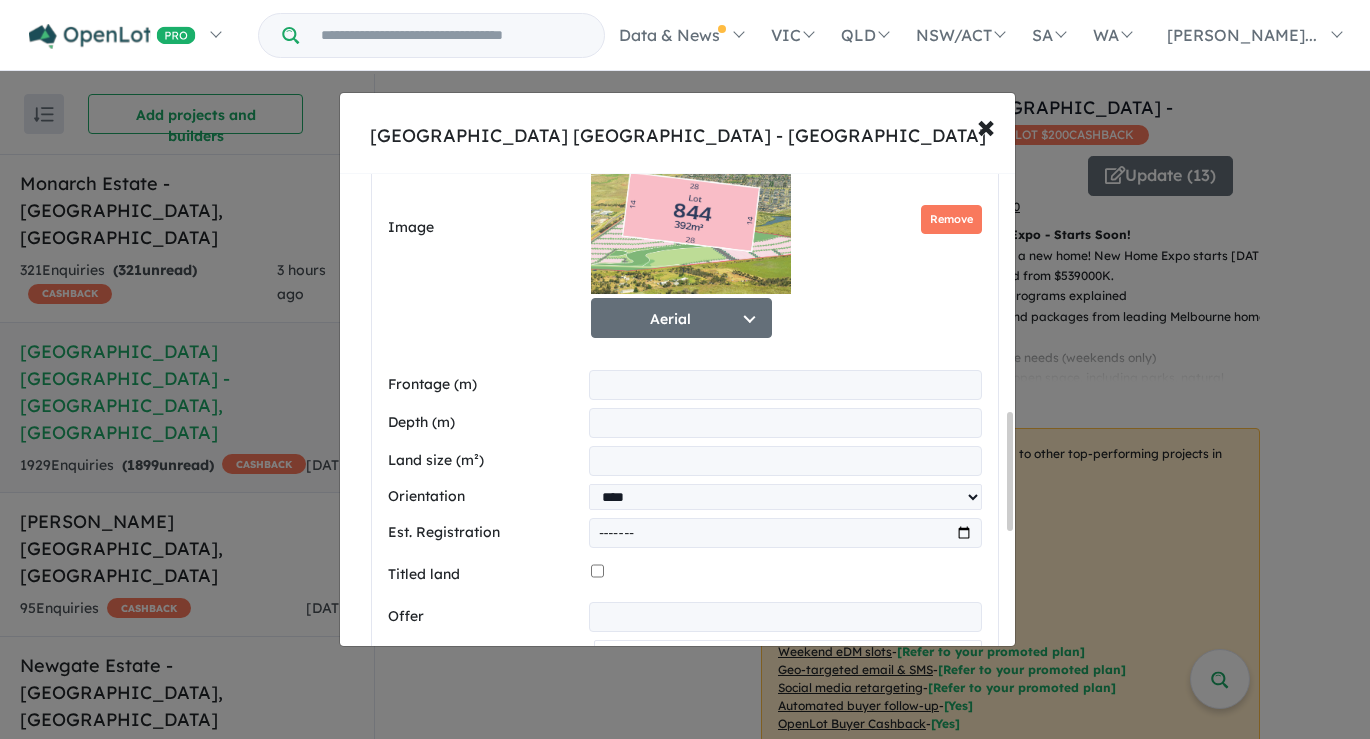 click on "**********" at bounding box center [788, 672] 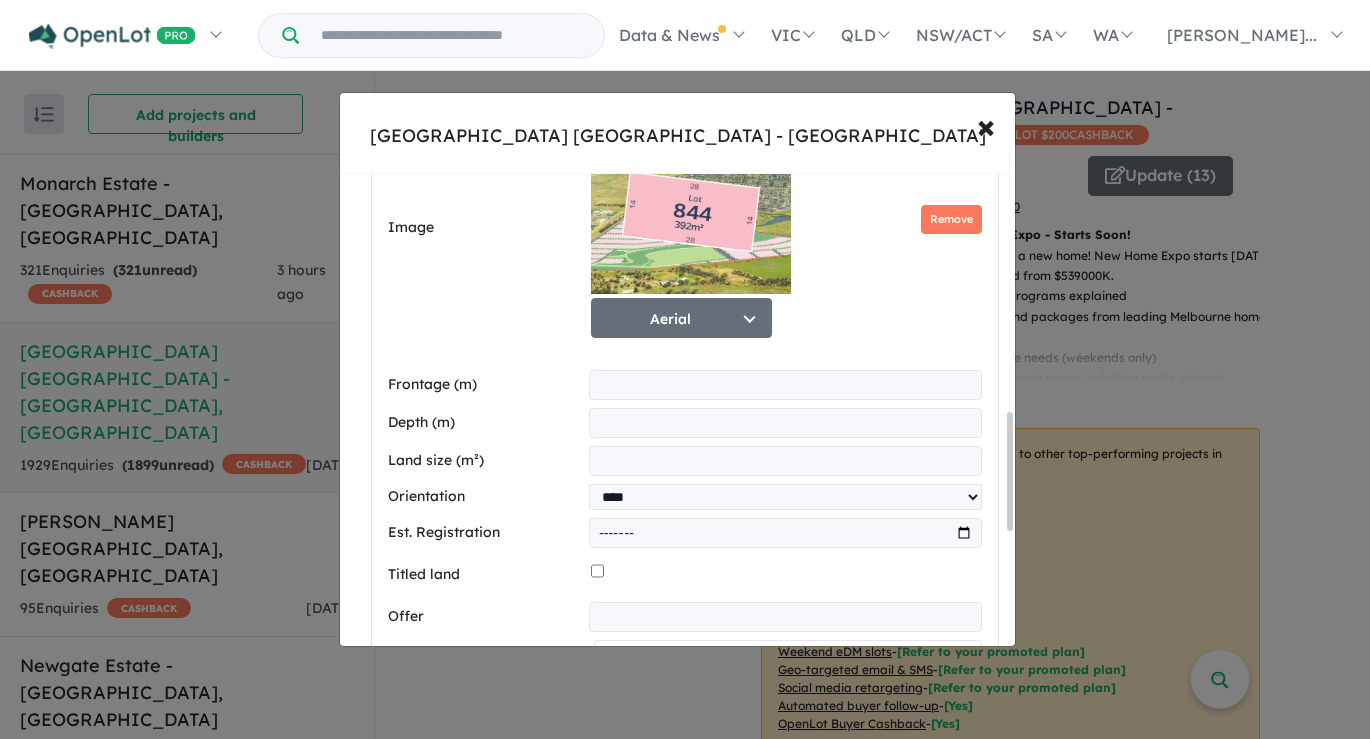 paste on "**********" 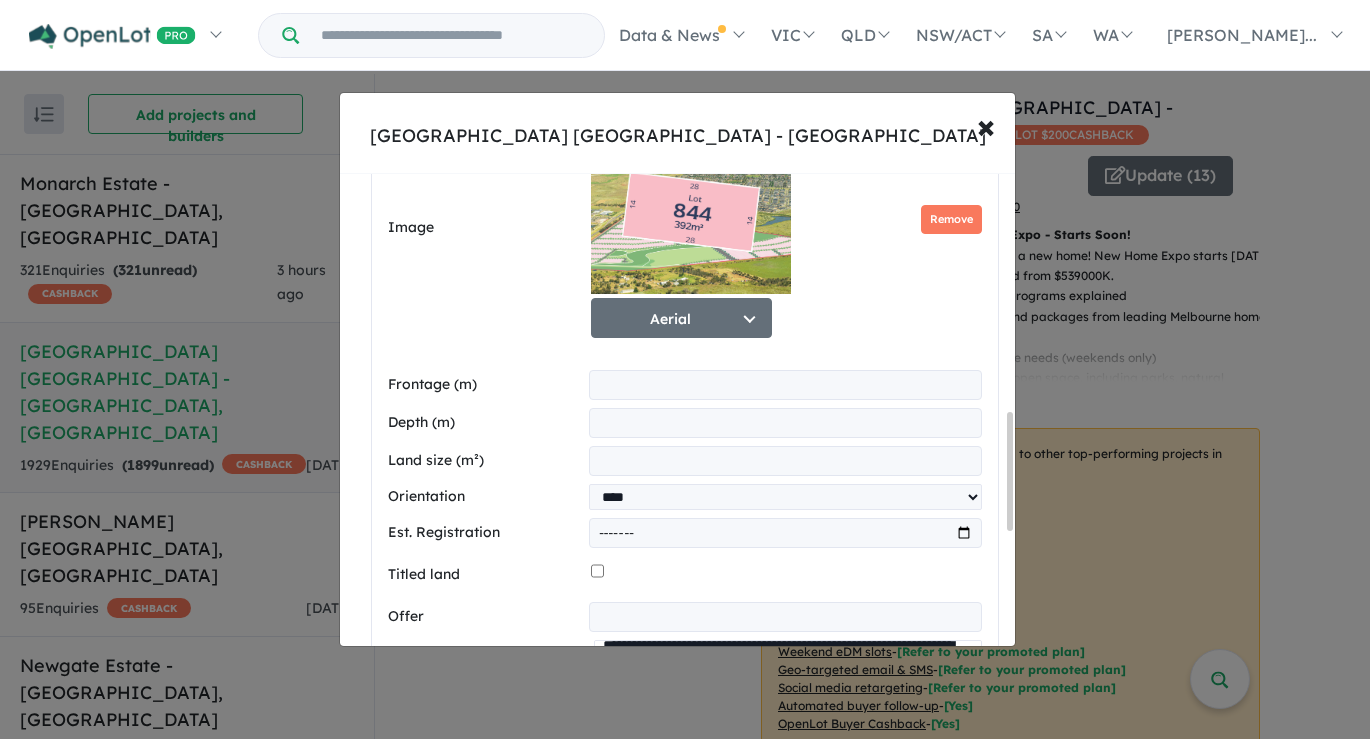 scroll, scrollTop: 17, scrollLeft: 0, axis: vertical 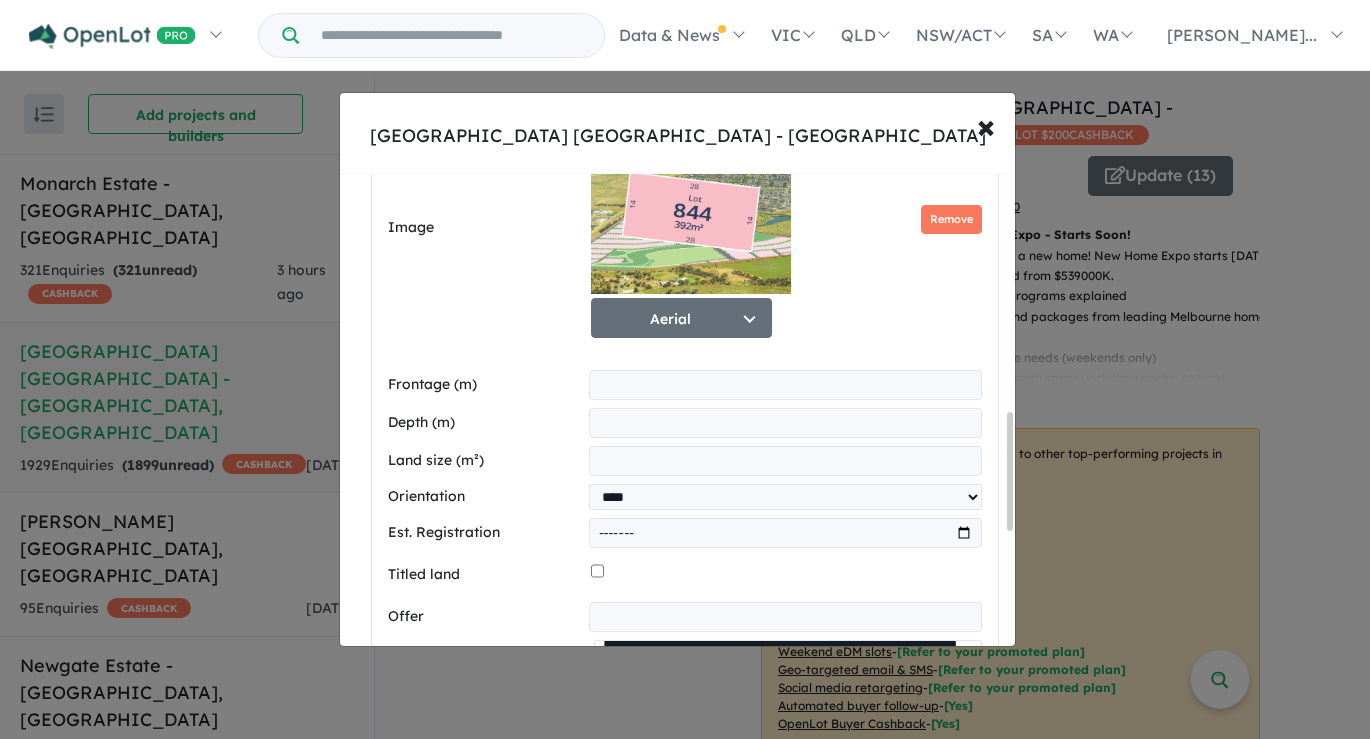 click on "**********" at bounding box center (788, 672) 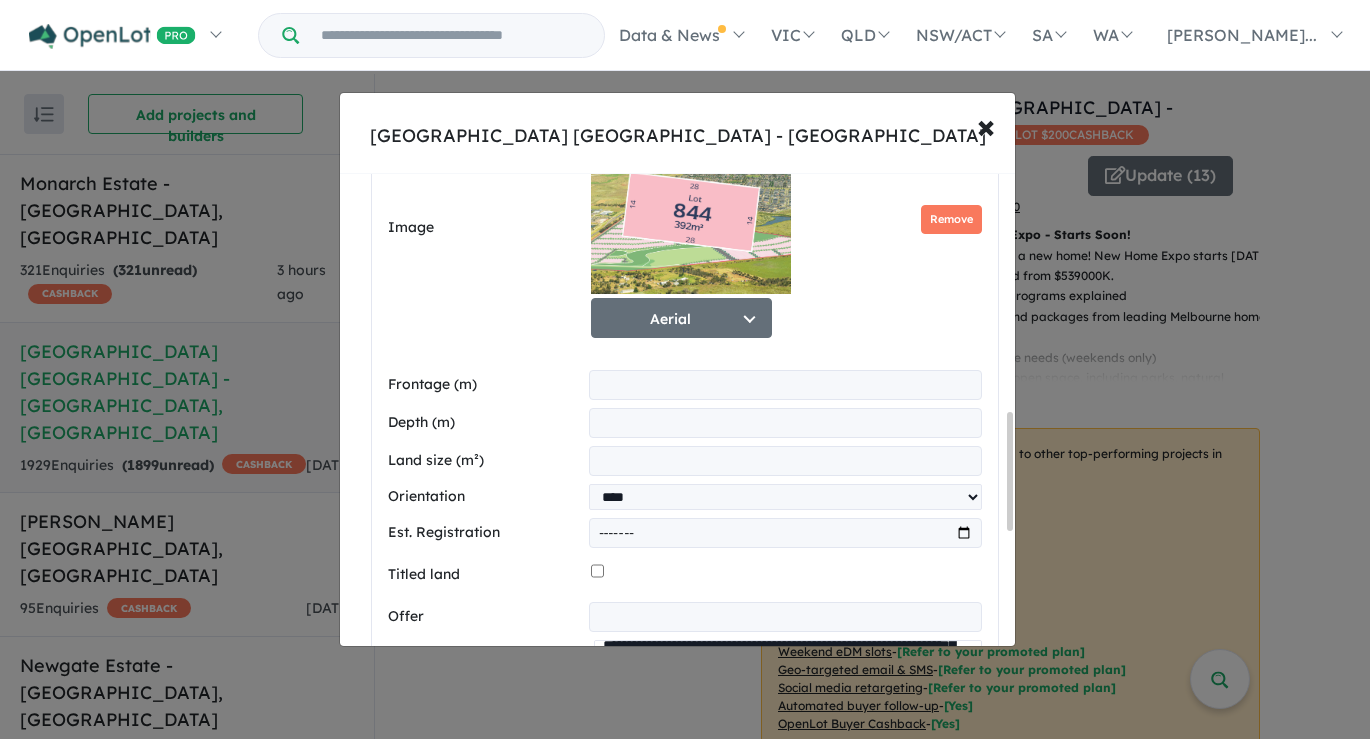 scroll, scrollTop: 59, scrollLeft: 0, axis: vertical 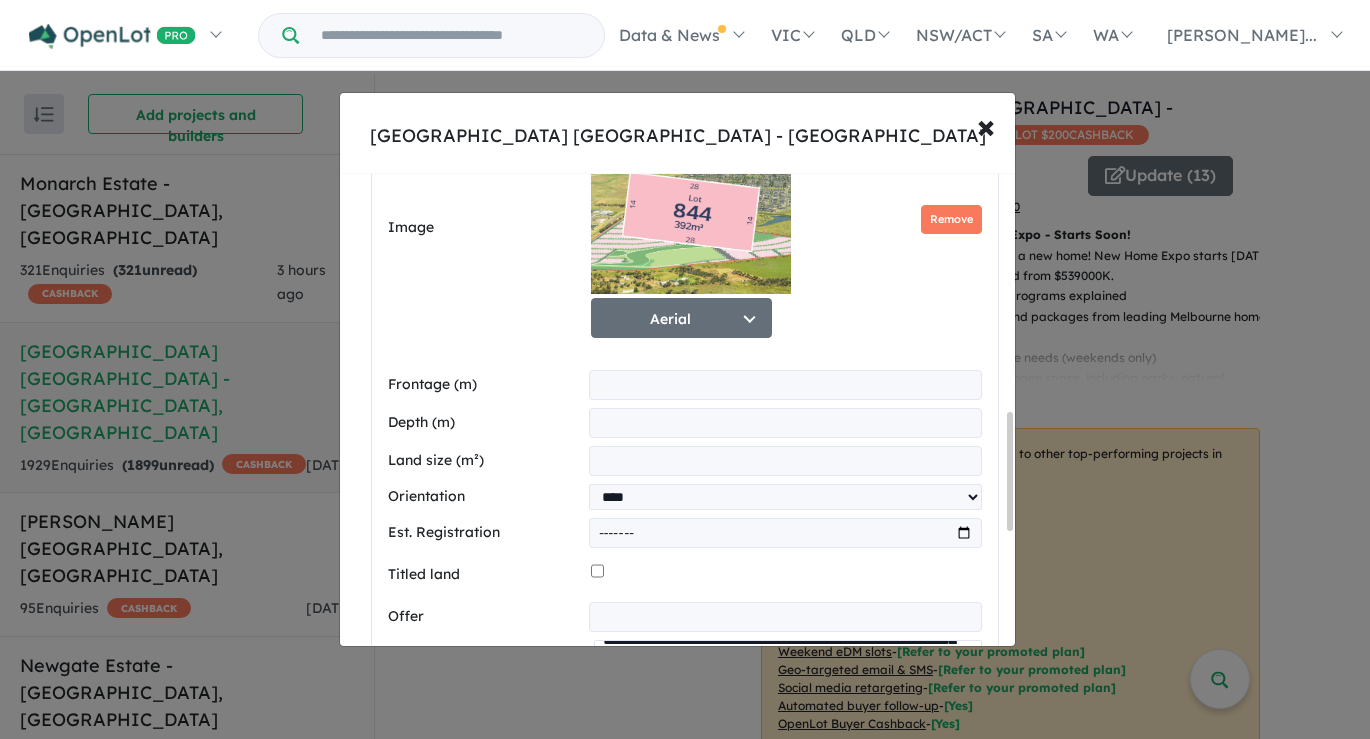 drag, startPoint x: 665, startPoint y: 592, endPoint x: 687, endPoint y: 567, distance: 33.30165 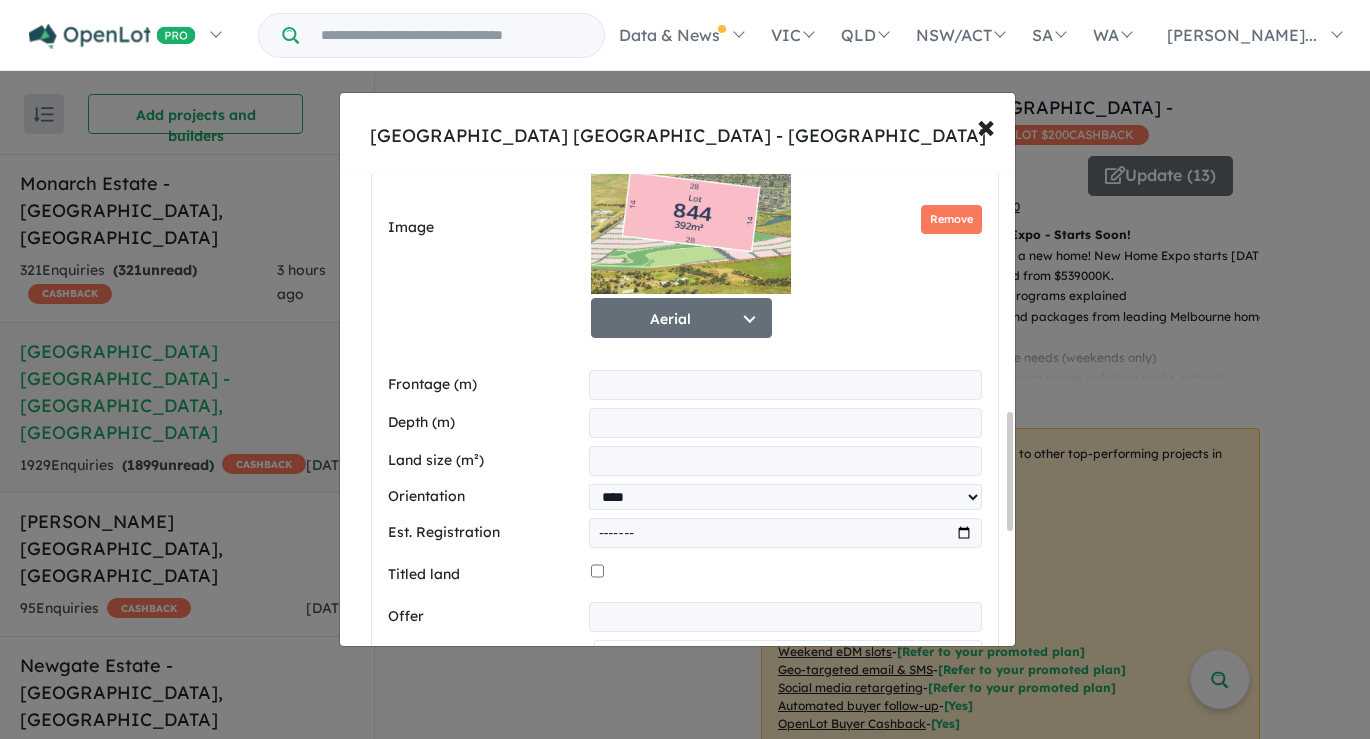 scroll, scrollTop: 73, scrollLeft: 0, axis: vertical 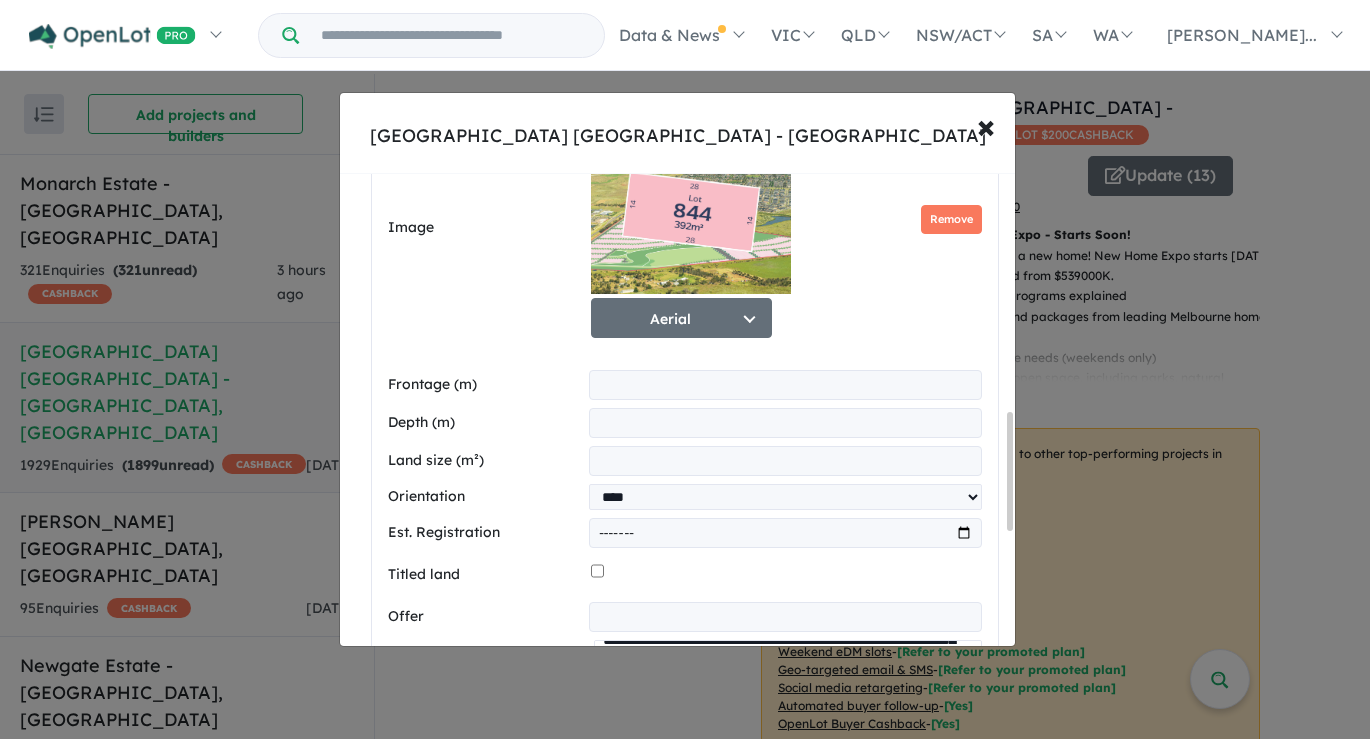drag, startPoint x: 785, startPoint y: 583, endPoint x: 730, endPoint y: 586, distance: 55.081757 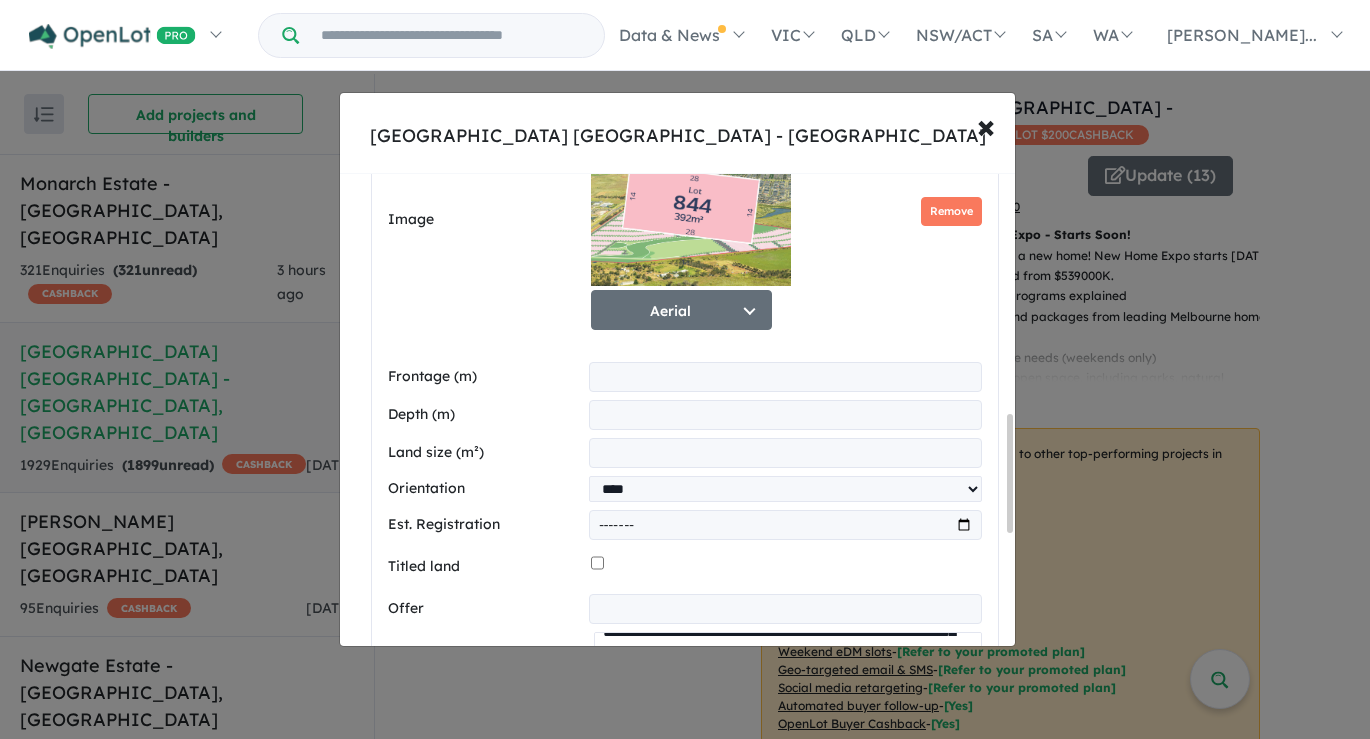 scroll, scrollTop: 960, scrollLeft: 0, axis: vertical 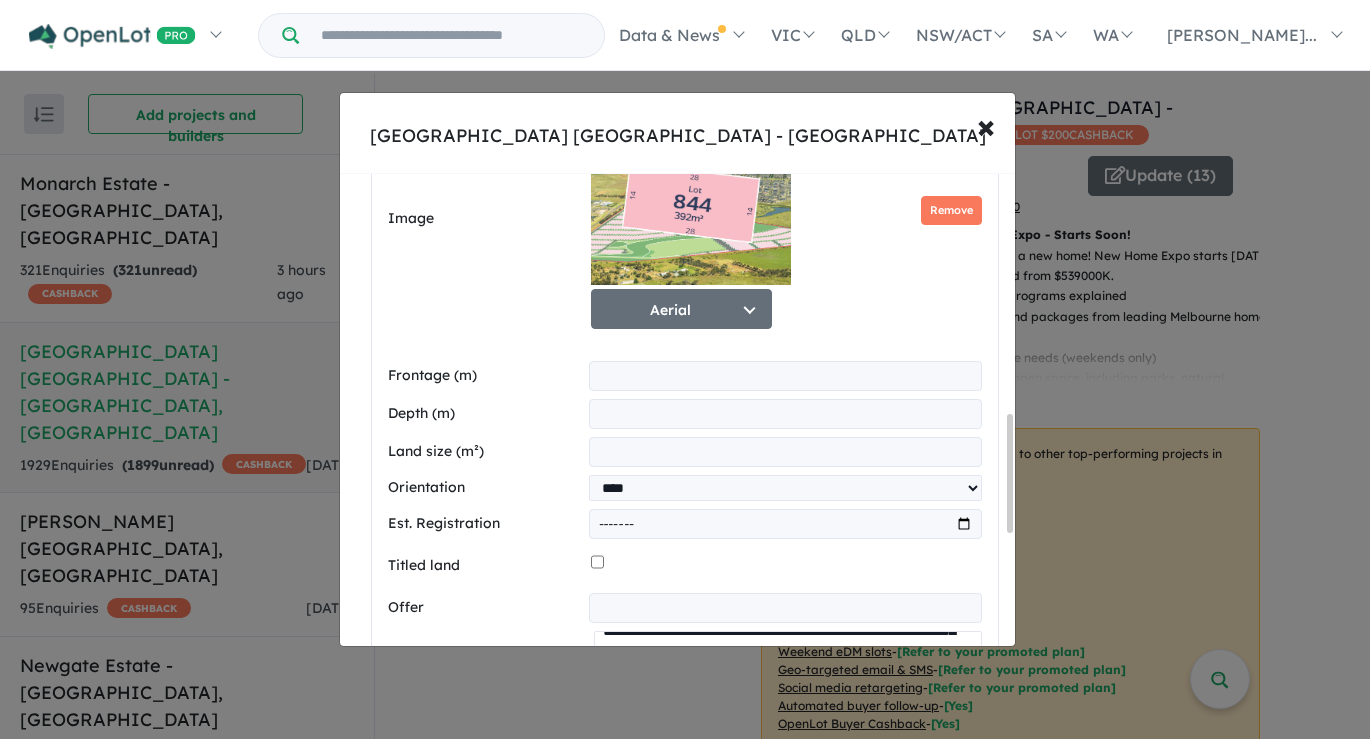 click on "**********" at bounding box center (788, 663) 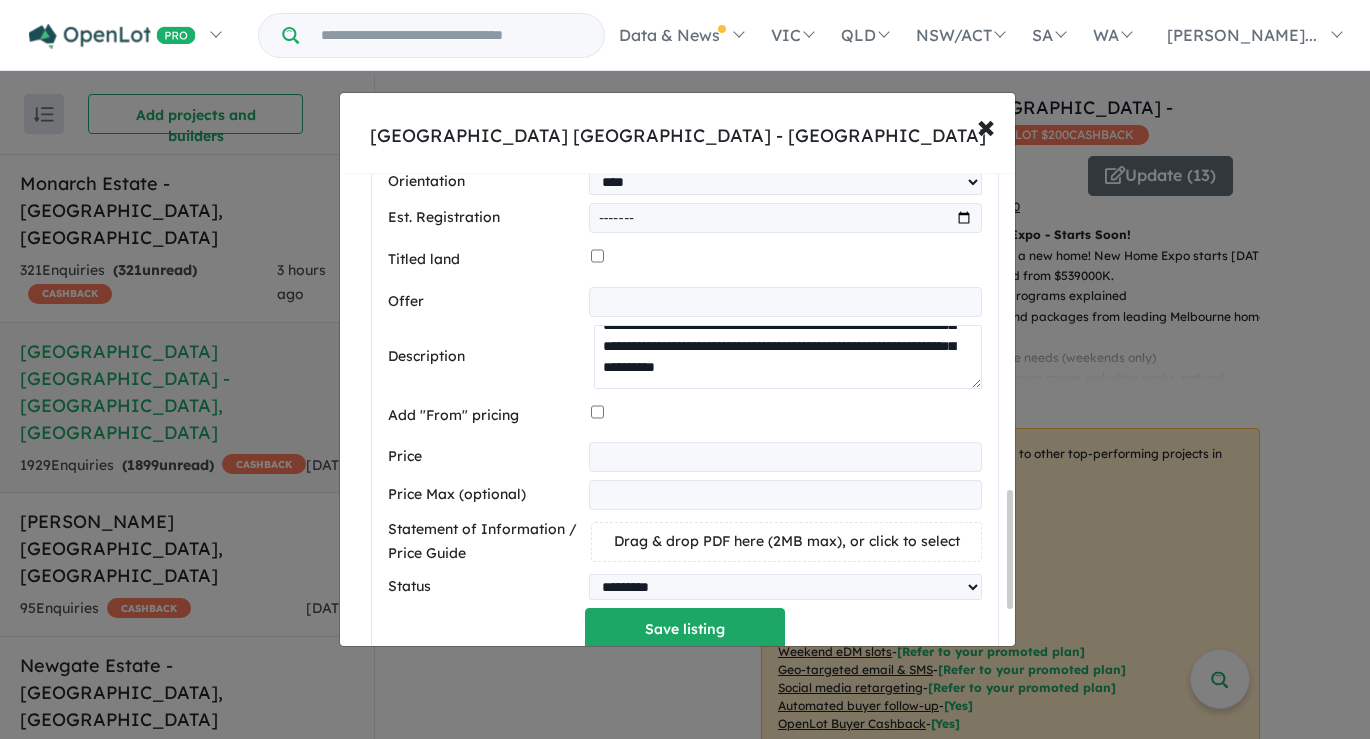 scroll, scrollTop: 1267, scrollLeft: 0, axis: vertical 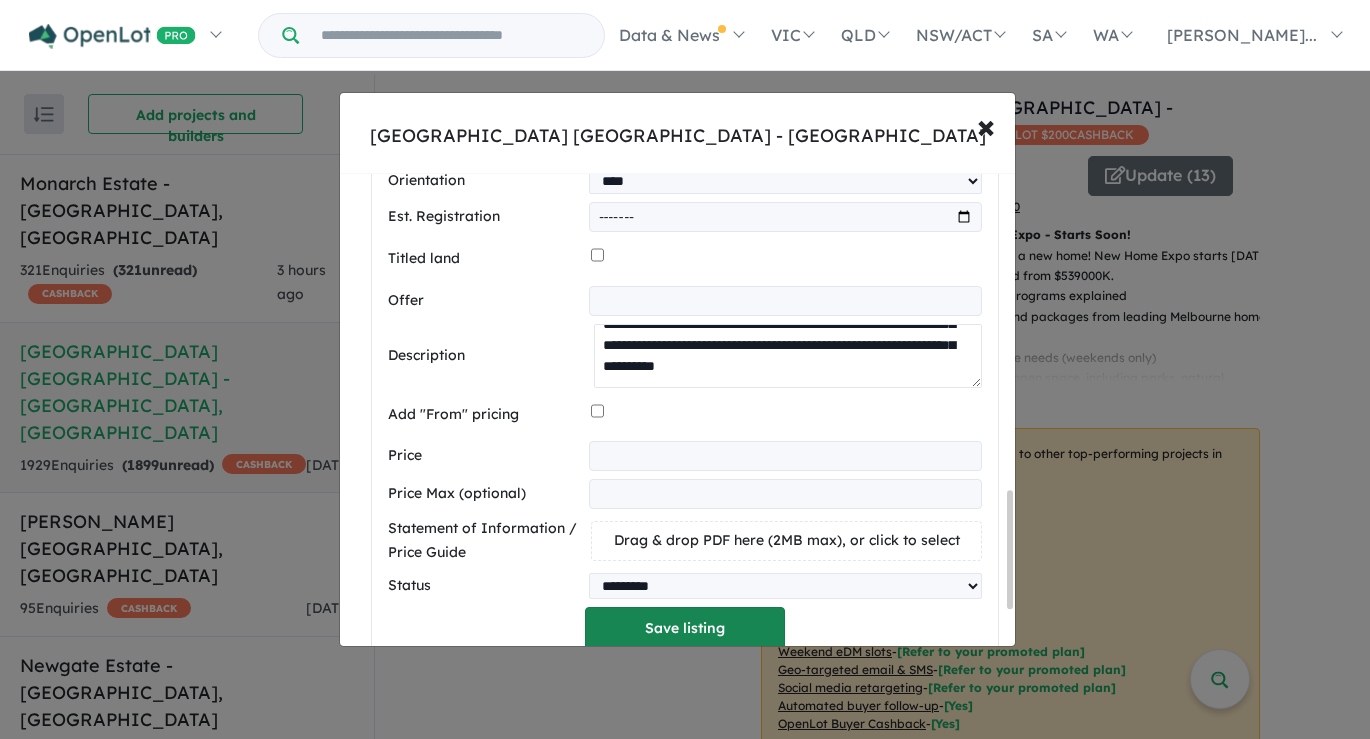 type on "**********" 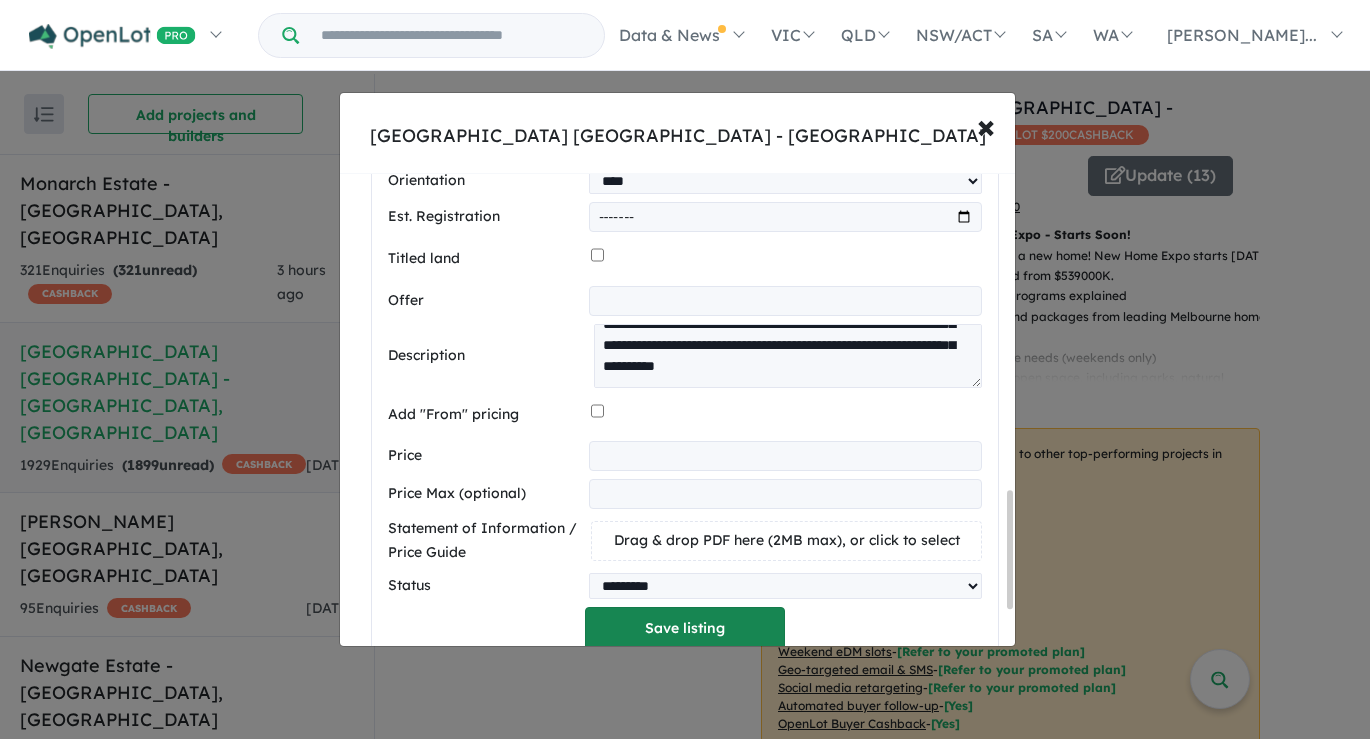 click on "Save listing" at bounding box center [685, 628] 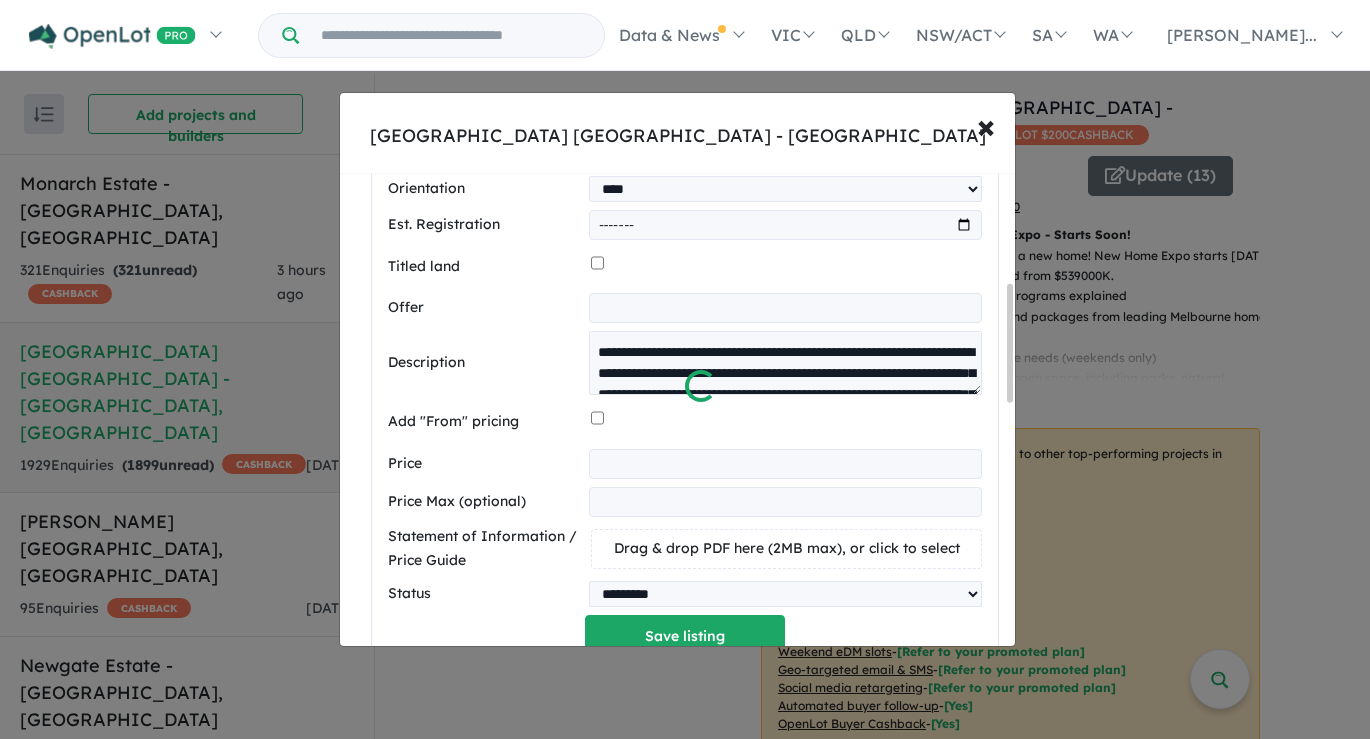 scroll, scrollTop: 437, scrollLeft: 0, axis: vertical 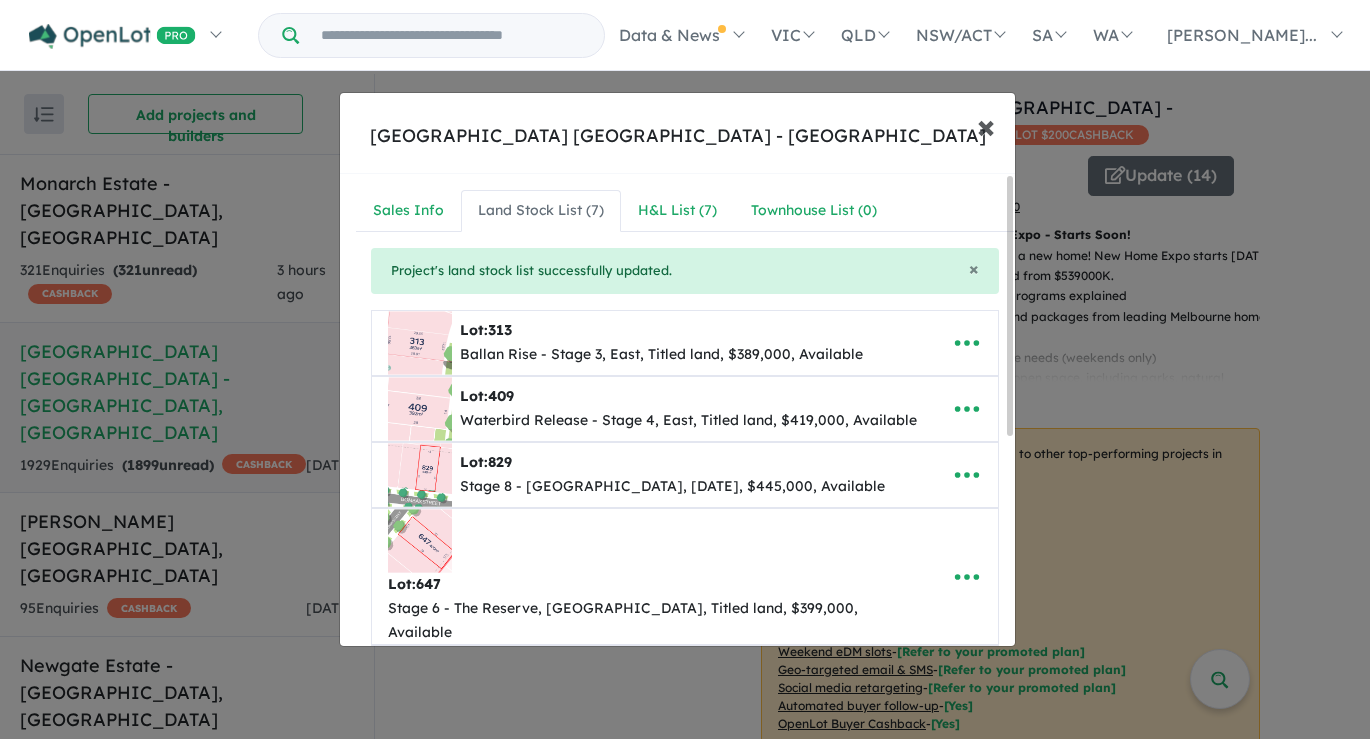 click on "×" at bounding box center (986, 125) 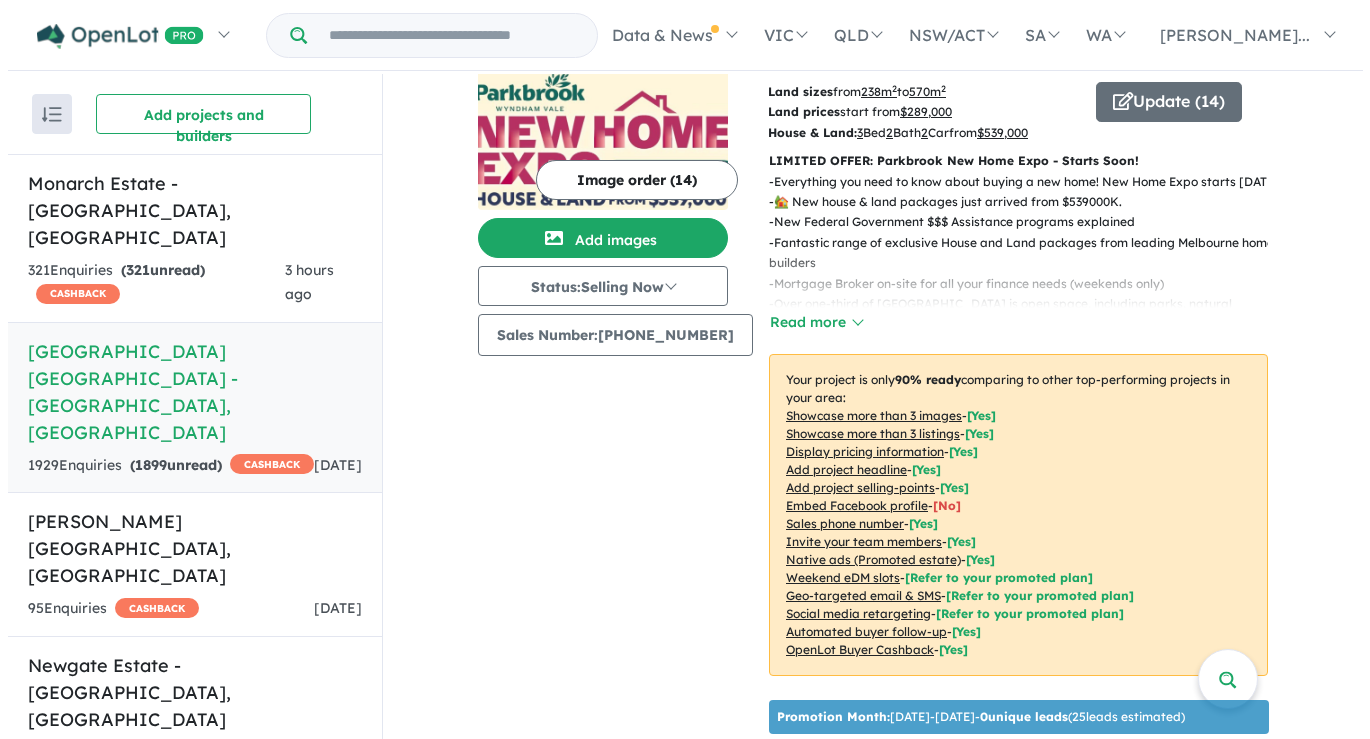 scroll, scrollTop: 0, scrollLeft: 0, axis: both 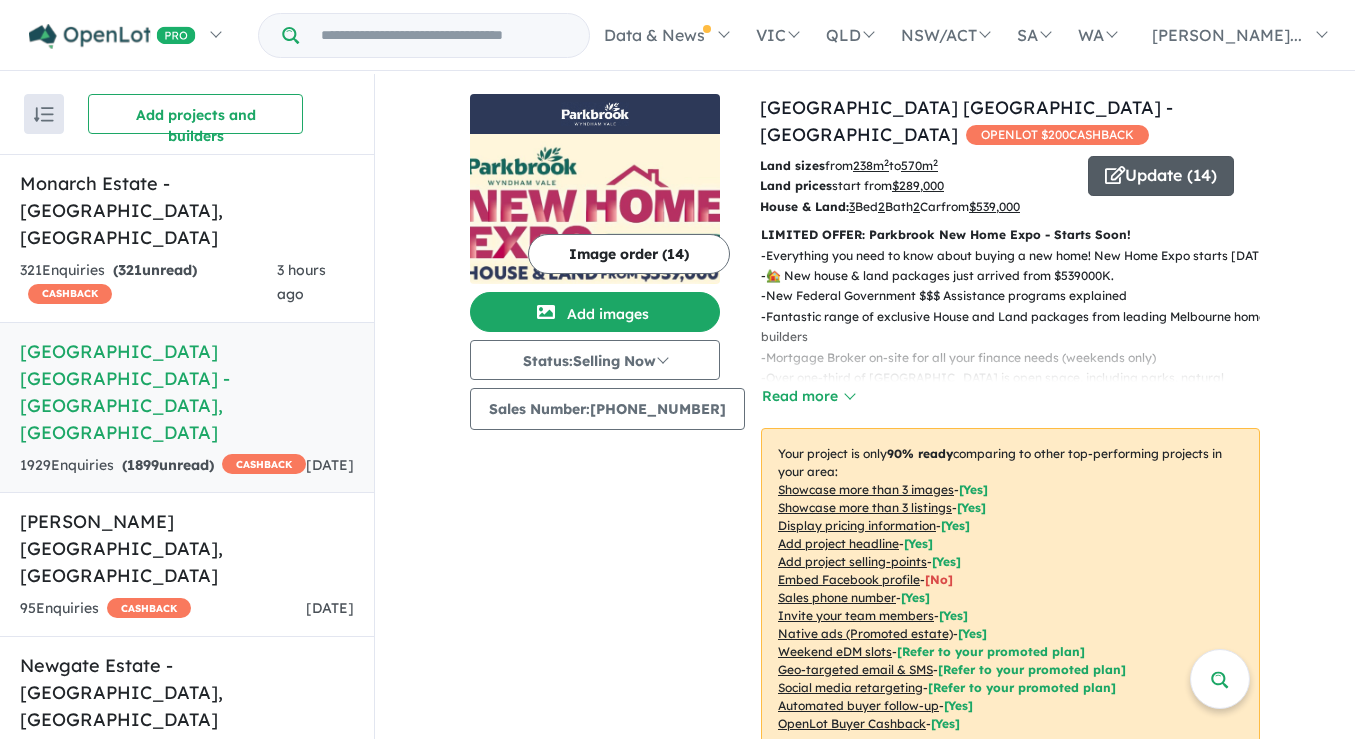 click on "Update ( 14 )" at bounding box center (1161, 176) 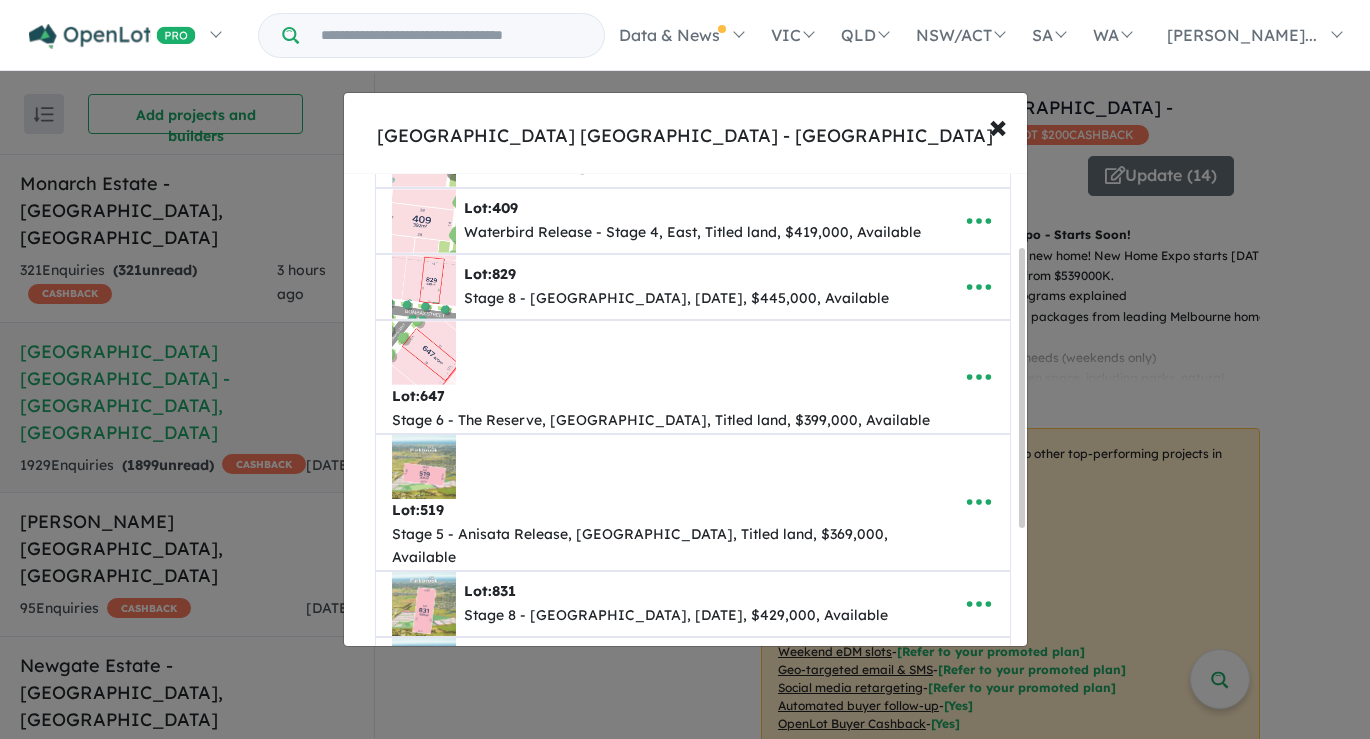 scroll, scrollTop: 0, scrollLeft: 0, axis: both 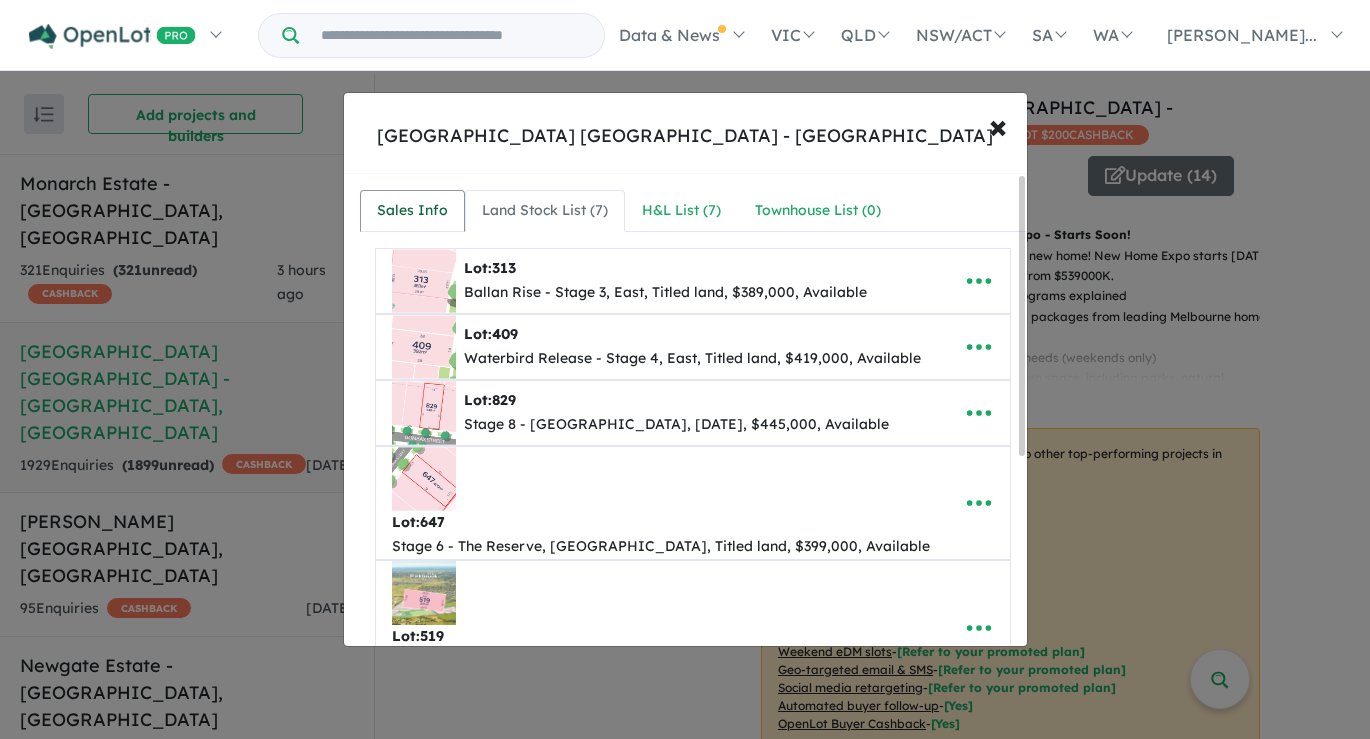 click on "Sales Info" at bounding box center (412, 211) 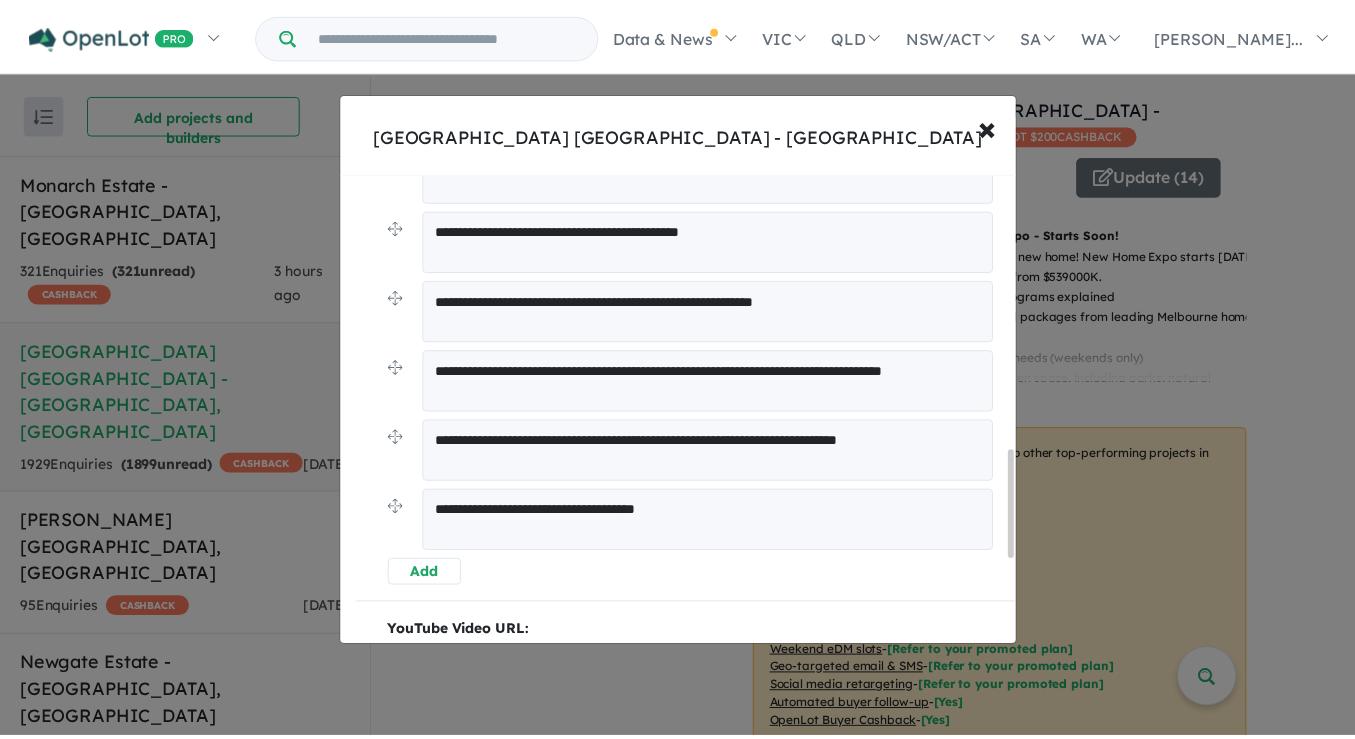 scroll, scrollTop: 1204, scrollLeft: 0, axis: vertical 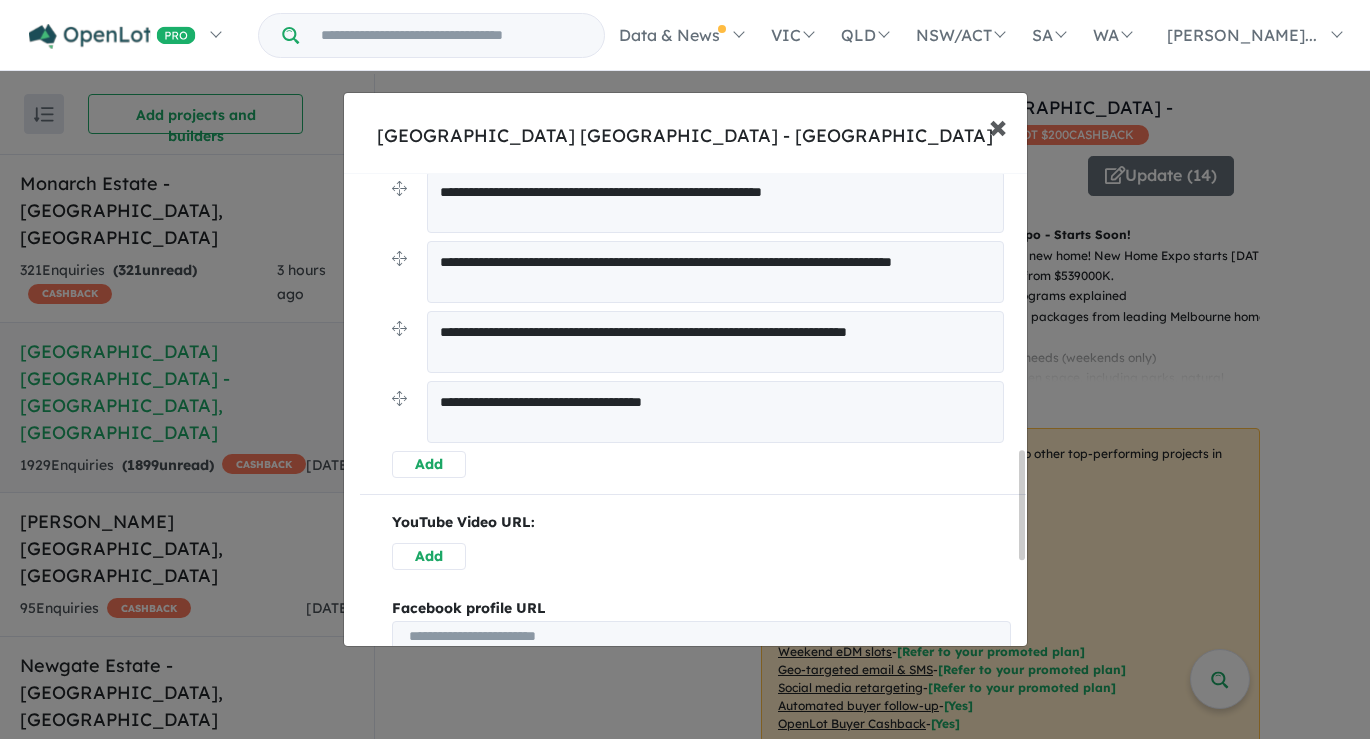 click on "×" at bounding box center [998, 125] 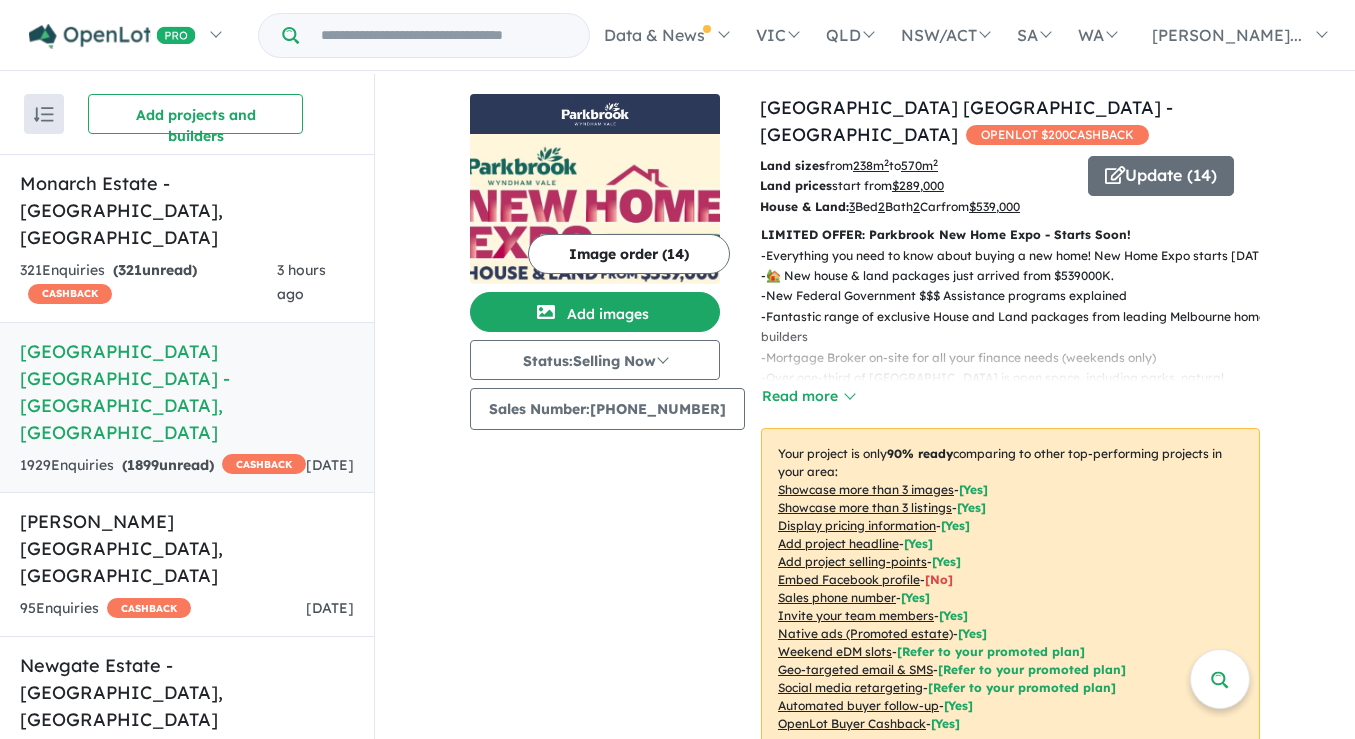 scroll, scrollTop: 3, scrollLeft: 0, axis: vertical 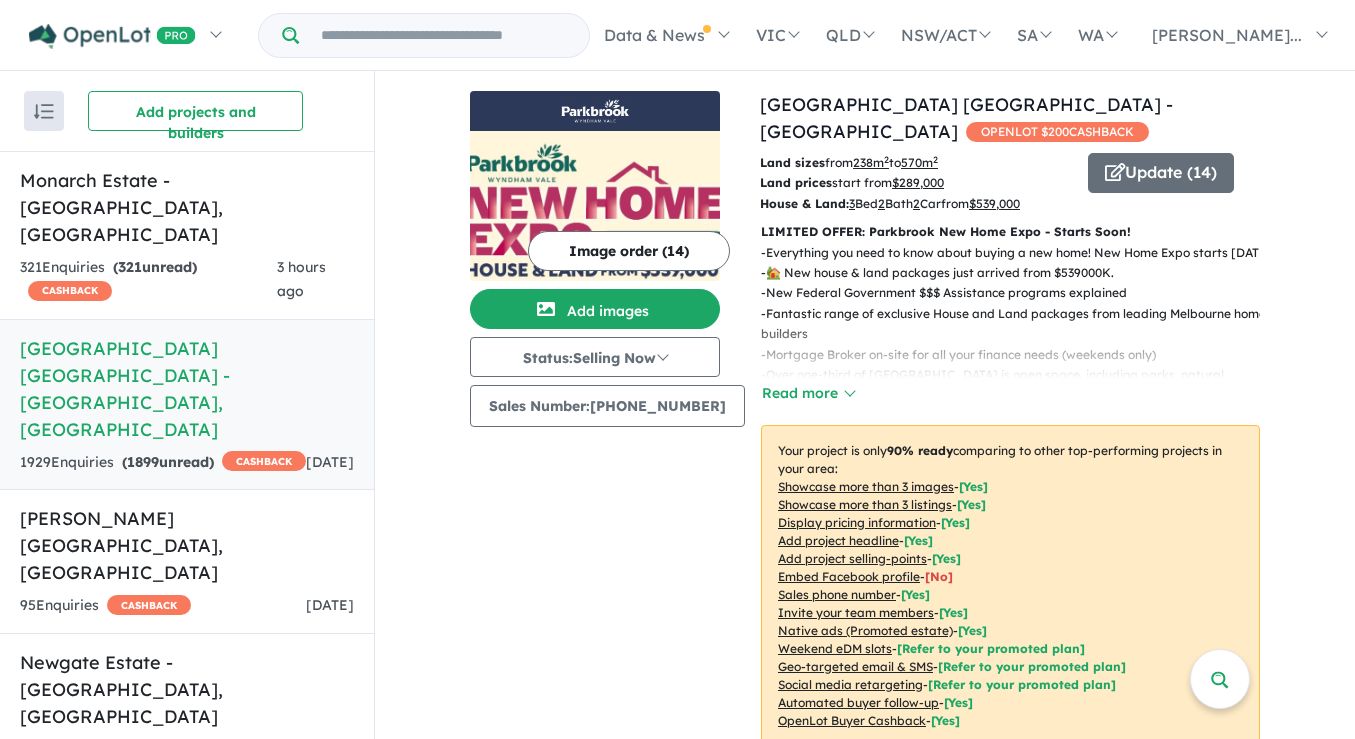 click on "Image order ( 14 ) Add images Status:  Selling Now In Planning Coming Soon Selling Now Sold Out Sales Number:  +610419301727" at bounding box center (615, 452) 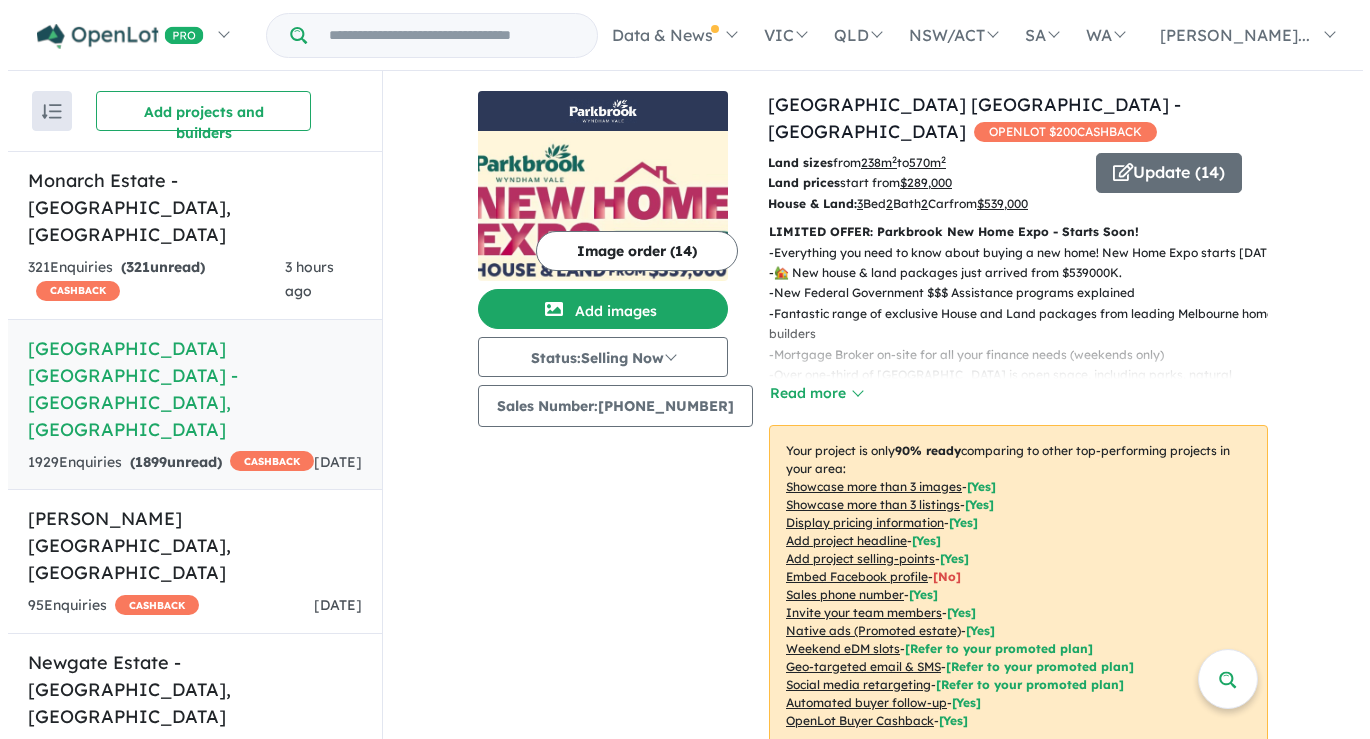 scroll, scrollTop: 0, scrollLeft: 0, axis: both 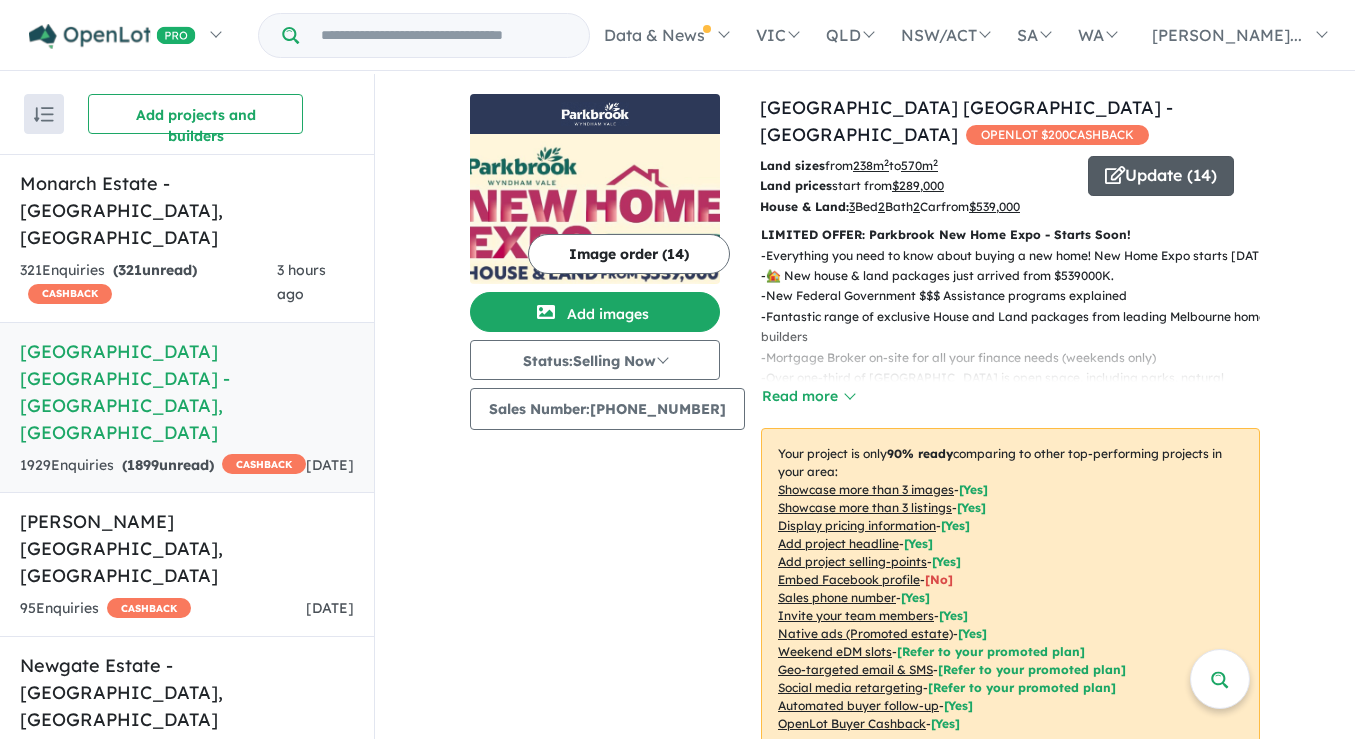 click on "Update ( 14 )" at bounding box center (1161, 176) 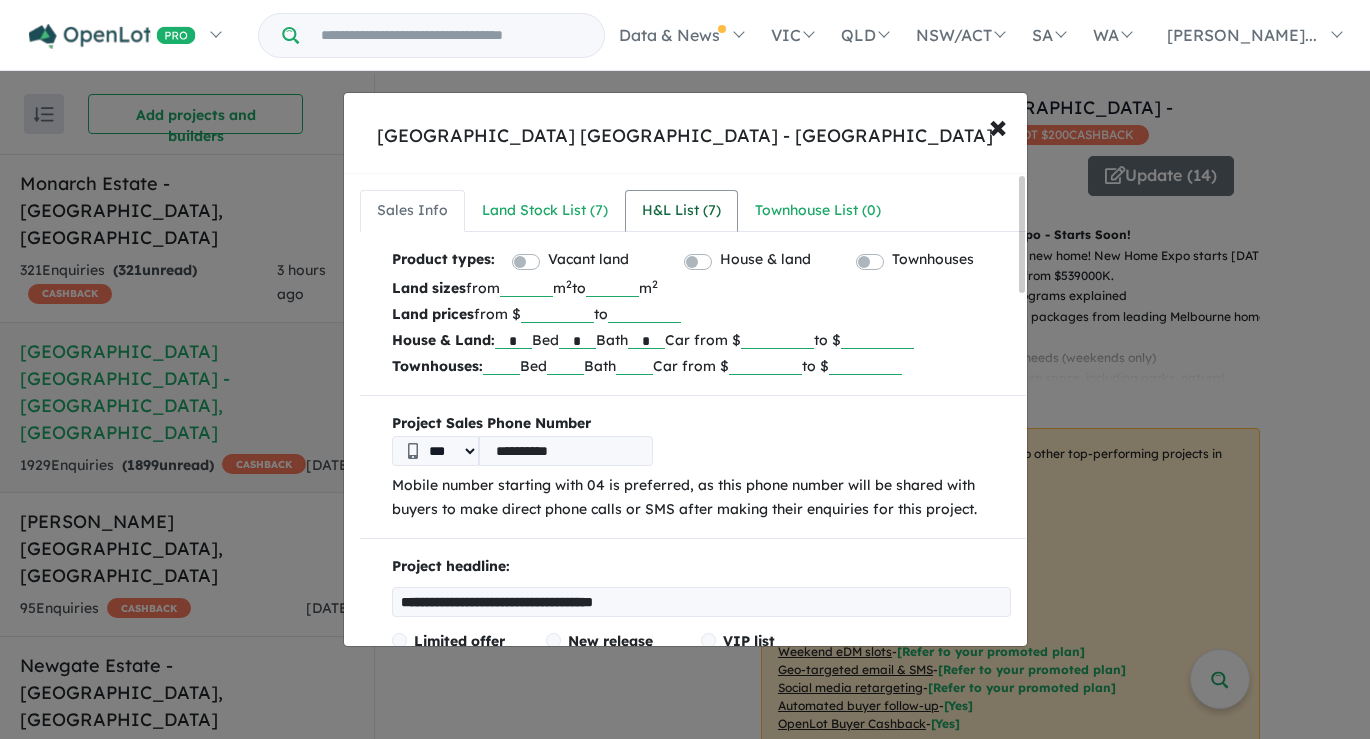 click on "H&L List ( 7 )" at bounding box center (681, 211) 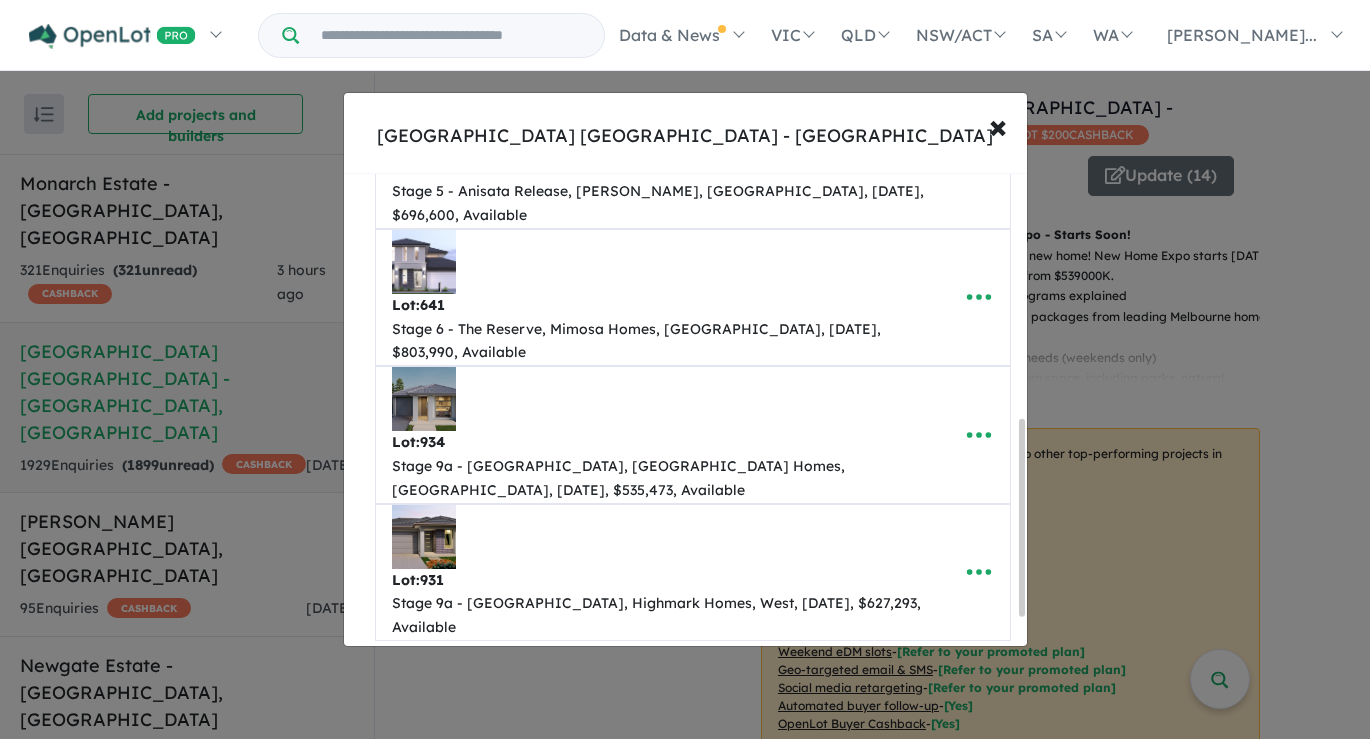 scroll, scrollTop: 594, scrollLeft: 0, axis: vertical 